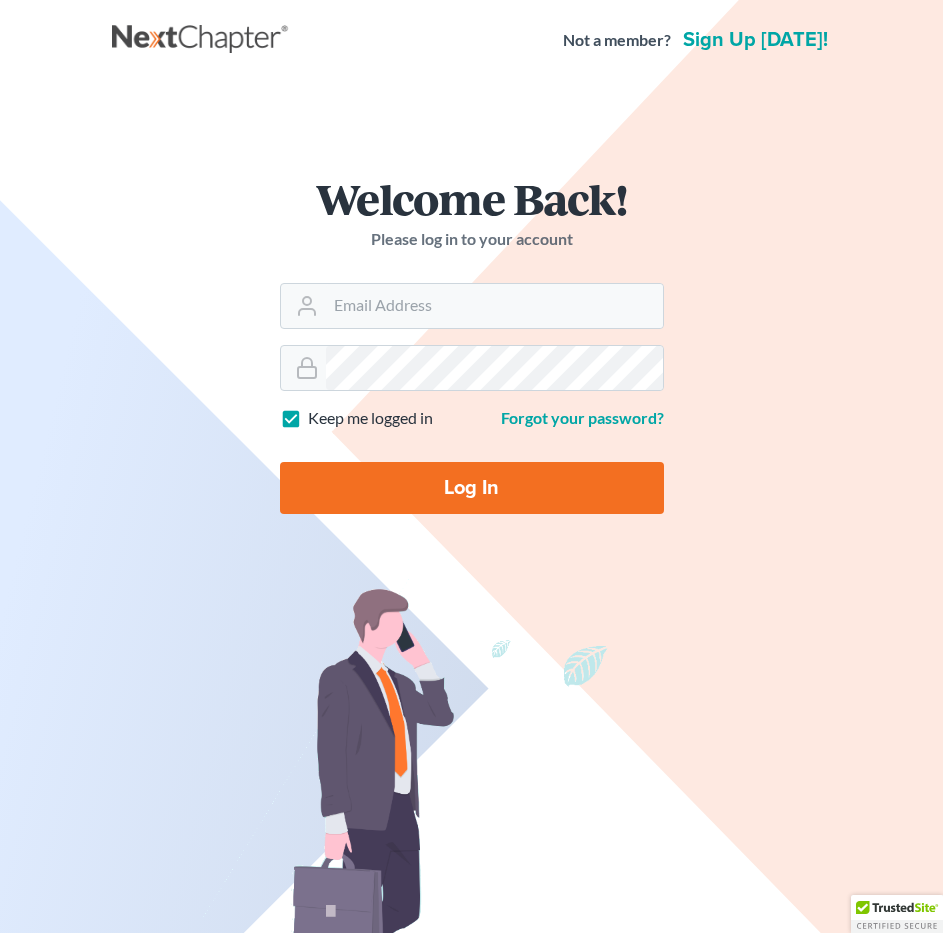 scroll, scrollTop: 0, scrollLeft: 0, axis: both 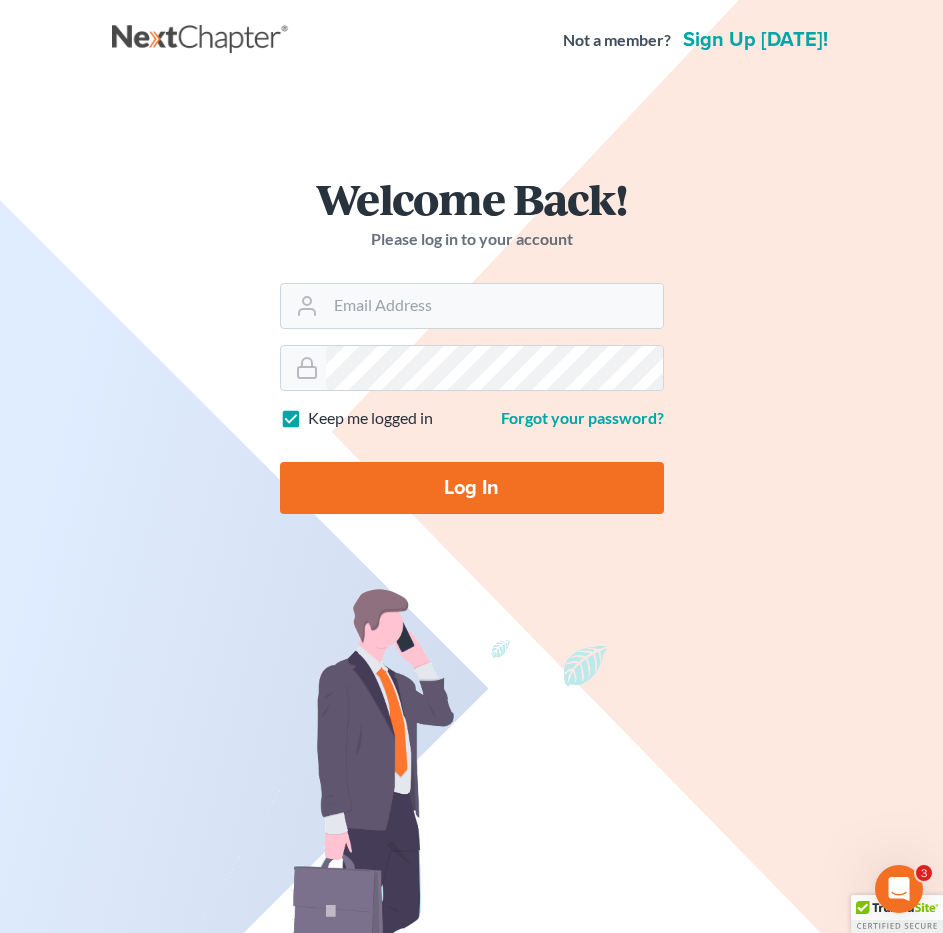 type on "[PERSON_NAME][EMAIL_ADDRESS][DOMAIN_NAME]" 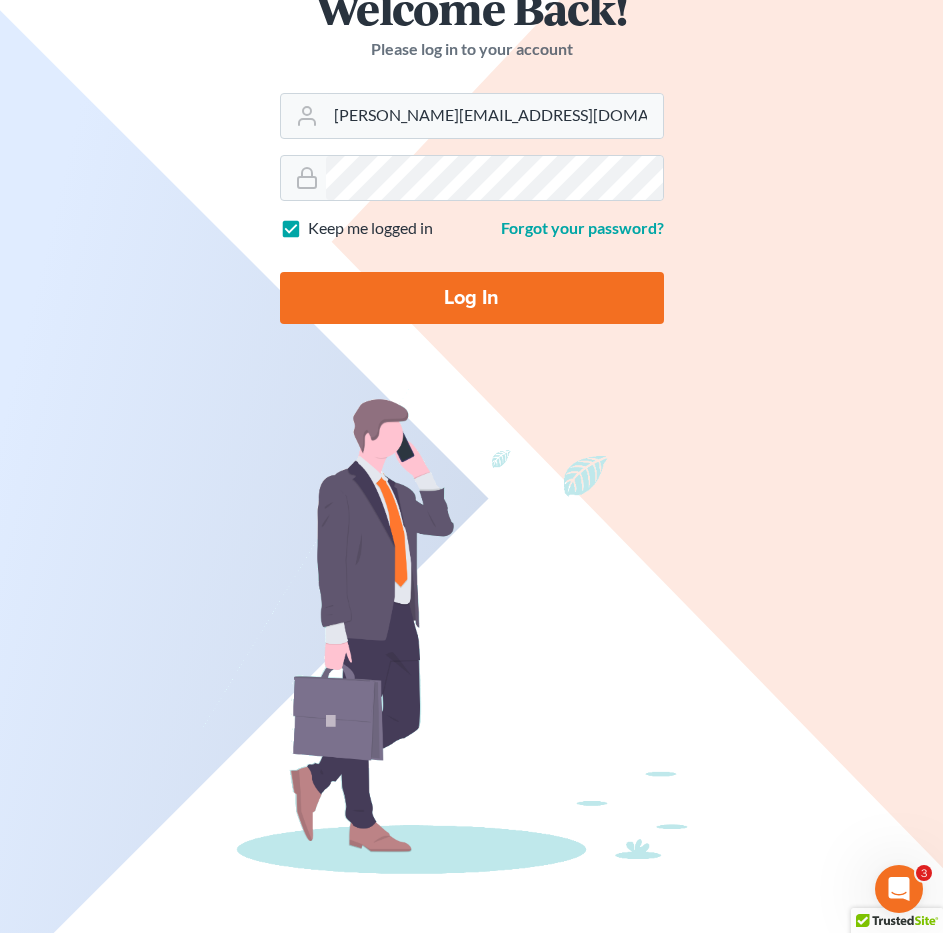 scroll, scrollTop: 111, scrollLeft: 0, axis: vertical 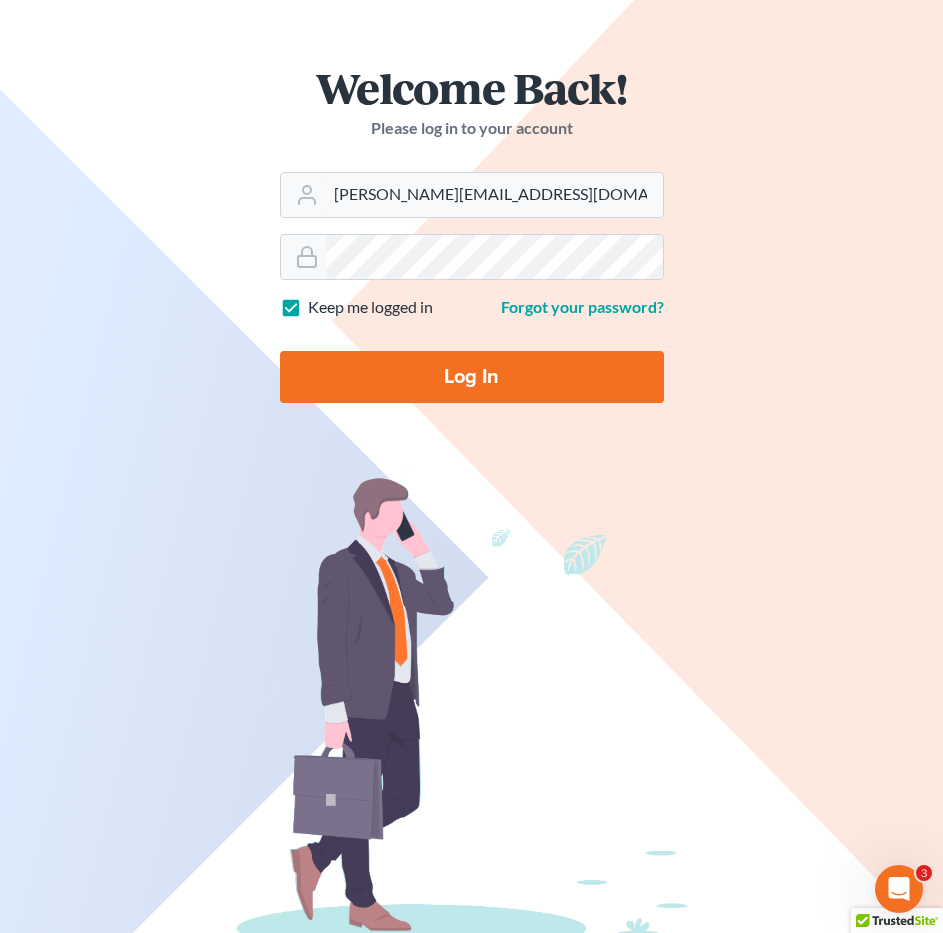 click on "Log In" at bounding box center [472, 377] 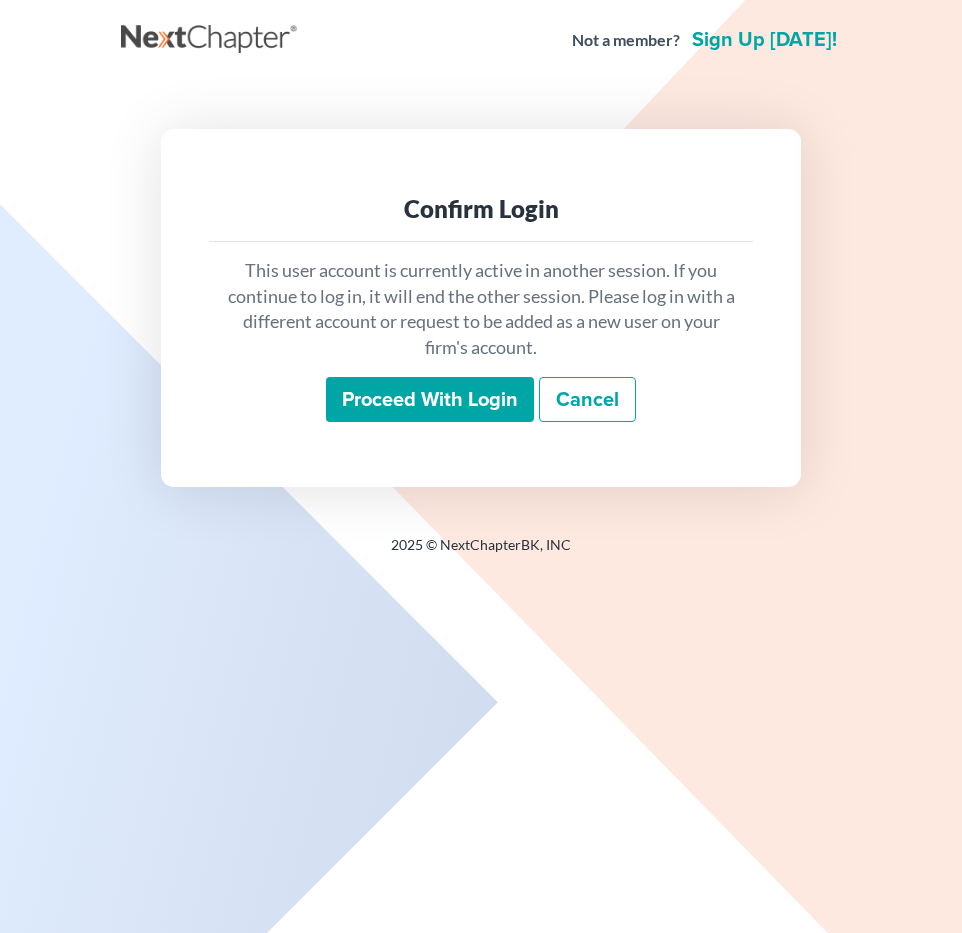 scroll, scrollTop: 0, scrollLeft: 0, axis: both 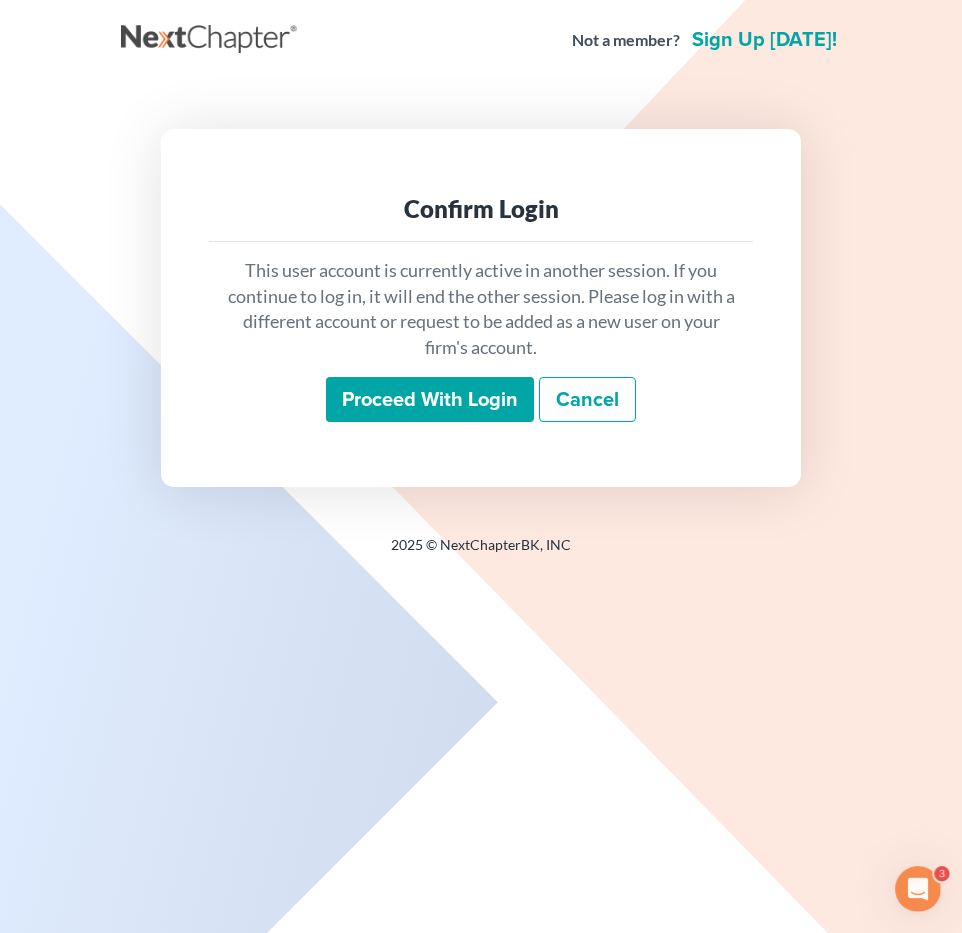 click on "Proceed with login" at bounding box center (430, 400) 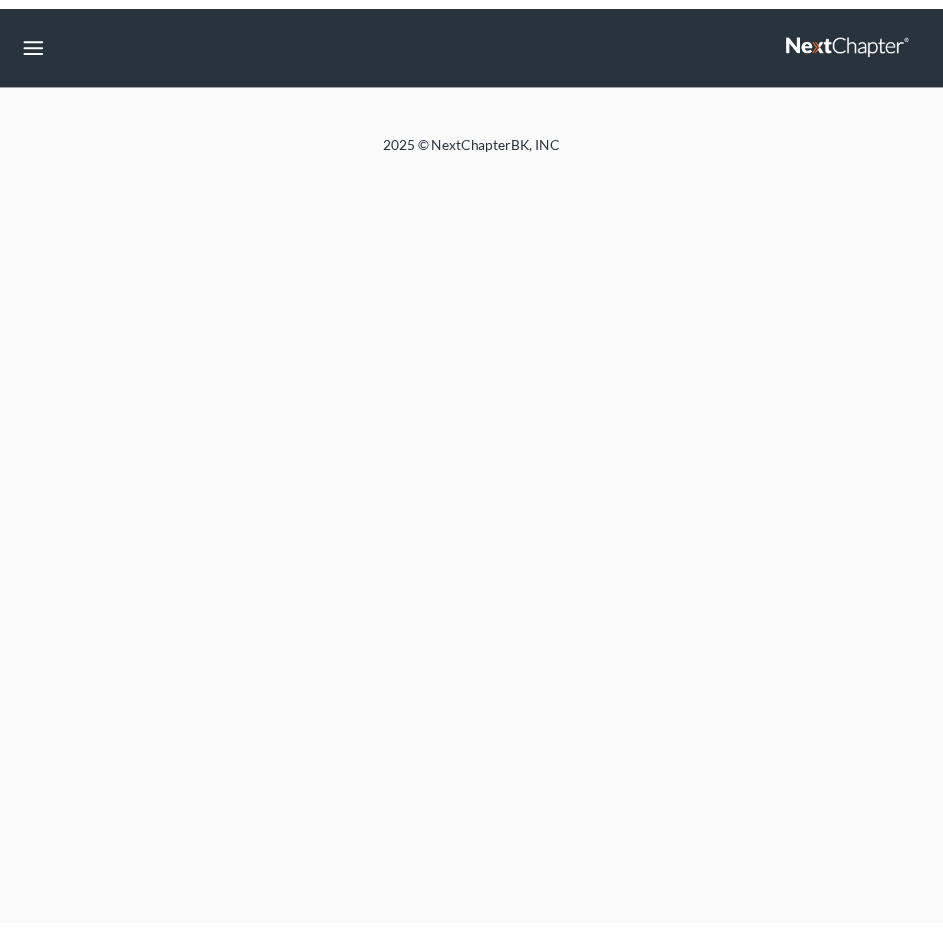 scroll, scrollTop: 0, scrollLeft: 0, axis: both 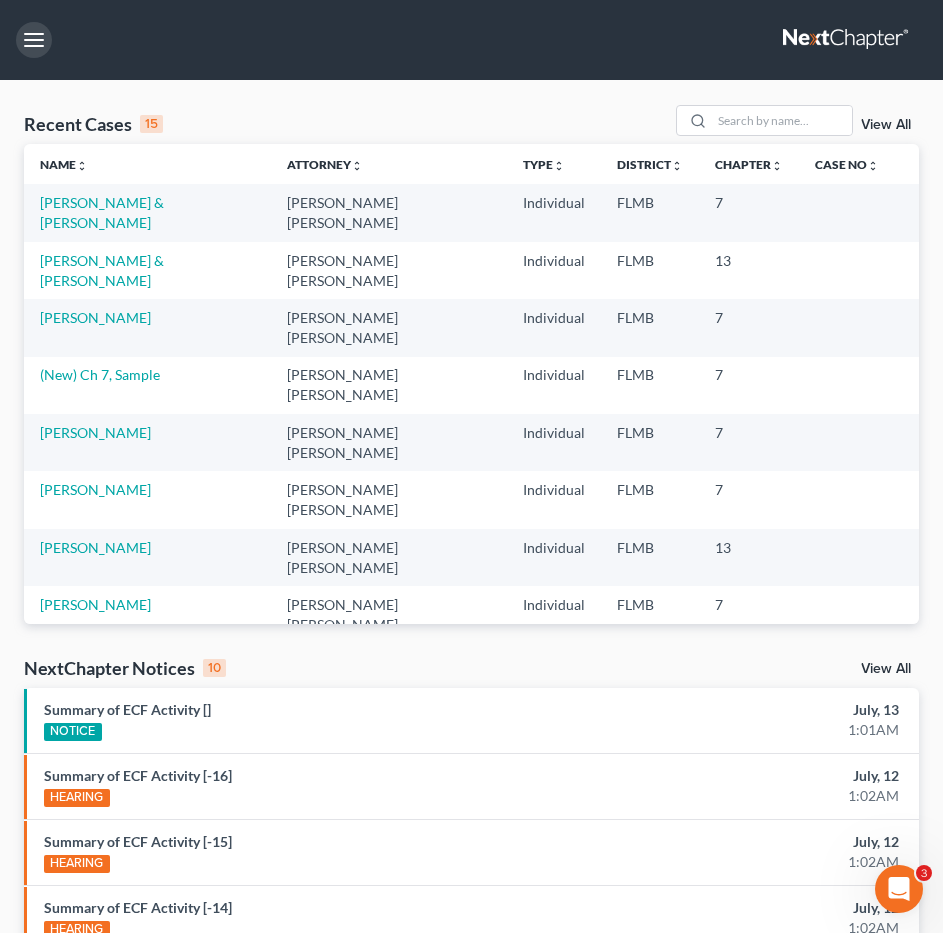 click at bounding box center (34, 40) 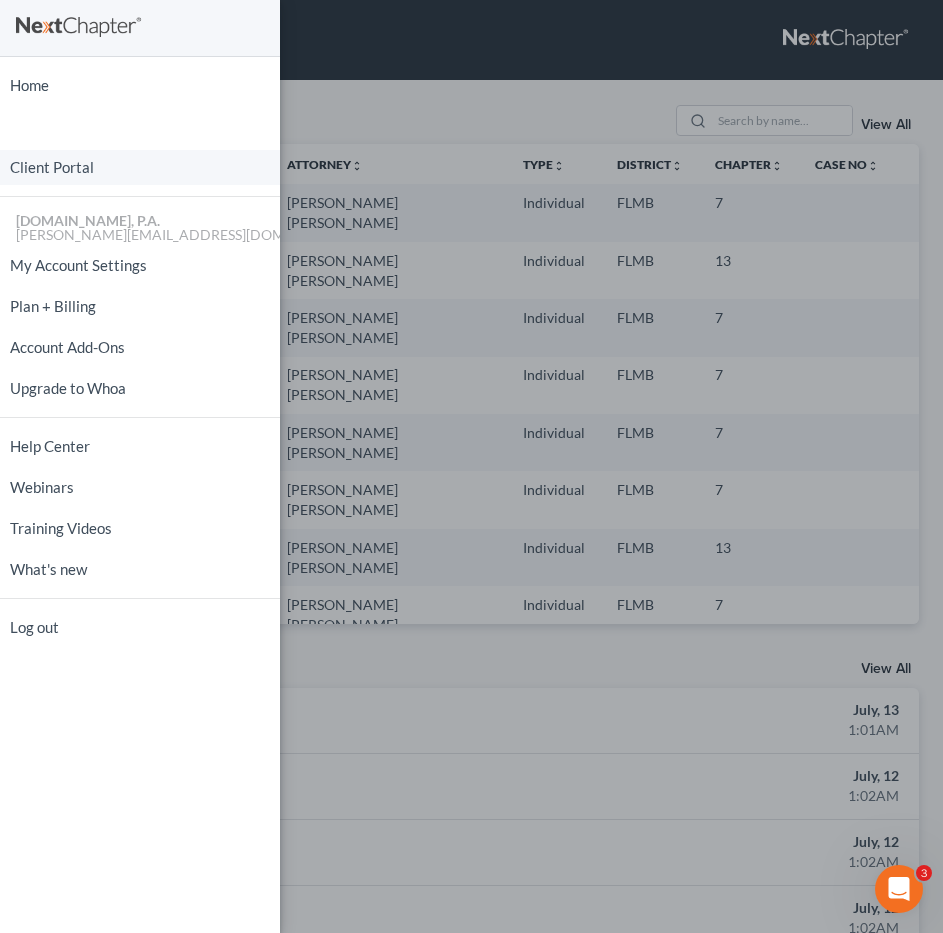 click on "Client Portal" at bounding box center (140, 167) 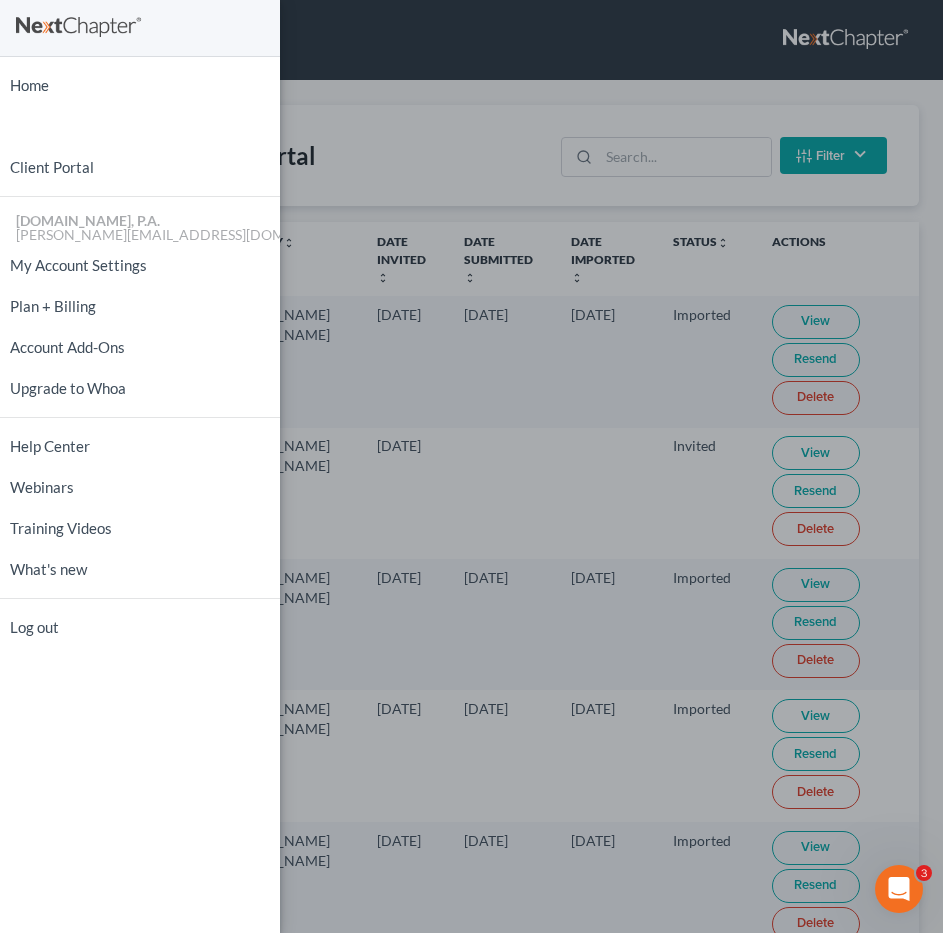 click on "Home New Case Client Portal Fresh-Start.Law, P.A. jay@fresh-start.law My Account Settings Plan + Billing Account Add-Ons Upgrade to Whoa Help Center Webinars Training Videos What's new Log out" at bounding box center (471, 466) 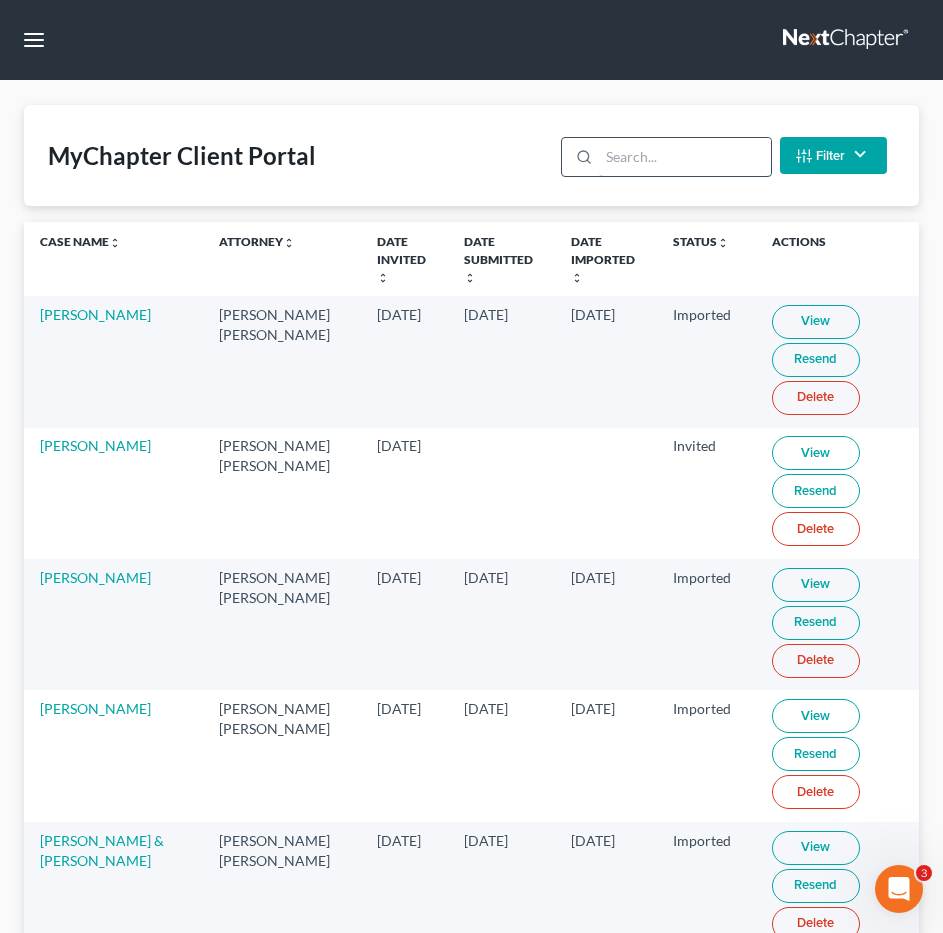 click at bounding box center [684, 157] 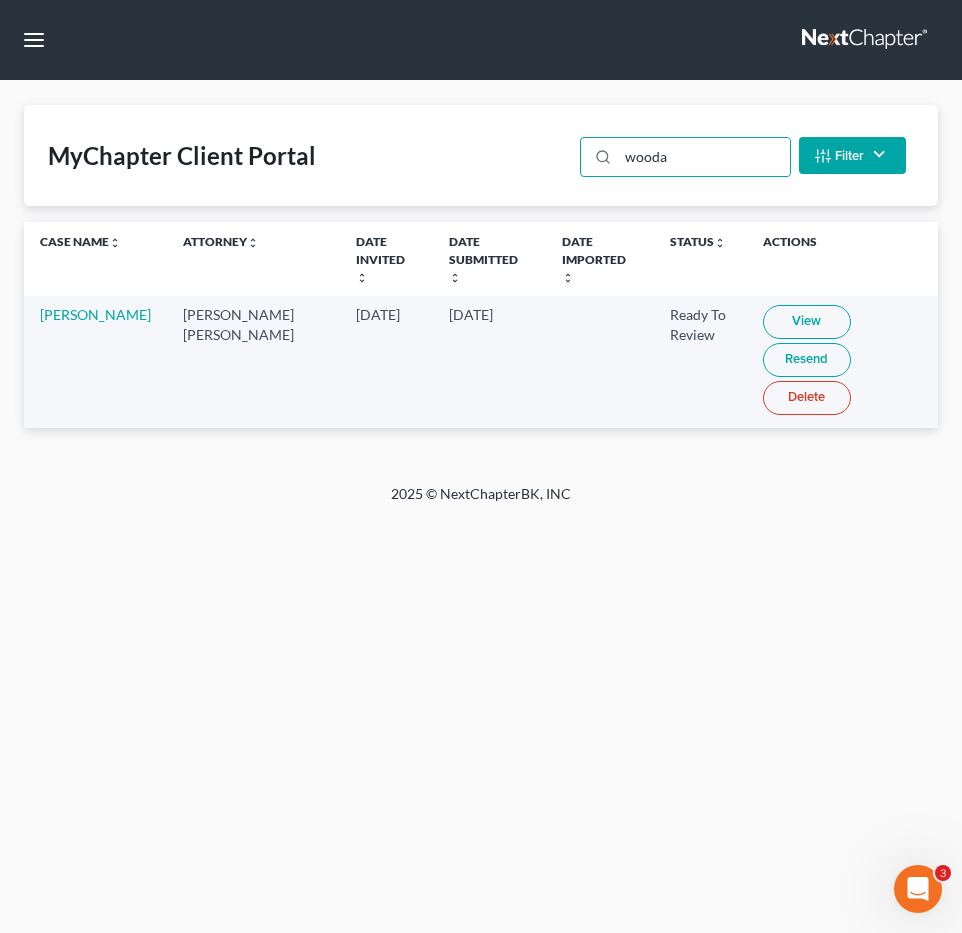 click on "View" at bounding box center [807, 322] 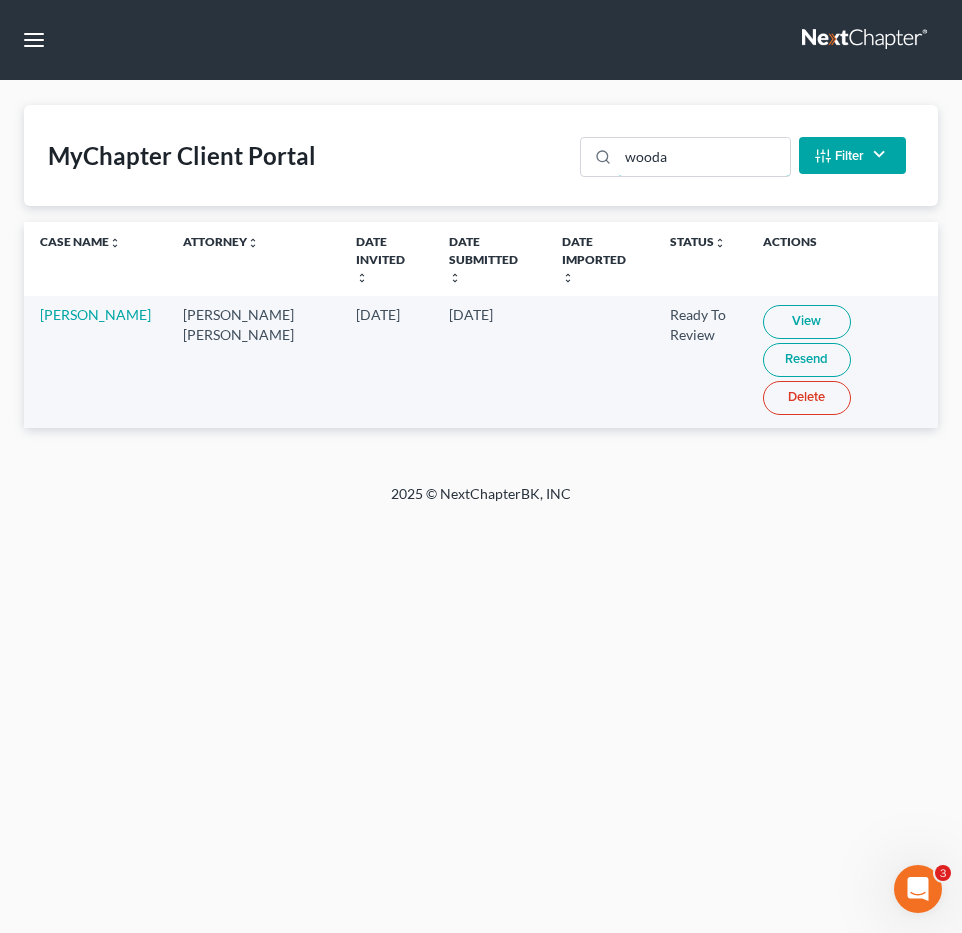 drag, startPoint x: 698, startPoint y: 149, endPoint x: 32, endPoint y: 74, distance: 670.20966 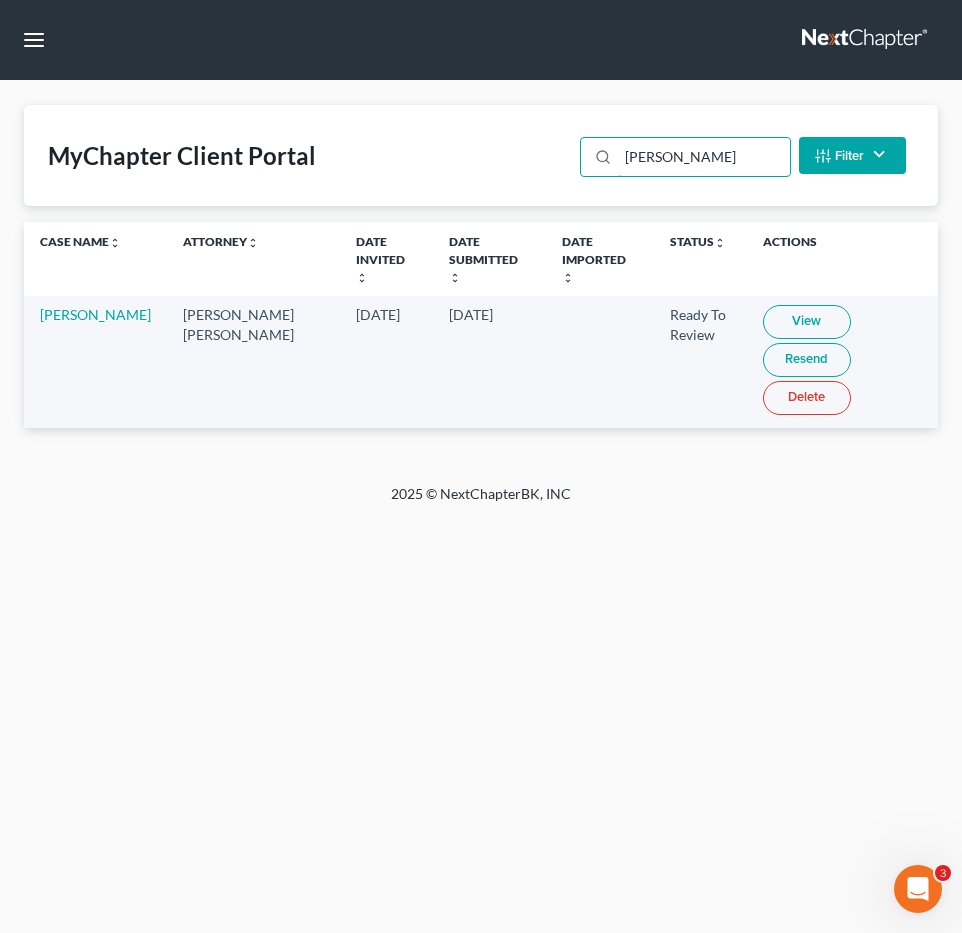 type on "pung" 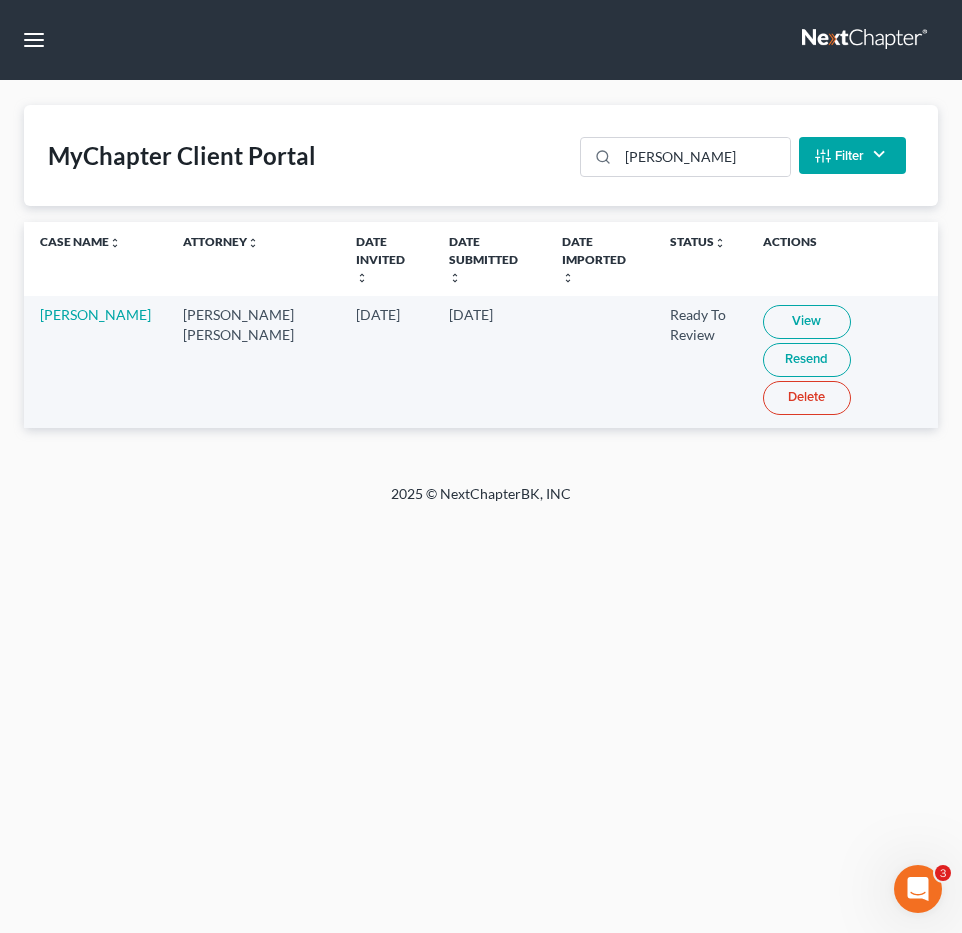 click on "View" at bounding box center [807, 322] 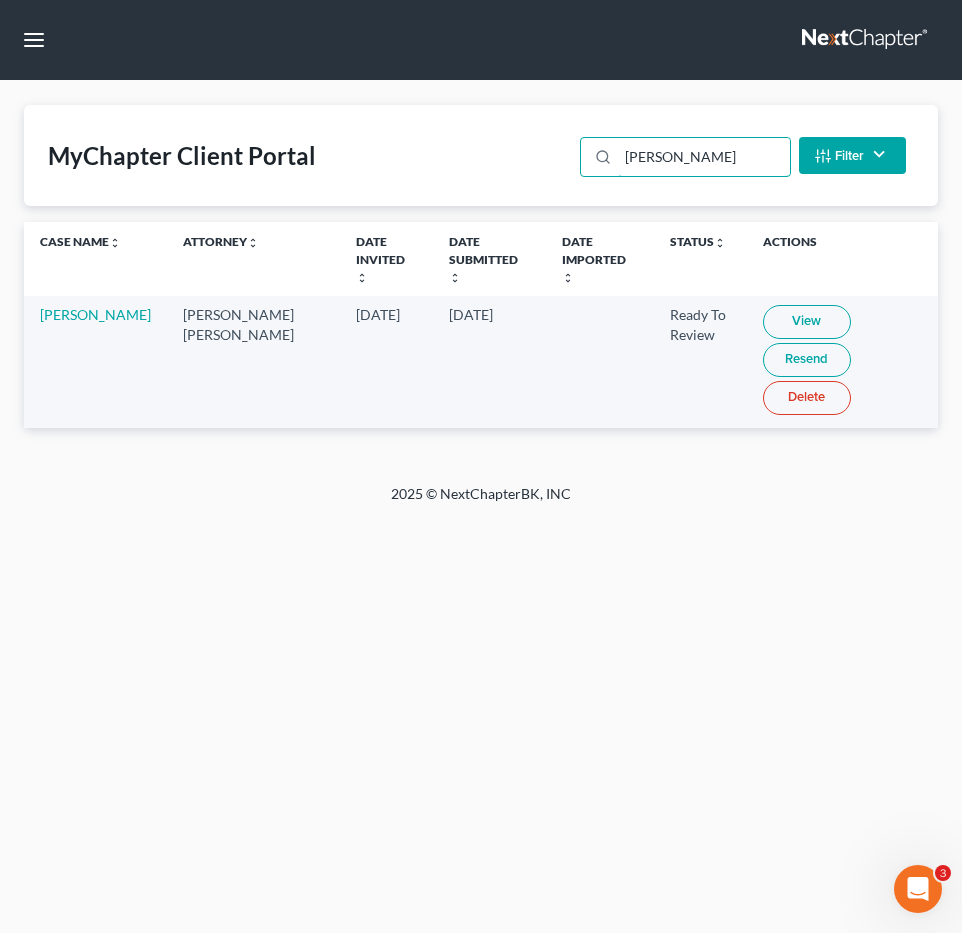 drag, startPoint x: 577, startPoint y: 150, endPoint x: 334, endPoint y: 136, distance: 243.40295 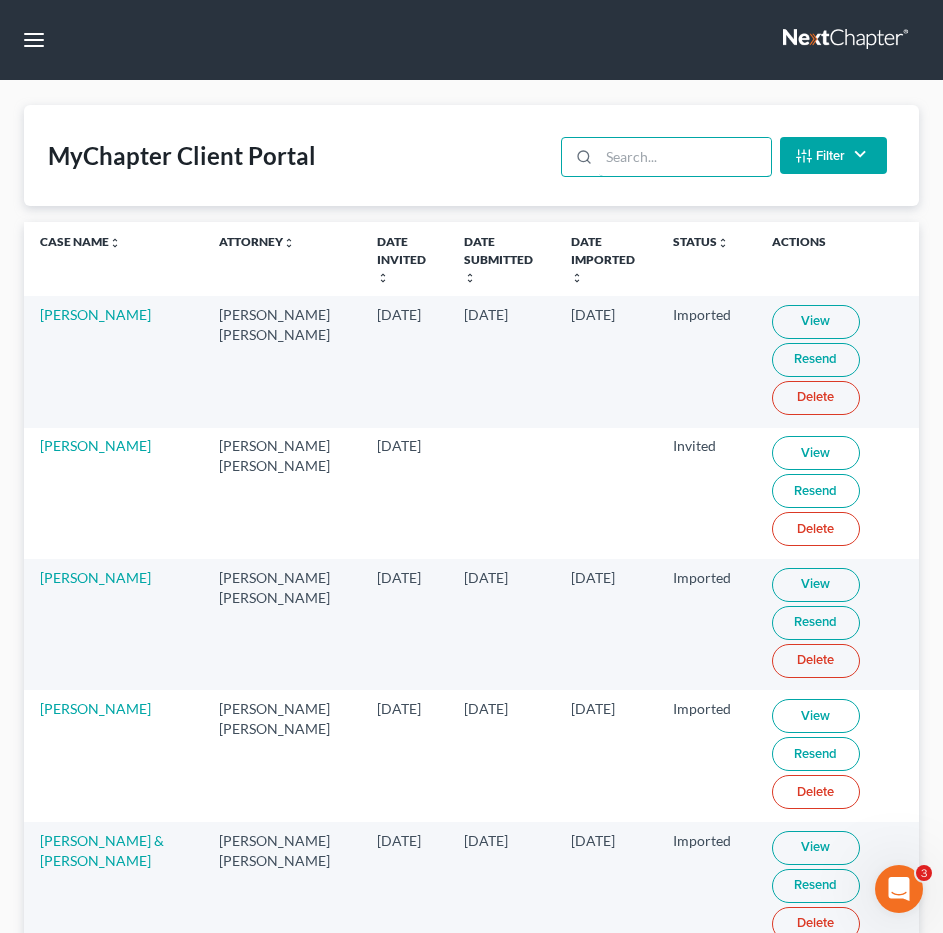 type on "d" 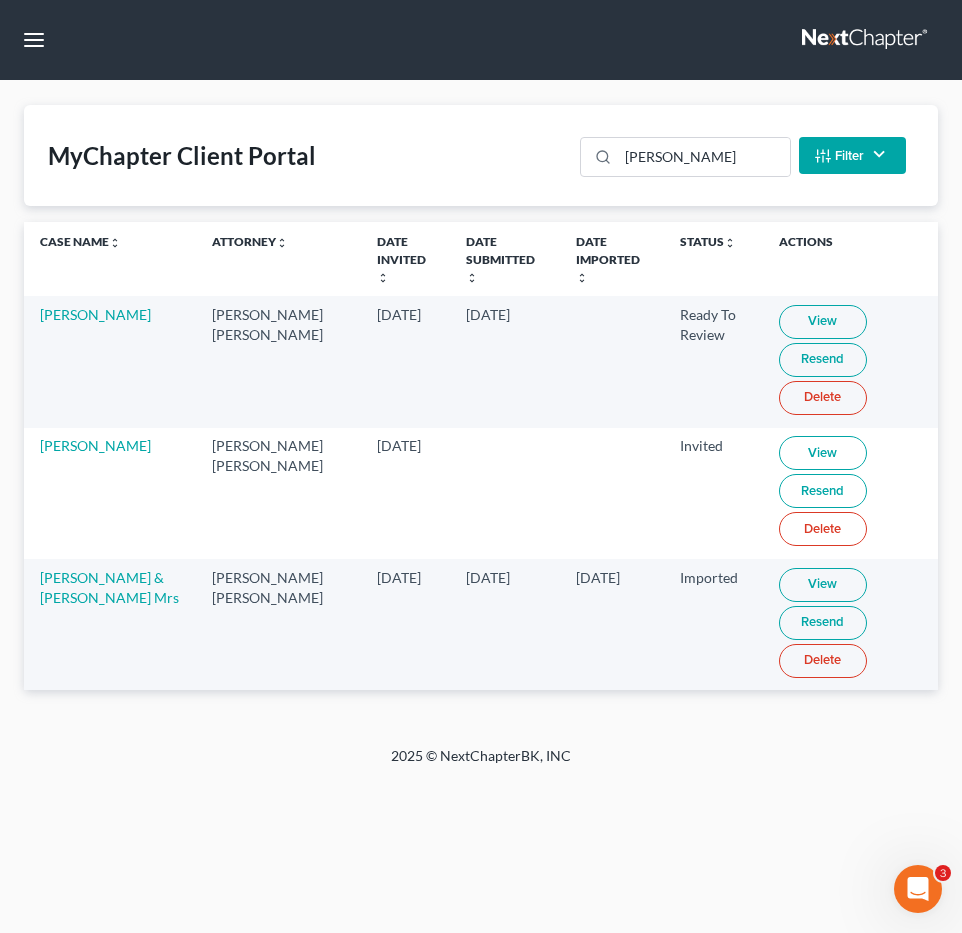 click on "View" at bounding box center (823, 322) 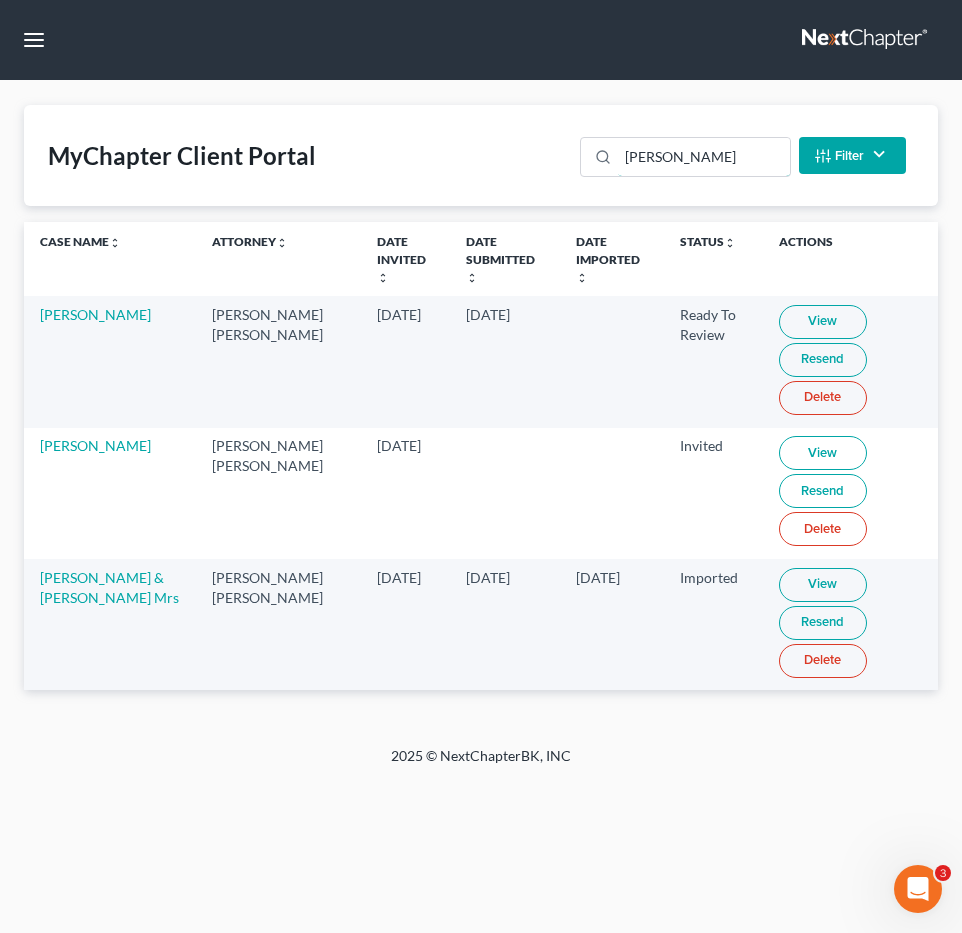 click on "Home New Case Client Portal Fresh-Start.Law, P.A. jay@fresh-start.law My Account Settings Plan + Billing Account Add-Ons Upgrade to Whoa Help Center Webinars Training Videos What's new Log out New Case Home Client Portal         - No Result - See all results Or Press Enter... Help Help Center Webinars Training Videos What's new Fresh-Start.Law, P.A. Fresh-Start.Law, P.A. jay@fresh-start.law My Account Settings Plan + Billing Account Add-Ons Upgrade to Whoa Log out 	 MyChapter Client Portal         Karen Filter Status Filter... Invited In Progress Ready To Review Reviewed Imported Sent Back To Debtor Attorney Filter... Matthew R. Gross, J.D. Clear
Case Name
unfold_more
expand_more
expand_less
Attorney
unfold_more
expand_more
expand_less
Date Invited
unfold_more
expand_more
expand_less
Date Submitted
unfold_more
expand_more
expand_less
Date Imported
unfold_more
expand_more
expand_less
Status
unfold_more
expand_more" at bounding box center (481, 466) 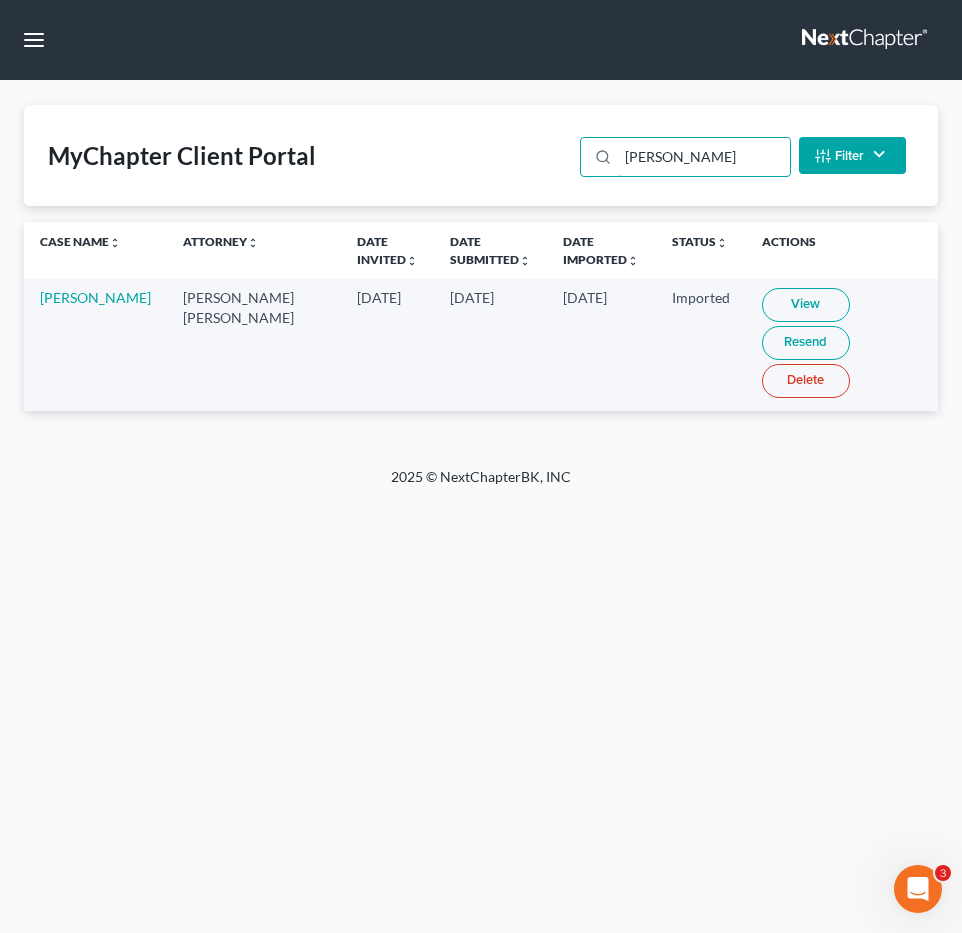 drag, startPoint x: 696, startPoint y: 161, endPoint x: 1, endPoint y: 74, distance: 700.42413 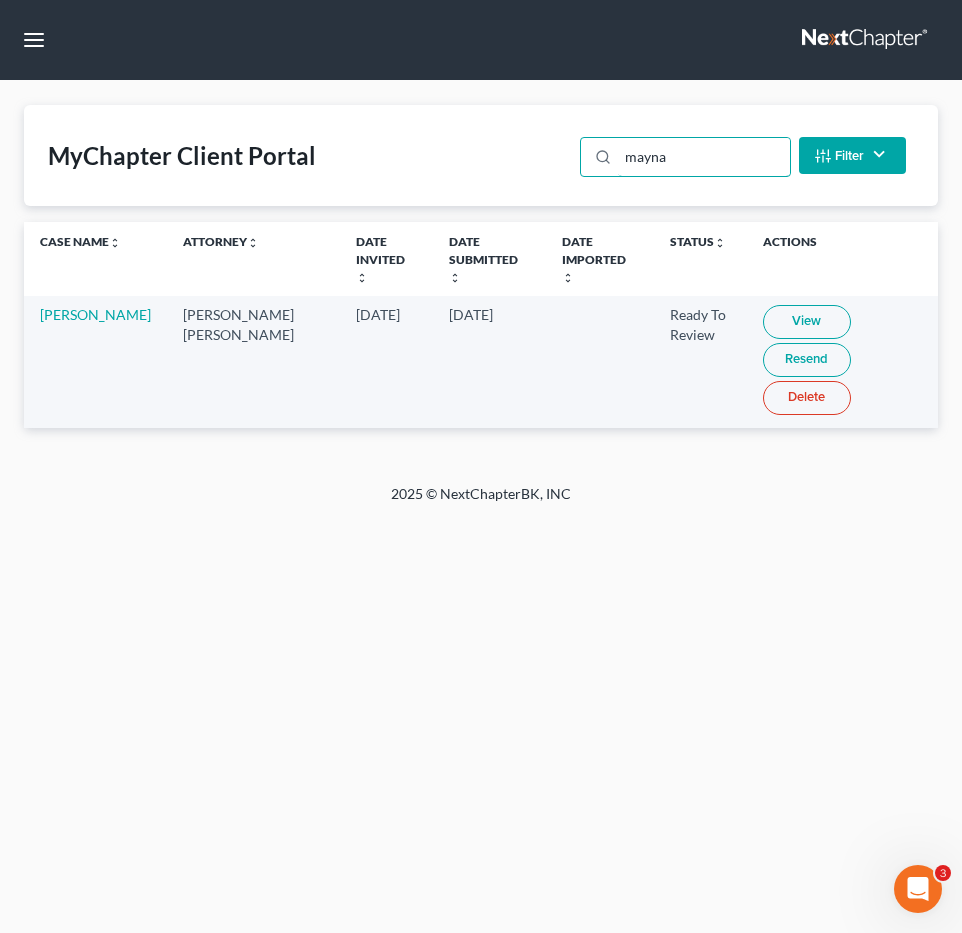 type on "mayna" 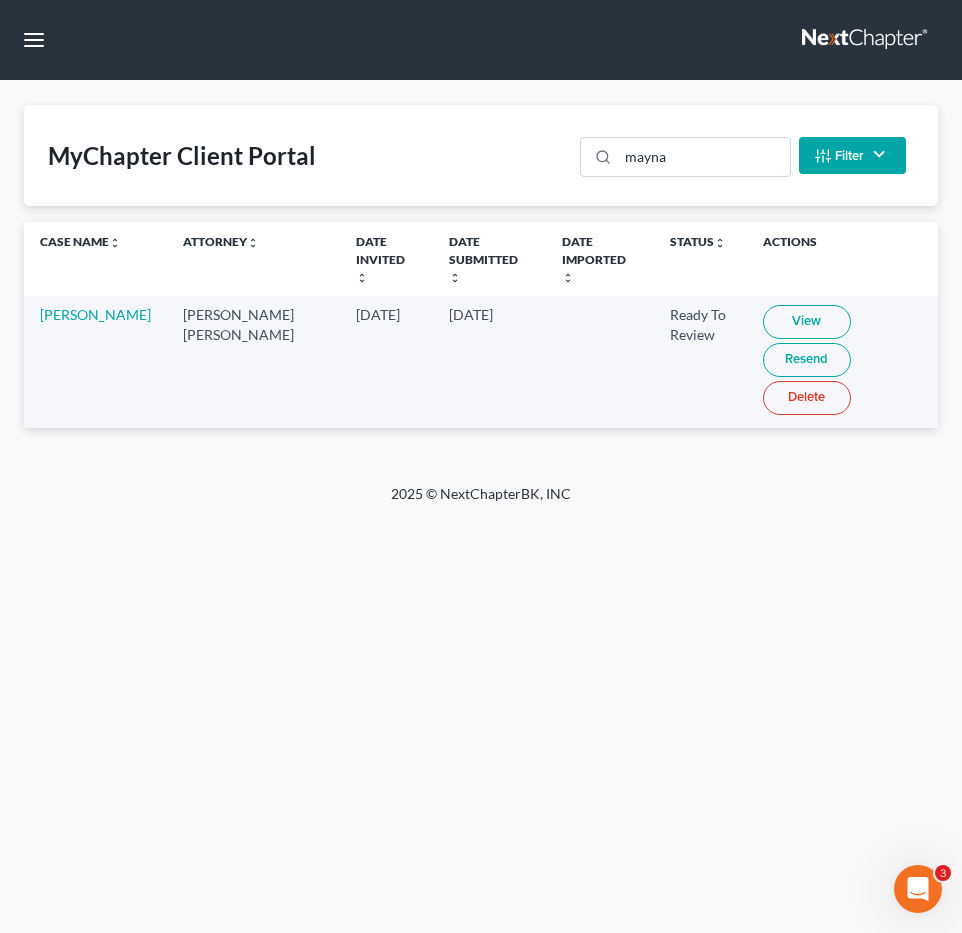 click on "View" at bounding box center (807, 322) 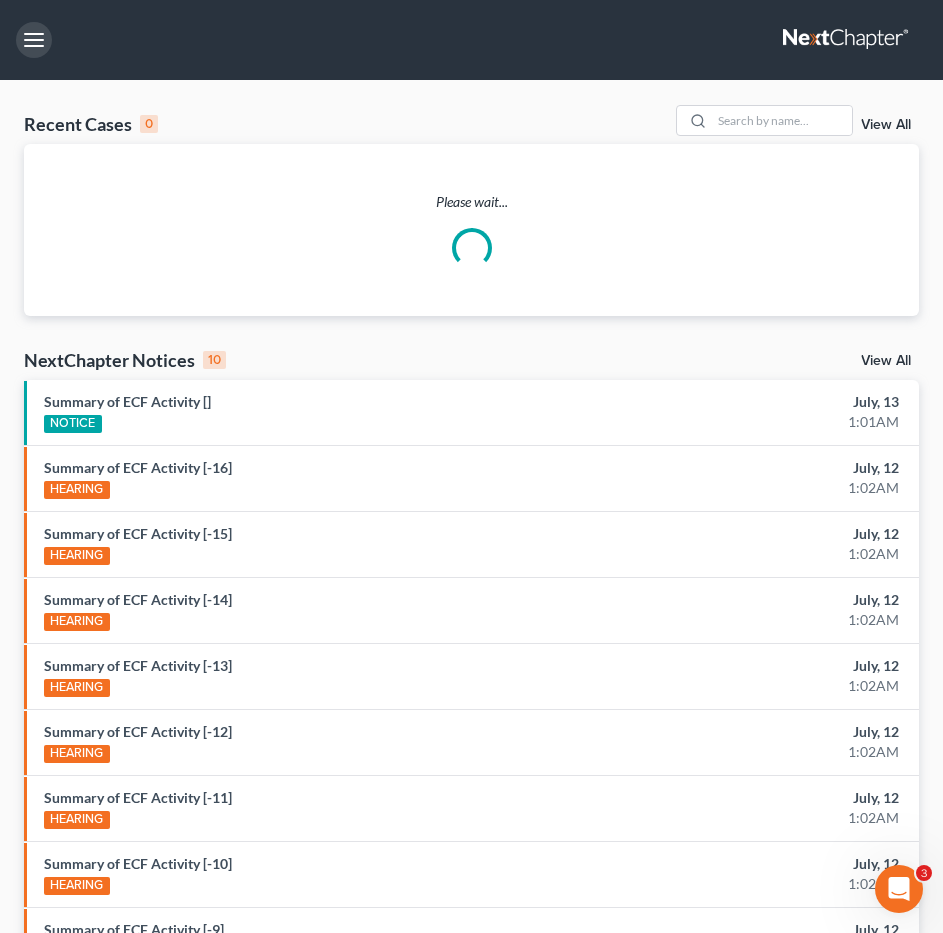 click at bounding box center (34, 40) 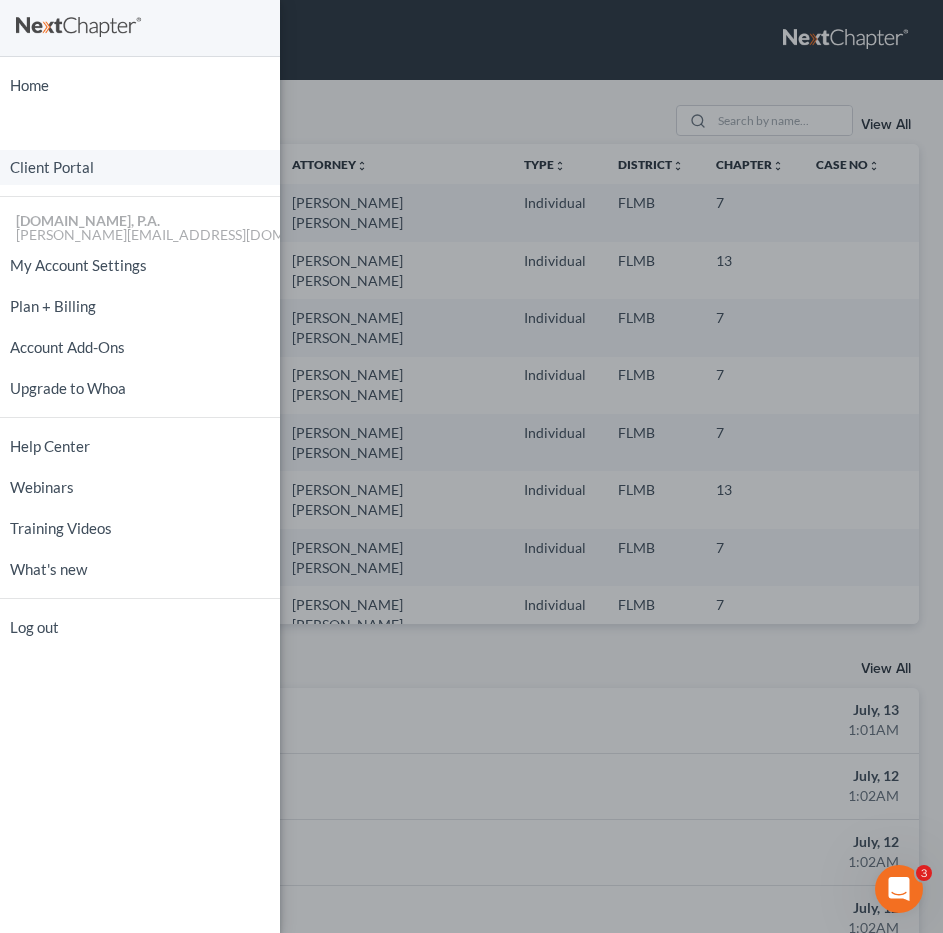 click on "Client Portal" at bounding box center (140, 167) 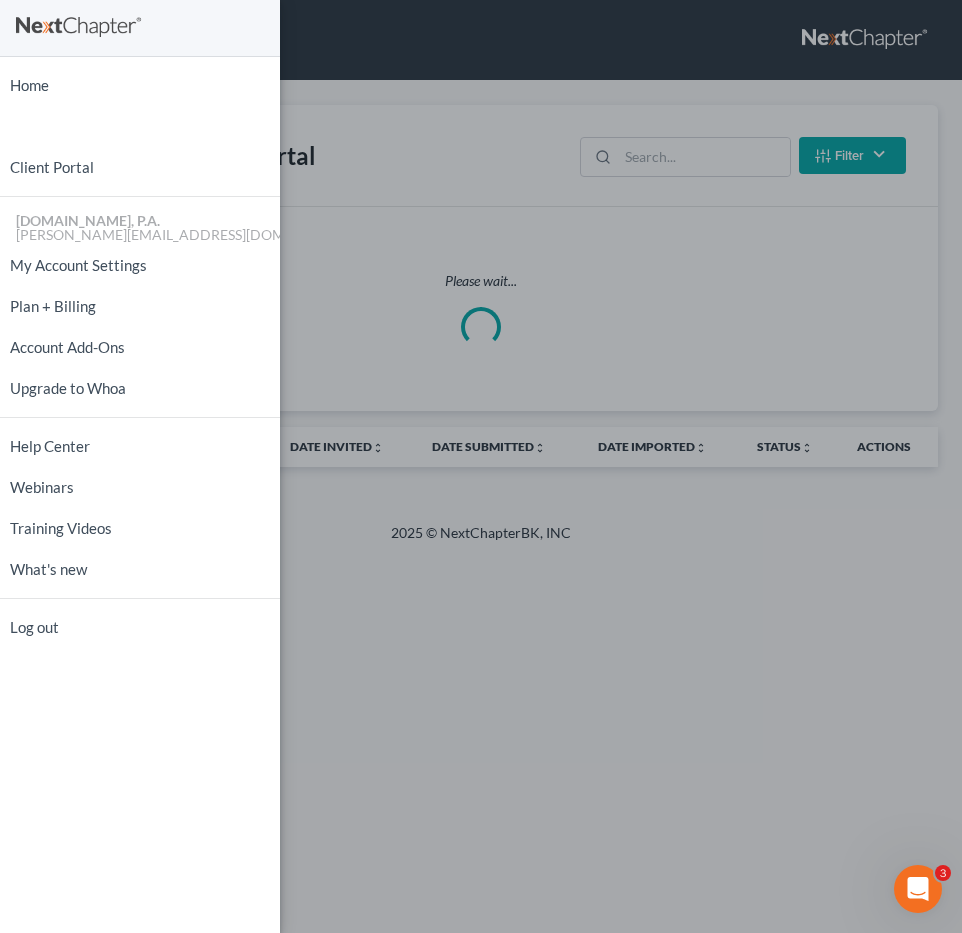 click on "Home New Case Client Portal Fresh-Start.Law, P.A. jay@fresh-start.law My Account Settings Plan + Billing Account Add-Ons Upgrade to Whoa Help Center Webinars Training Videos What's new Log out" at bounding box center [481, 466] 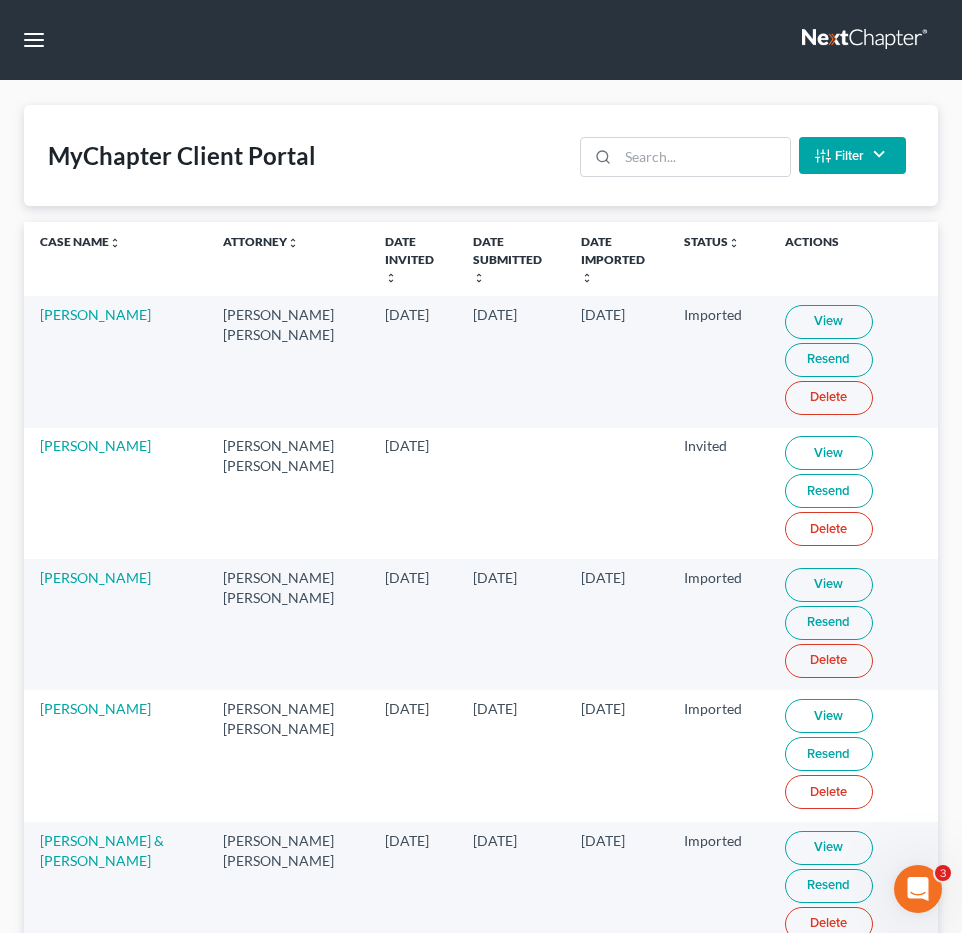 click on "Home New Case Client Portal Fresh-Start.Law, P.A. jay@fresh-start.law My Account Settings Plan + Billing Account Add-Ons Upgrade to Whoa Help Center Webinars Training Videos What's new Log out" at bounding box center [481, 466] 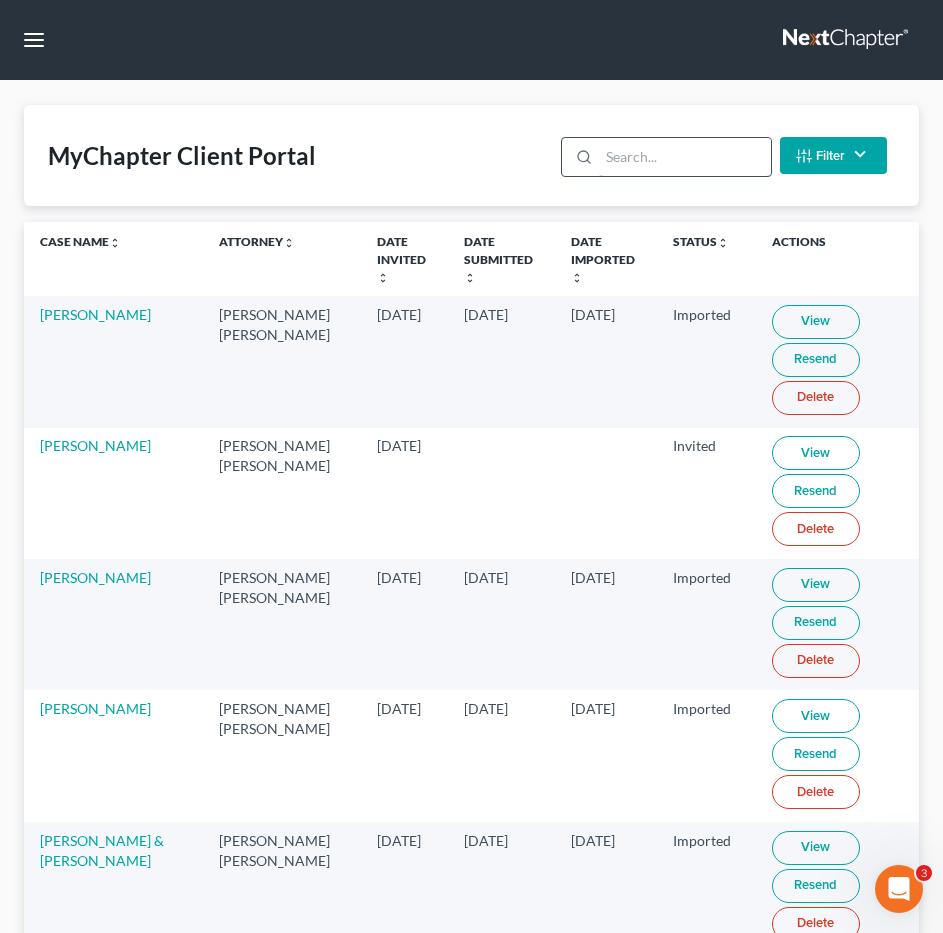 click at bounding box center [684, 157] 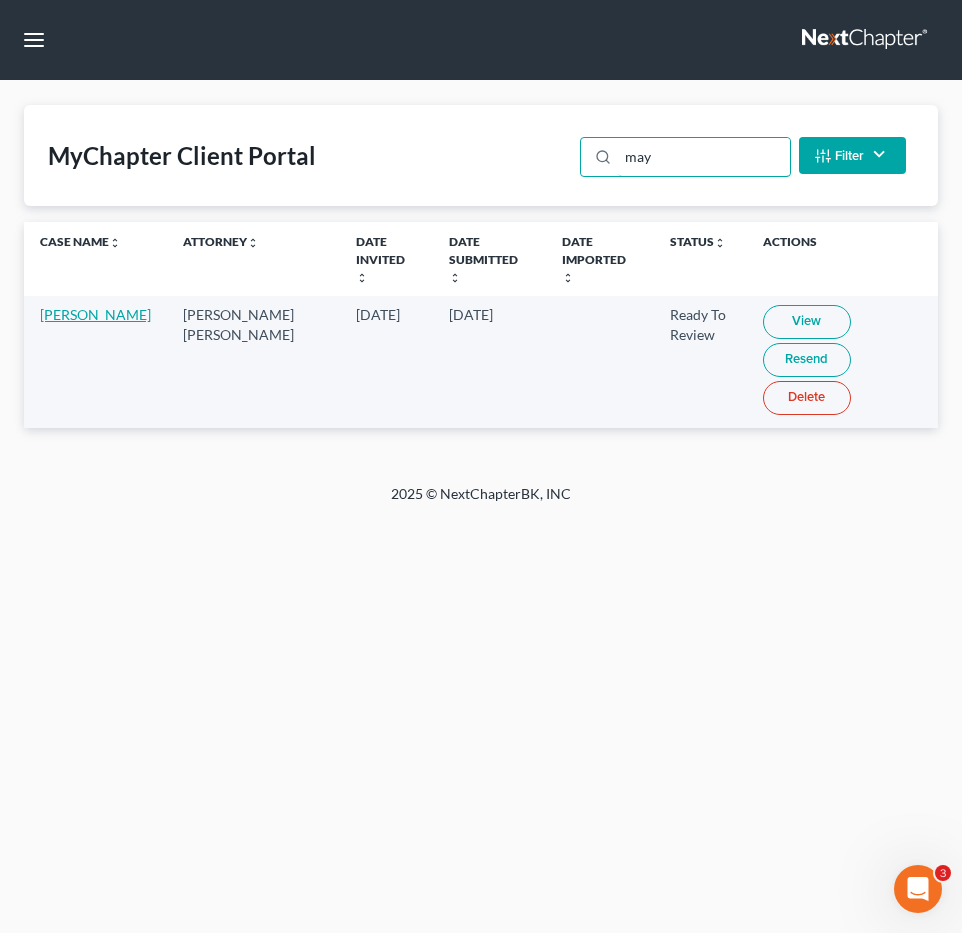 type on "may" 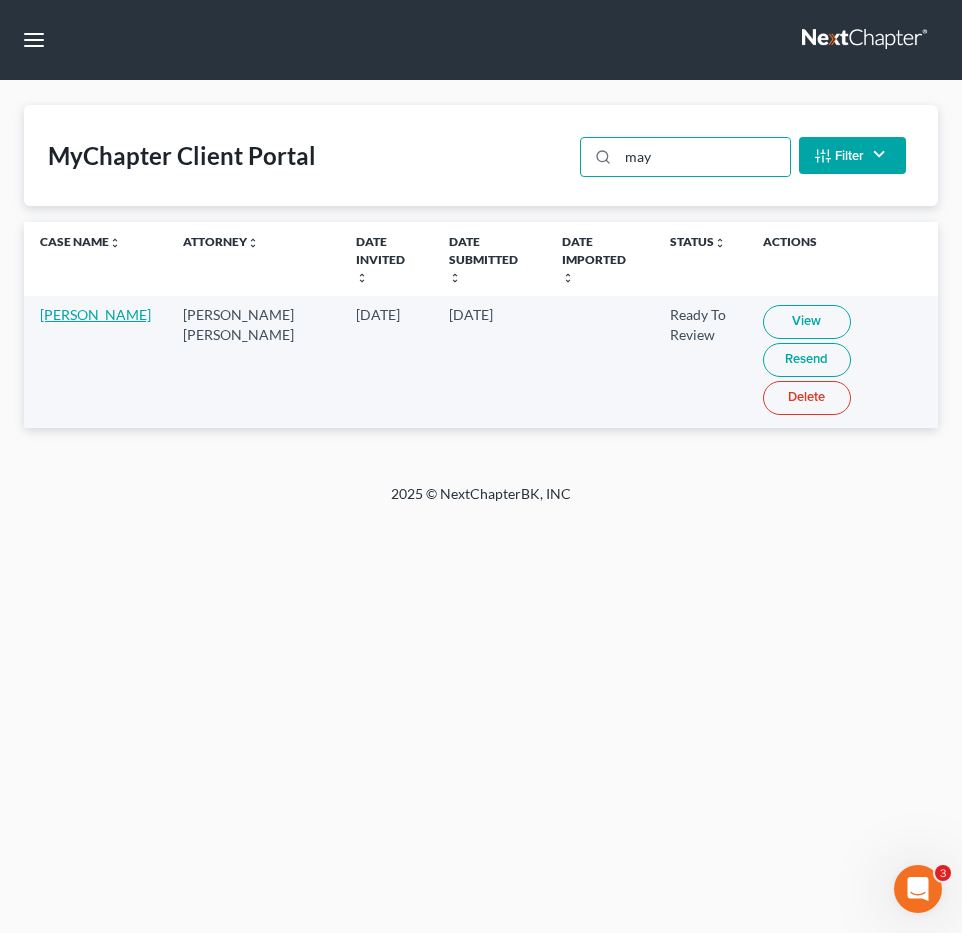 click on "Nadia Maynard" at bounding box center [95, 314] 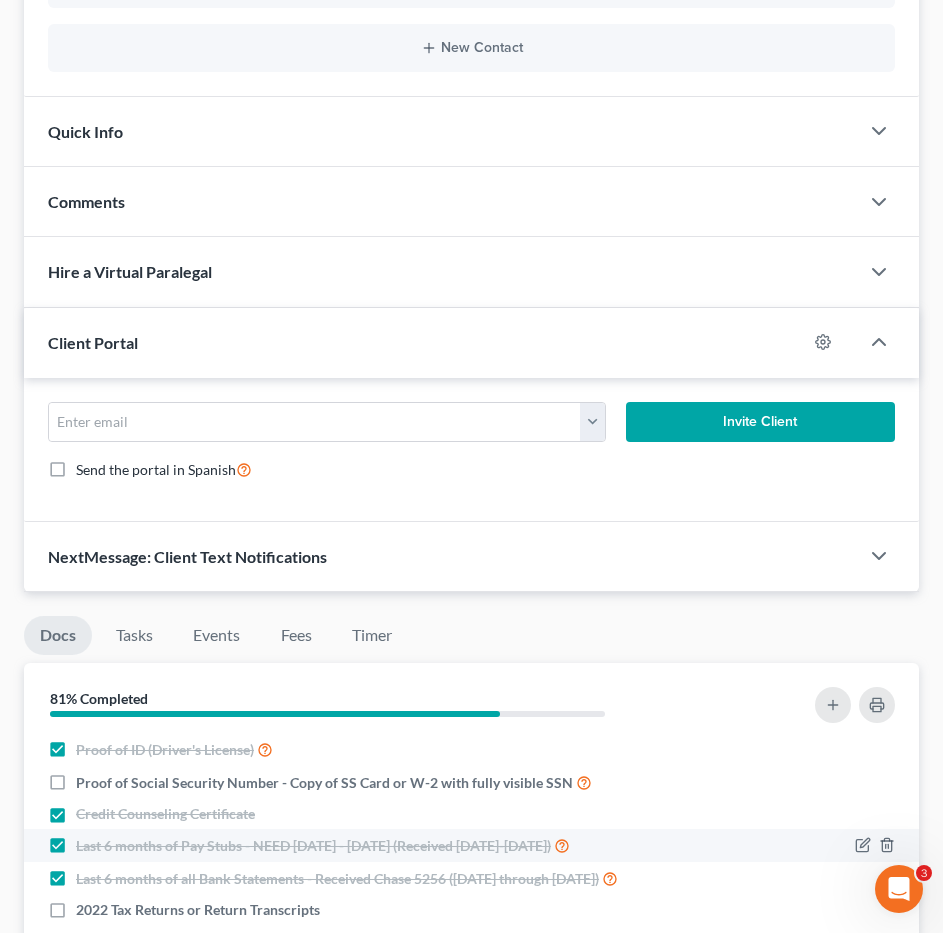 scroll, scrollTop: 875, scrollLeft: 0, axis: vertical 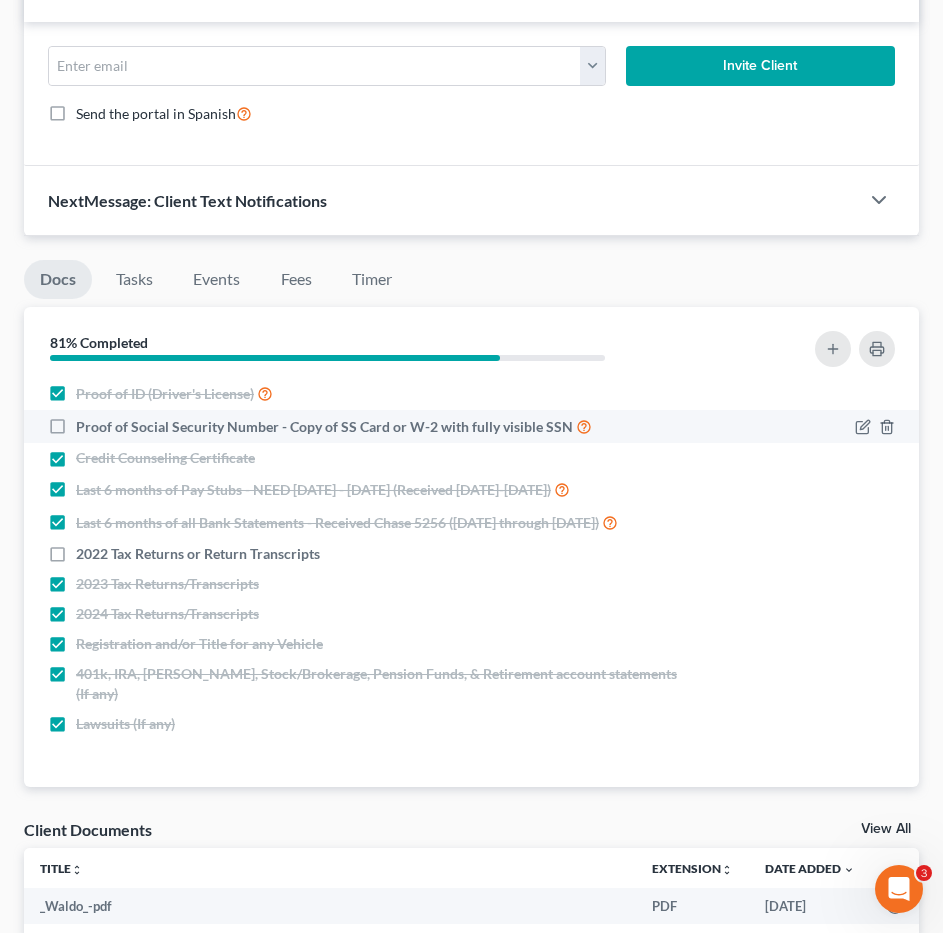 click on "Proof of Social Security Number - Copy of SS Card or W-2 with fully visible SSN" at bounding box center [334, 426] 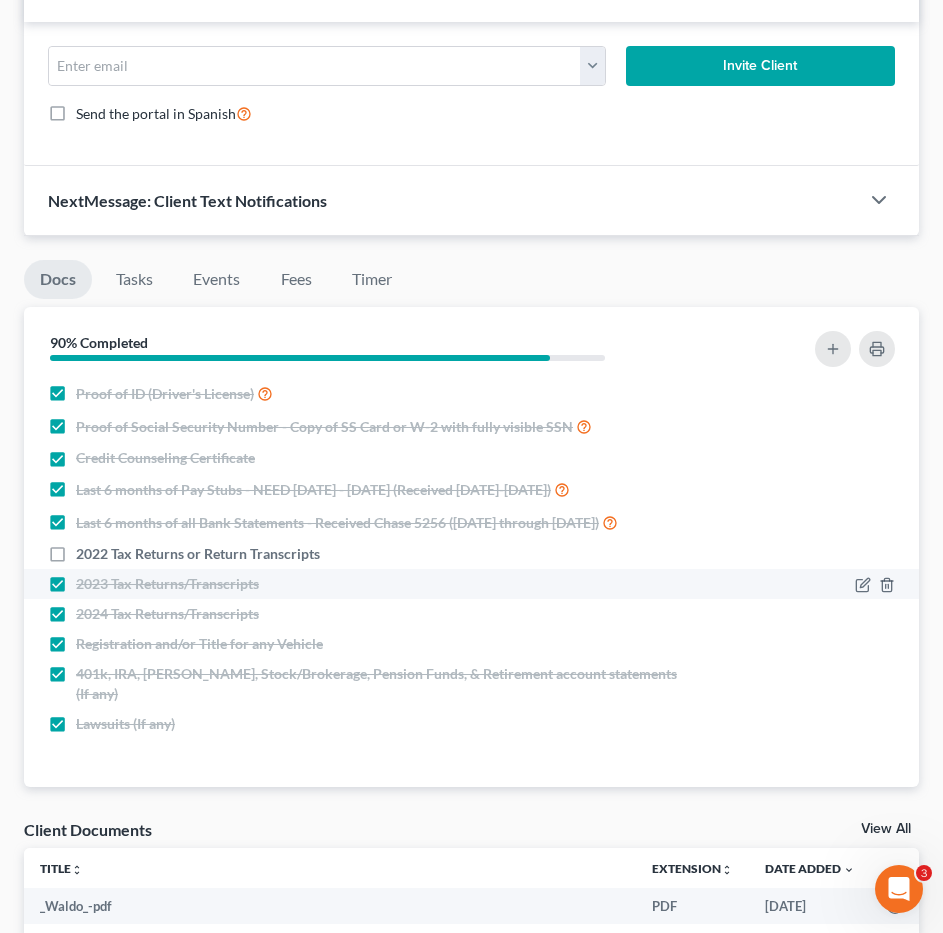 drag, startPoint x: 55, startPoint y: 592, endPoint x: 223, endPoint y: 626, distance: 171.40594 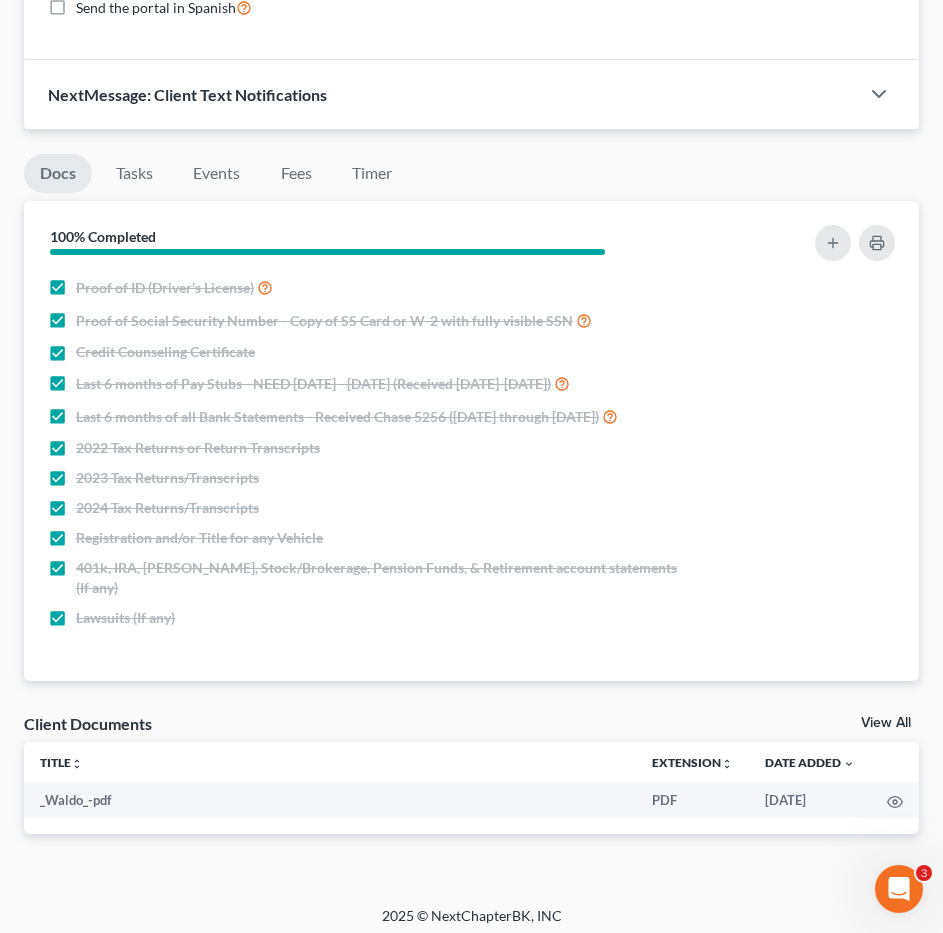 scroll, scrollTop: 990, scrollLeft: 0, axis: vertical 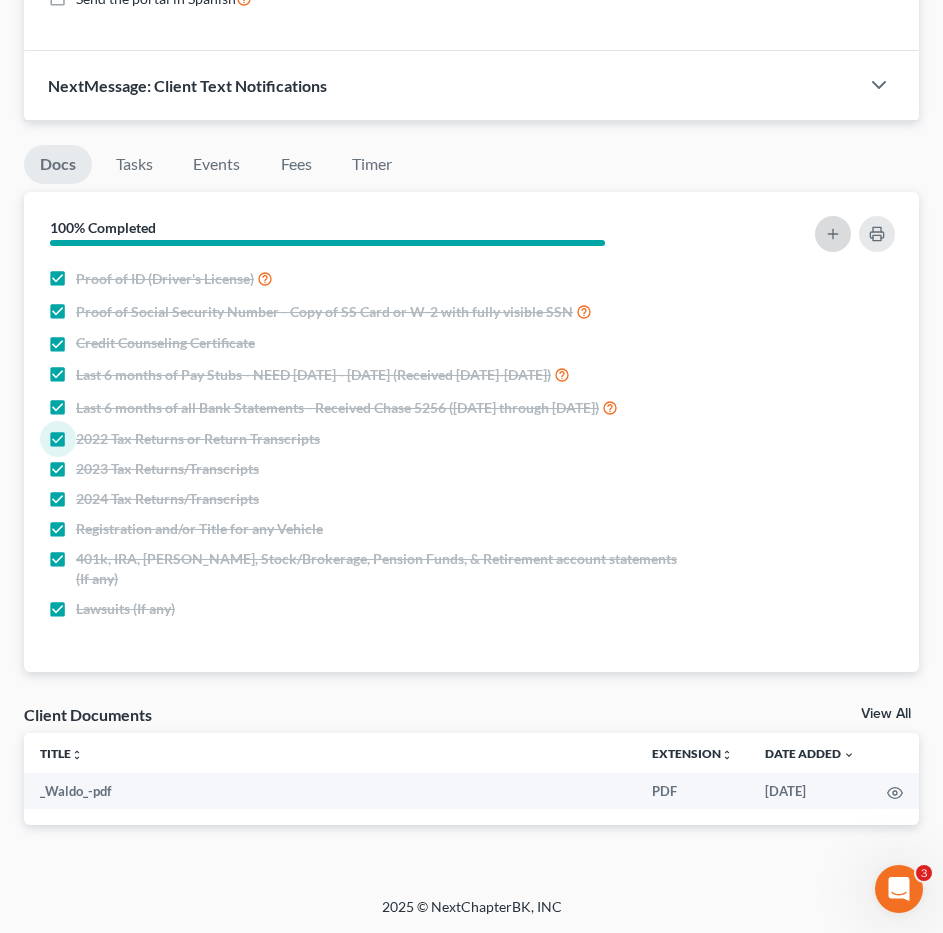 click 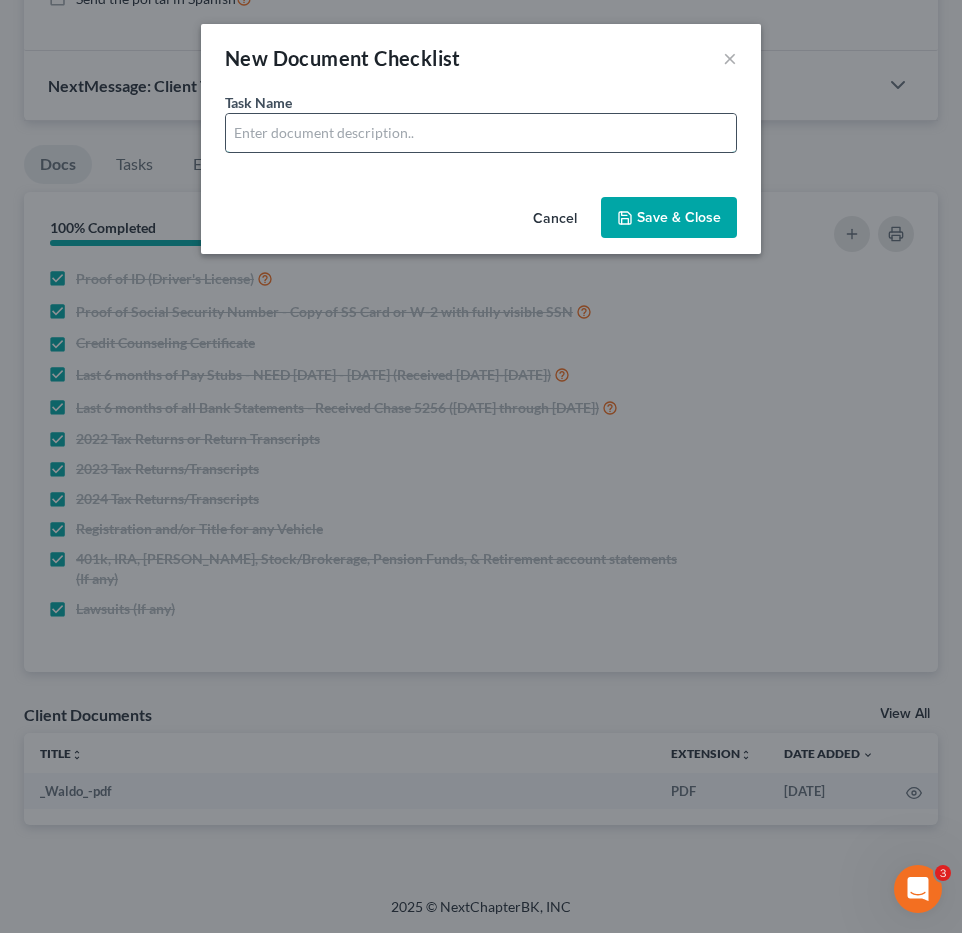 click at bounding box center (481, 133) 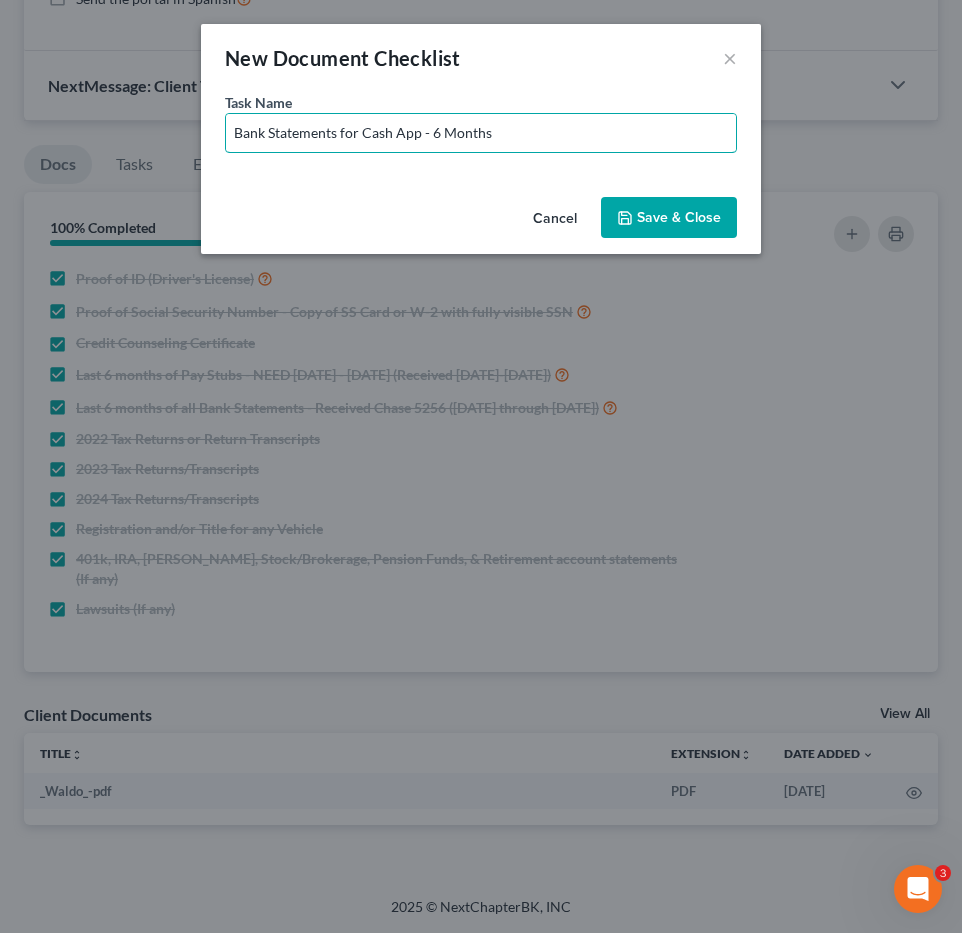 drag, startPoint x: 370, startPoint y: 132, endPoint x: 748, endPoint y: 159, distance: 378.96307 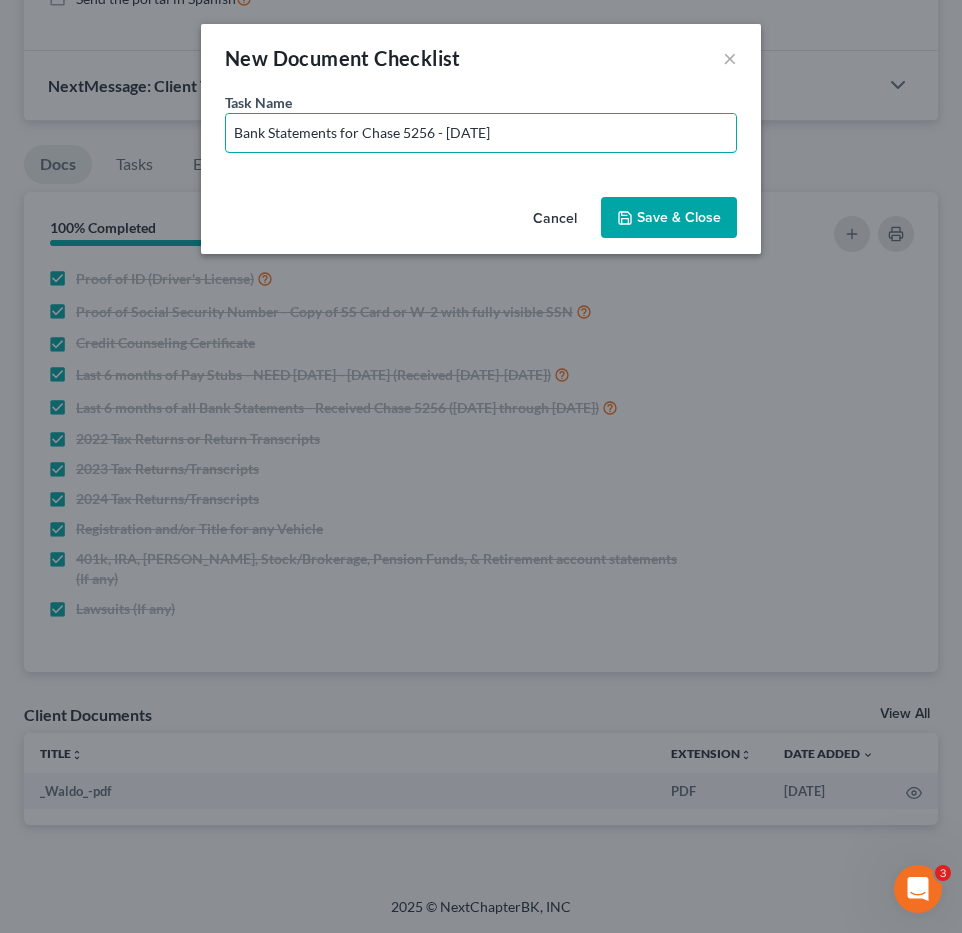 type on "Bank Statements for Chase 5256 - June 2025" 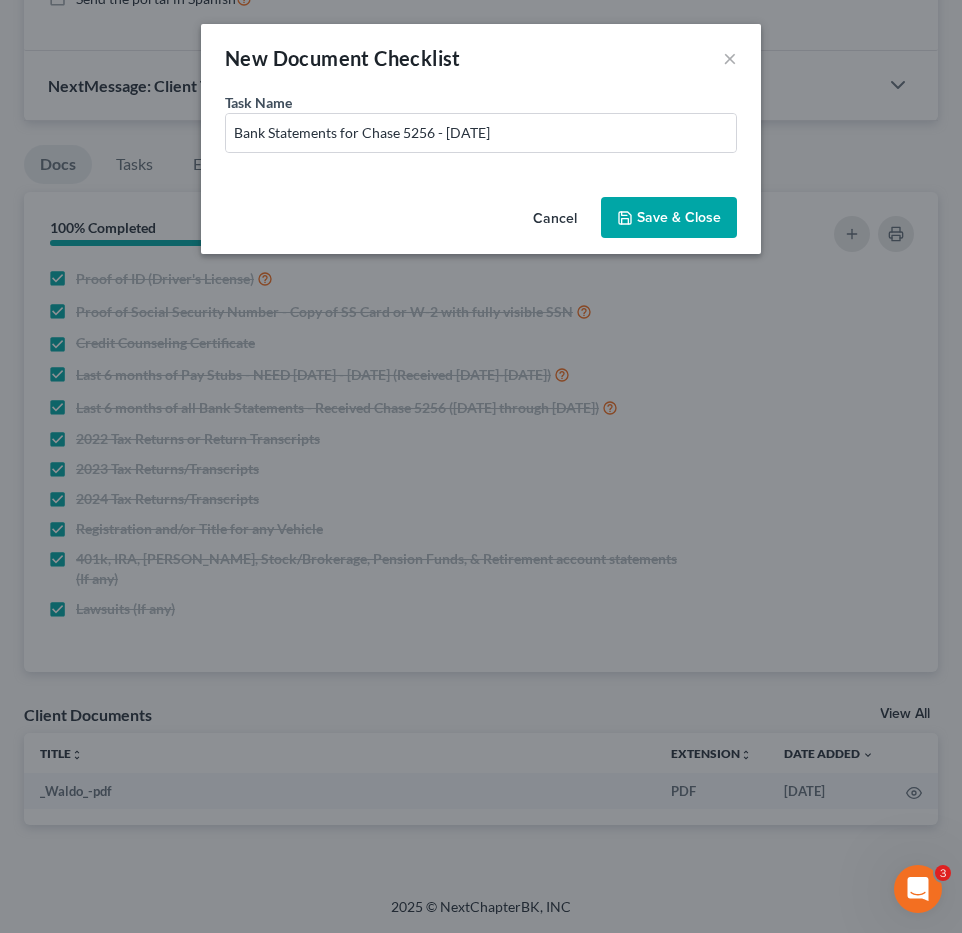 click on "Save & Close" at bounding box center [669, 218] 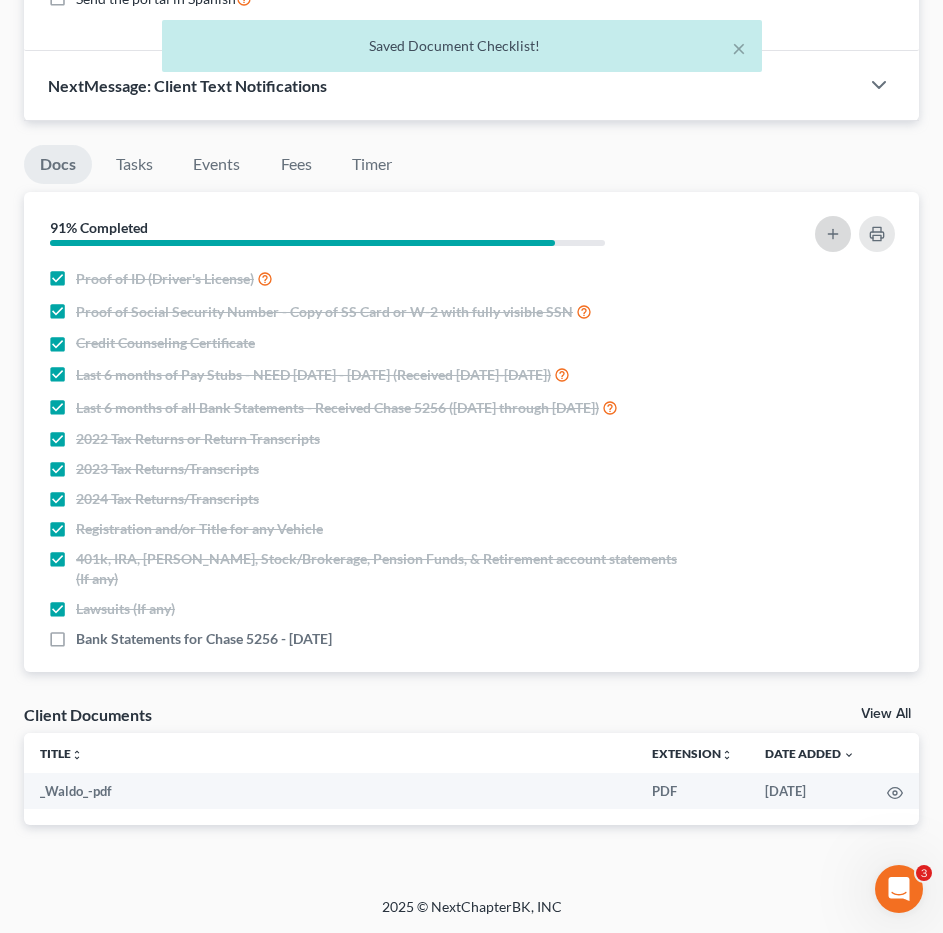 click at bounding box center (833, 234) 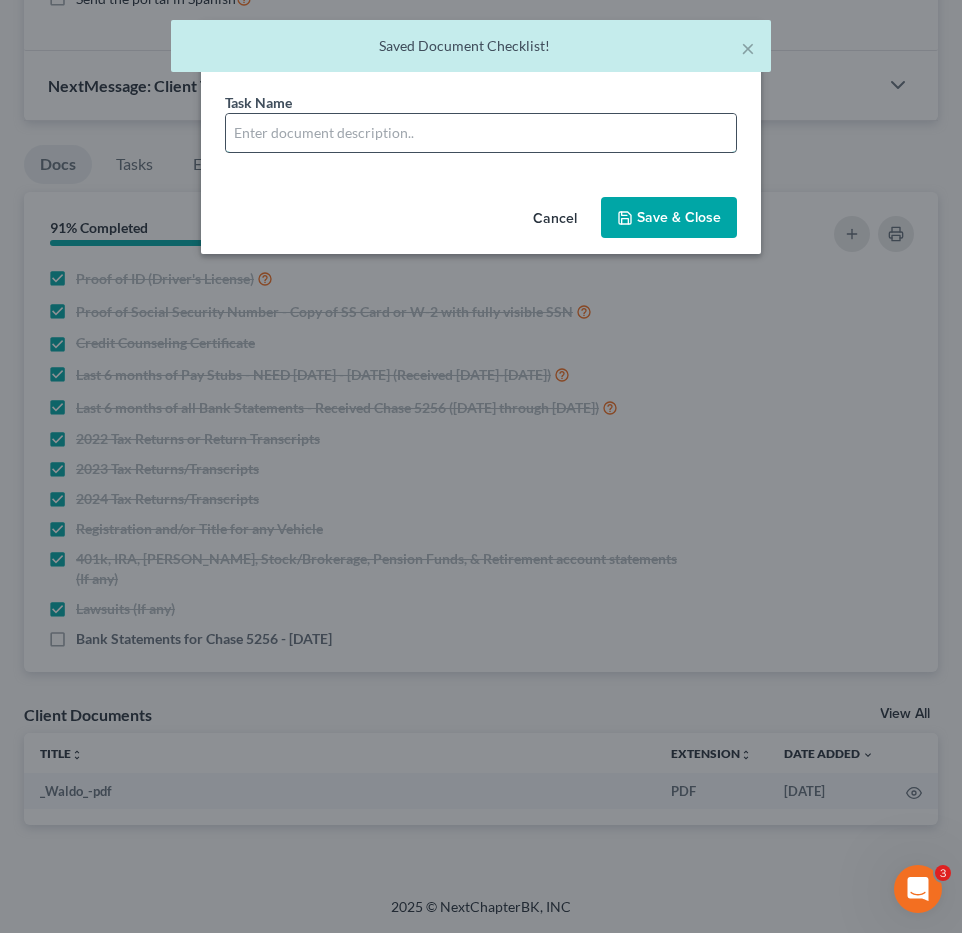 click at bounding box center [481, 133] 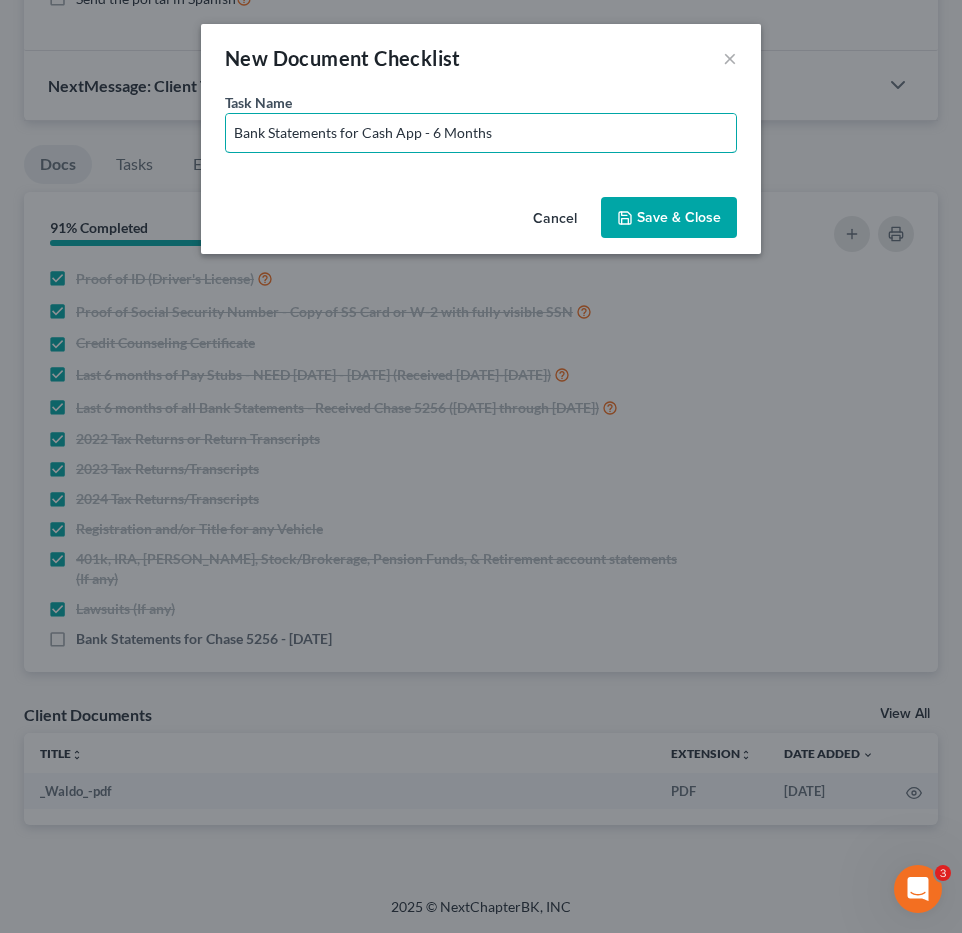 drag, startPoint x: 362, startPoint y: 136, endPoint x: 954, endPoint y: 137, distance: 592.00085 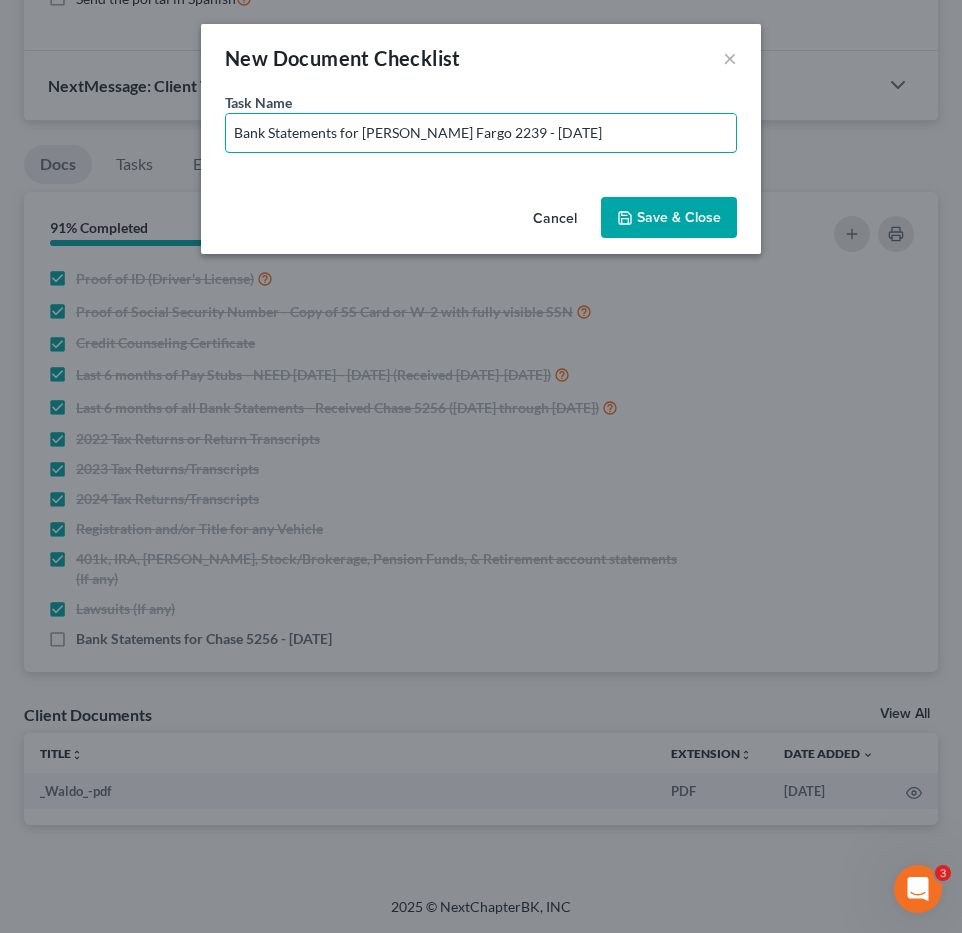 type on "Bank Statements for Wells Fargo 2239 - June 2025" 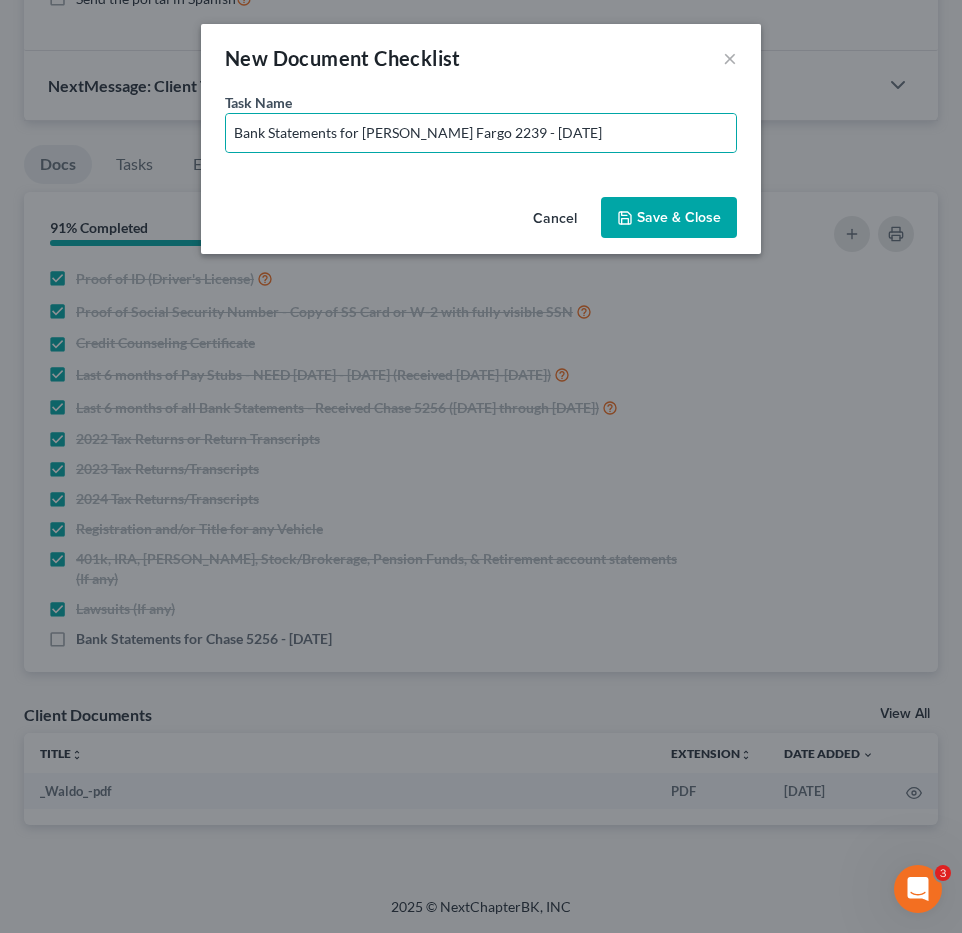 click on "Save & Close" at bounding box center [669, 218] 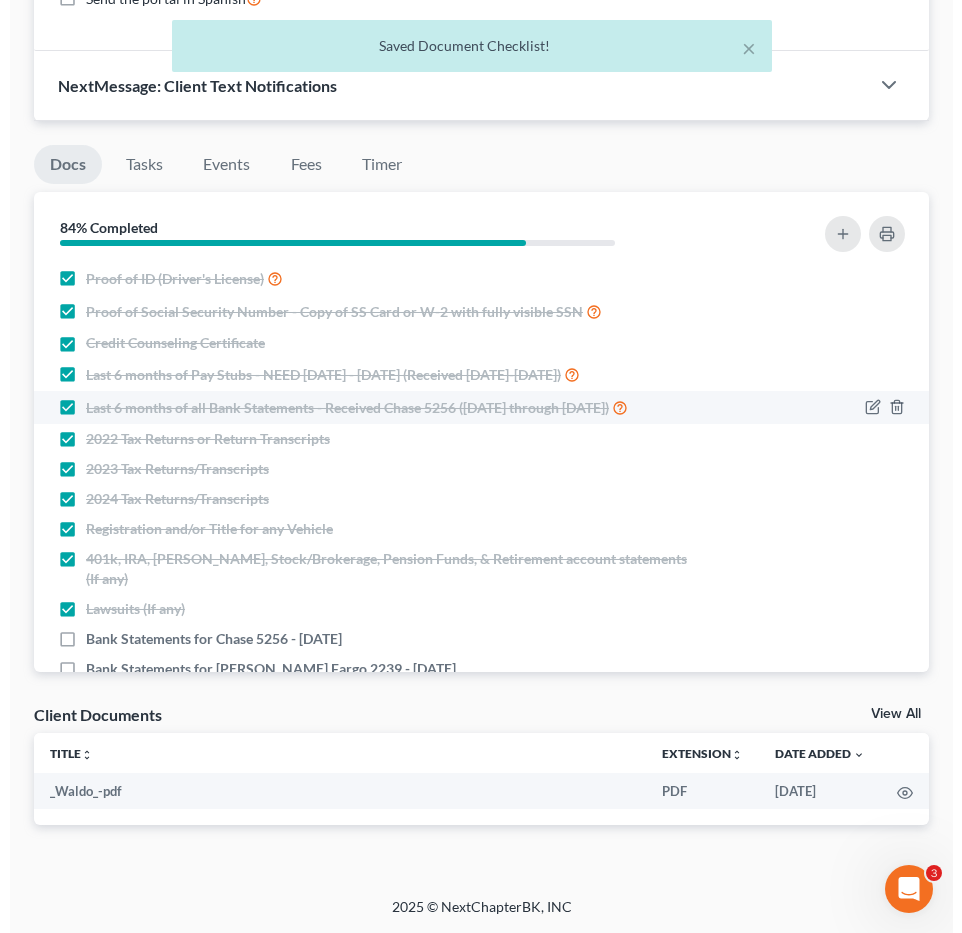 scroll, scrollTop: 83, scrollLeft: 0, axis: vertical 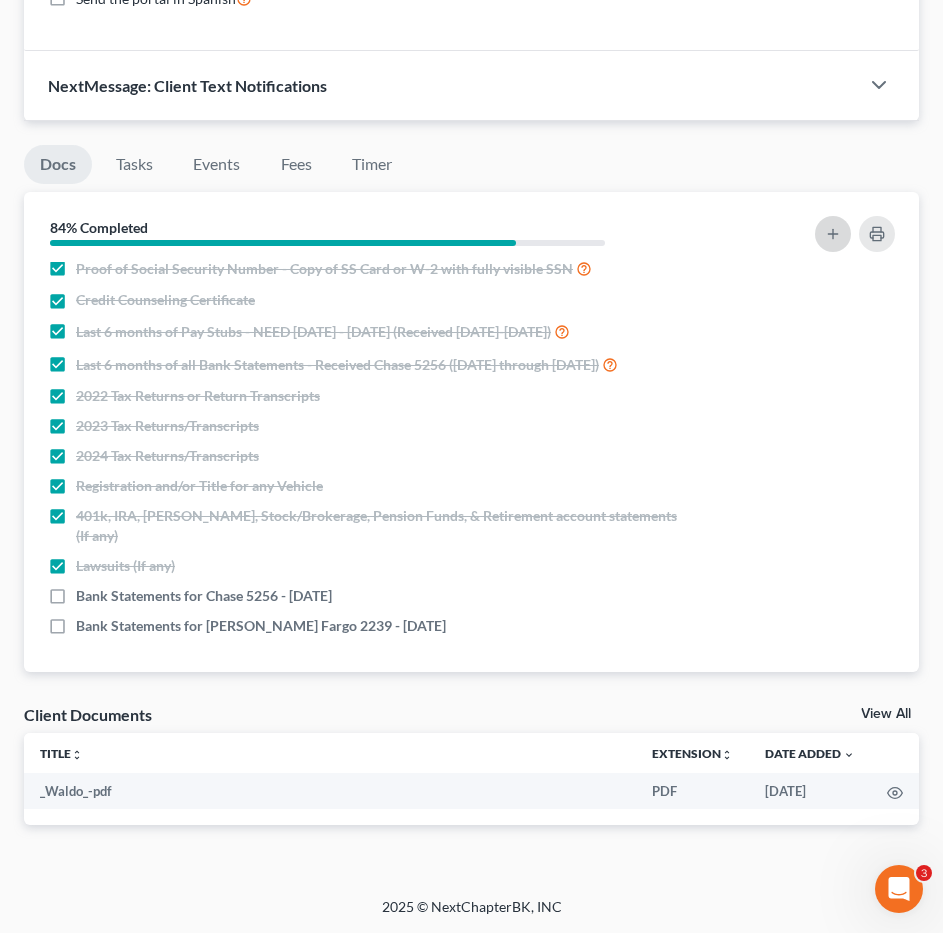 click 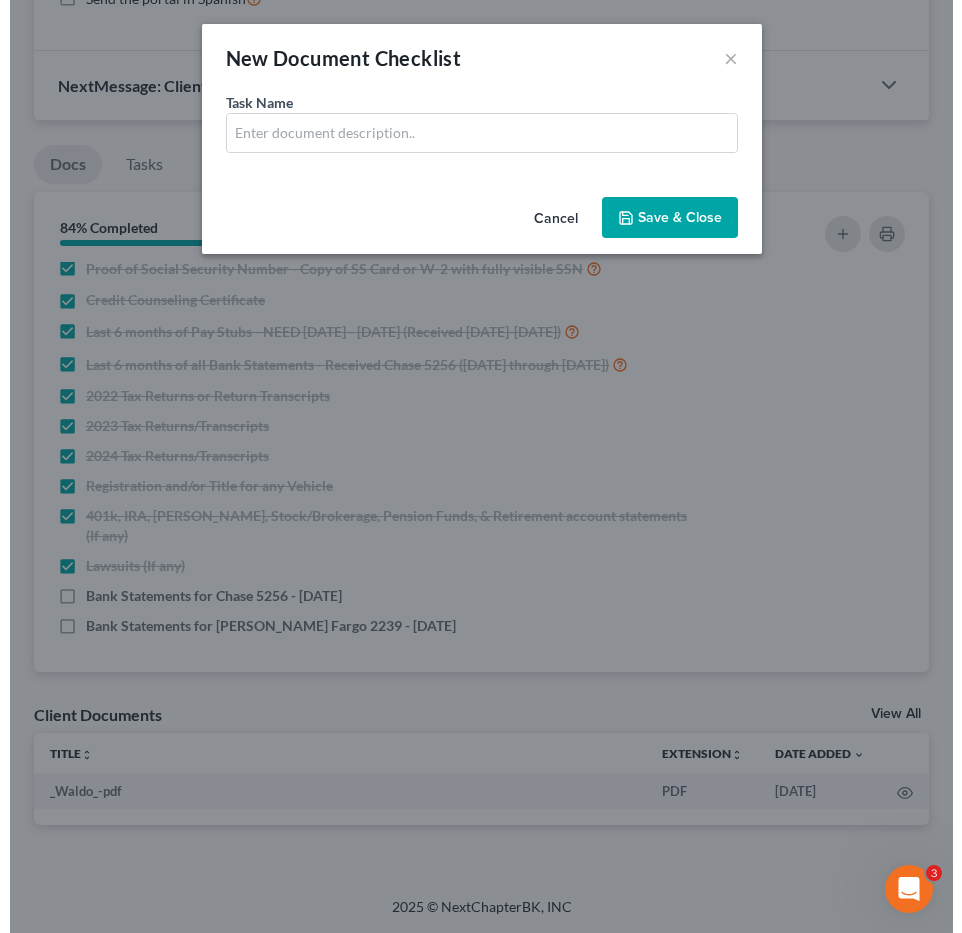 scroll, scrollTop: 63, scrollLeft: 0, axis: vertical 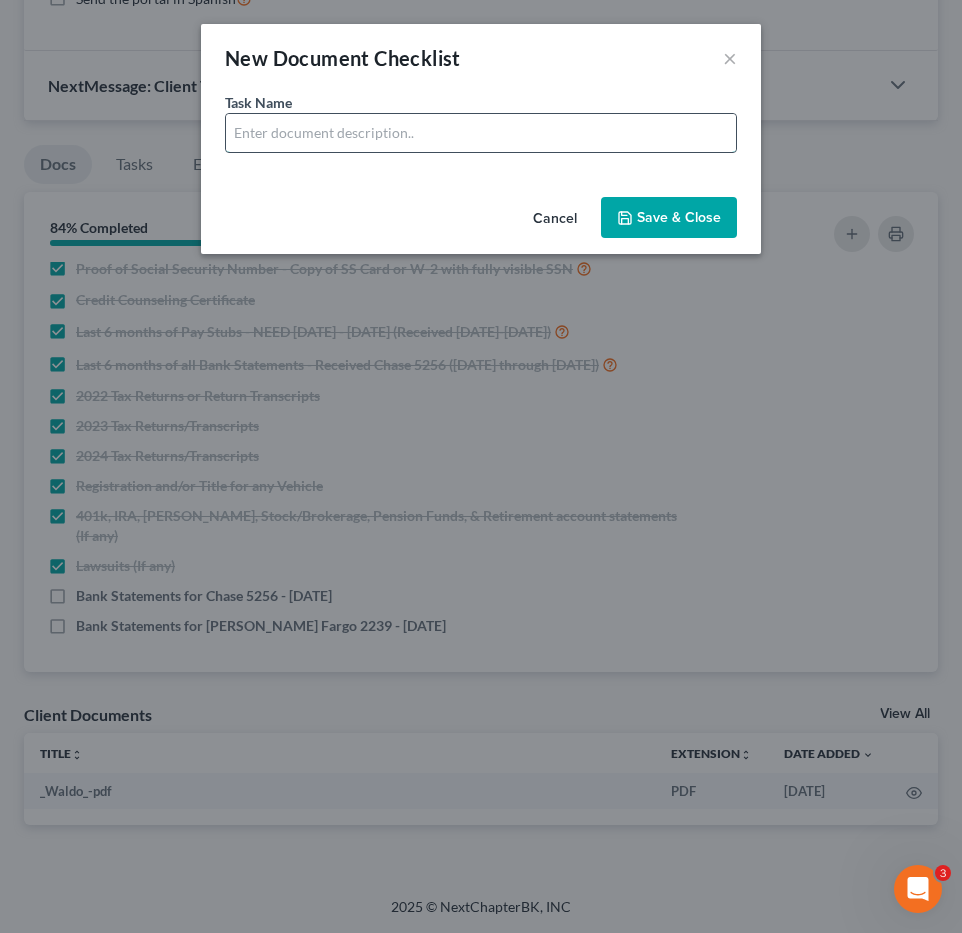click at bounding box center (481, 133) 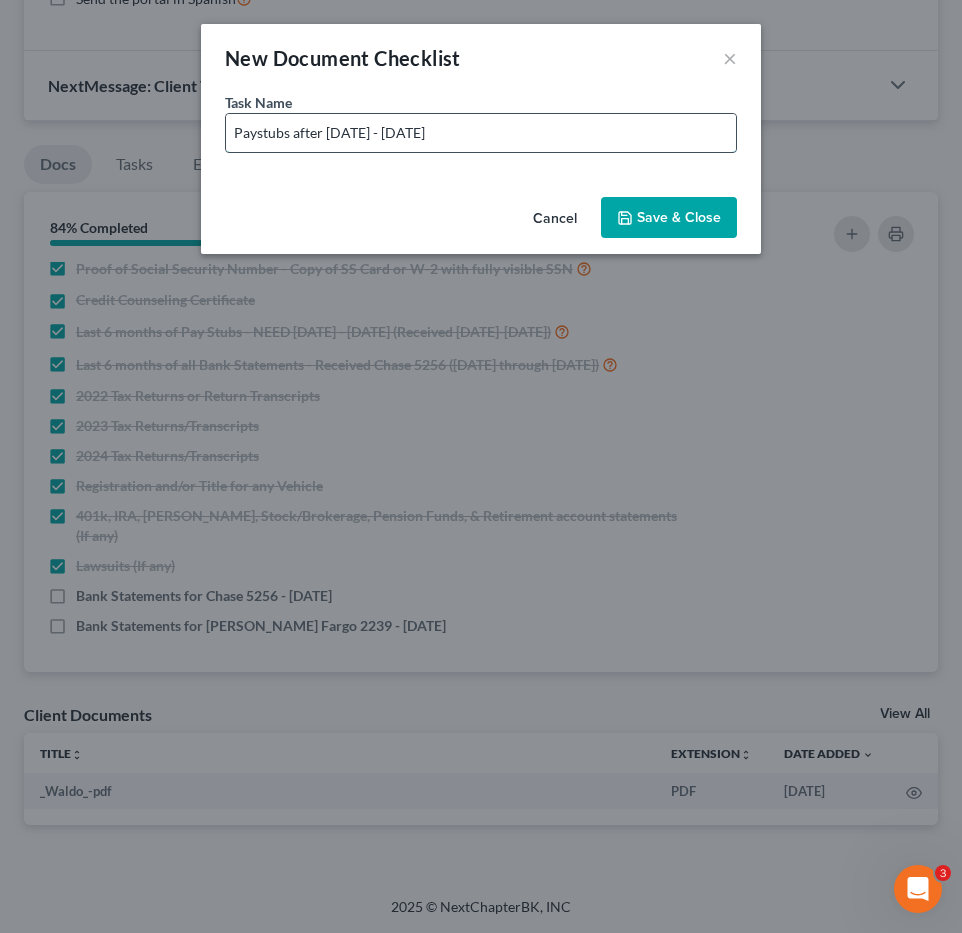drag, startPoint x: 326, startPoint y: 128, endPoint x: 304, endPoint y: 126, distance: 22.090721 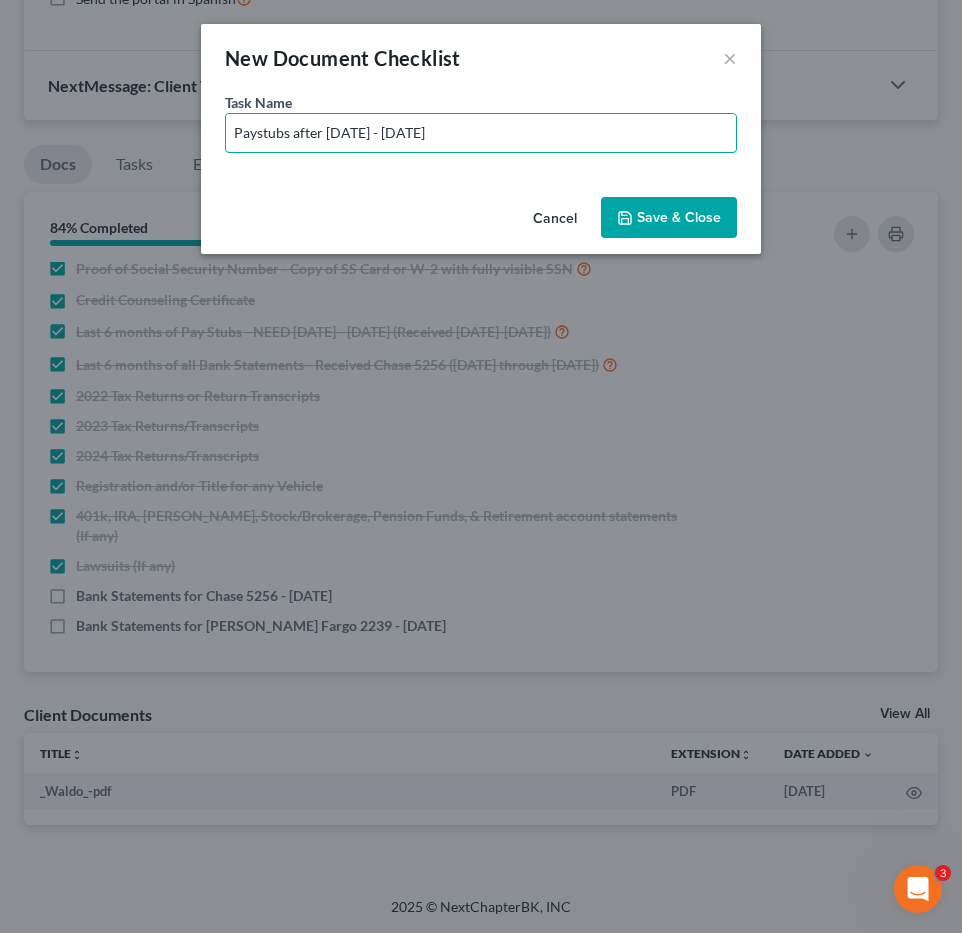 drag, startPoint x: 291, startPoint y: 133, endPoint x: 954, endPoint y: 195, distance: 665.89264 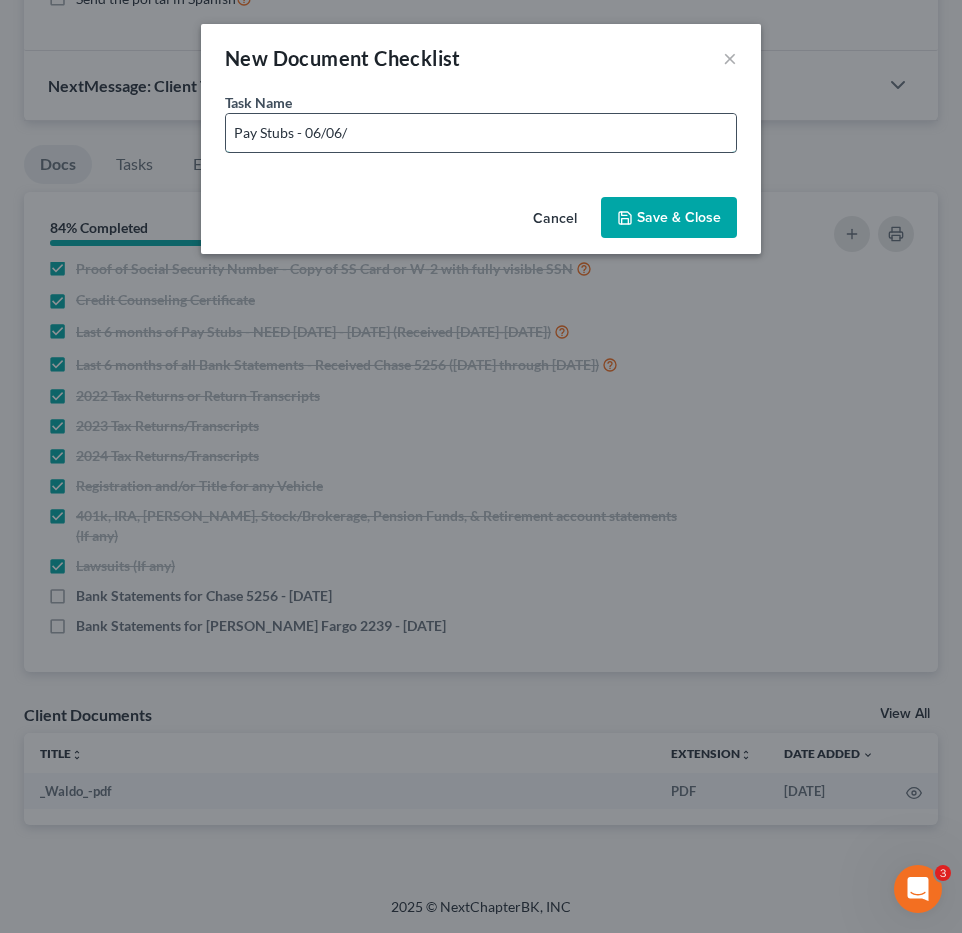 click on "Pay Stubs - 06/06/" at bounding box center [481, 133] 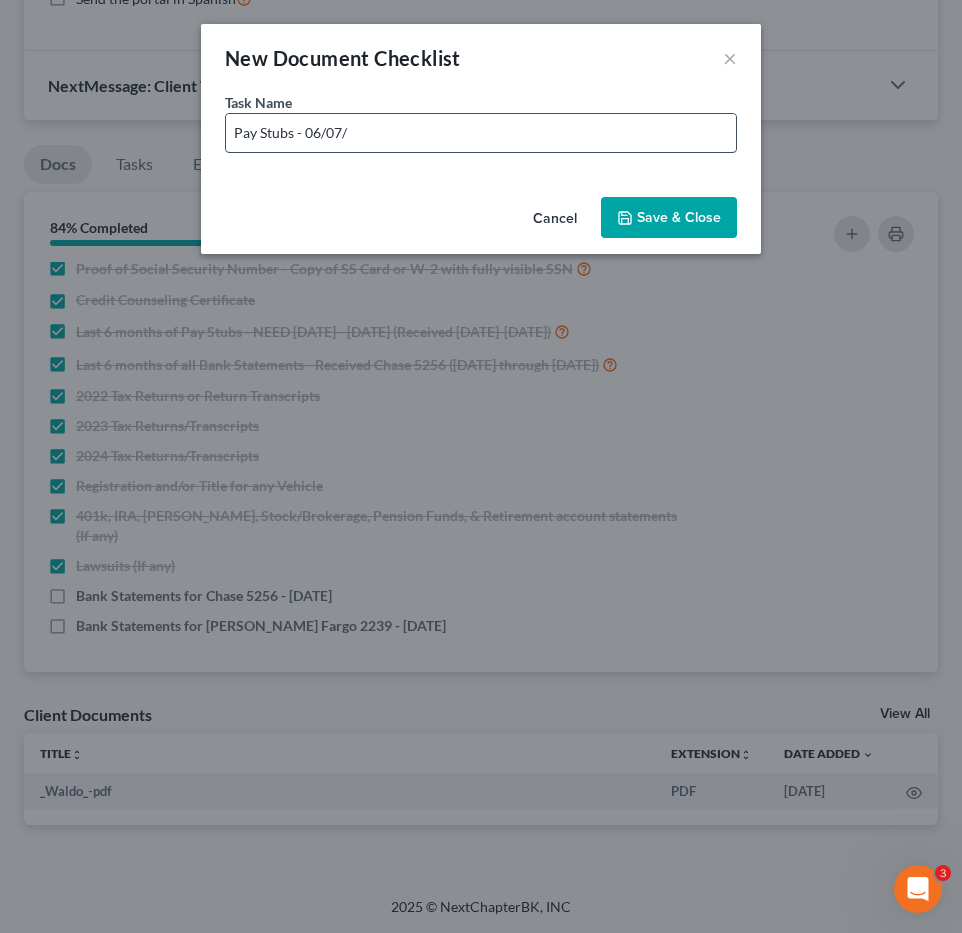click on "Pay Stubs - 06/07/" at bounding box center (481, 133) 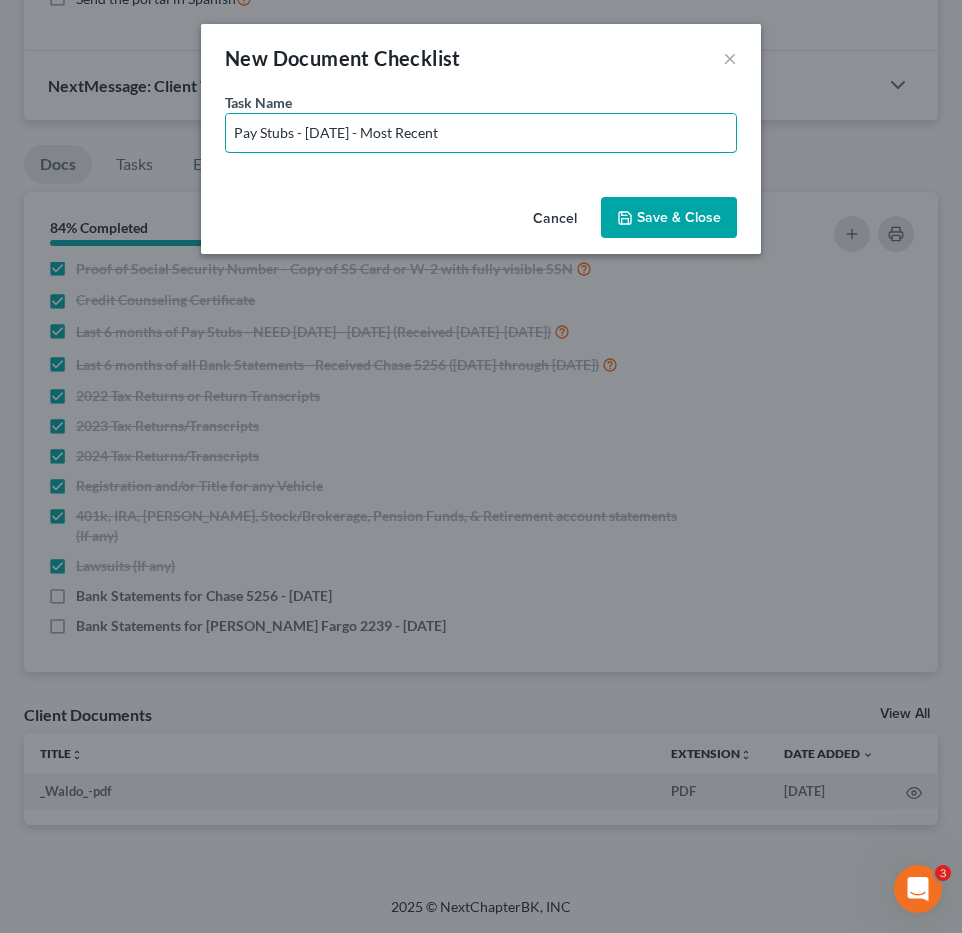 type on "Pay Stubs - 06/07/2025 - Most Recent" 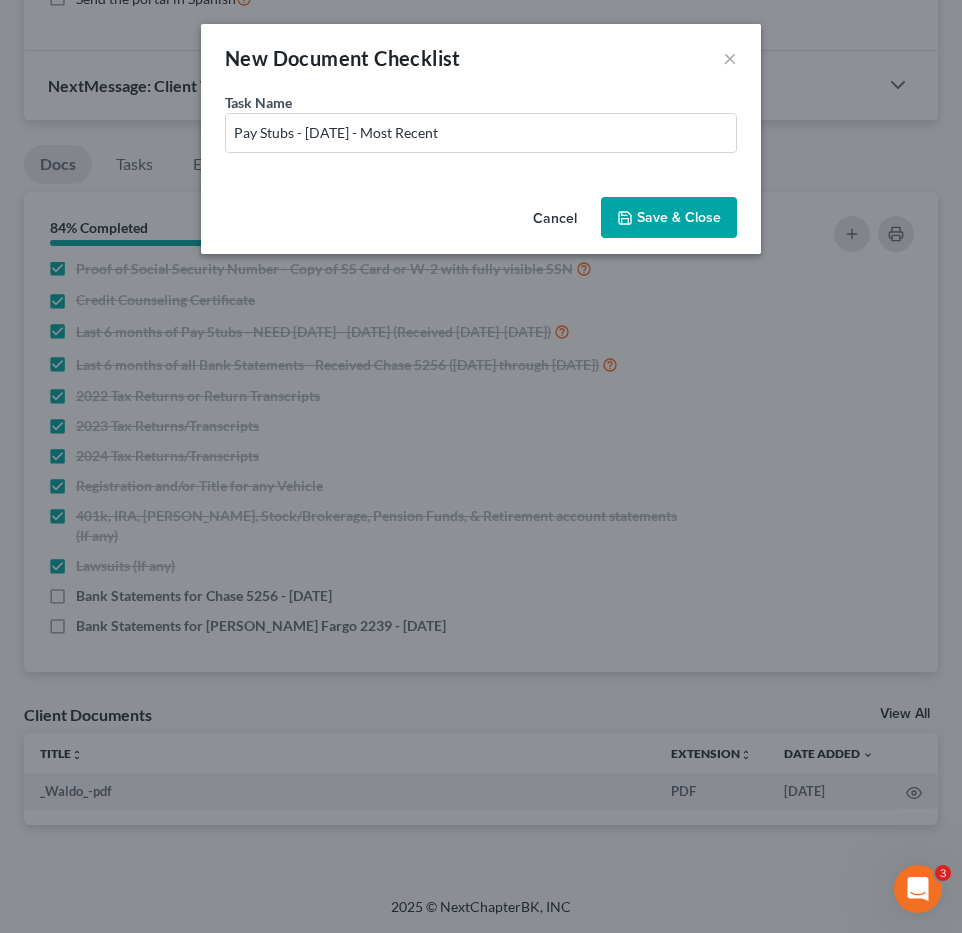 drag, startPoint x: 678, startPoint y: 211, endPoint x: 797, endPoint y: 325, distance: 164.79381 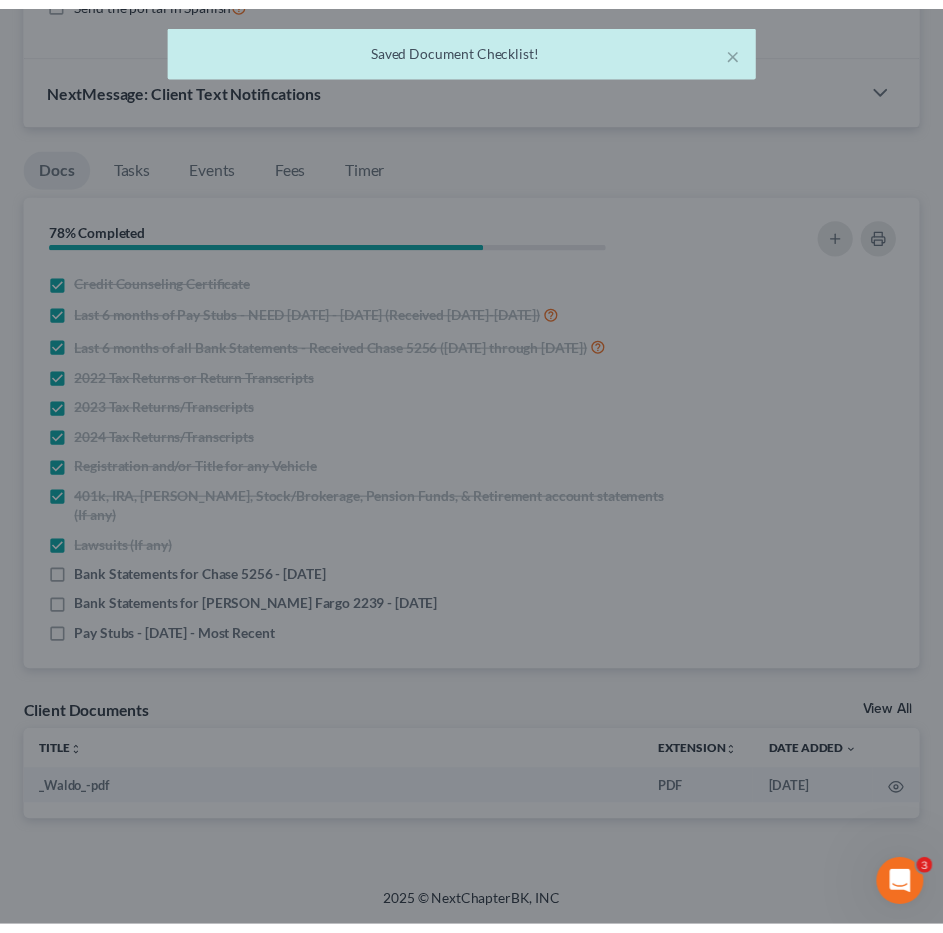 scroll, scrollTop: 83, scrollLeft: 0, axis: vertical 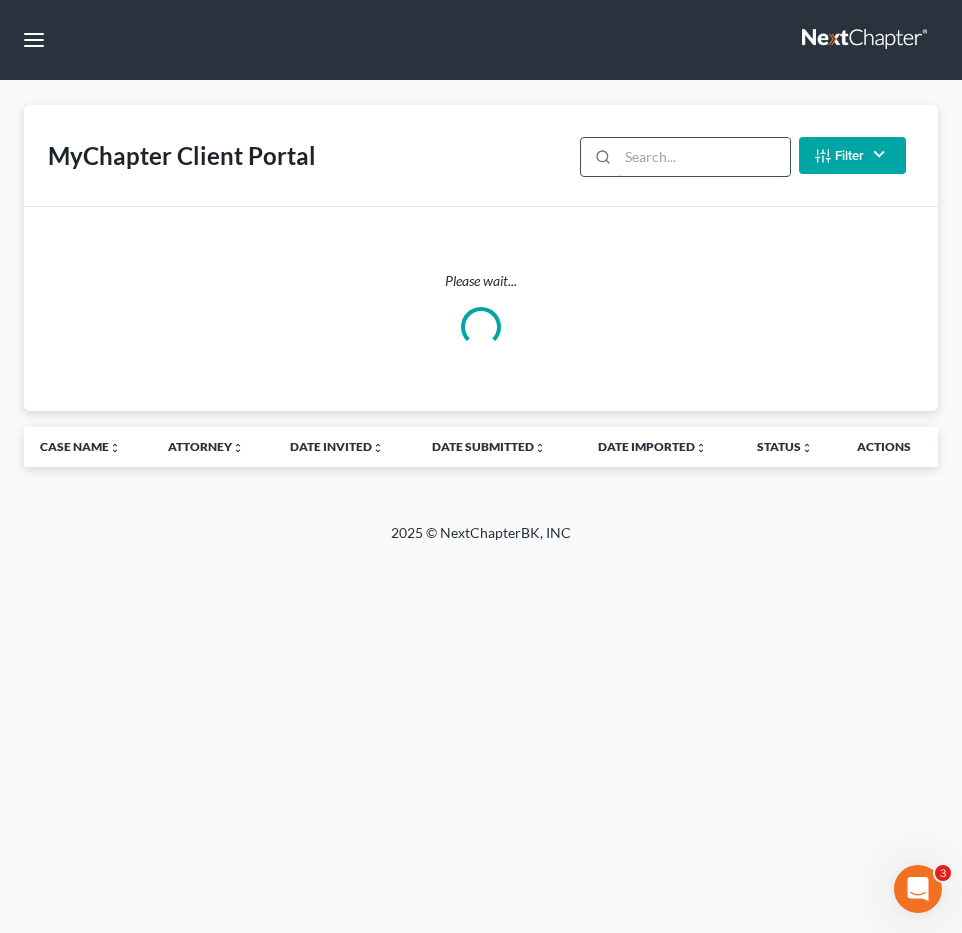 click at bounding box center (703, 157) 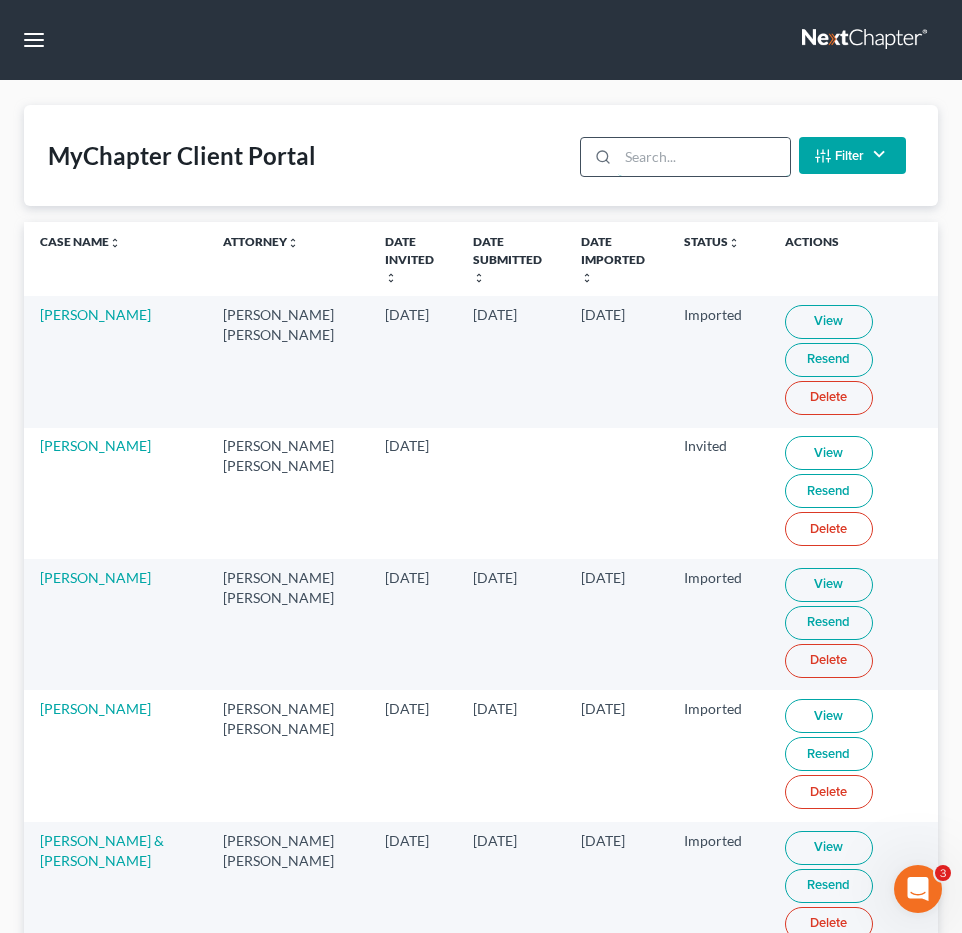 click at bounding box center [703, 157] 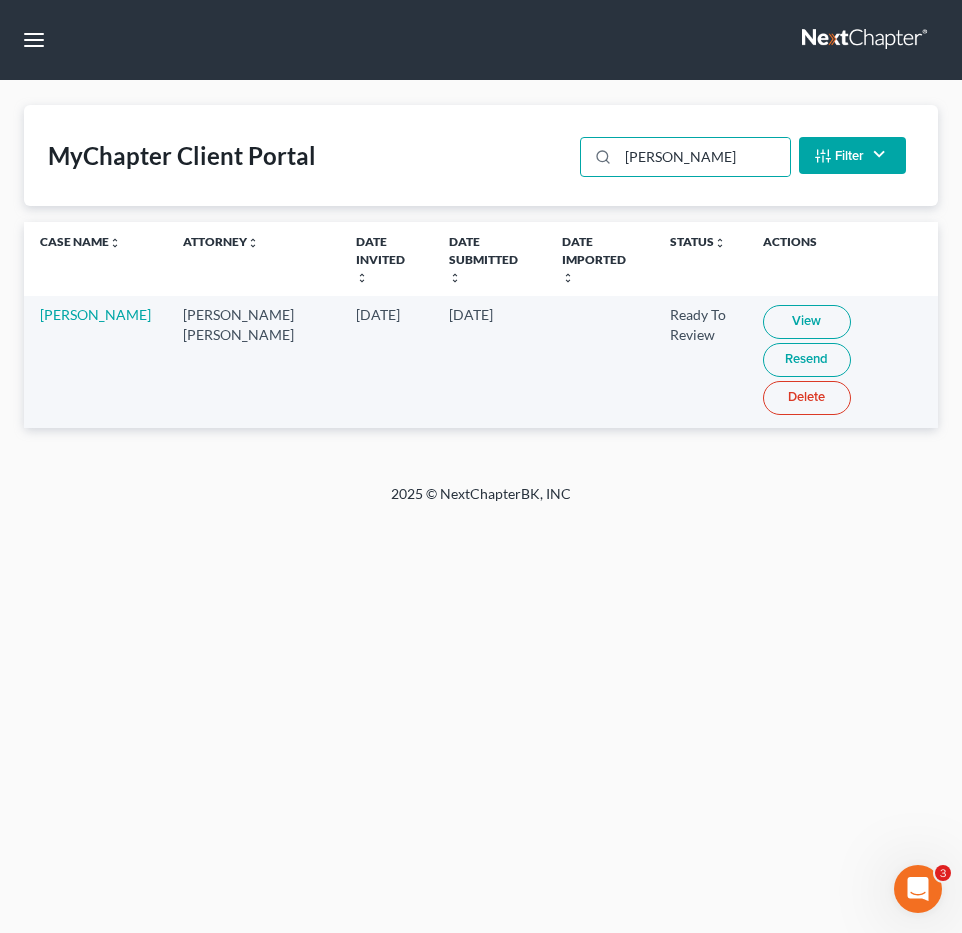 click on "View" at bounding box center (807, 322) 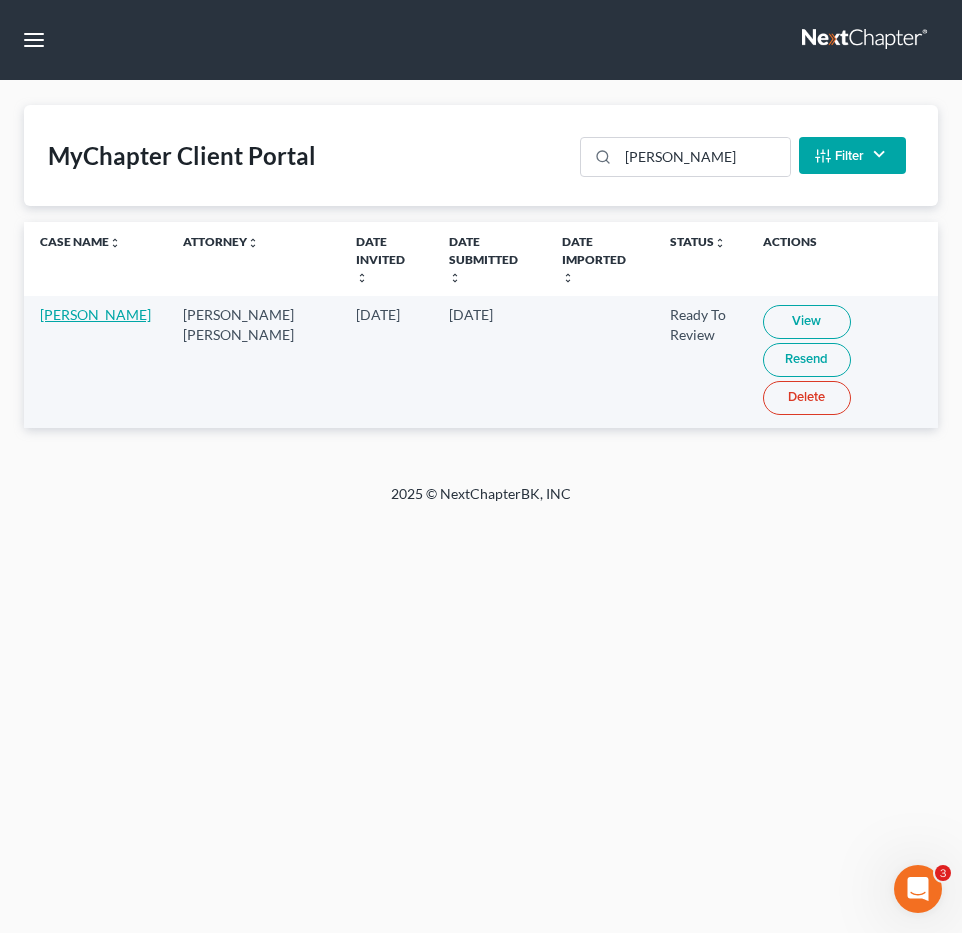 drag, startPoint x: 42, startPoint y: 309, endPoint x: 85, endPoint y: 322, distance: 44.922153 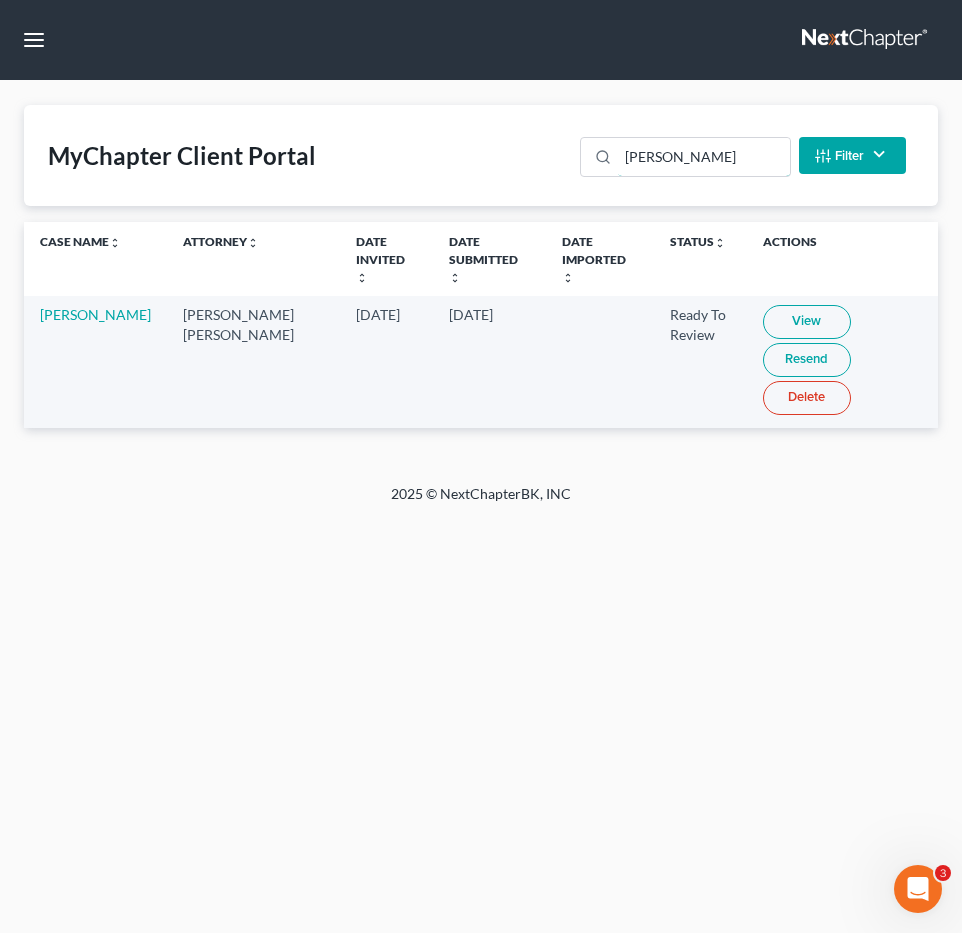 drag, startPoint x: 708, startPoint y: 165, endPoint x: -164, endPoint y: 76, distance: 876.5301 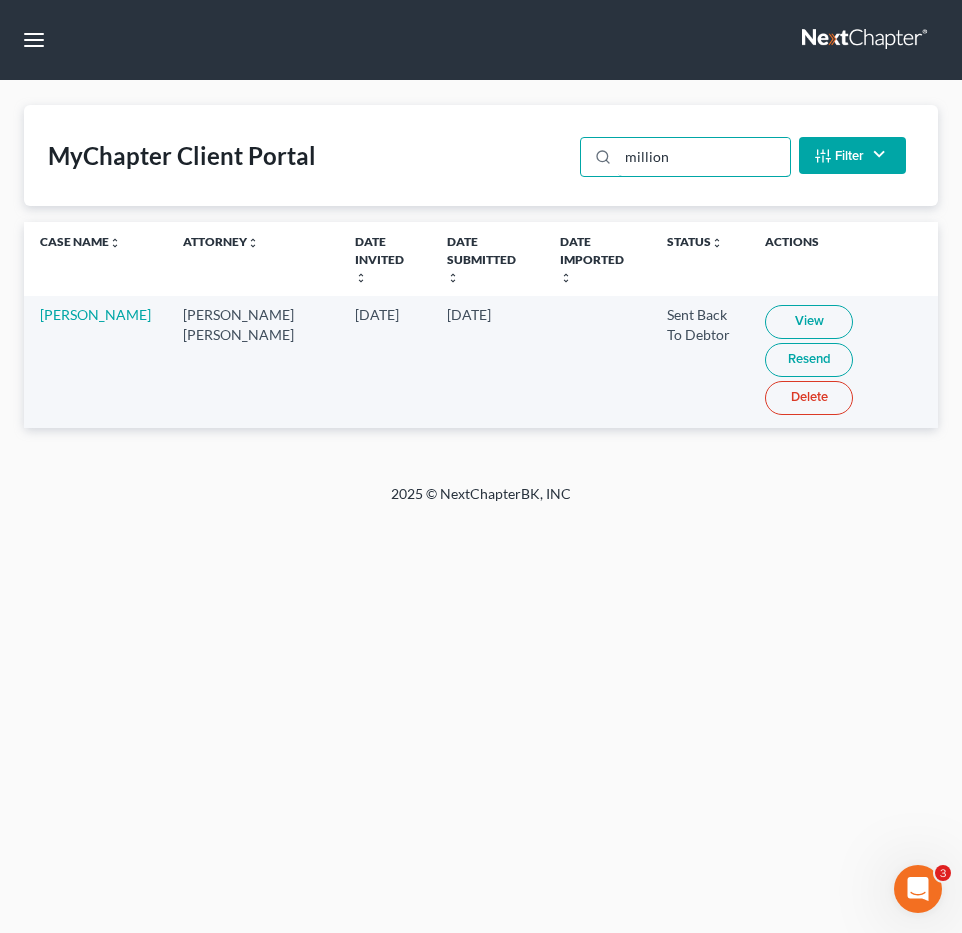 drag, startPoint x: 701, startPoint y: 157, endPoint x: 177, endPoint y: 121, distance: 525.23517 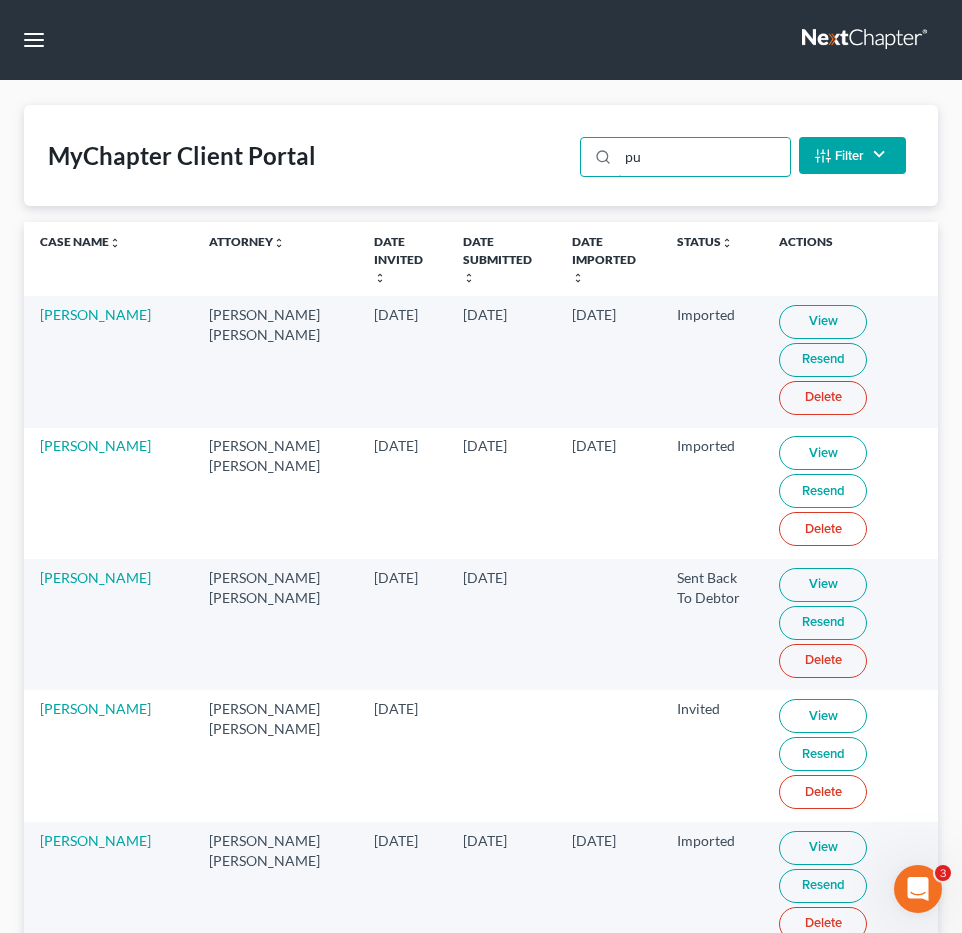 type on "pun" 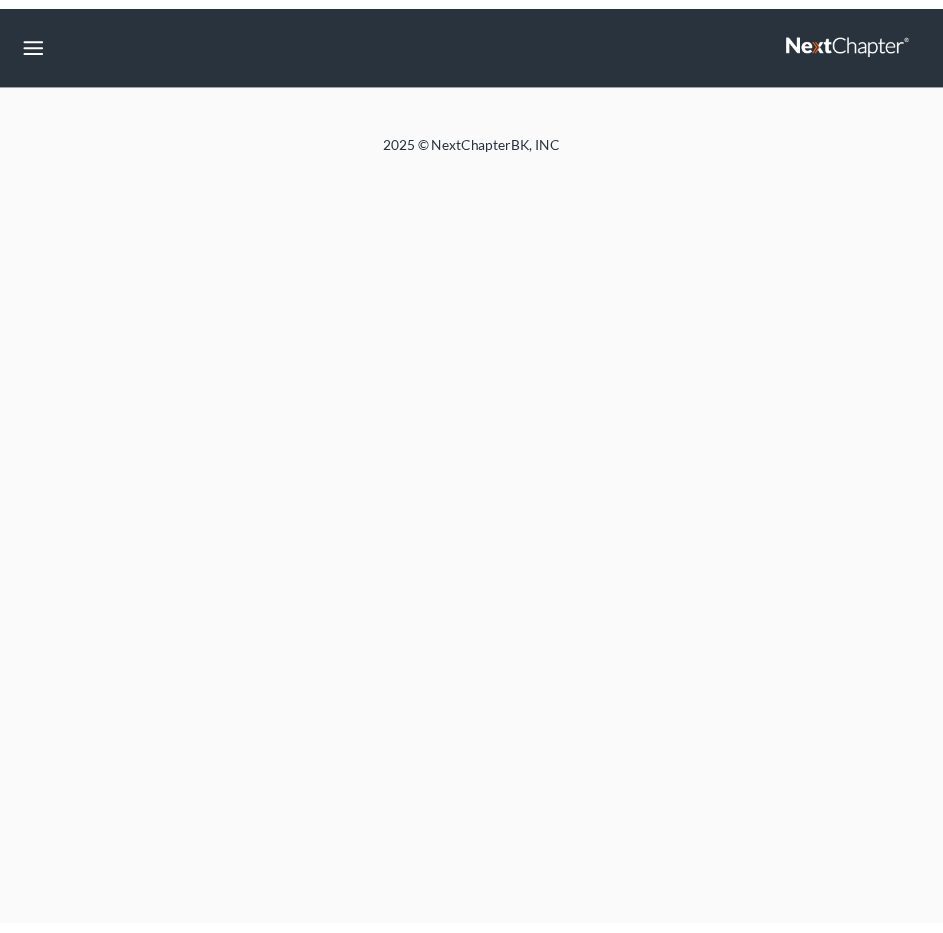 scroll, scrollTop: 0, scrollLeft: 0, axis: both 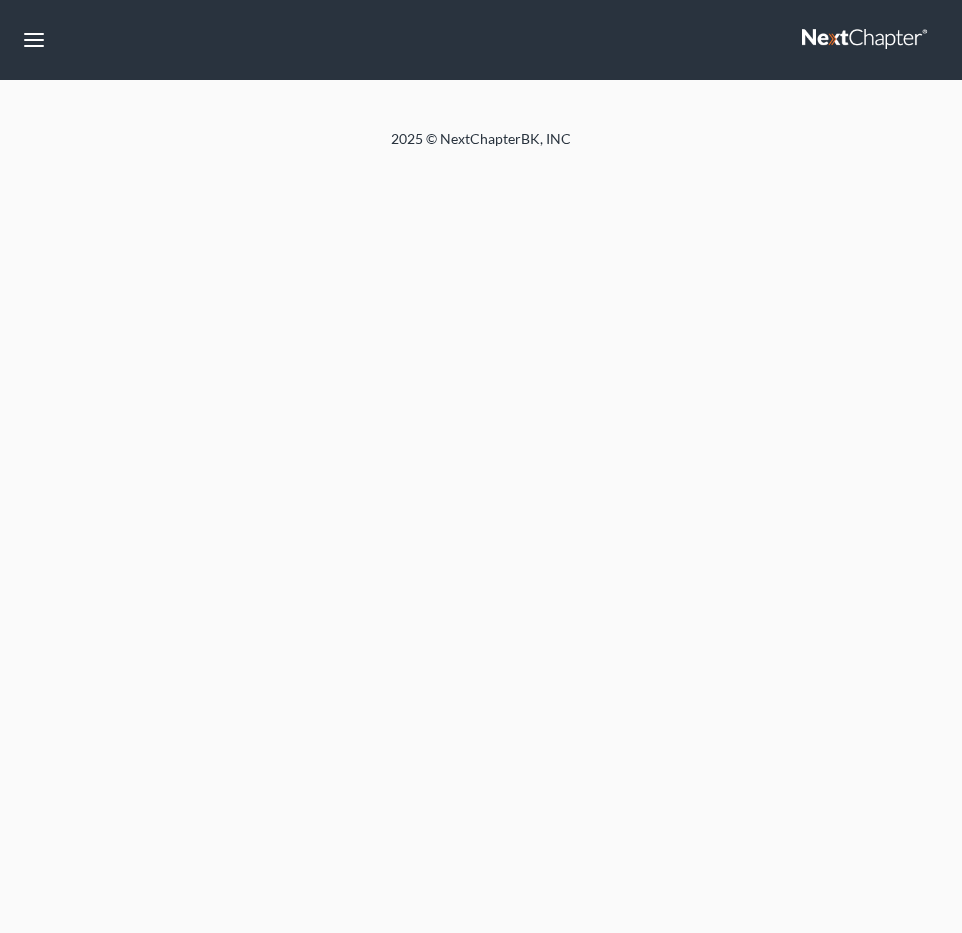 select on "4" 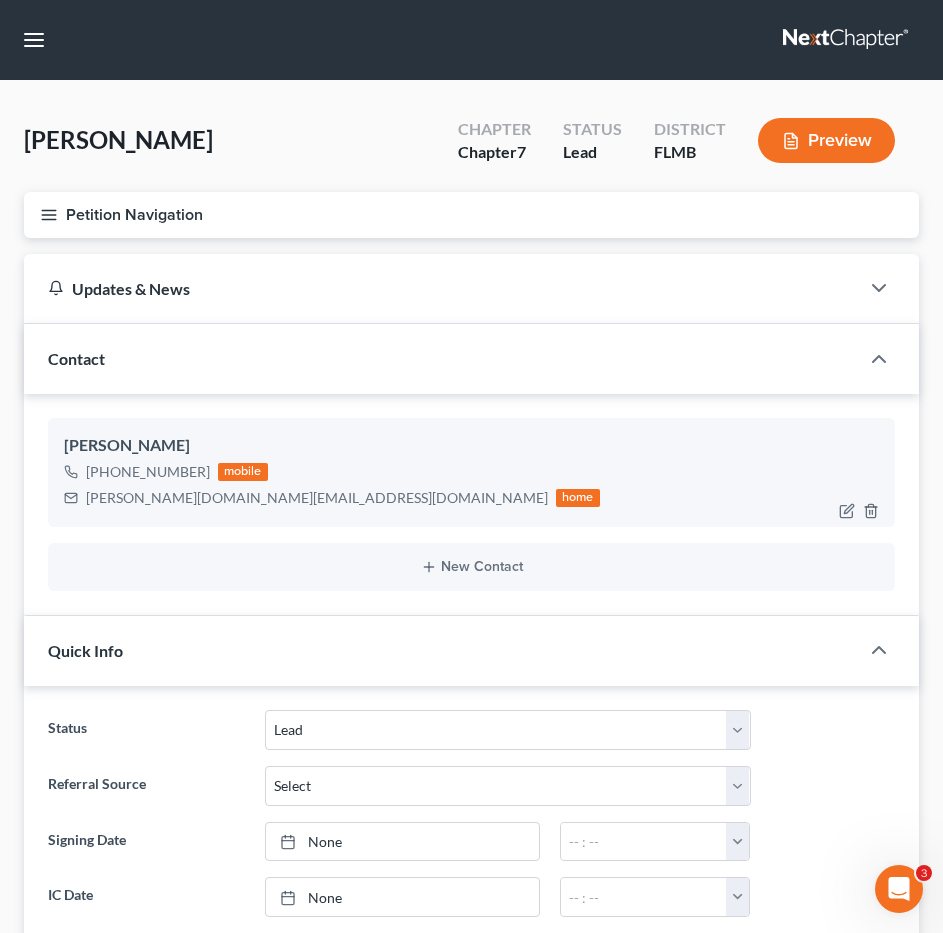 scroll, scrollTop: 0, scrollLeft: 0, axis: both 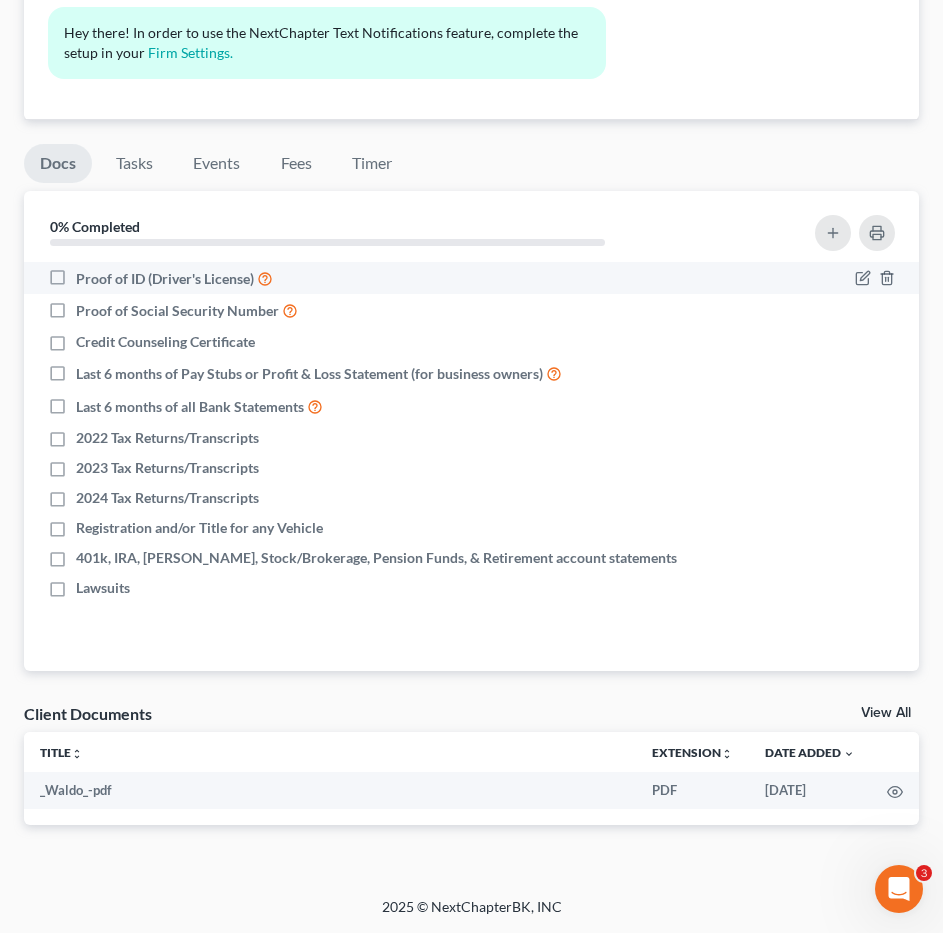 click on "Proof of ID (Driver's License)" at bounding box center [174, 278] 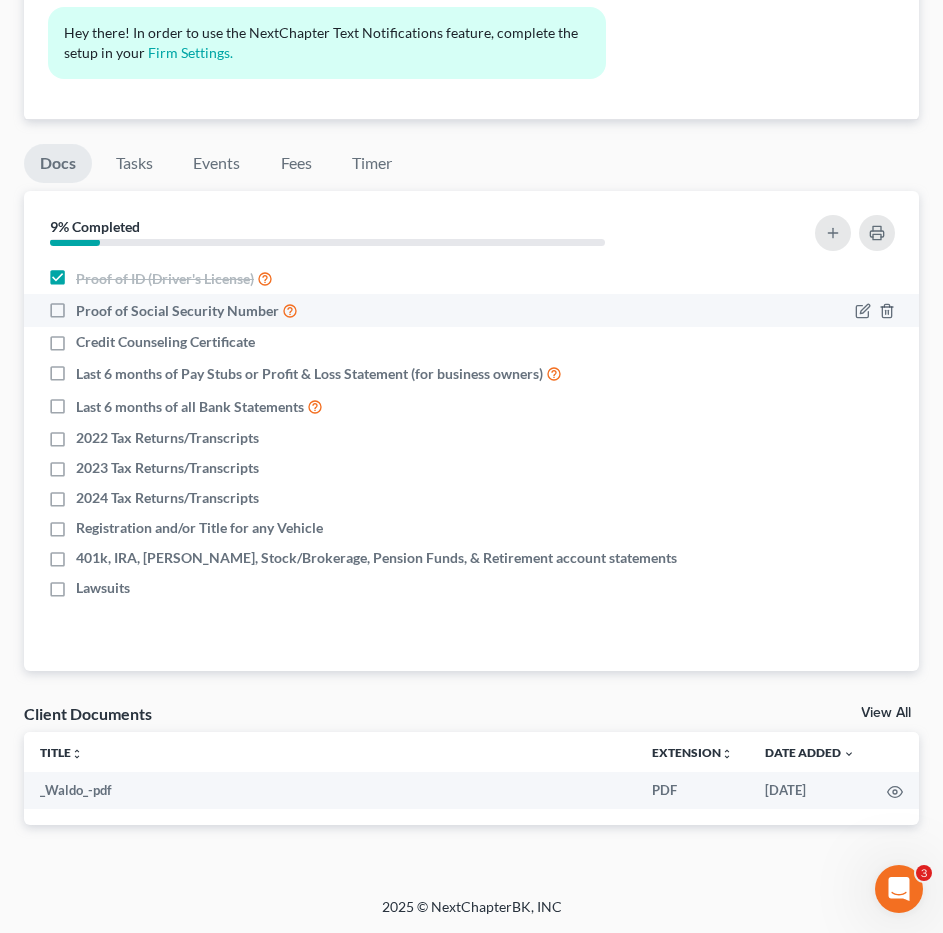 click on "Proof of Social Security Number" at bounding box center (187, 310) 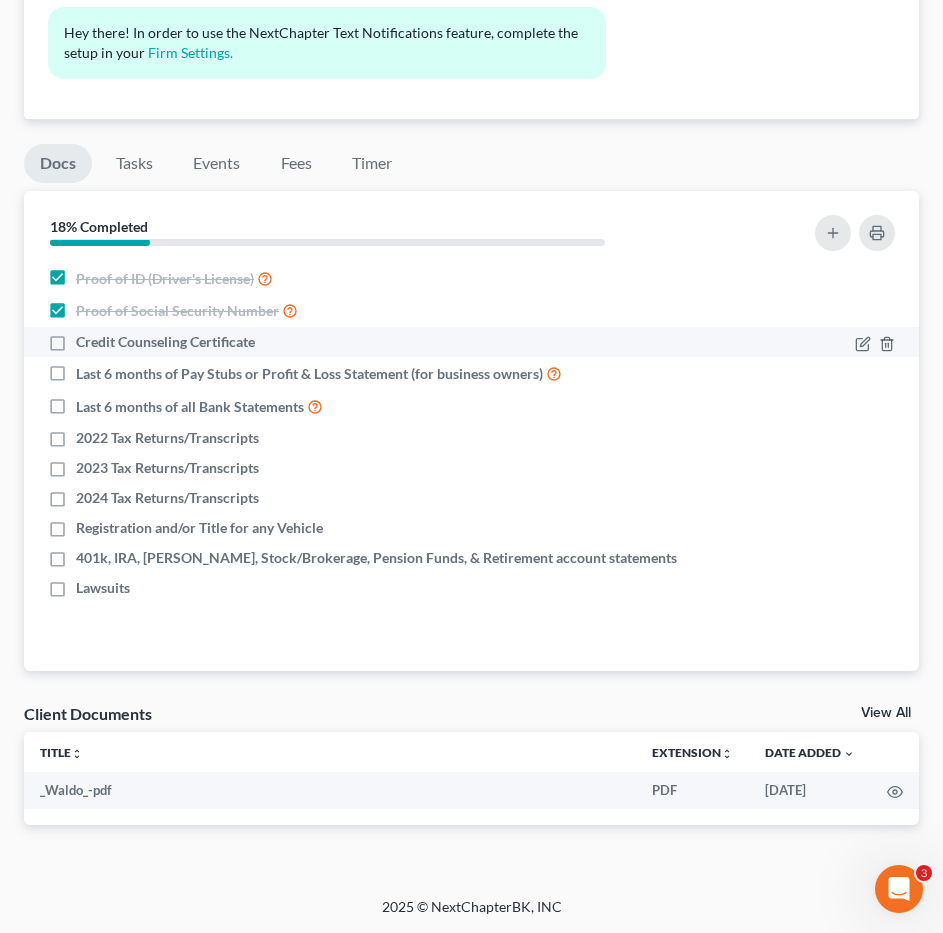 click on "Credit Counseling Certificate" at bounding box center (471, 342) 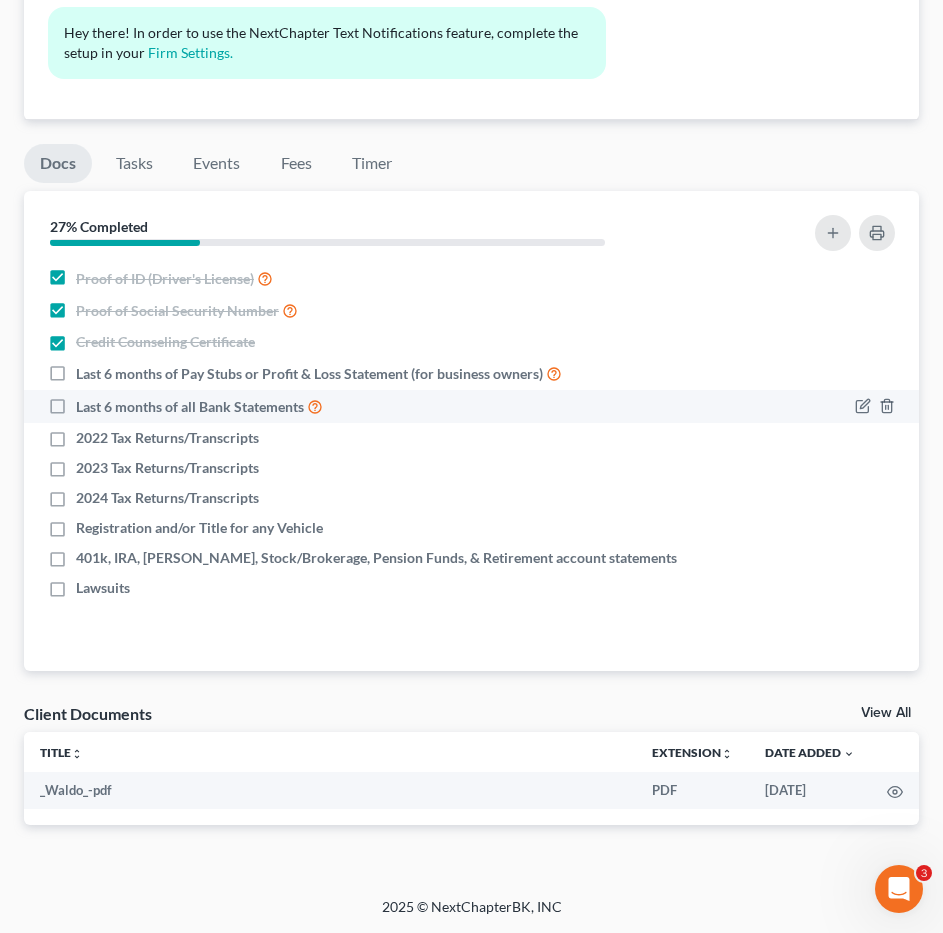 click on "Last 6 months of all Bank Statements" at bounding box center [199, 406] 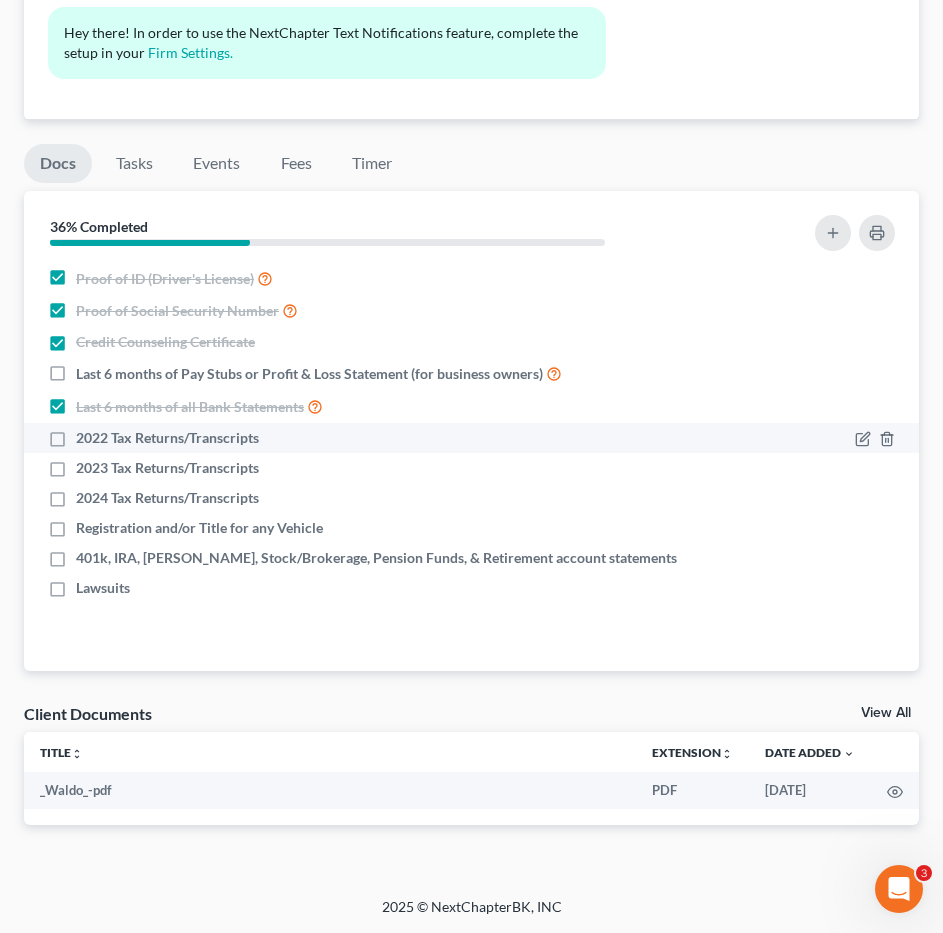 click on "2022 Tax Returns/Transcripts" at bounding box center (167, 438) 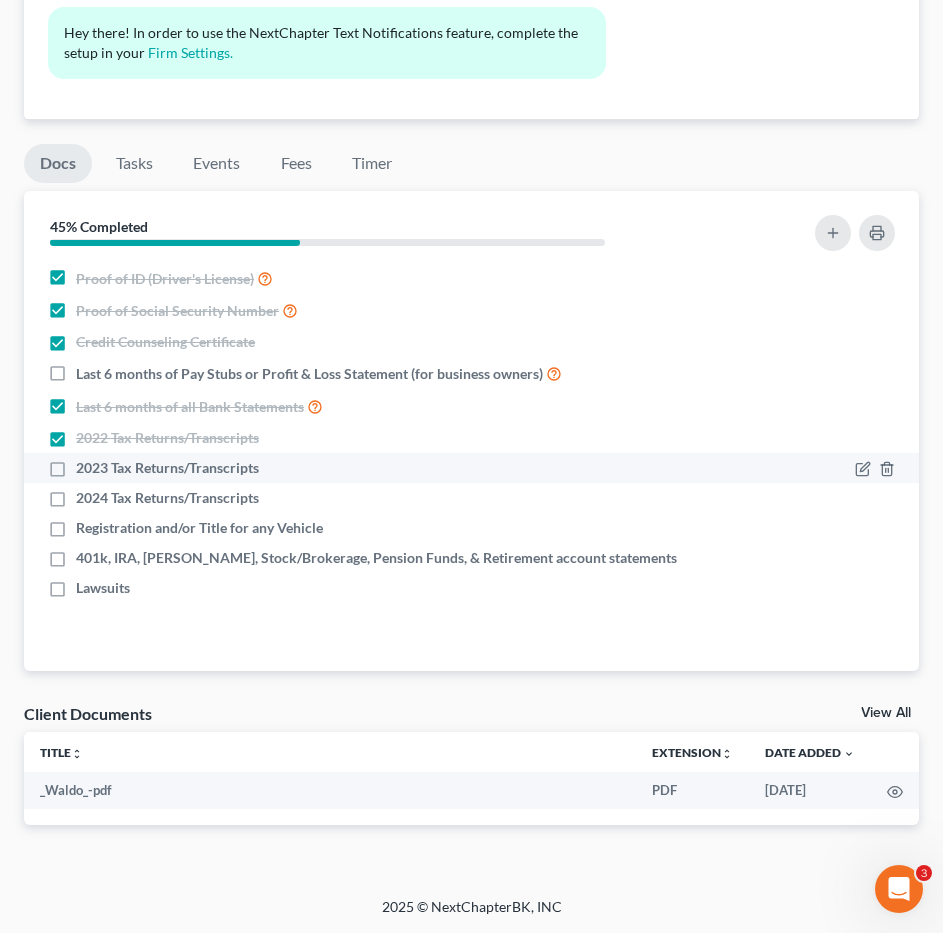 drag, startPoint x: 58, startPoint y: 463, endPoint x: 60, endPoint y: 488, distance: 25.079872 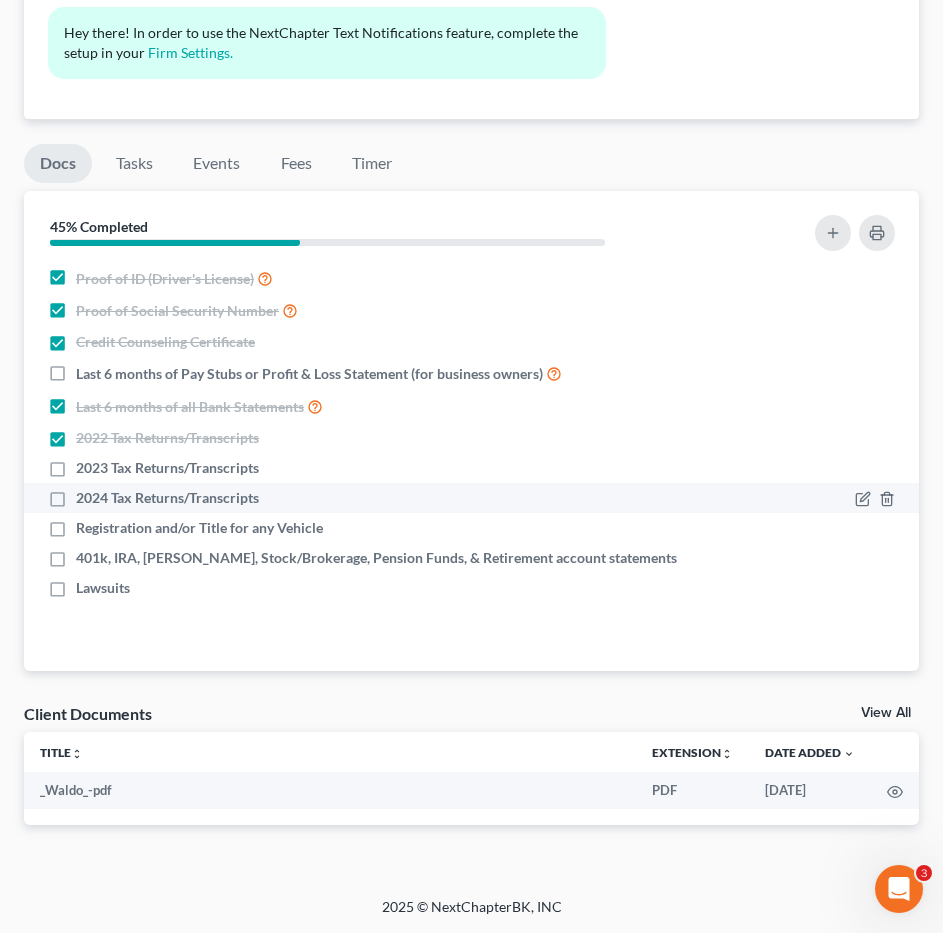 click on "2023 Tax Returns/Transcripts" at bounding box center [167, 468] 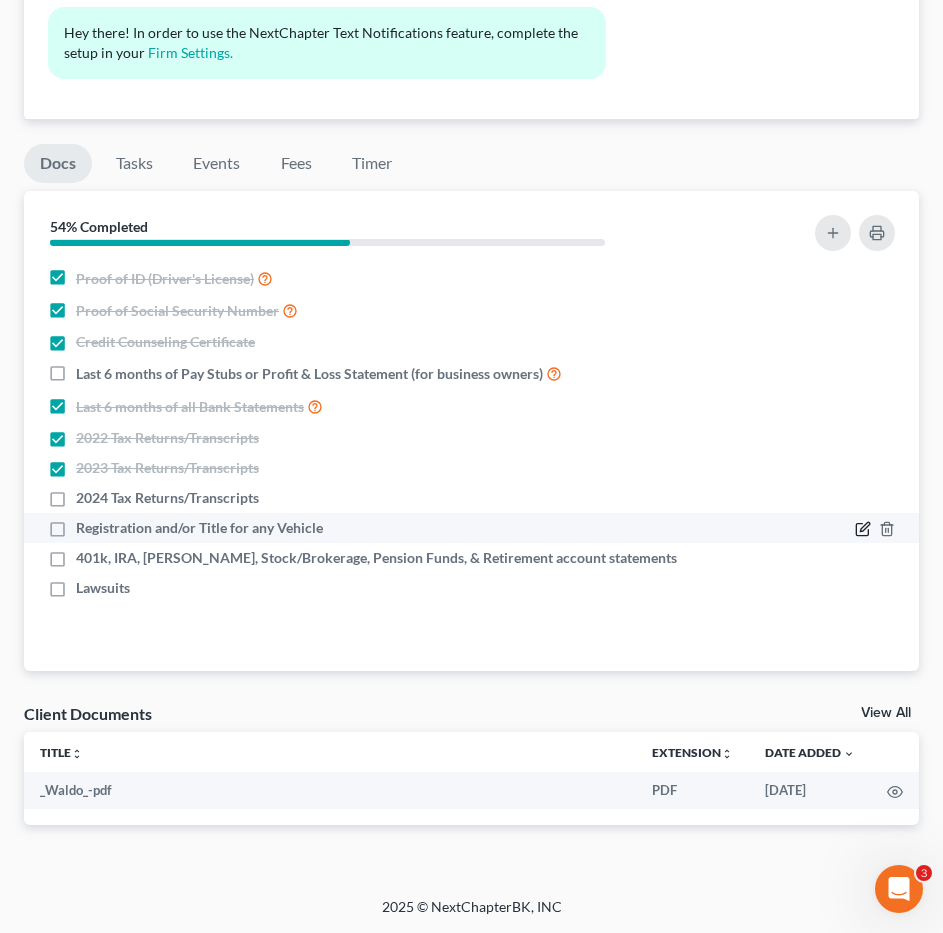 click 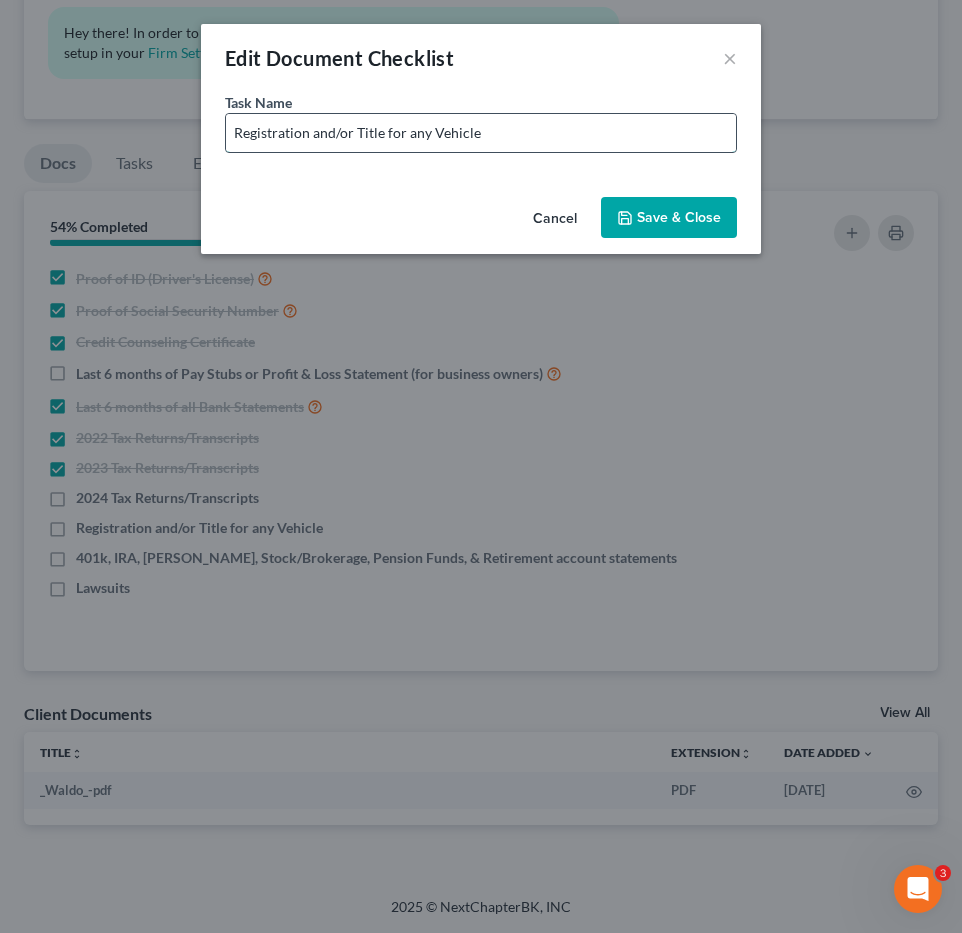 drag, startPoint x: 498, startPoint y: 139, endPoint x: 532, endPoint y: 139, distance: 34 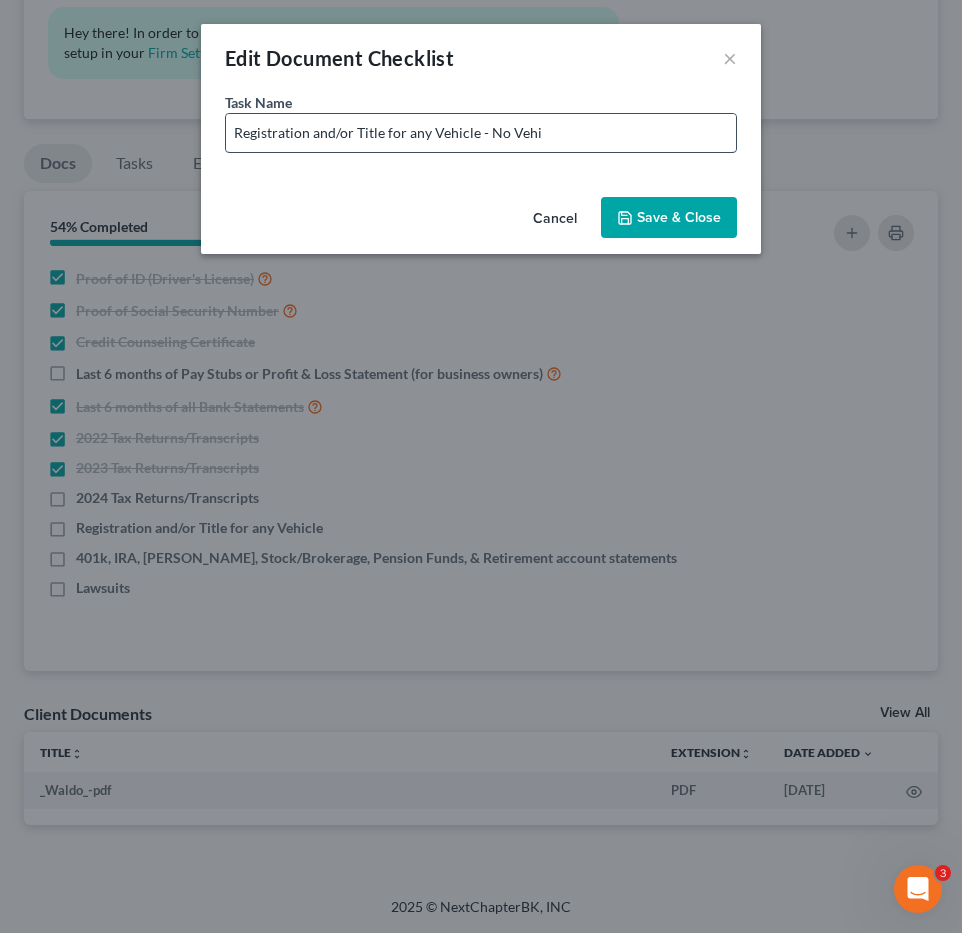 type on "Registration and/or Title for any Vehicle - No Vehicle Listed" 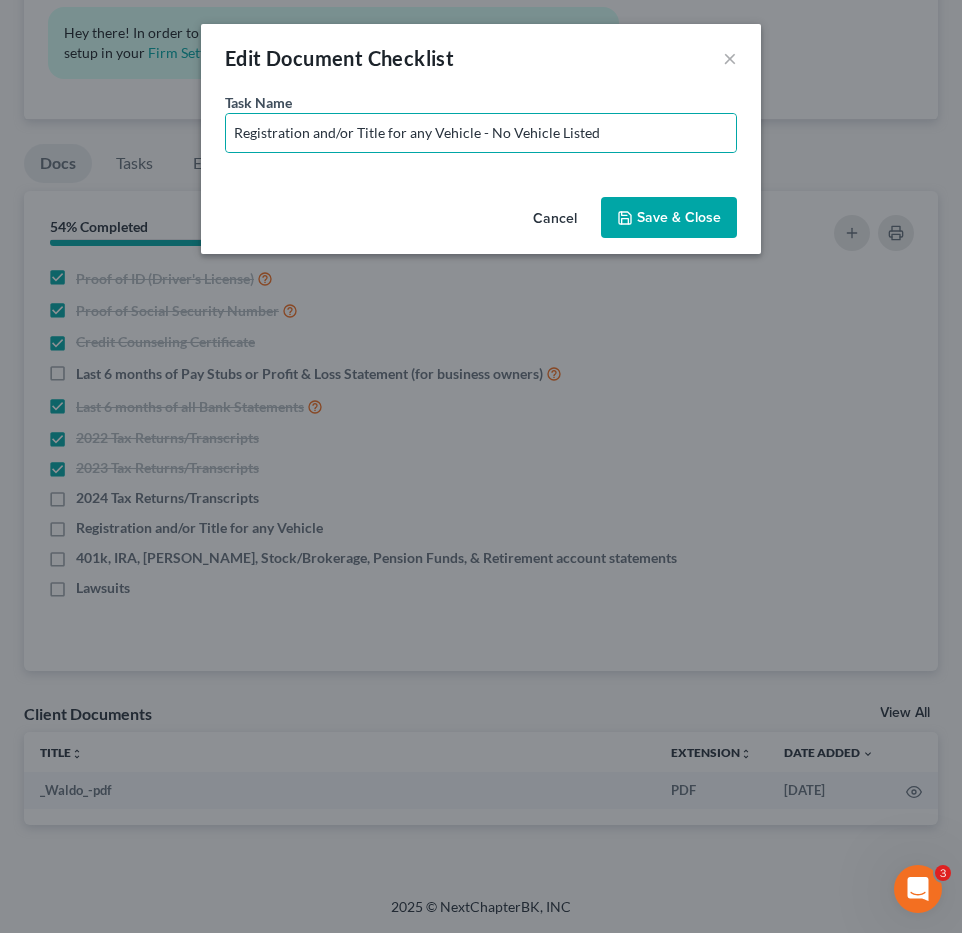 click on "Save & Close" at bounding box center [669, 218] 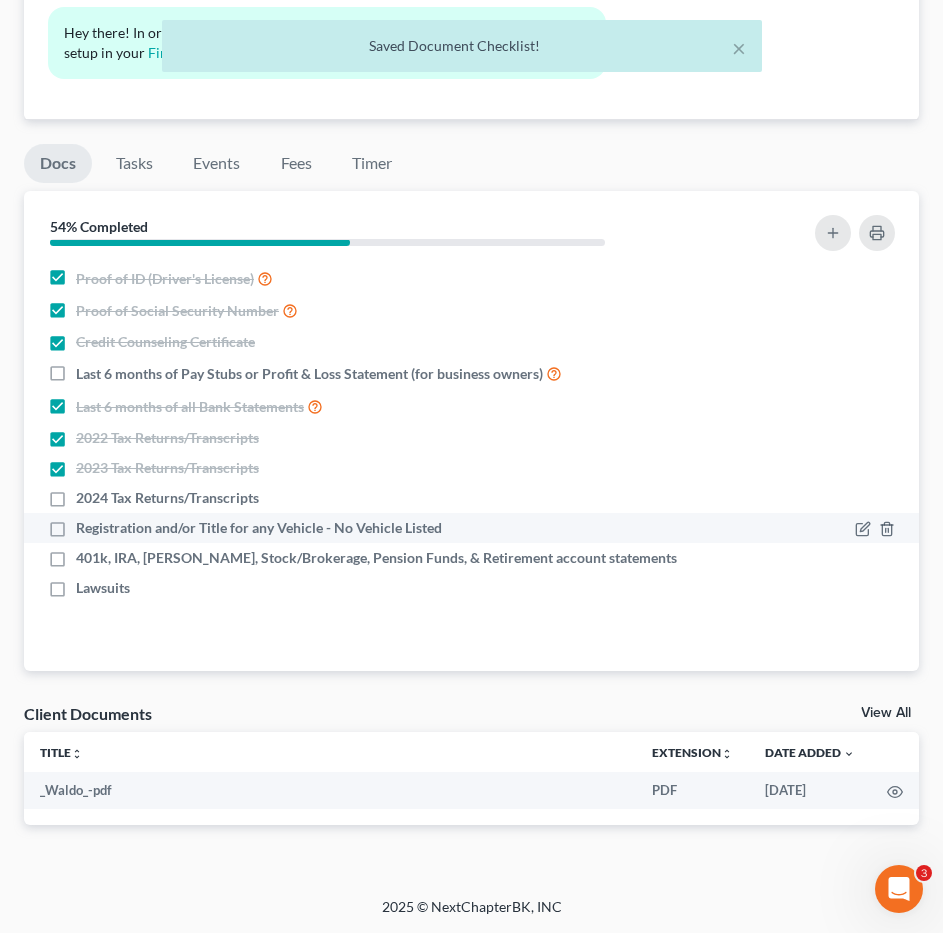 click on "Registration and/or Title for any Vehicle - No Vehicle Listed" at bounding box center [259, 528] 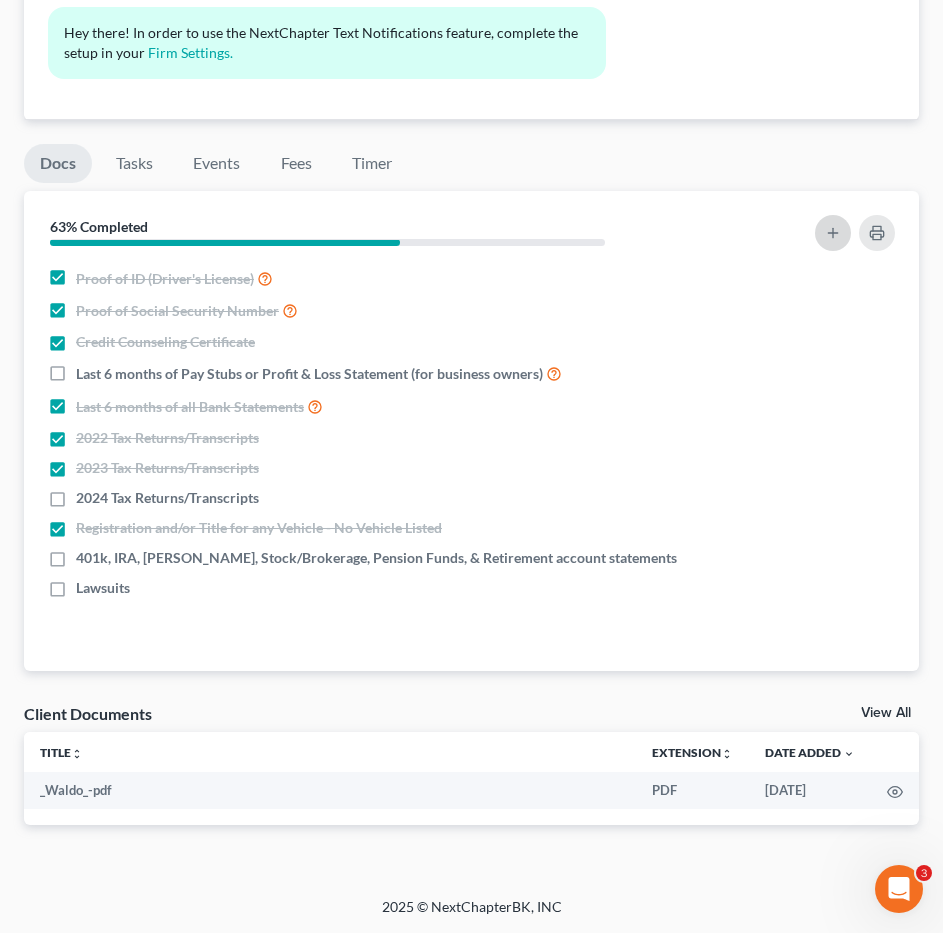 click 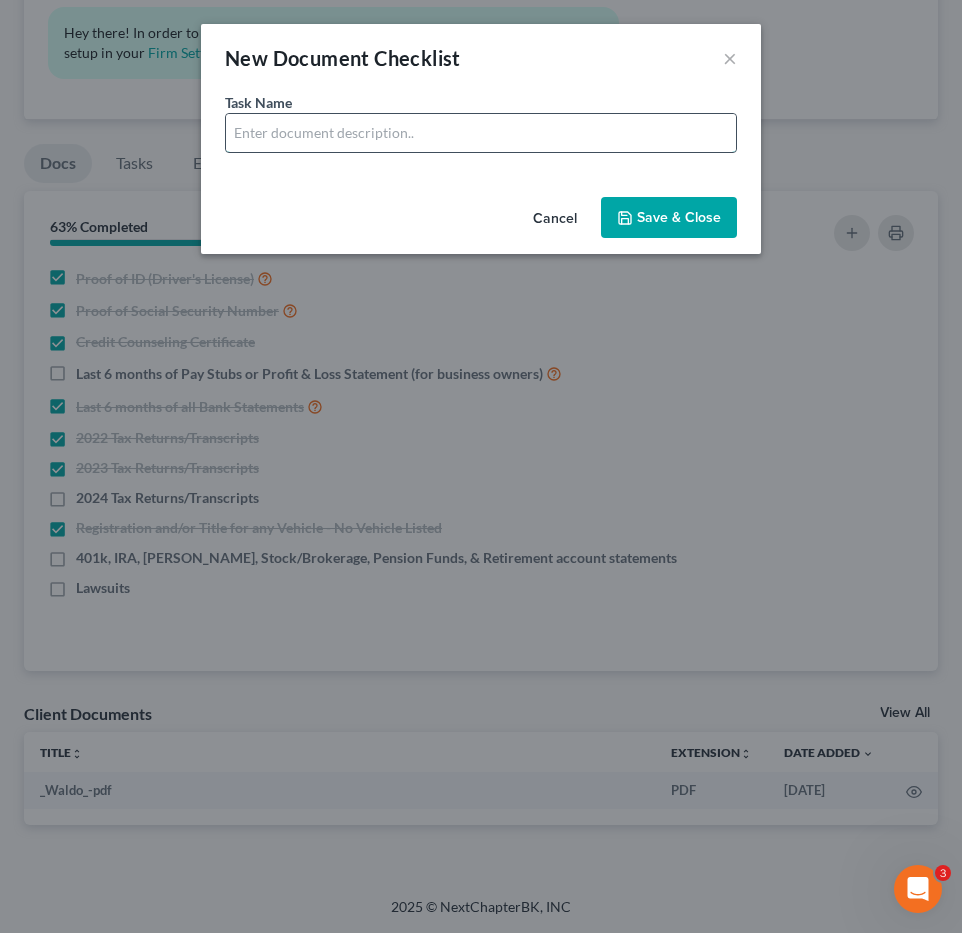 click at bounding box center (481, 133) 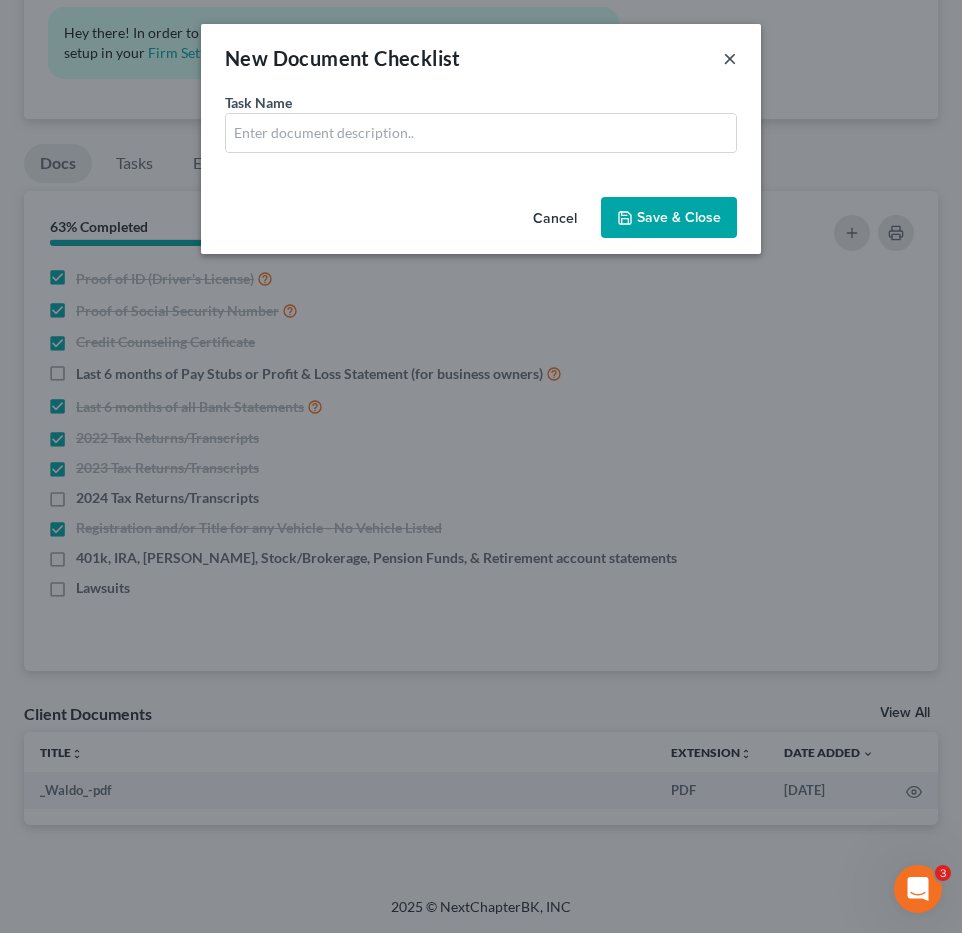 click on "New Document Checklist ×" at bounding box center (481, 58) 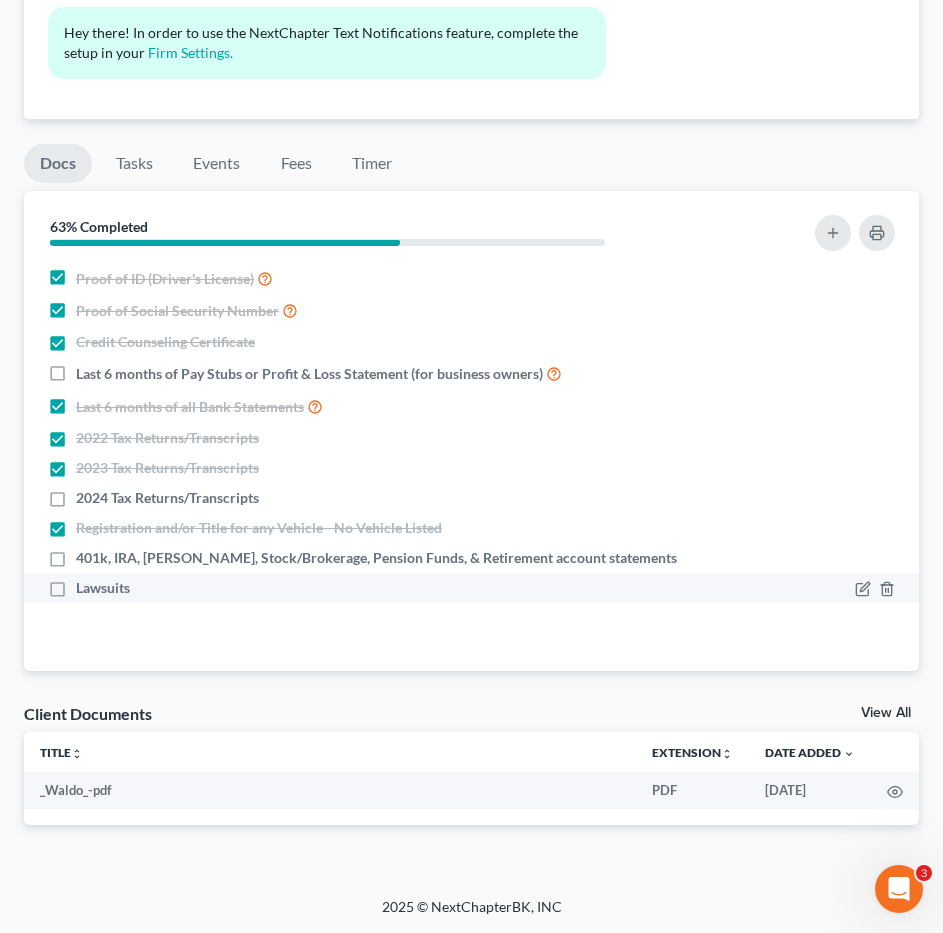 click on "Lawsuits" at bounding box center (103, 588) 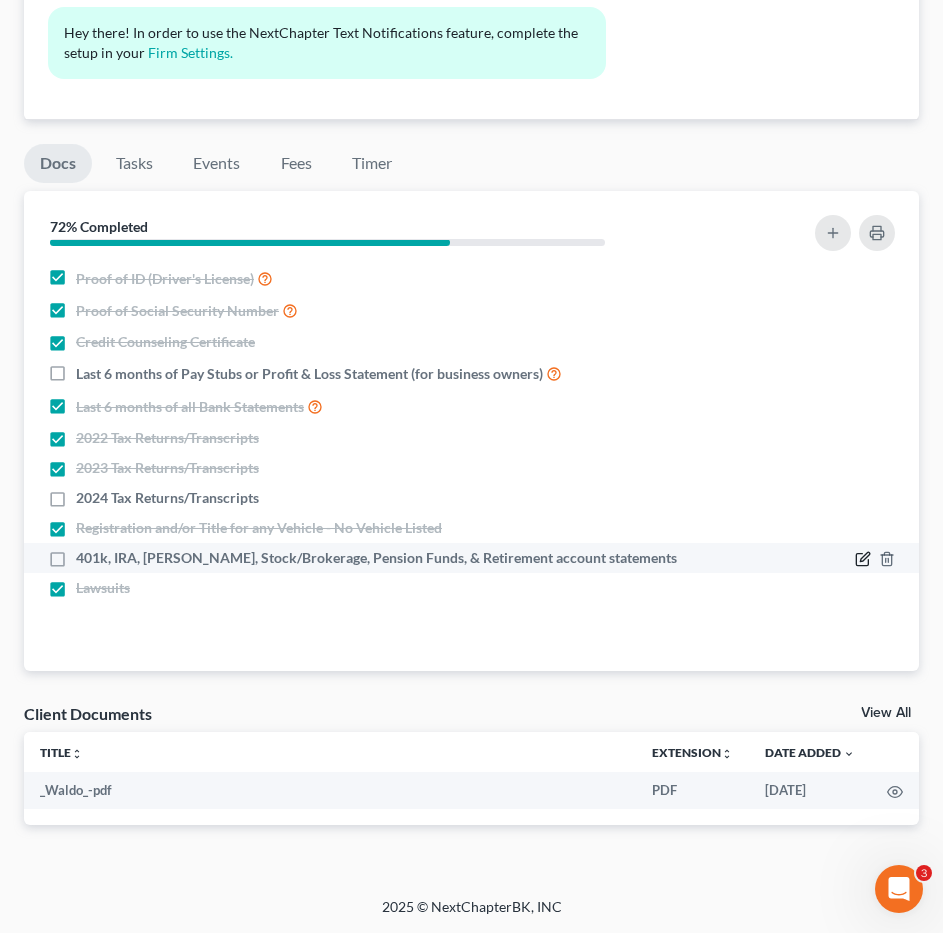 click 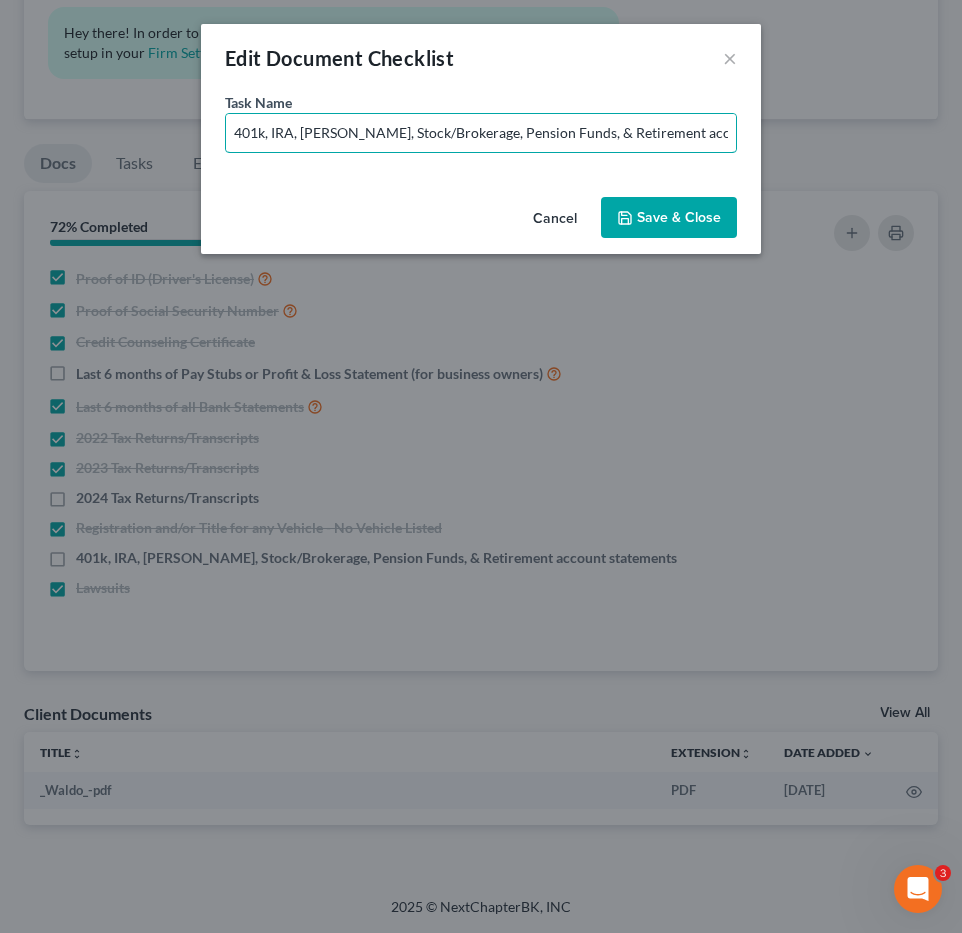 scroll, scrollTop: 0, scrollLeft: 51, axis: horizontal 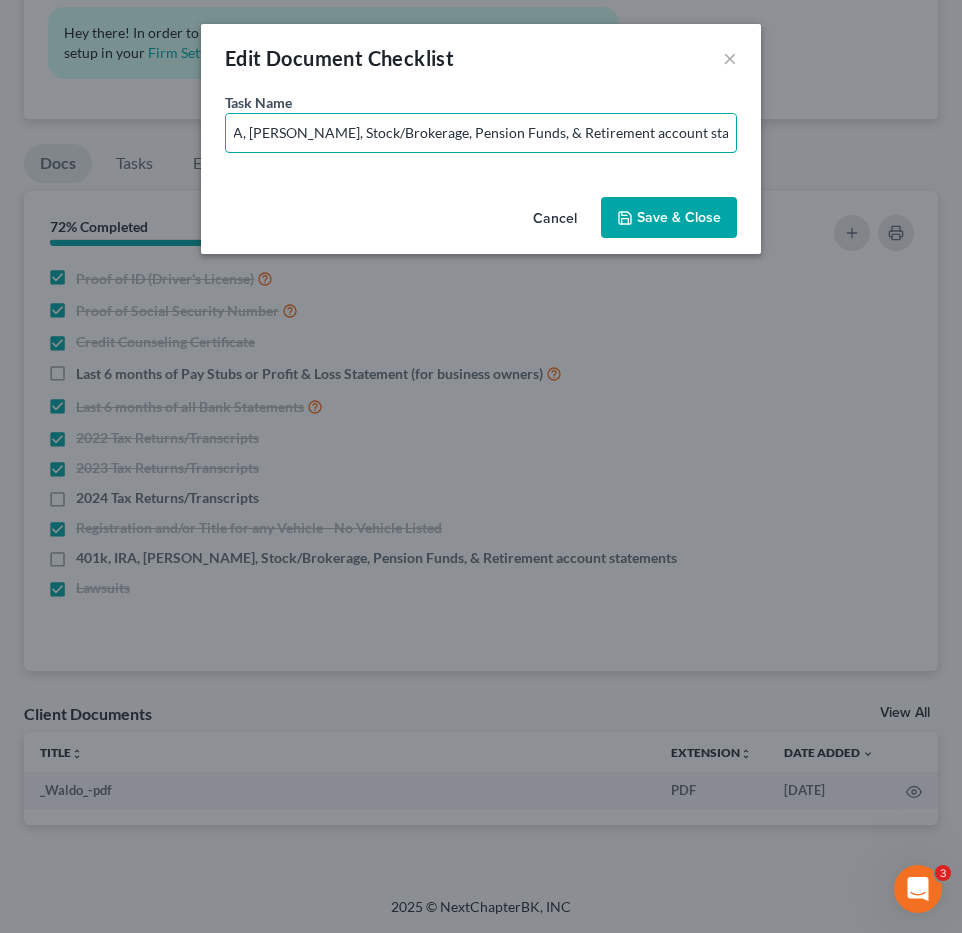 drag, startPoint x: 583, startPoint y: 134, endPoint x: 803, endPoint y: 134, distance: 220 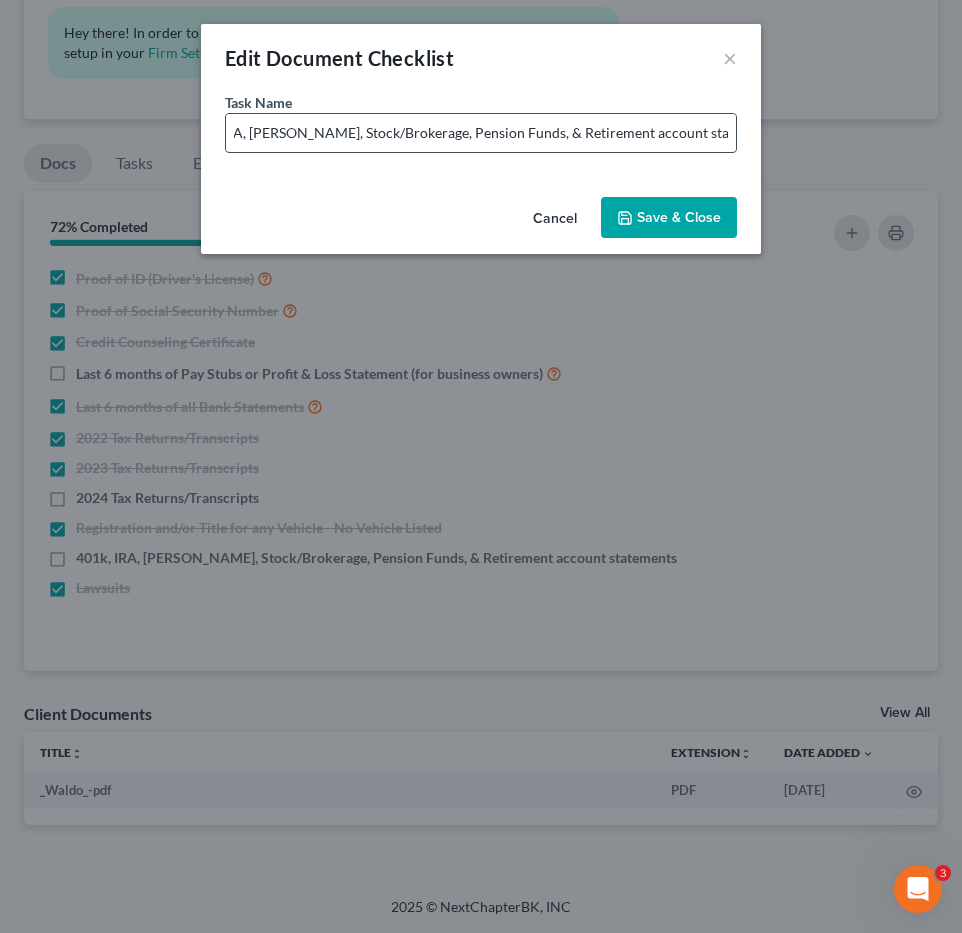 click on "401k, IRA, [PERSON_NAME], Stock/Brokerage, Pension Funds, & Retirement account statements" at bounding box center (481, 133) 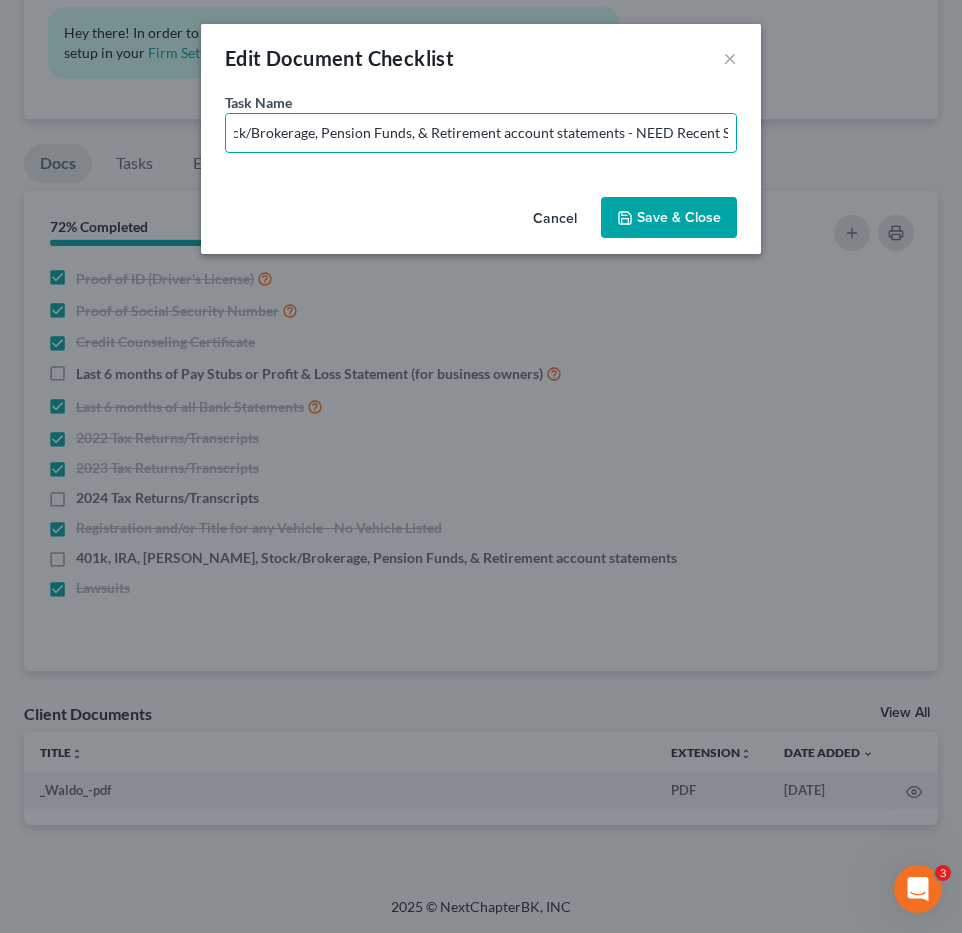 scroll, scrollTop: 0, scrollLeft: 210, axis: horizontal 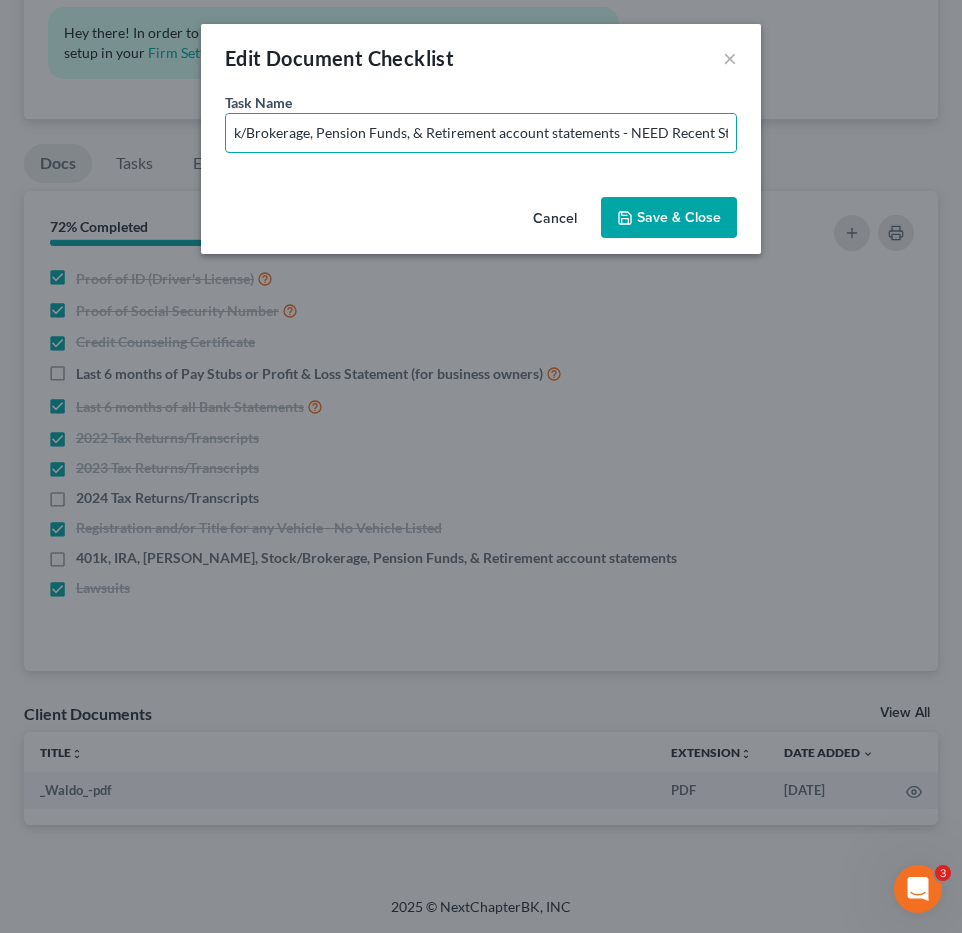 type on "401k, IRA, ROTH IRA, Stock/Brokerage, Pension Funds, & Retirement account statements - NEED Recent Statement" 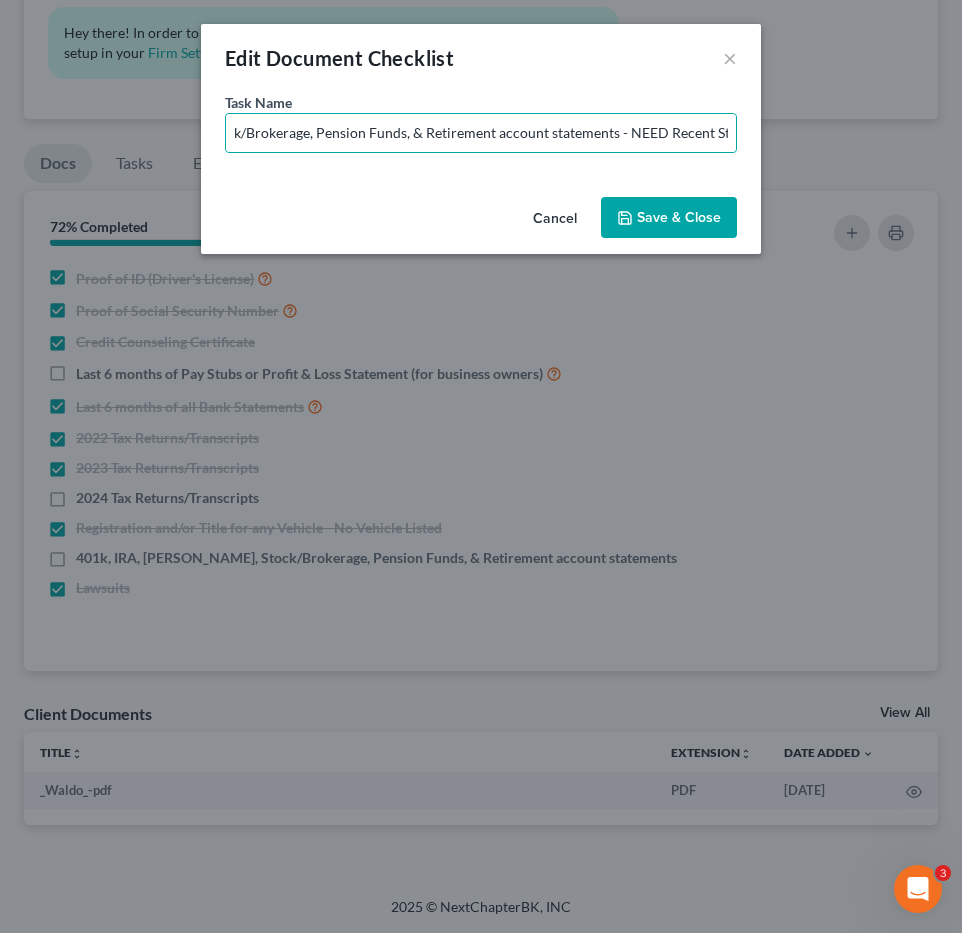 drag, startPoint x: 687, startPoint y: 214, endPoint x: 737, endPoint y: 249, distance: 61.03278 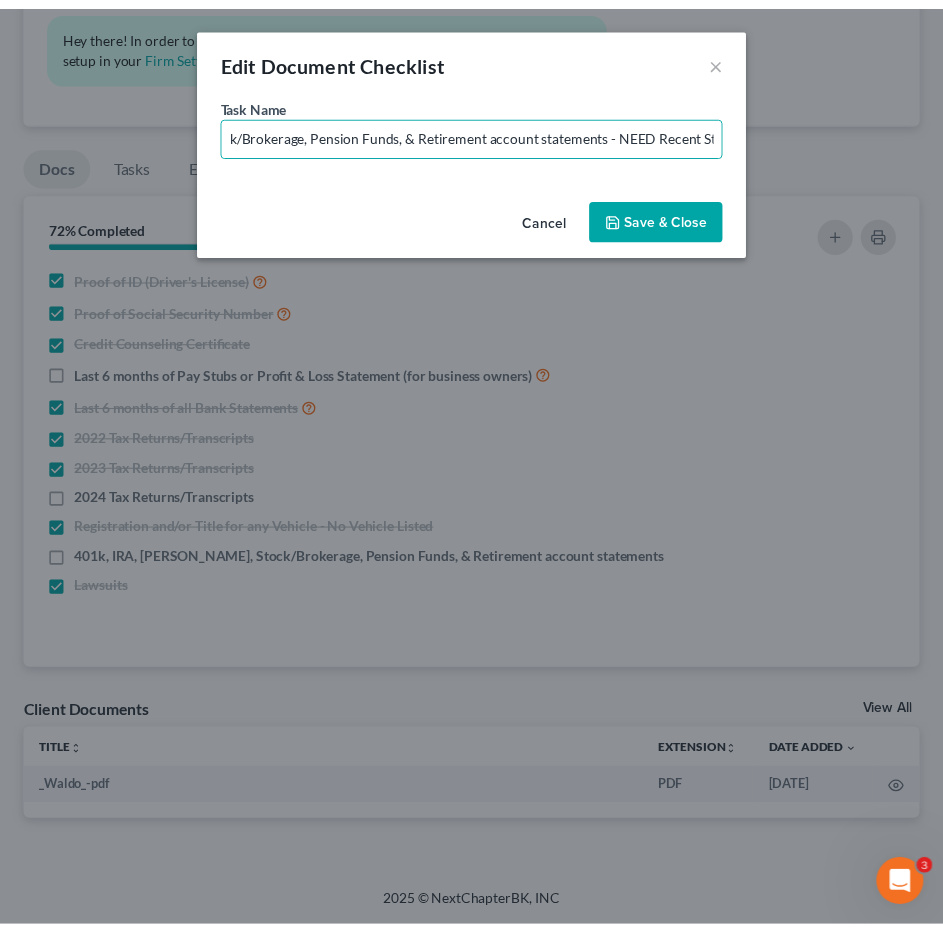 scroll, scrollTop: 0, scrollLeft: 0, axis: both 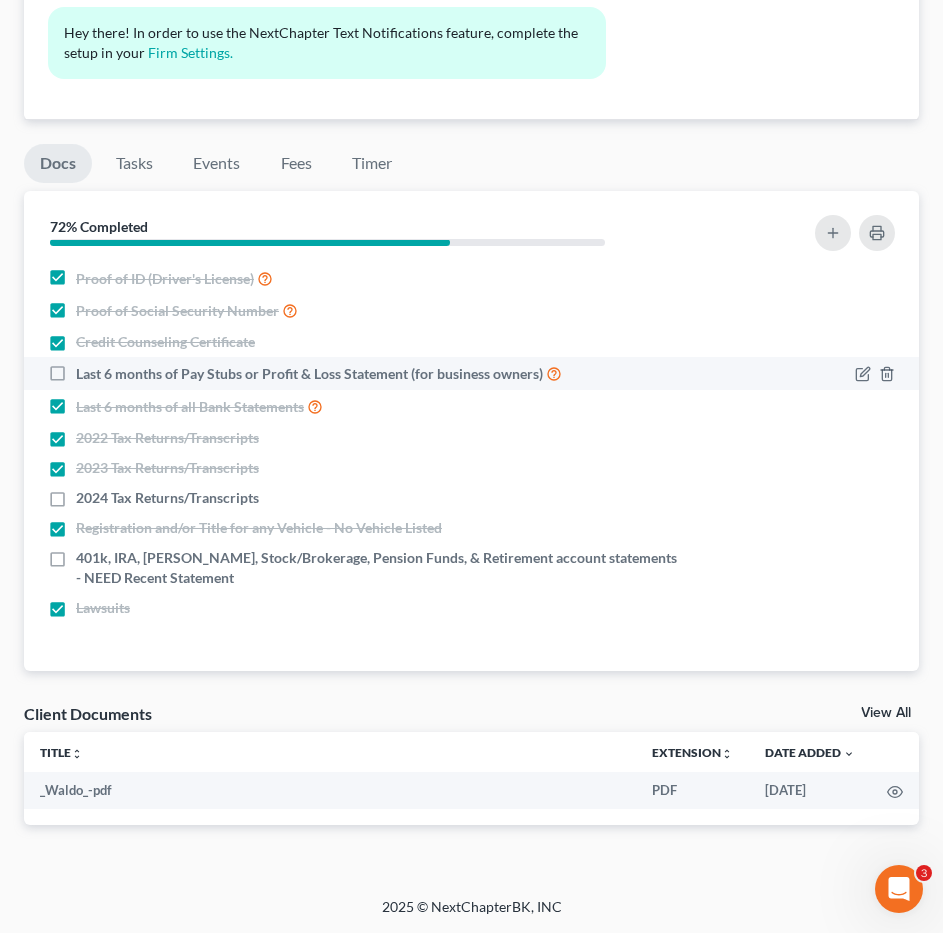 click on "Last 6 months of Pay Stubs or Profit & Loss Statement (for business owners)" at bounding box center (319, 373) 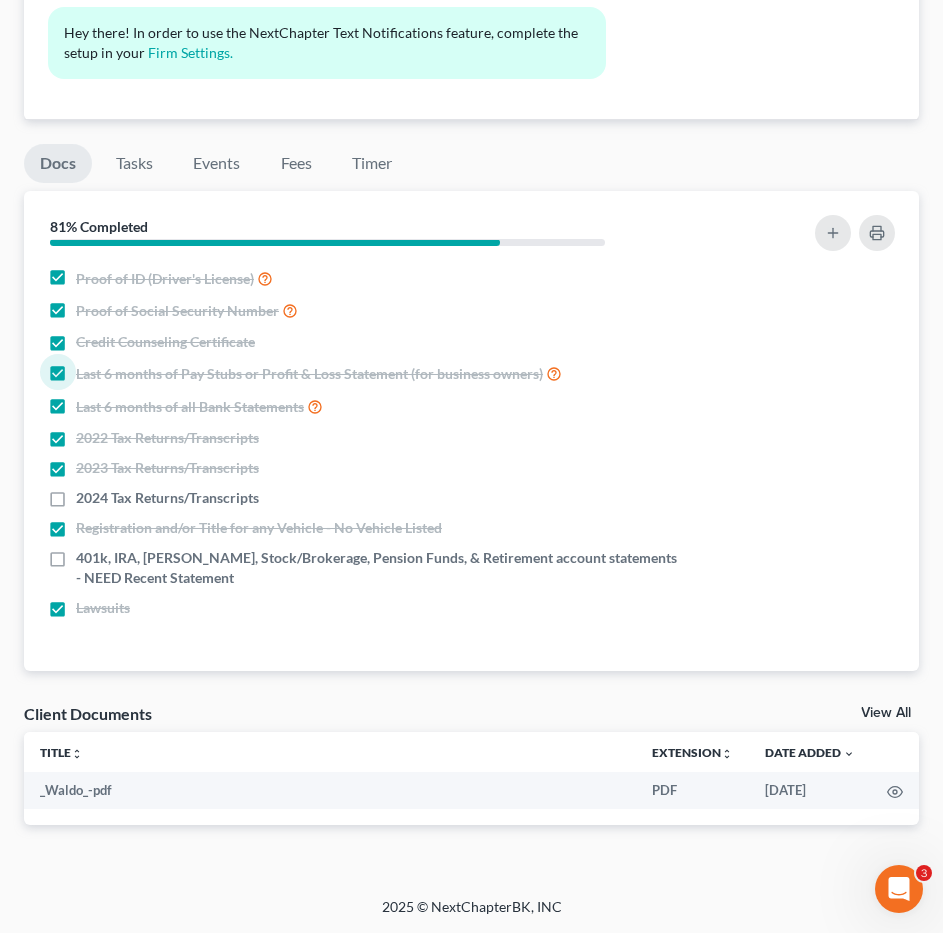 click at bounding box center [759, 234] 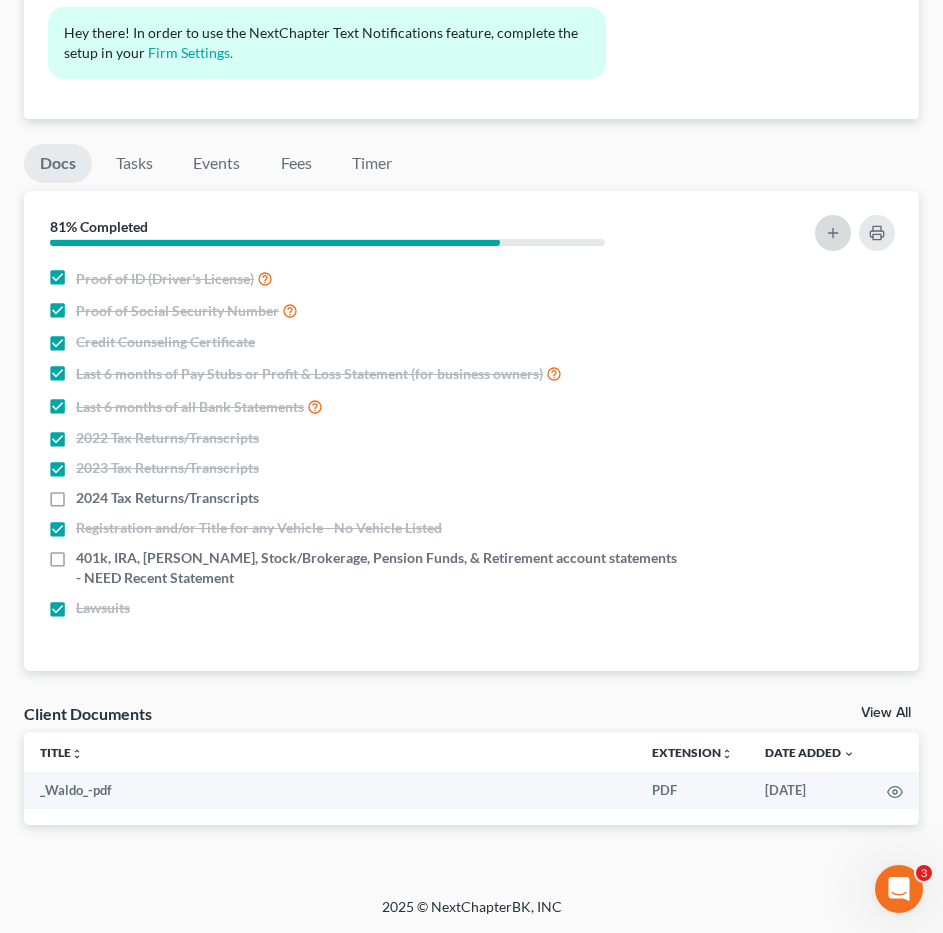 click 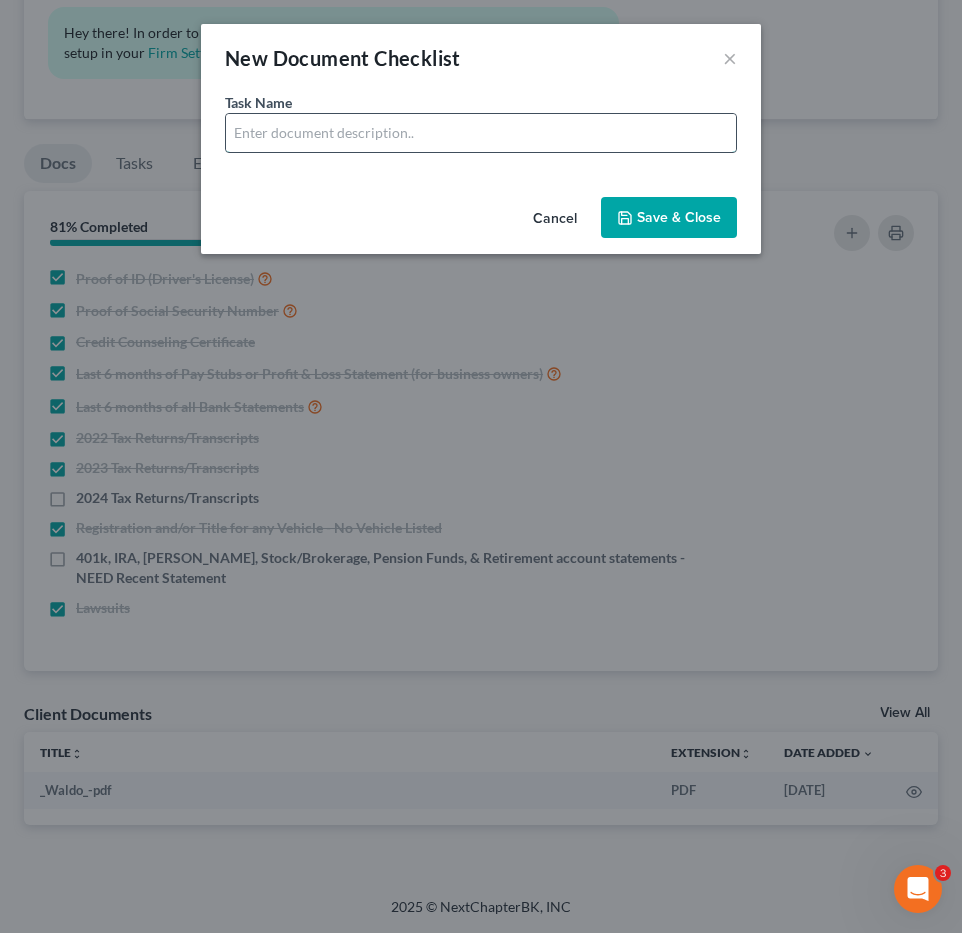 click at bounding box center (481, 133) 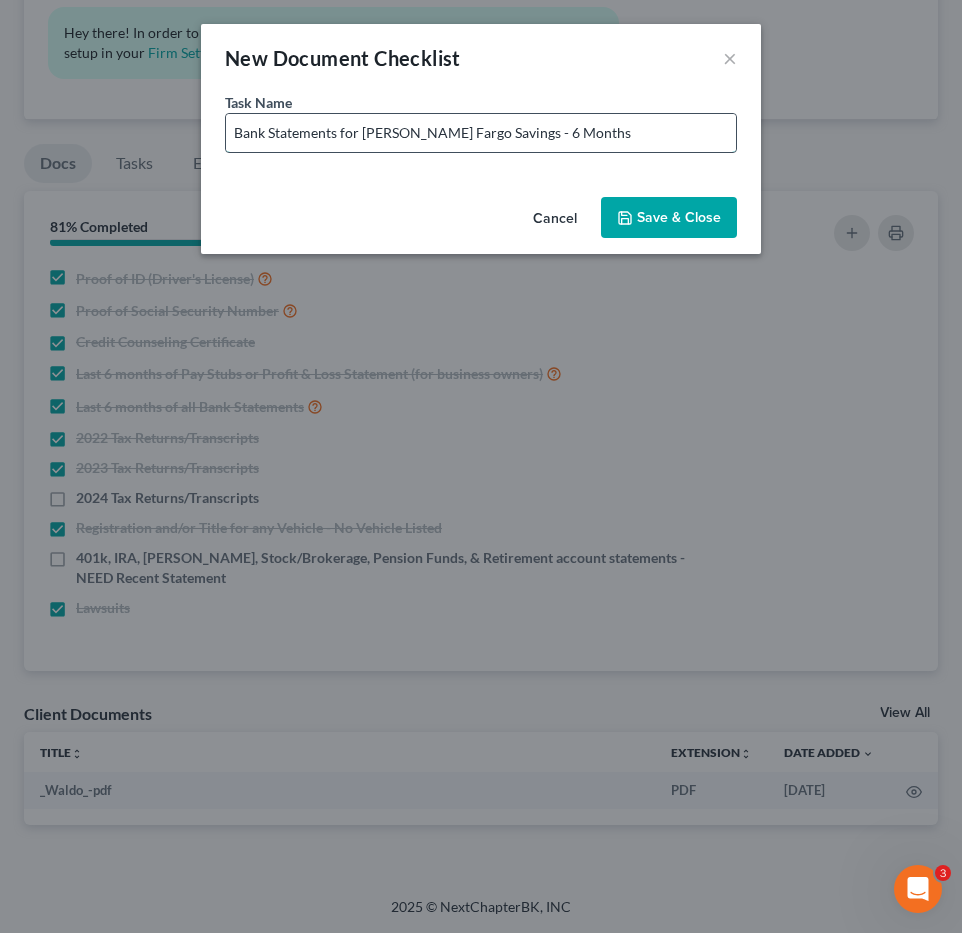 drag, startPoint x: 555, startPoint y: 137, endPoint x: 499, endPoint y: 137, distance: 56 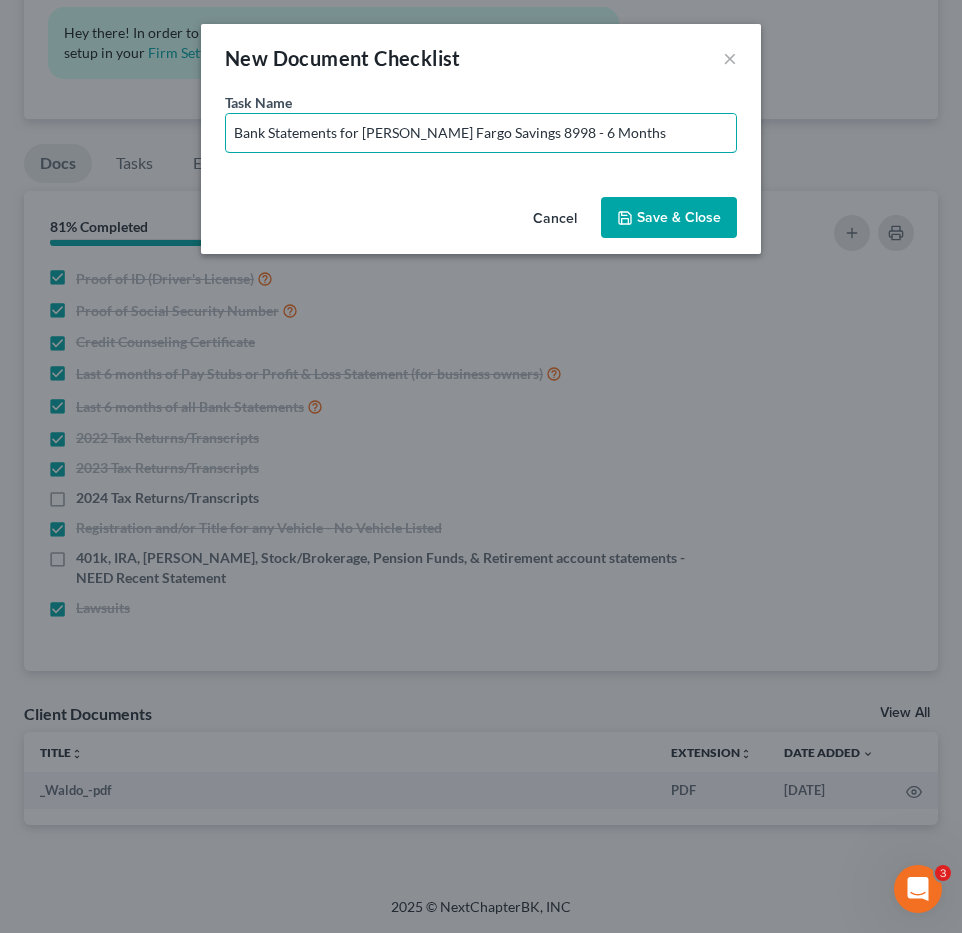 type on "Bank Statements for Wells Fargo Savings 8998 - 6 Months" 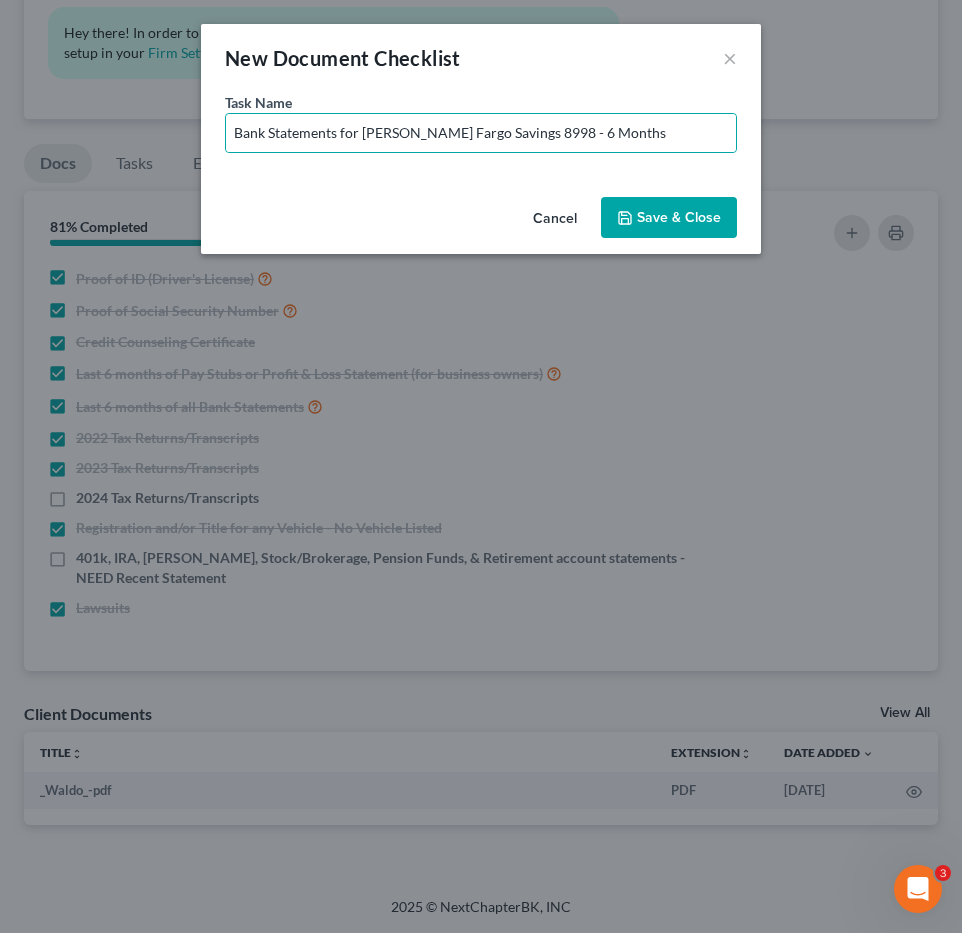 drag, startPoint x: 655, startPoint y: 210, endPoint x: 676, endPoint y: 230, distance: 29 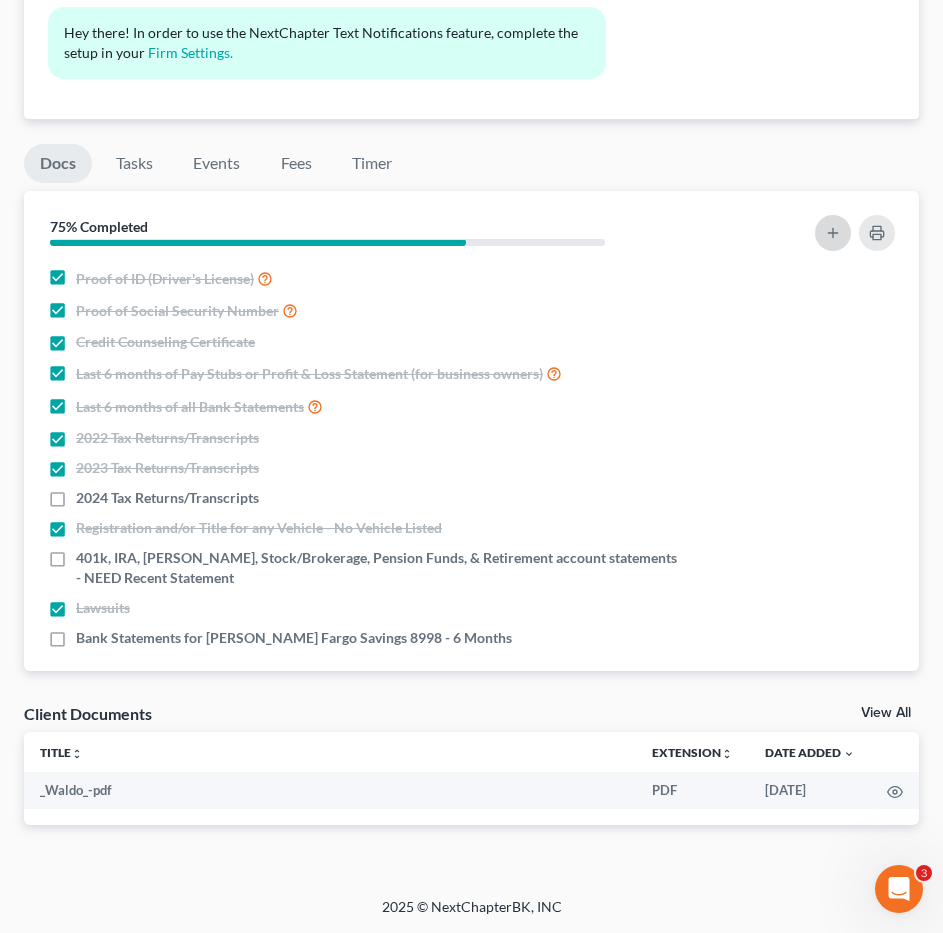click 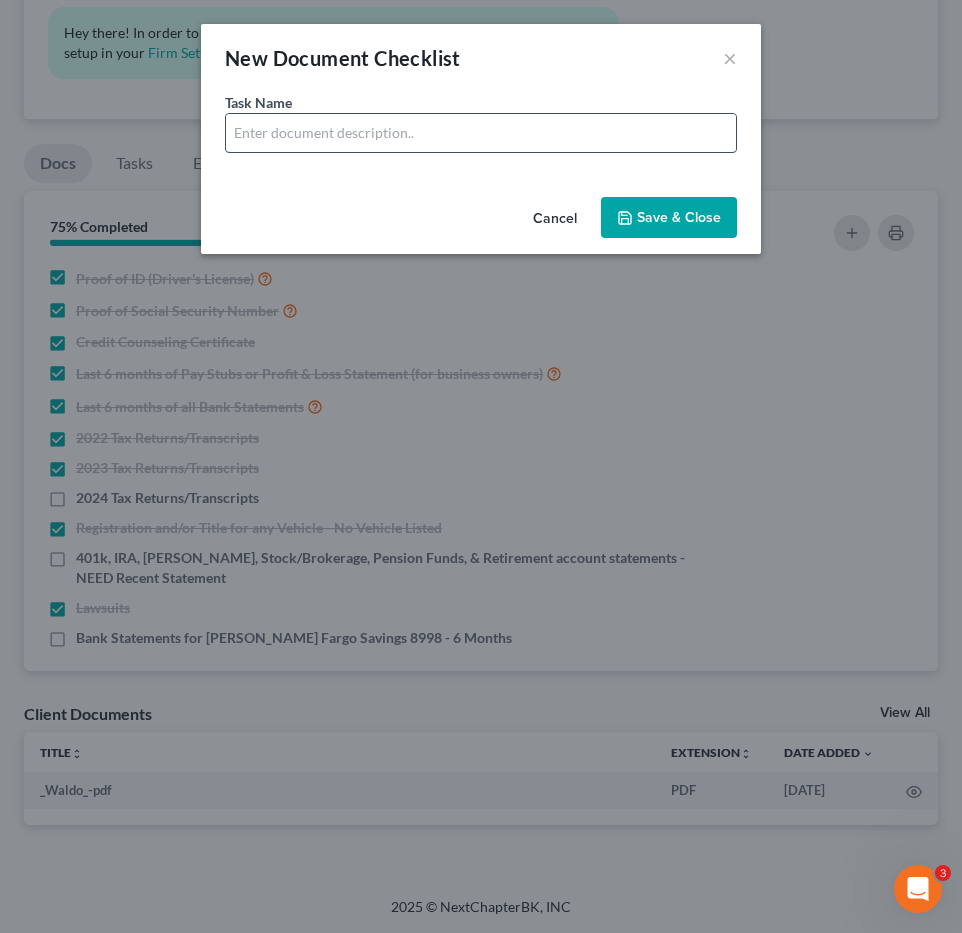 click at bounding box center (481, 133) 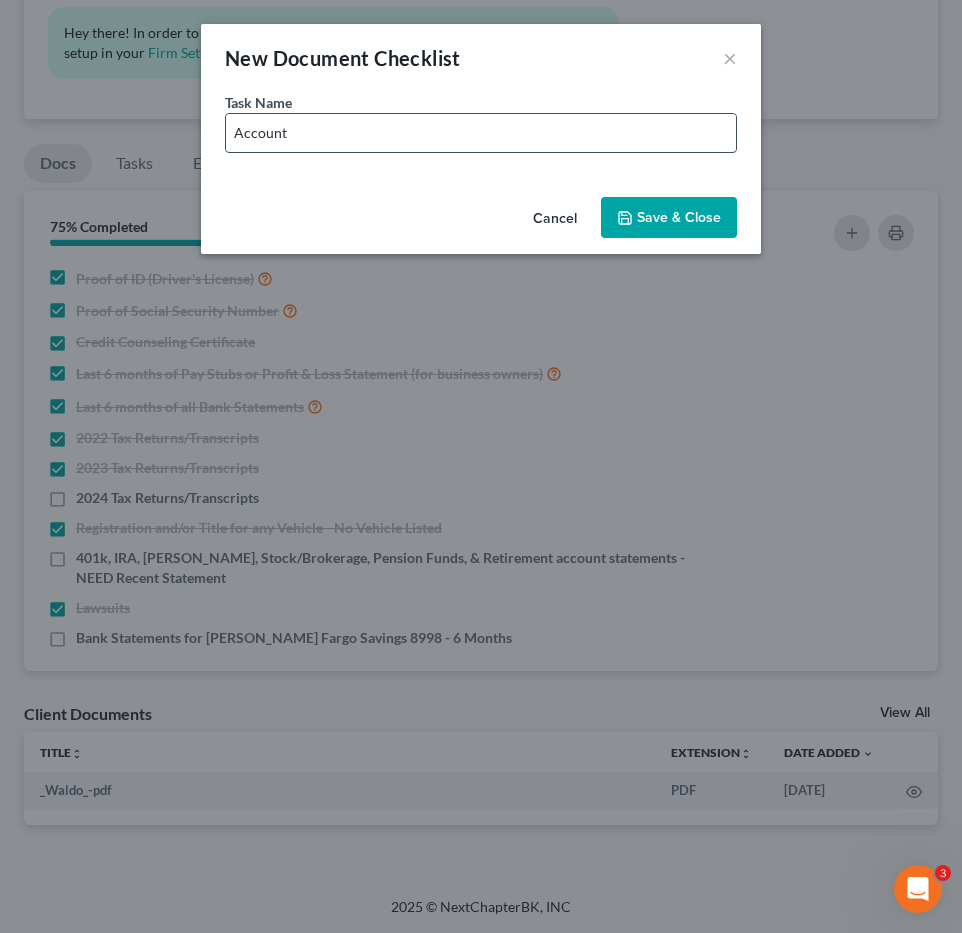 type on "Account Statement for Acorns - 6 Months" 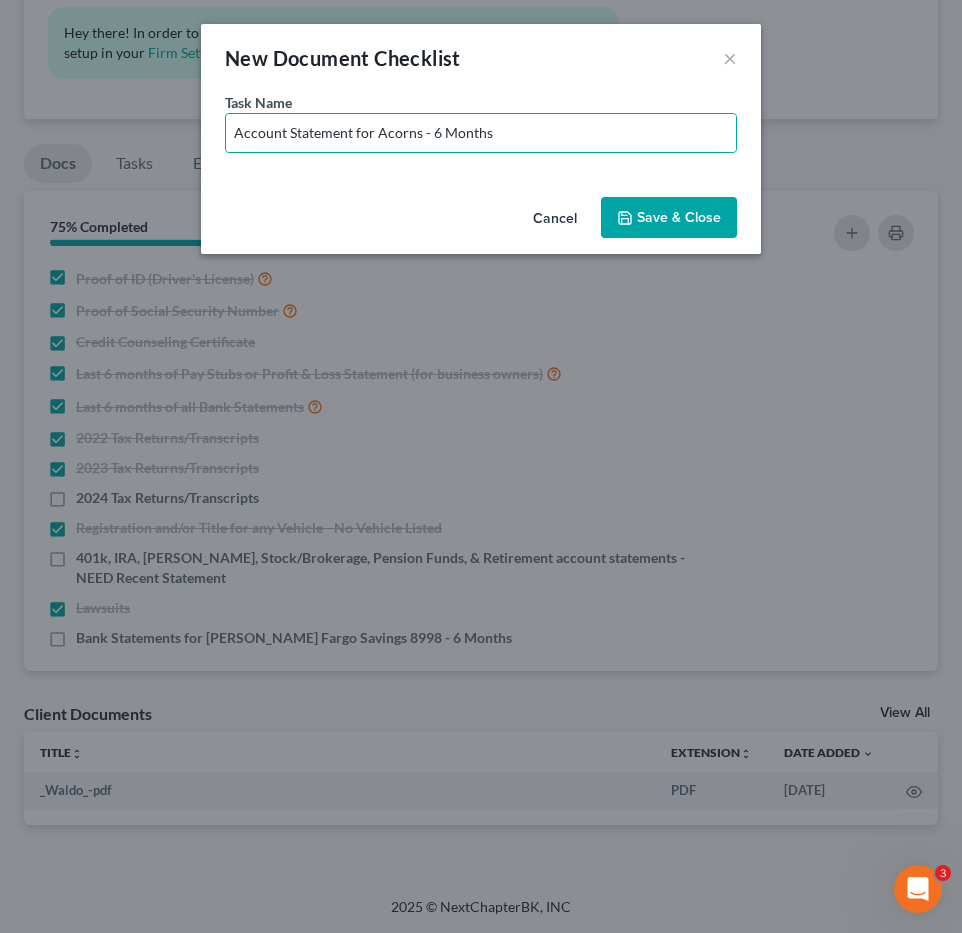 click on "Save & Close" at bounding box center (669, 218) 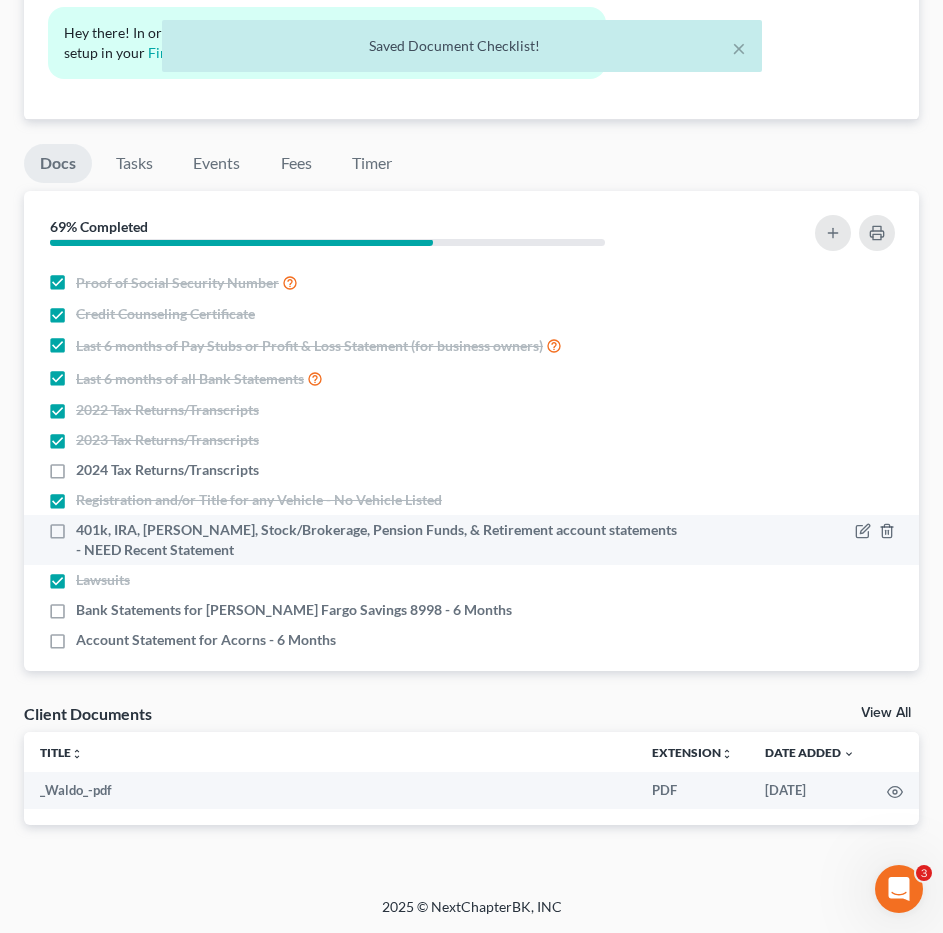 scroll, scrollTop: 43, scrollLeft: 0, axis: vertical 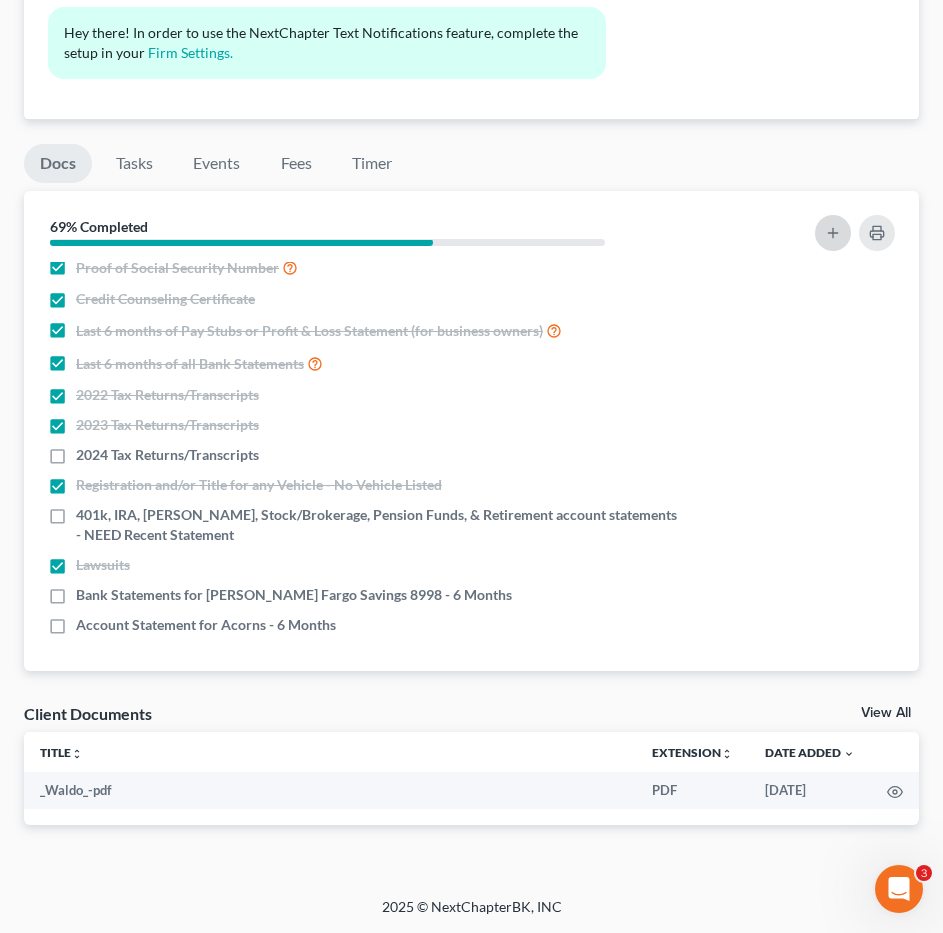 click at bounding box center (833, 233) 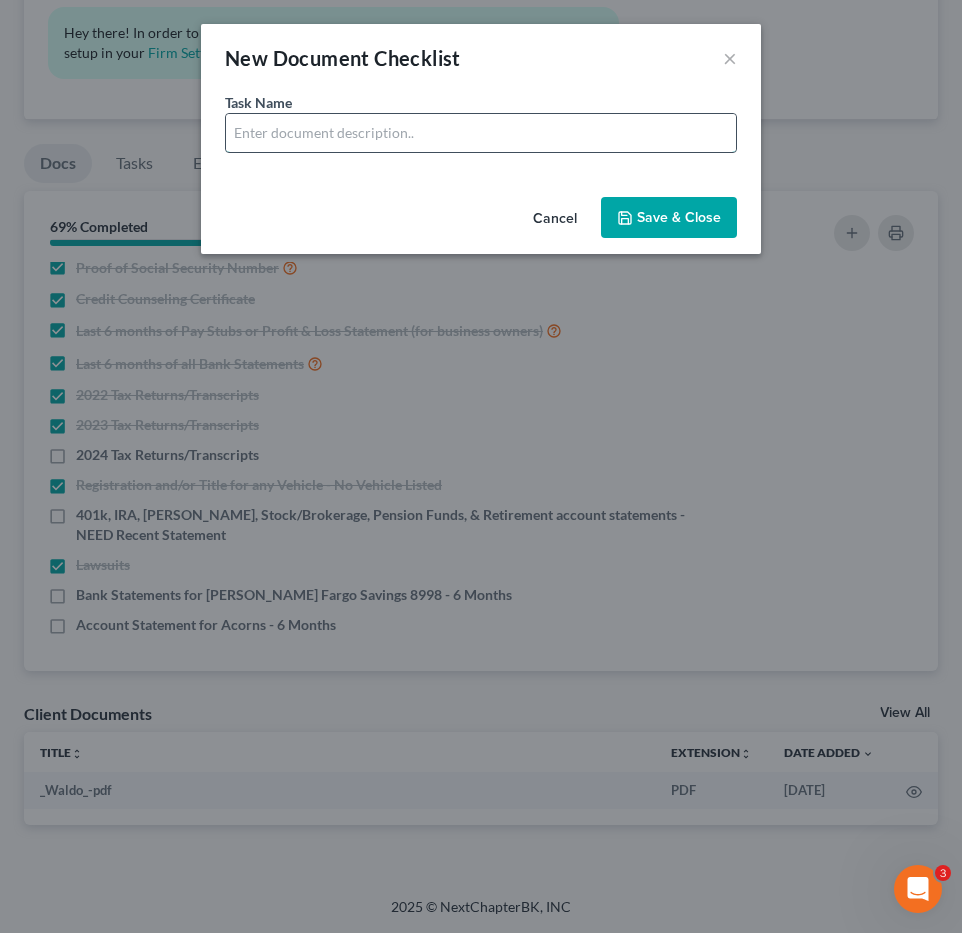 click at bounding box center [481, 133] 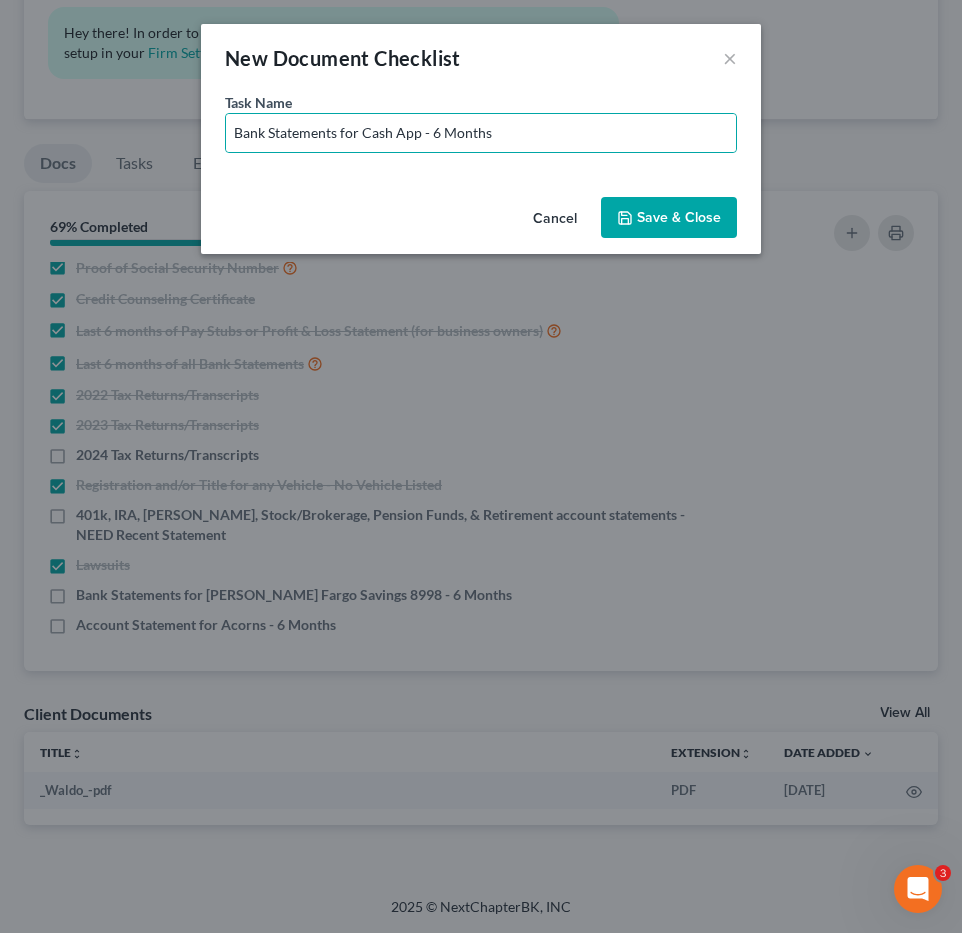 click on "Save & Close" at bounding box center (669, 218) 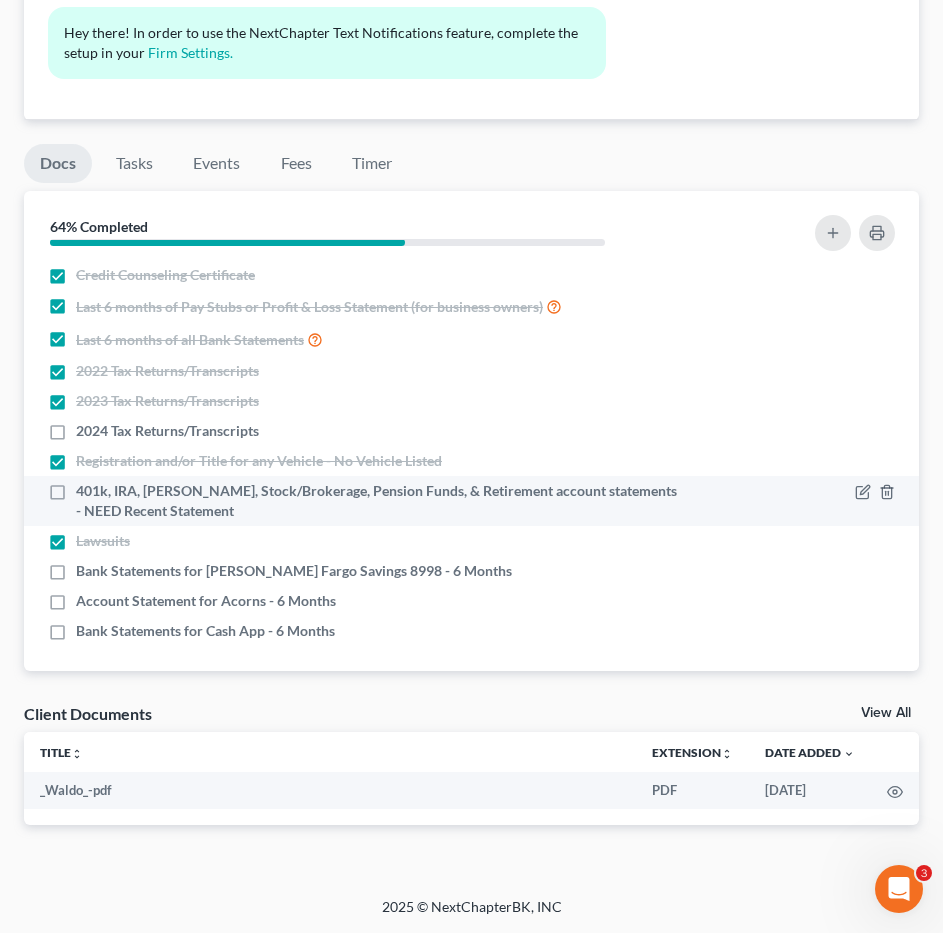 scroll, scrollTop: 73, scrollLeft: 0, axis: vertical 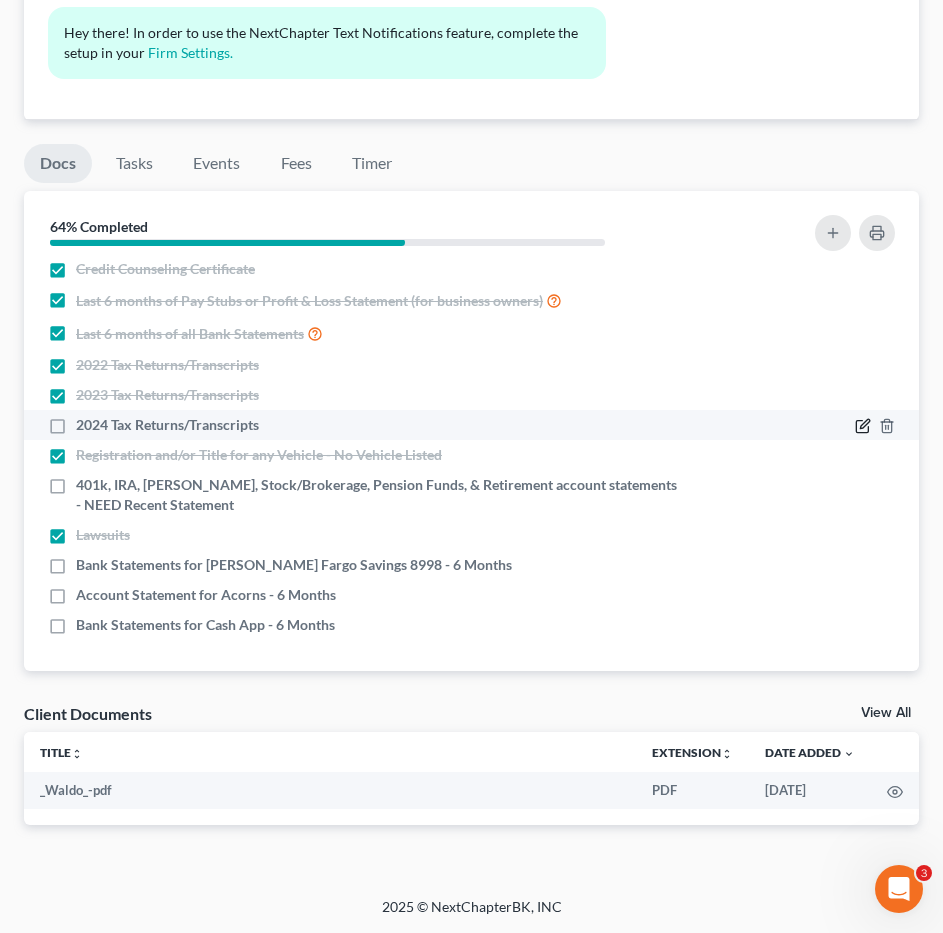 click 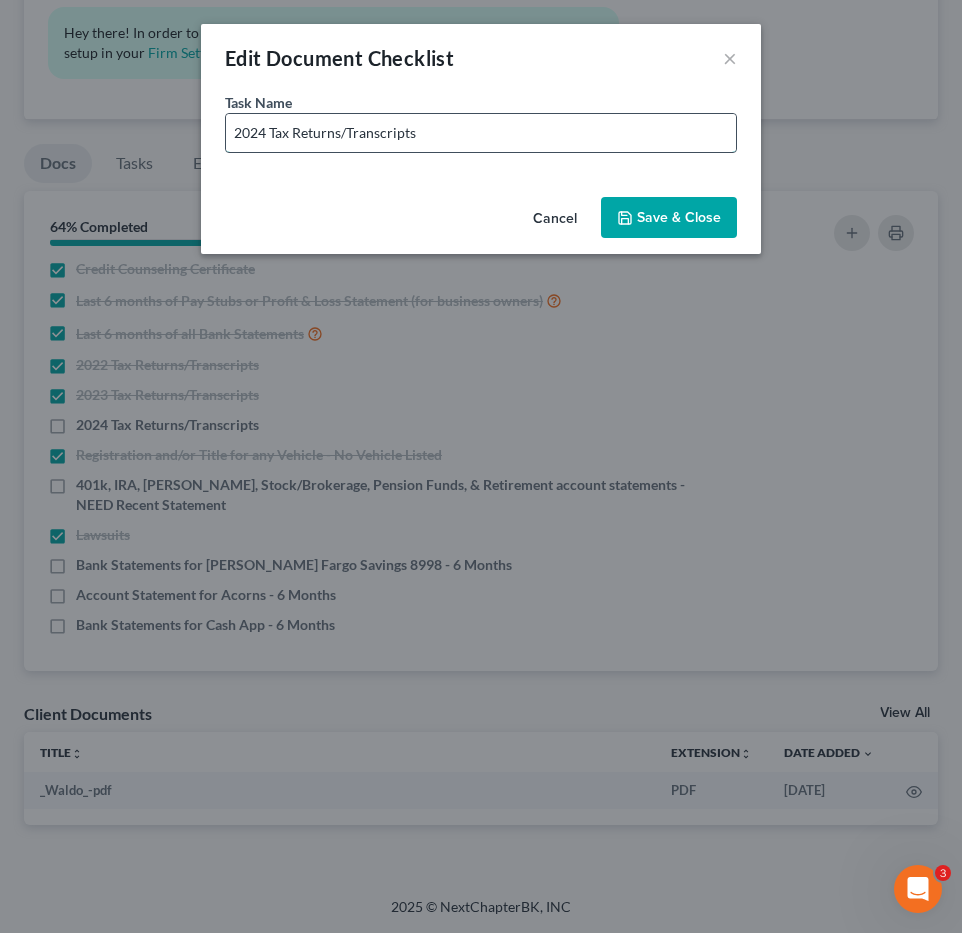 click on "2024 Tax Returns/Transcripts" at bounding box center (481, 133) 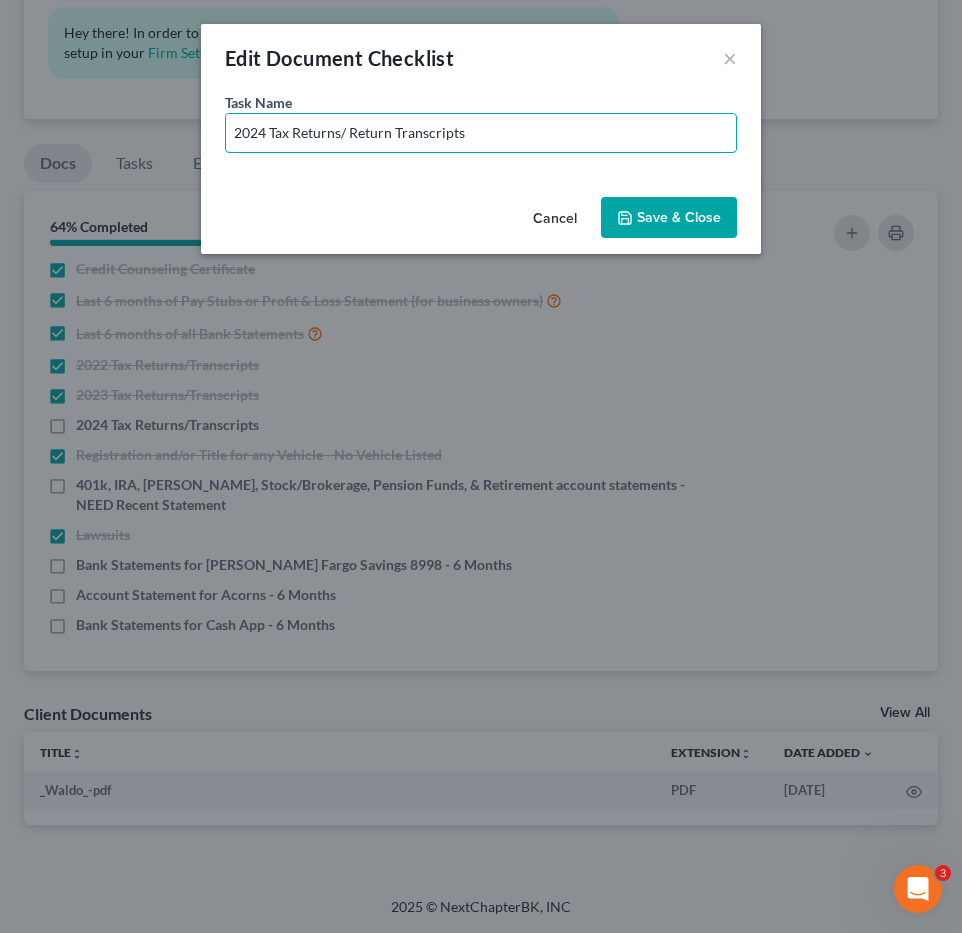 drag, startPoint x: 351, startPoint y: 134, endPoint x: 470, endPoint y: 155, distance: 120.83874 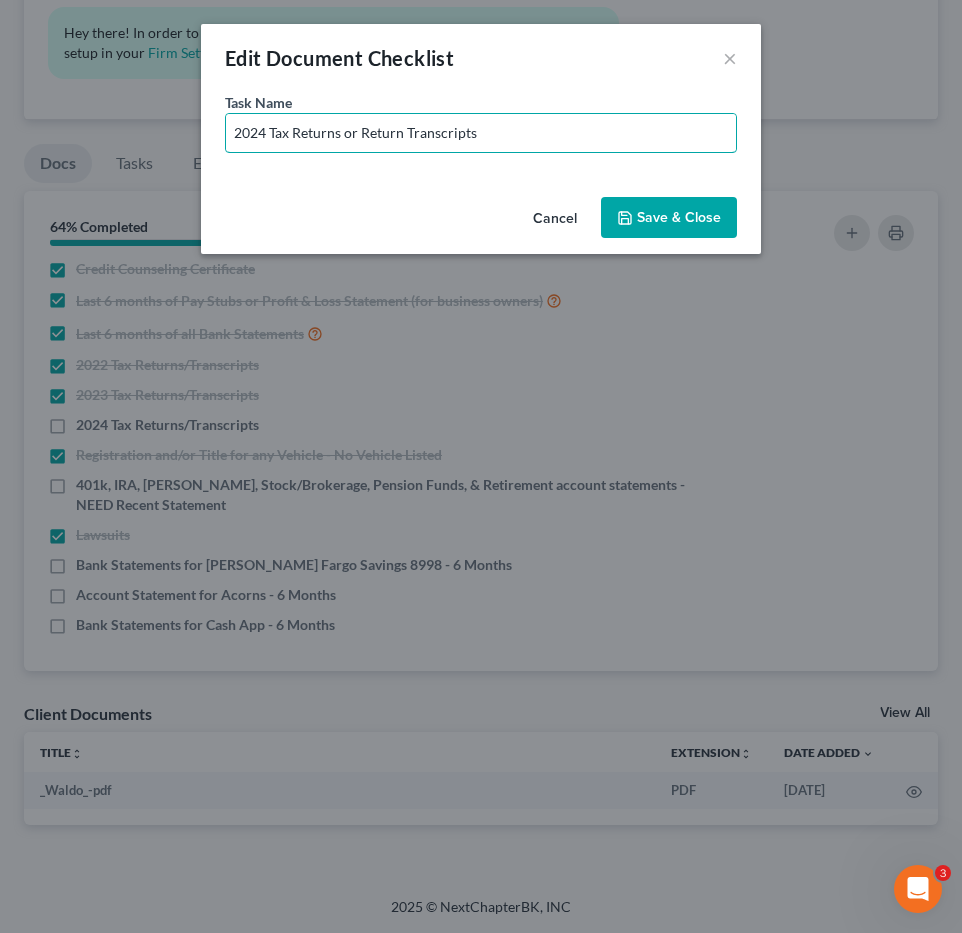 type on "2024 Tax Returns or Return Transcripts" 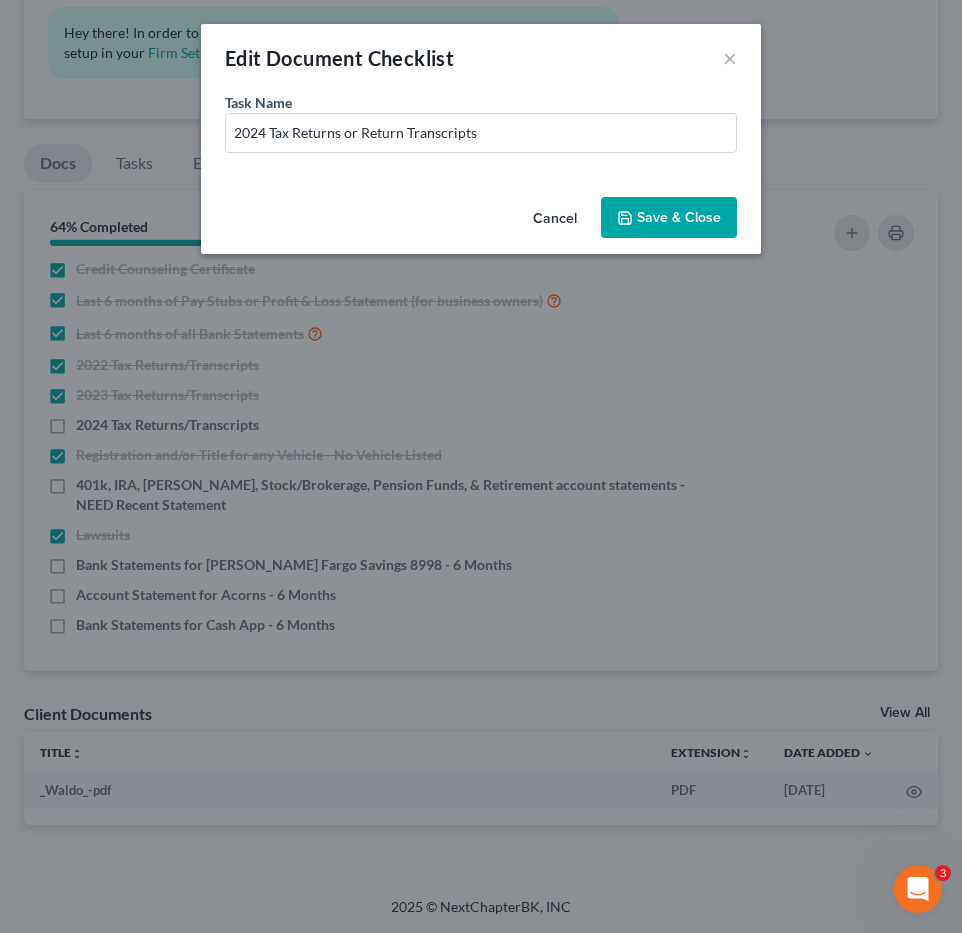 click on "Save & Close" at bounding box center (669, 218) 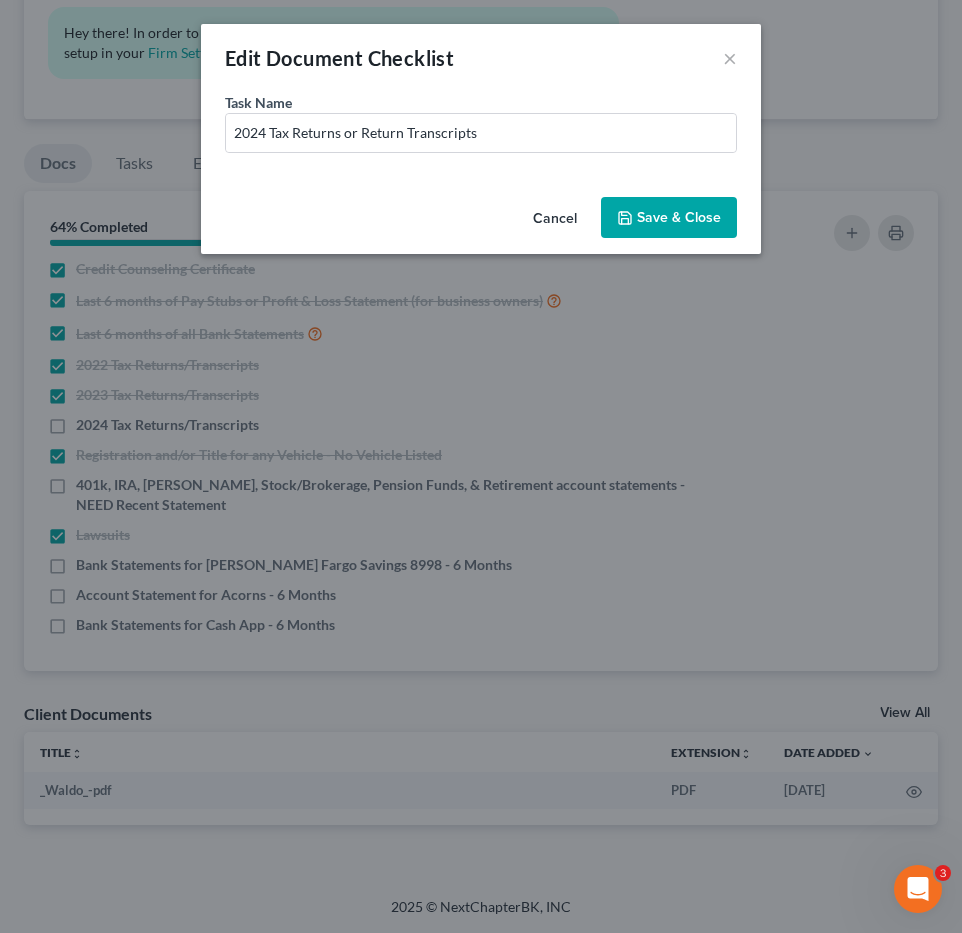 click on "Save & Close" at bounding box center [669, 218] 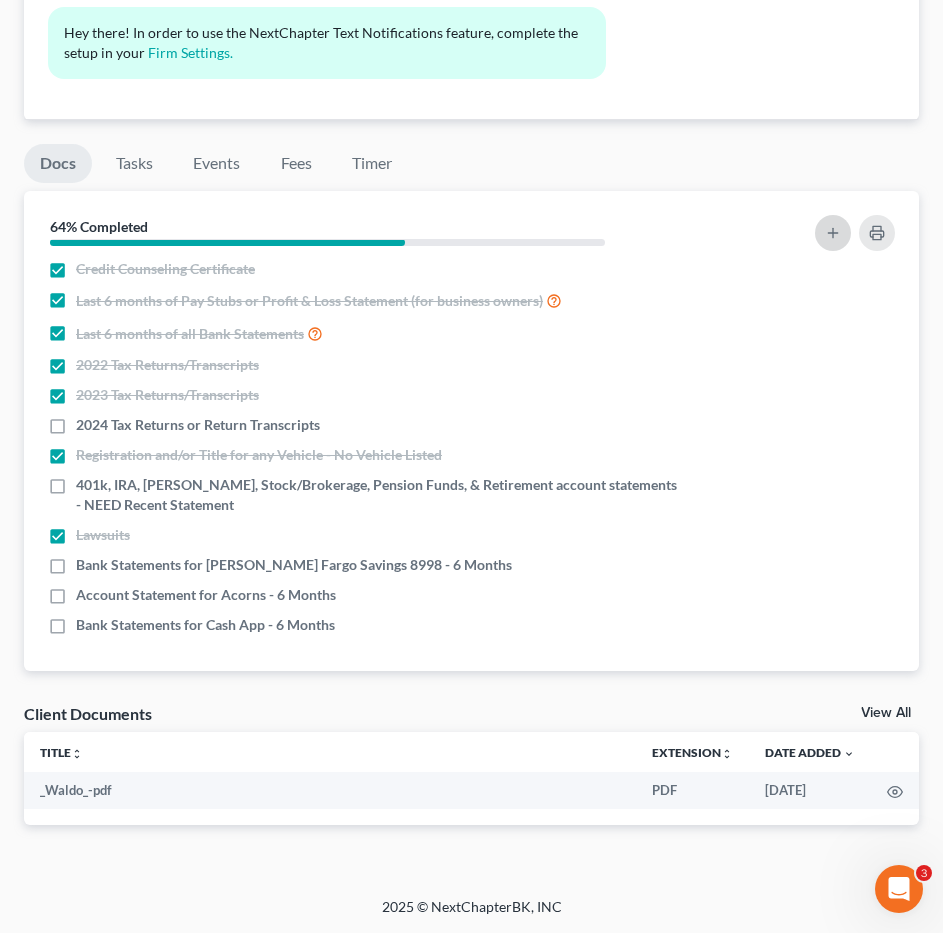 click at bounding box center (833, 233) 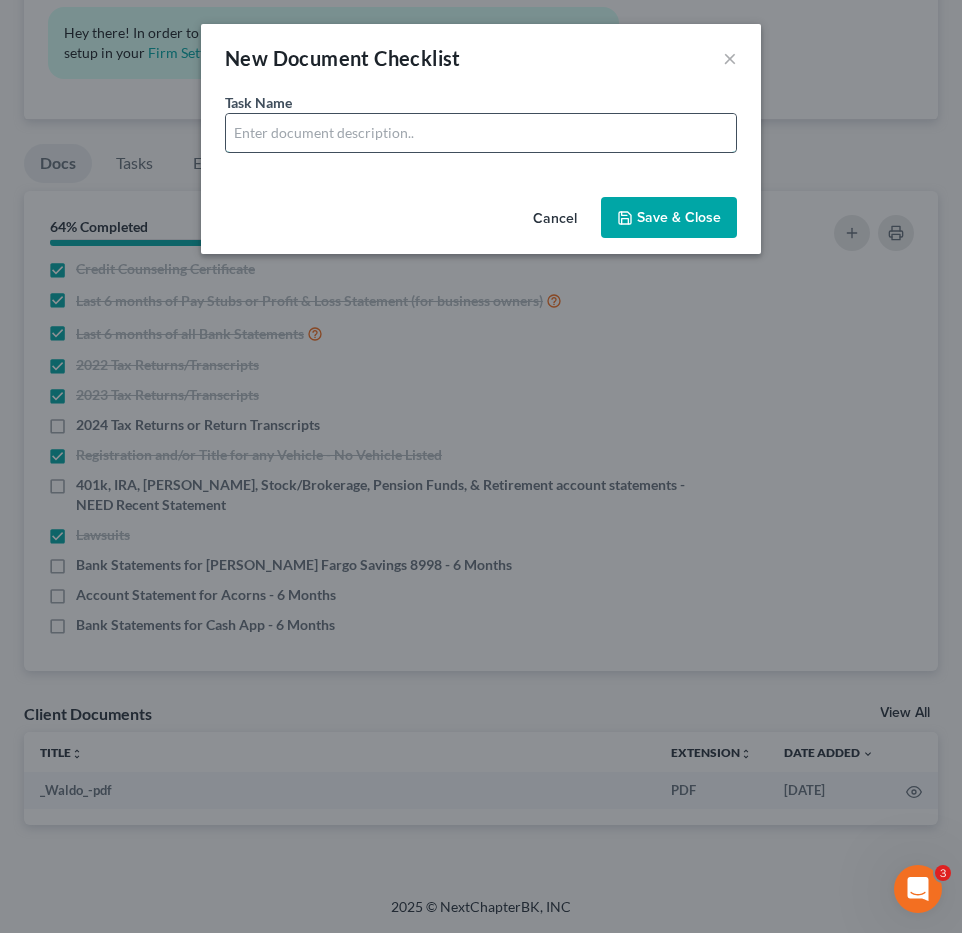 click at bounding box center [481, 133] 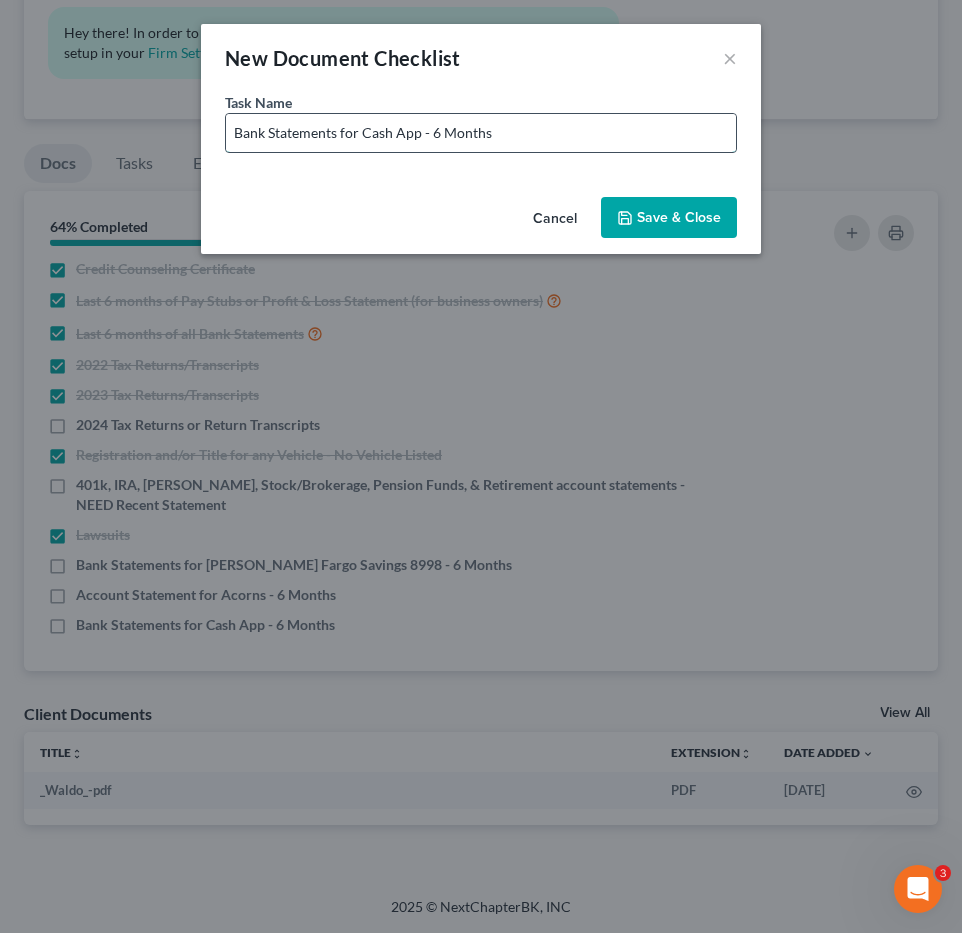 drag, startPoint x: 366, startPoint y: 134, endPoint x: 423, endPoint y: 143, distance: 57.706154 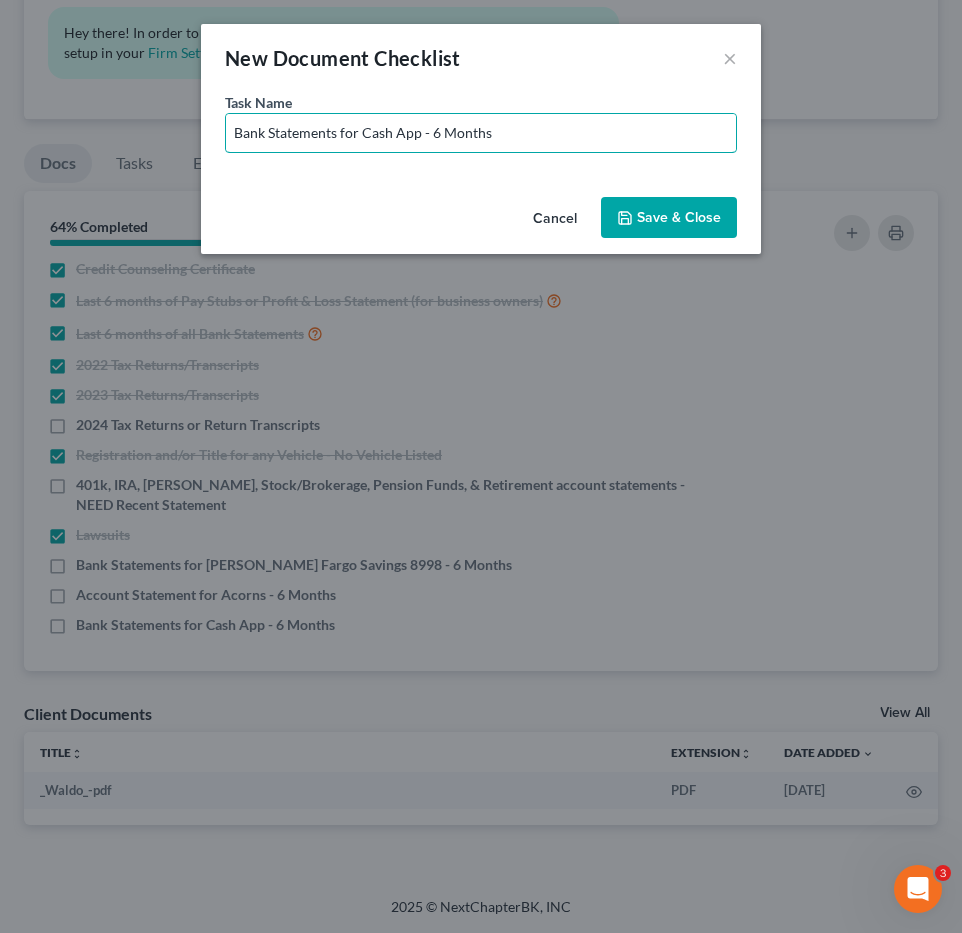 drag, startPoint x: 498, startPoint y: 135, endPoint x: -44, endPoint y: 140, distance: 542.0231 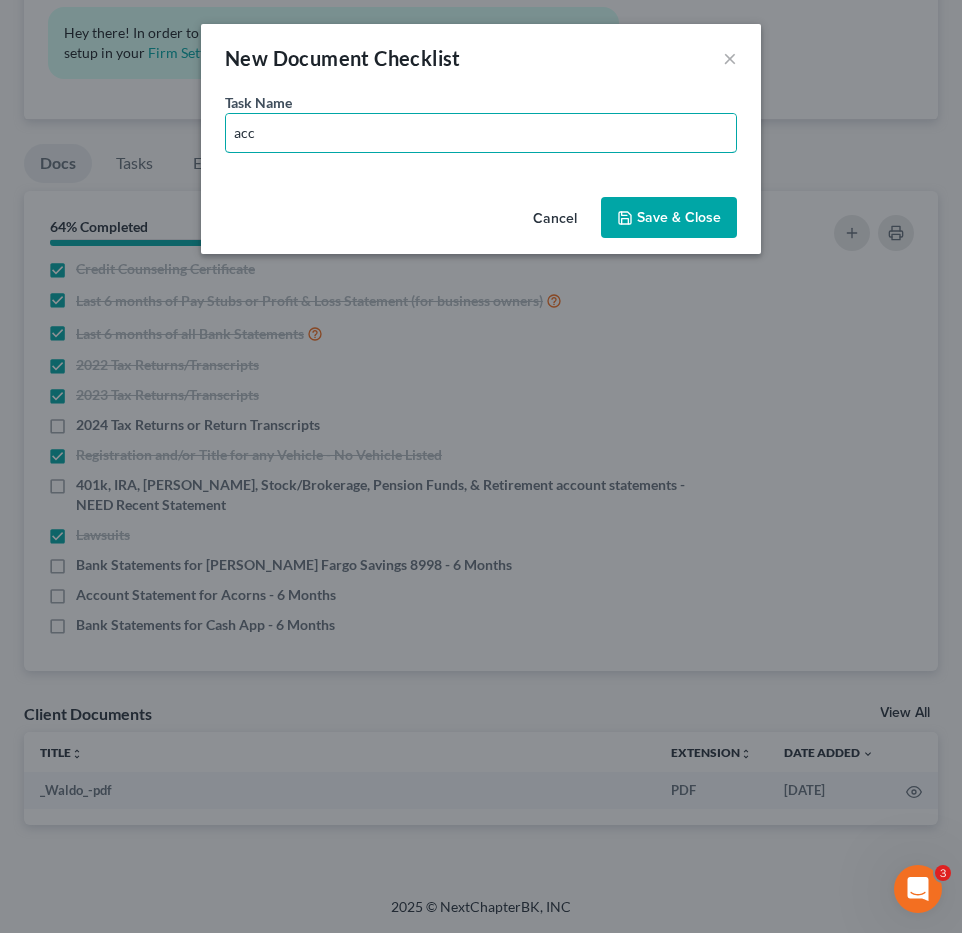 type on "Account Statements for Apple Cash - 6 Months" 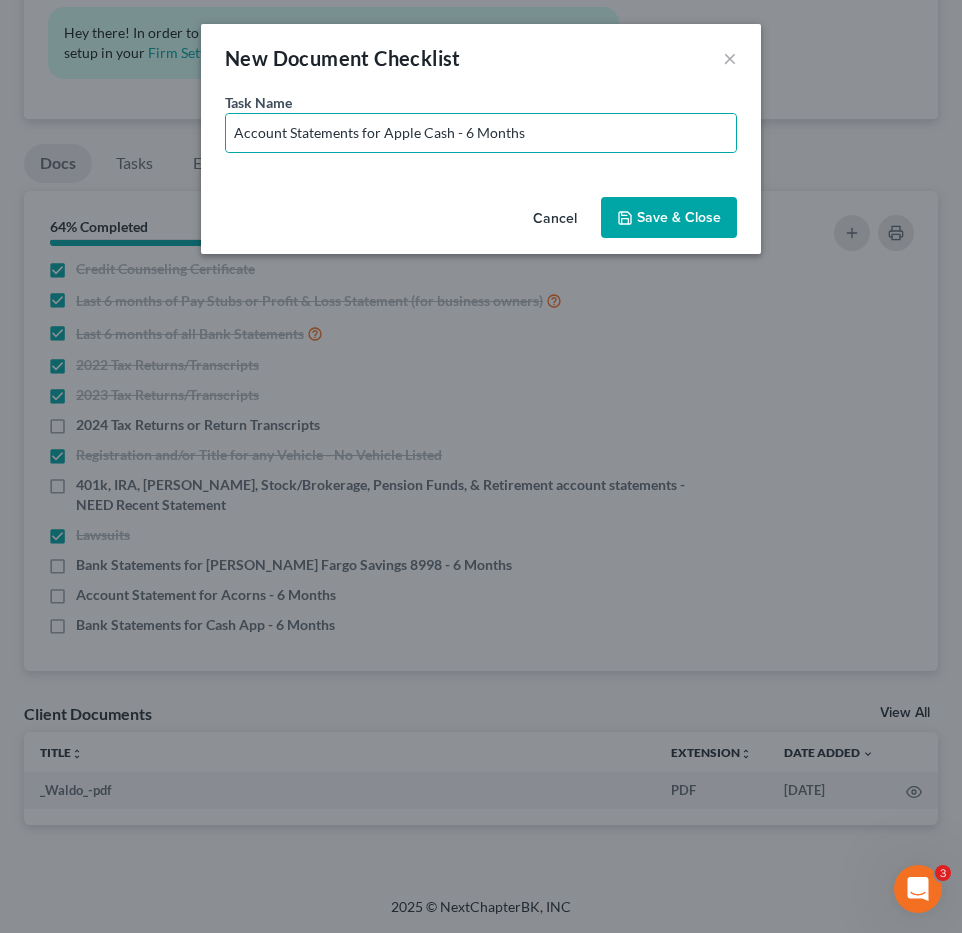 click on "Save & Close" at bounding box center (669, 218) 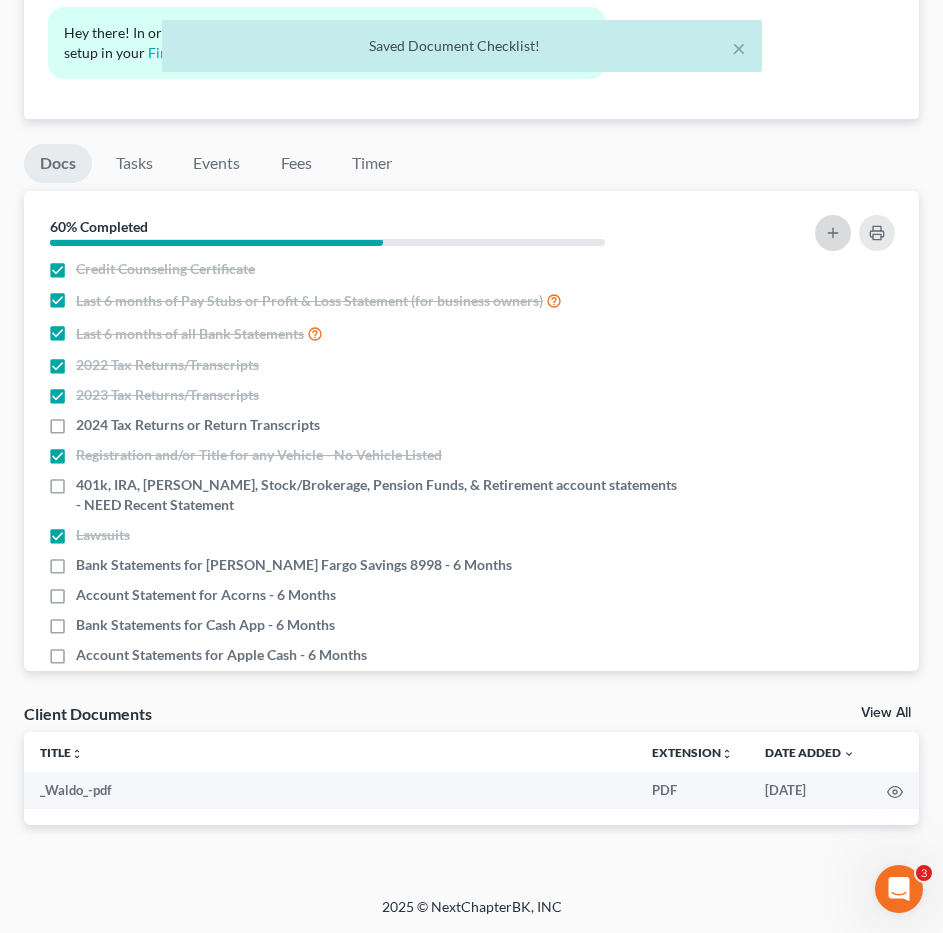 click 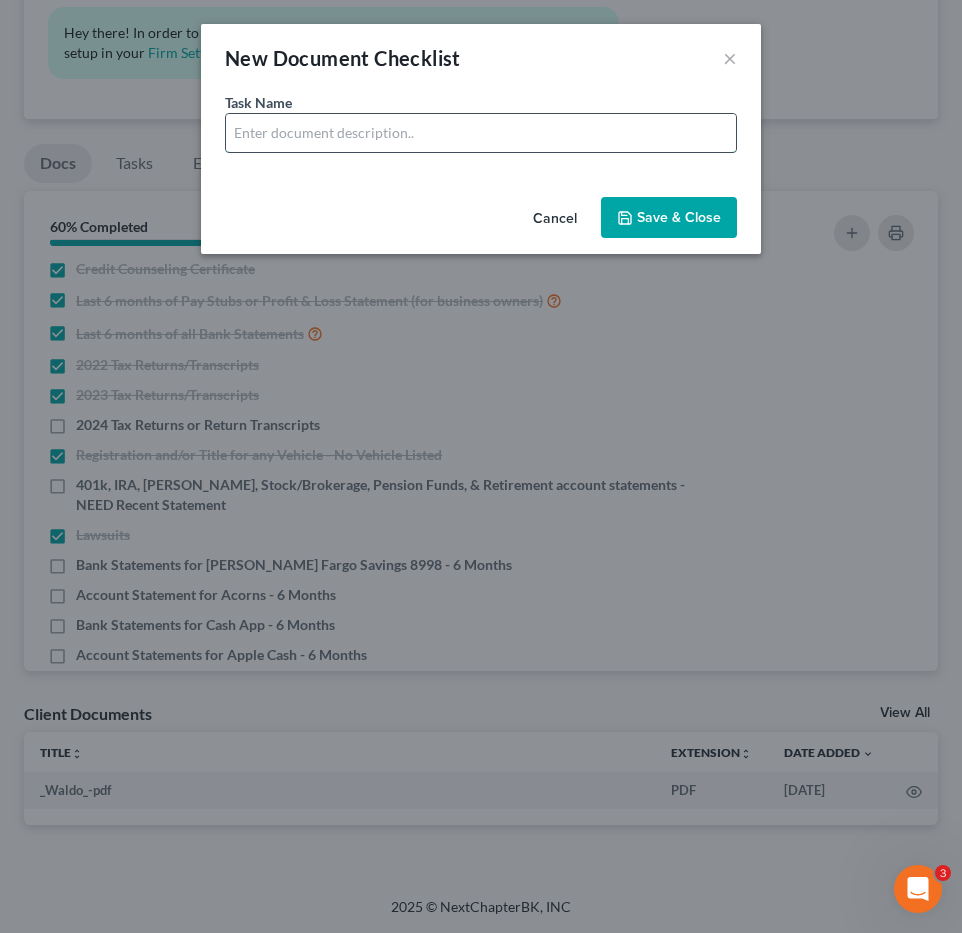 click at bounding box center [481, 133] 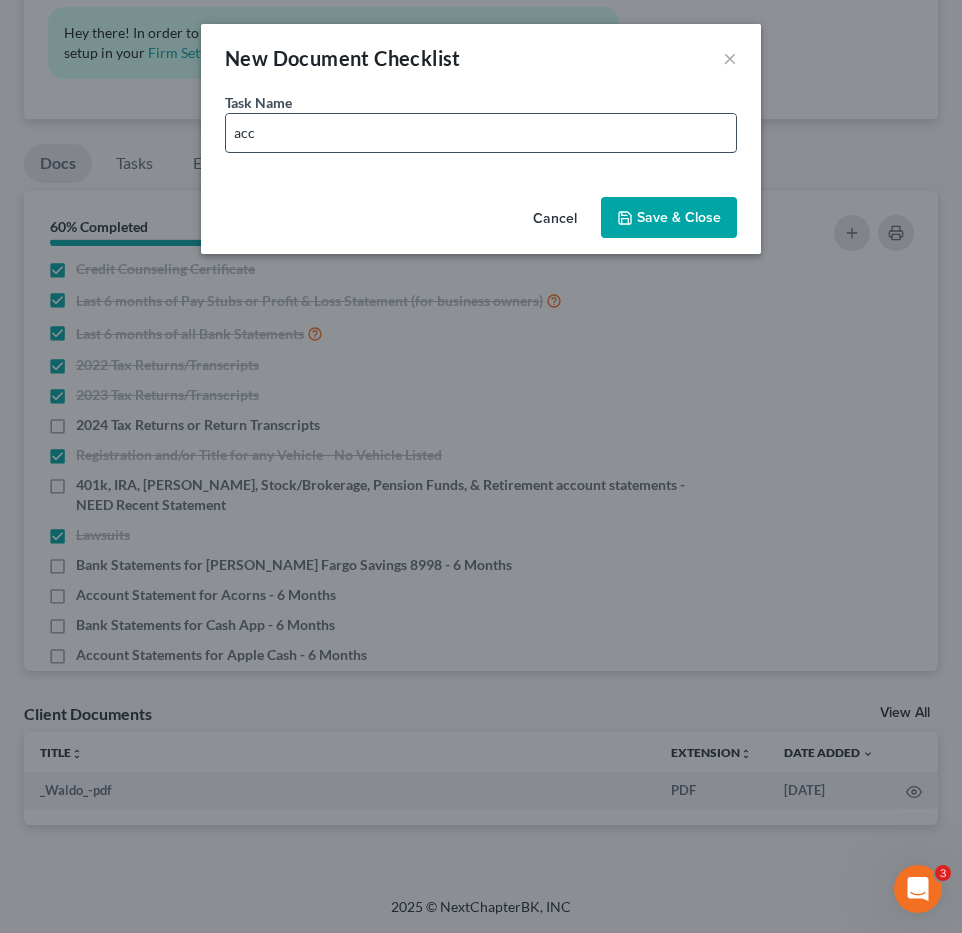 type on "Account Statements for Venmo - 6 Months" 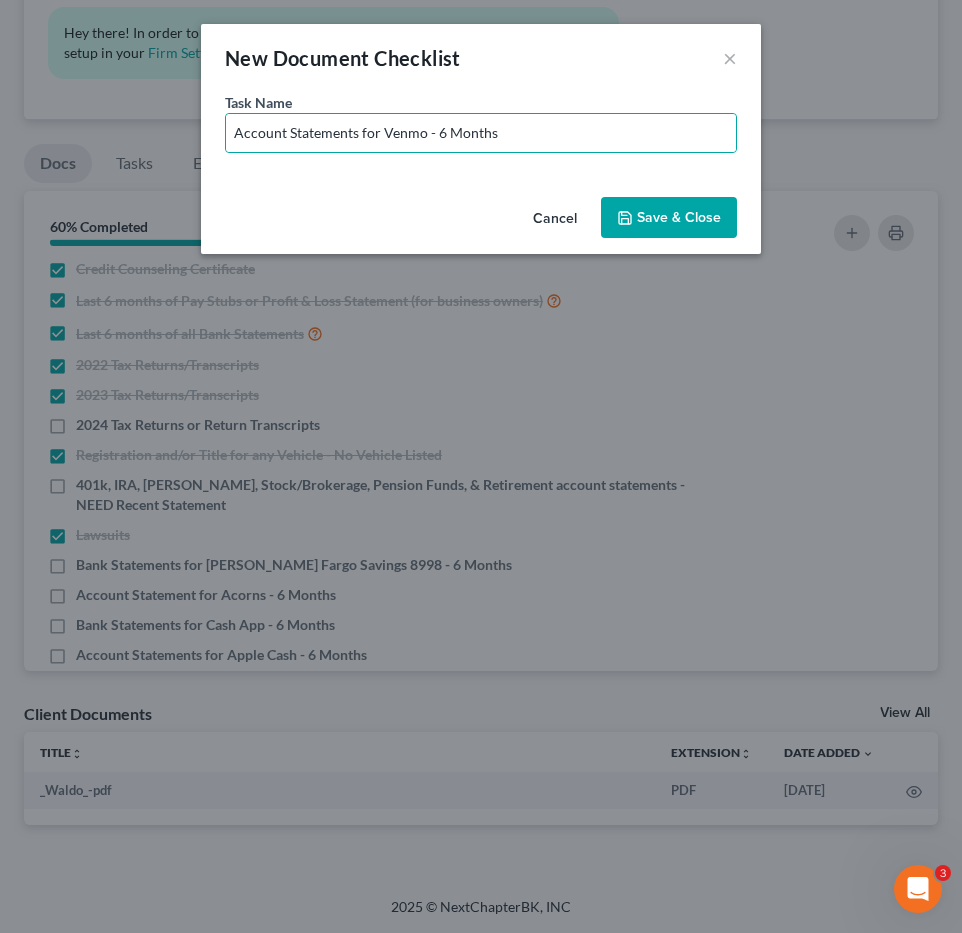 click on "Save & Close" at bounding box center [669, 218] 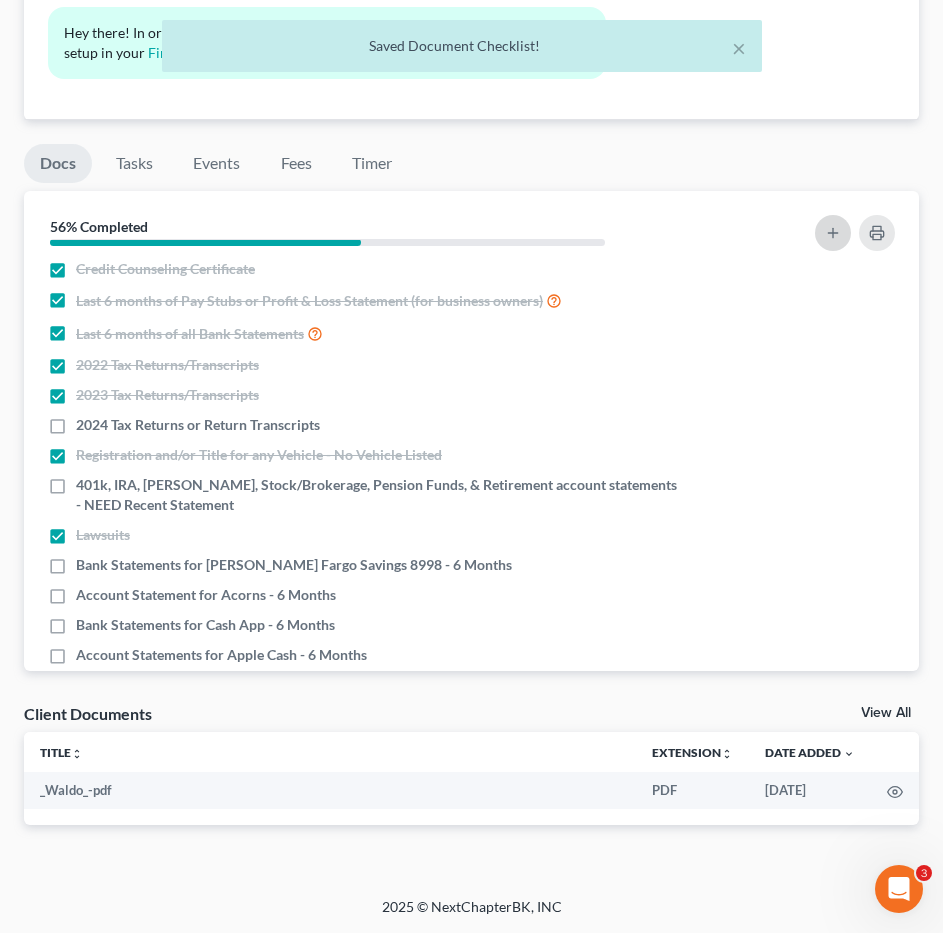 click 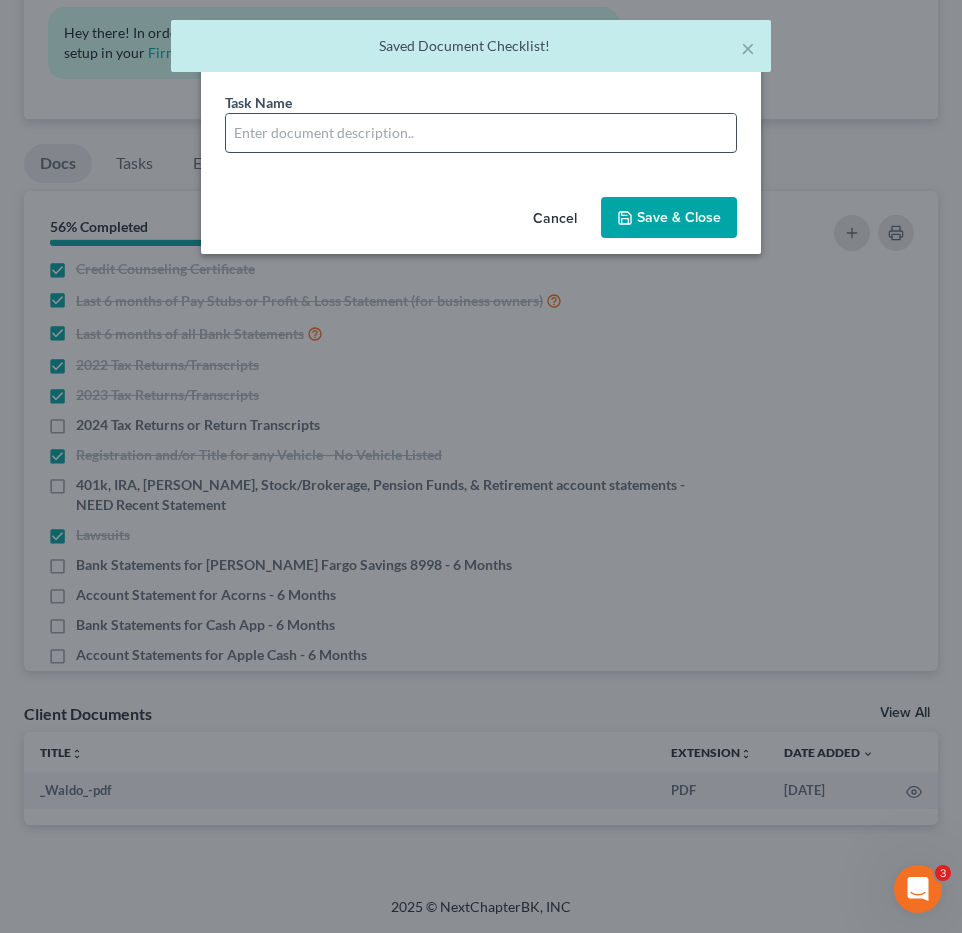 click at bounding box center (481, 133) 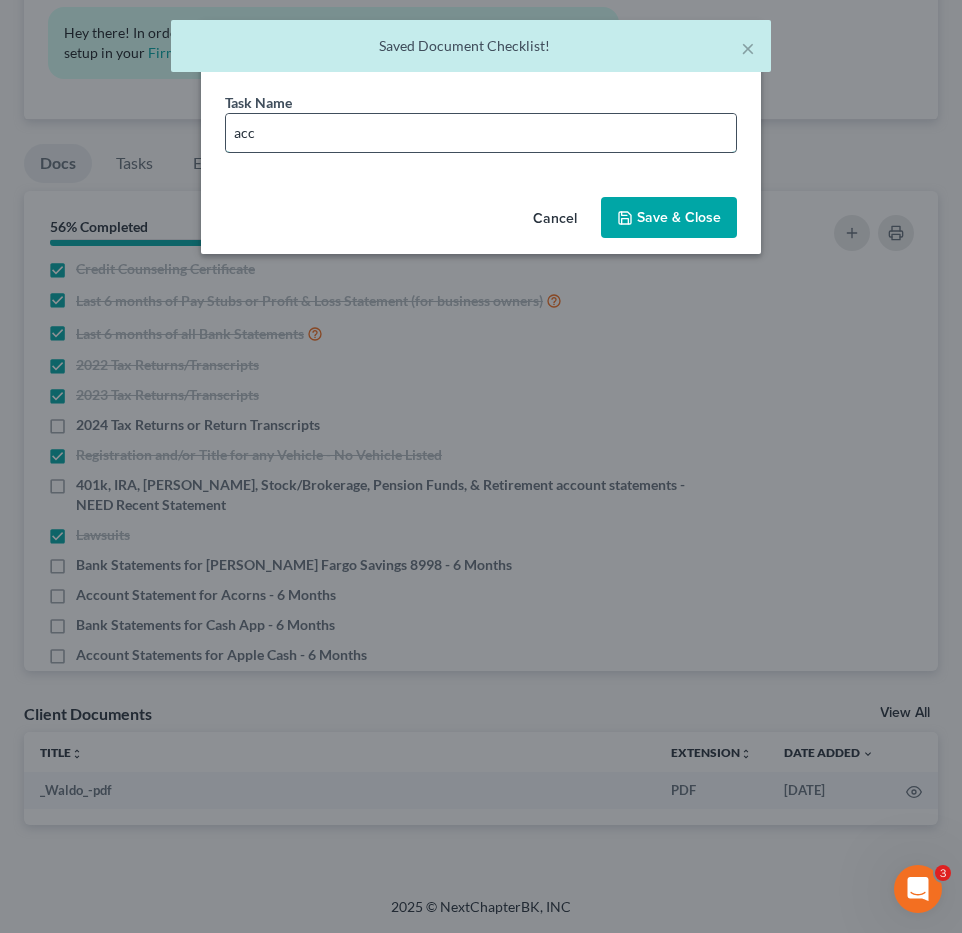 type on "Account Statements for PayPal - Last 6 Months" 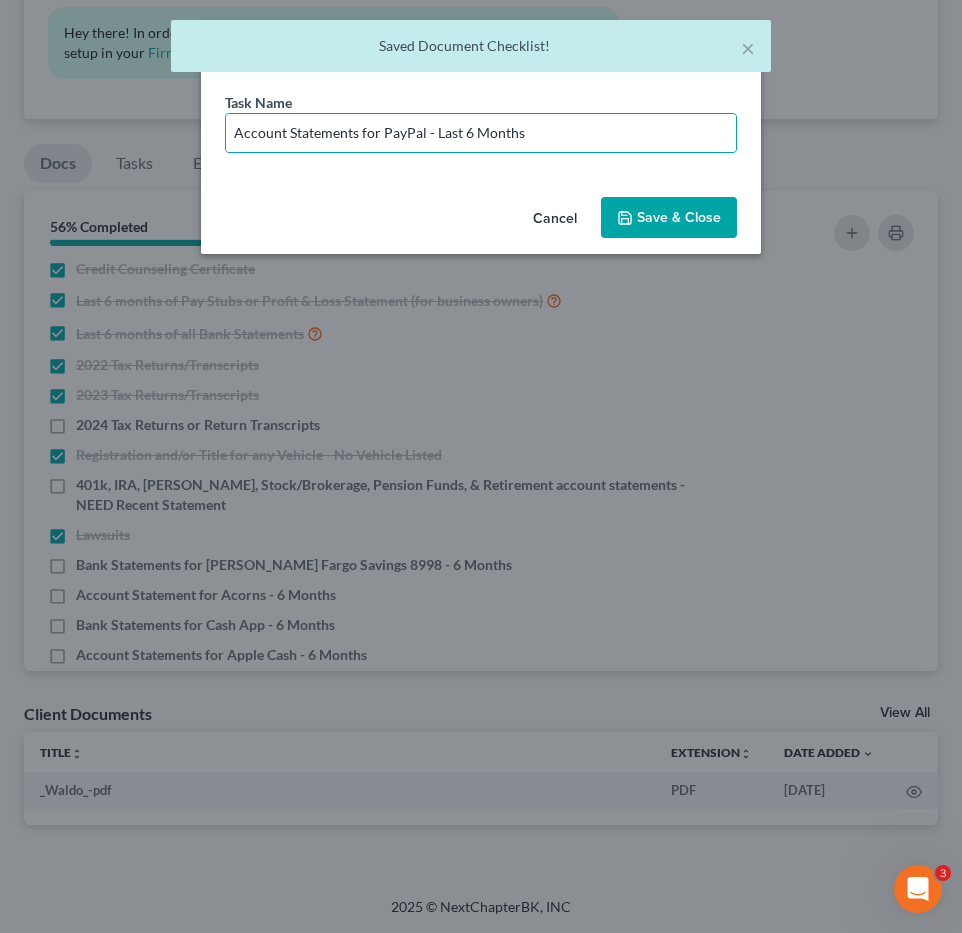 click on "Save & Close" at bounding box center [669, 218] 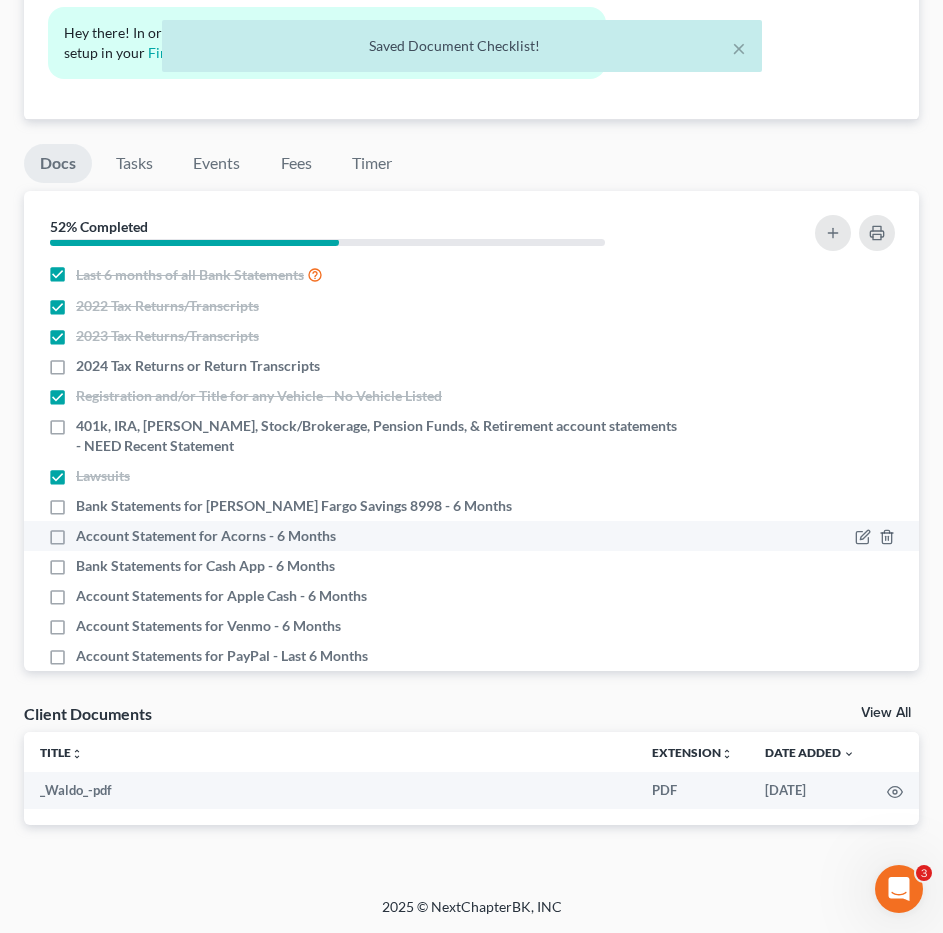 scroll, scrollTop: 163, scrollLeft: 0, axis: vertical 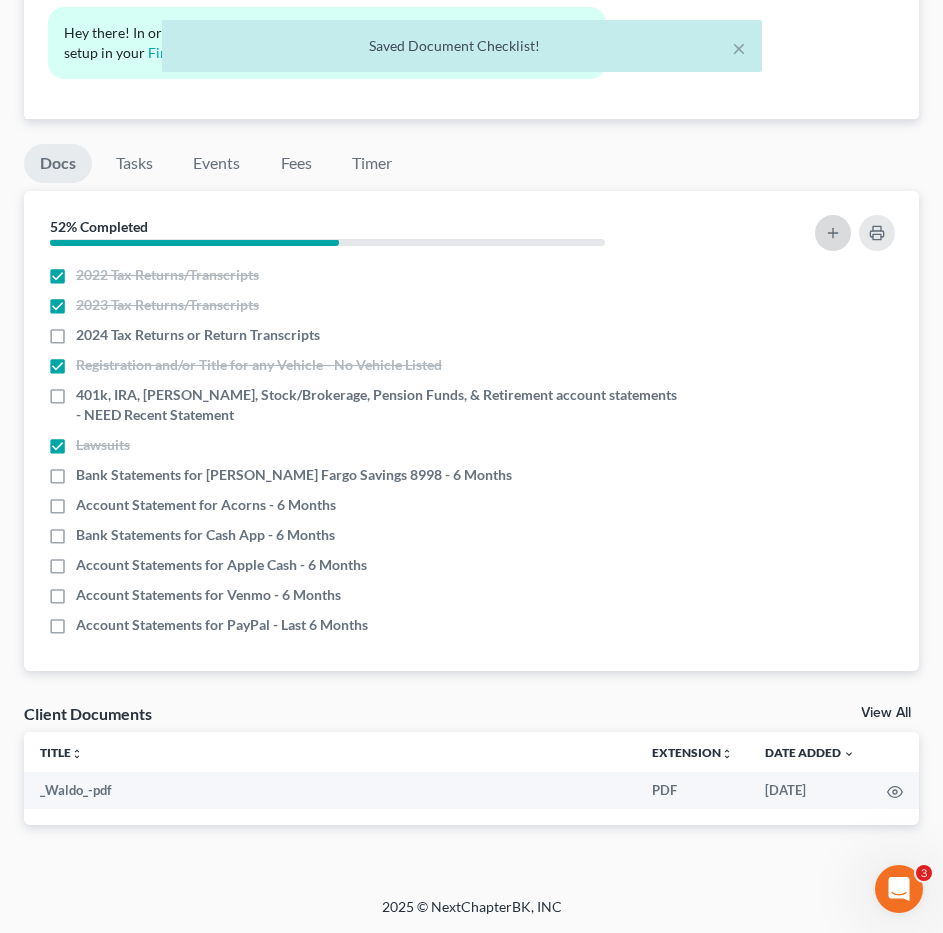 click 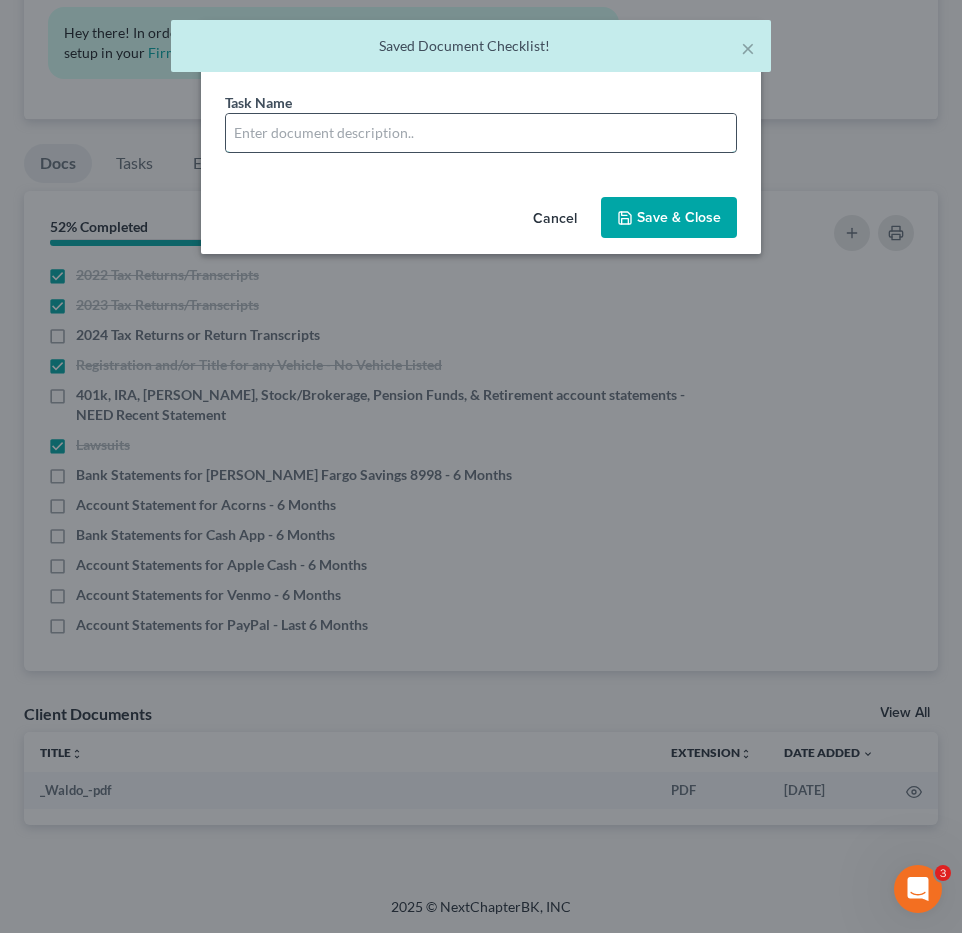 click at bounding box center (481, 133) 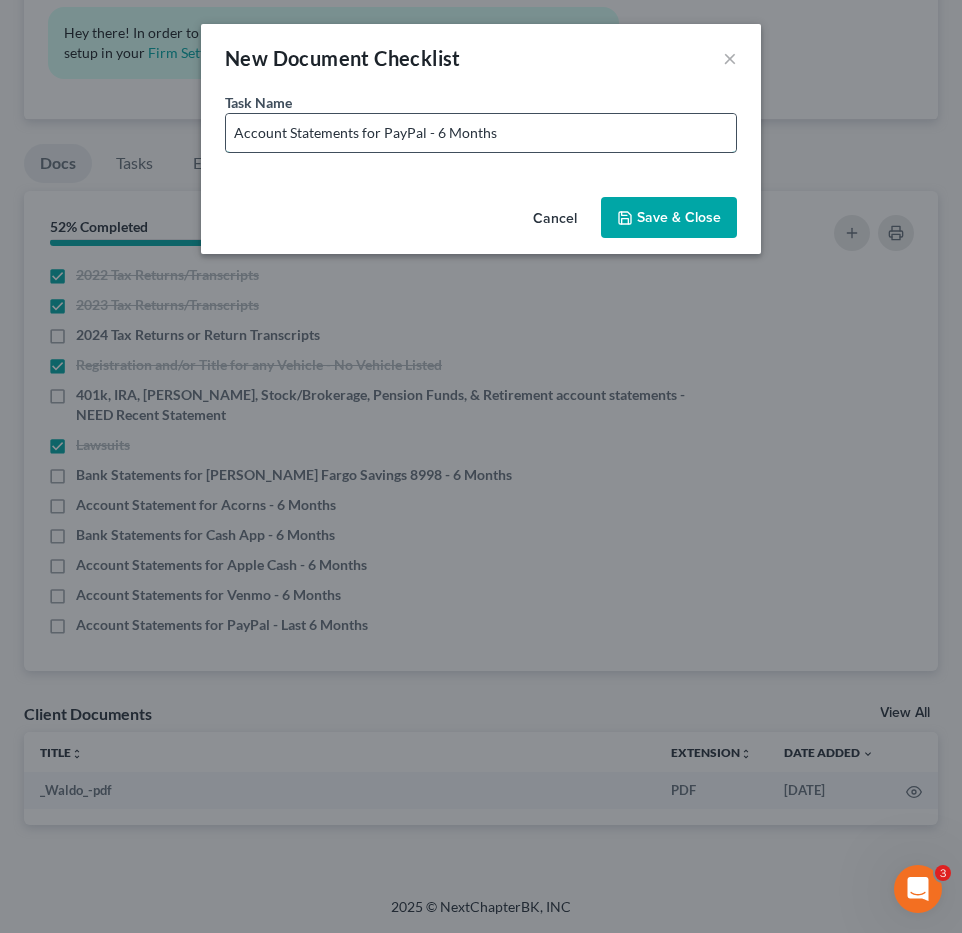 drag, startPoint x: 422, startPoint y: 133, endPoint x: 385, endPoint y: 140, distance: 37.65634 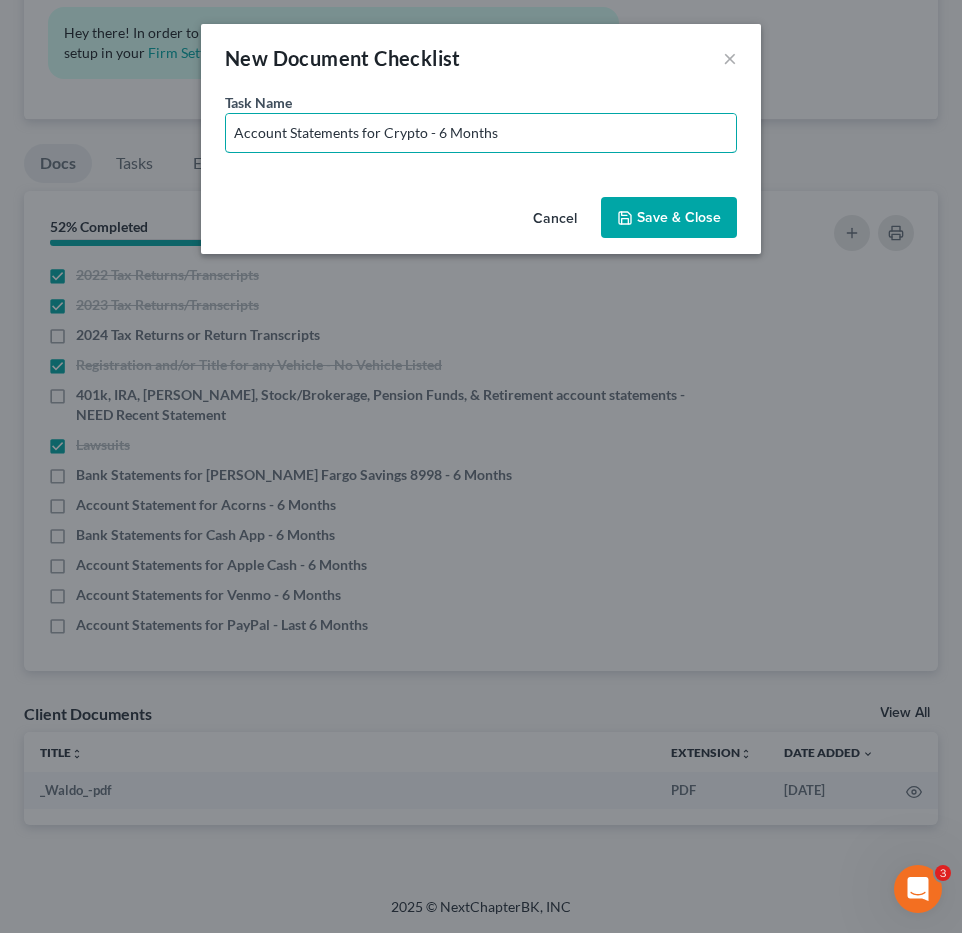 drag, startPoint x: 439, startPoint y: 137, endPoint x: 619, endPoint y: 167, distance: 182.48288 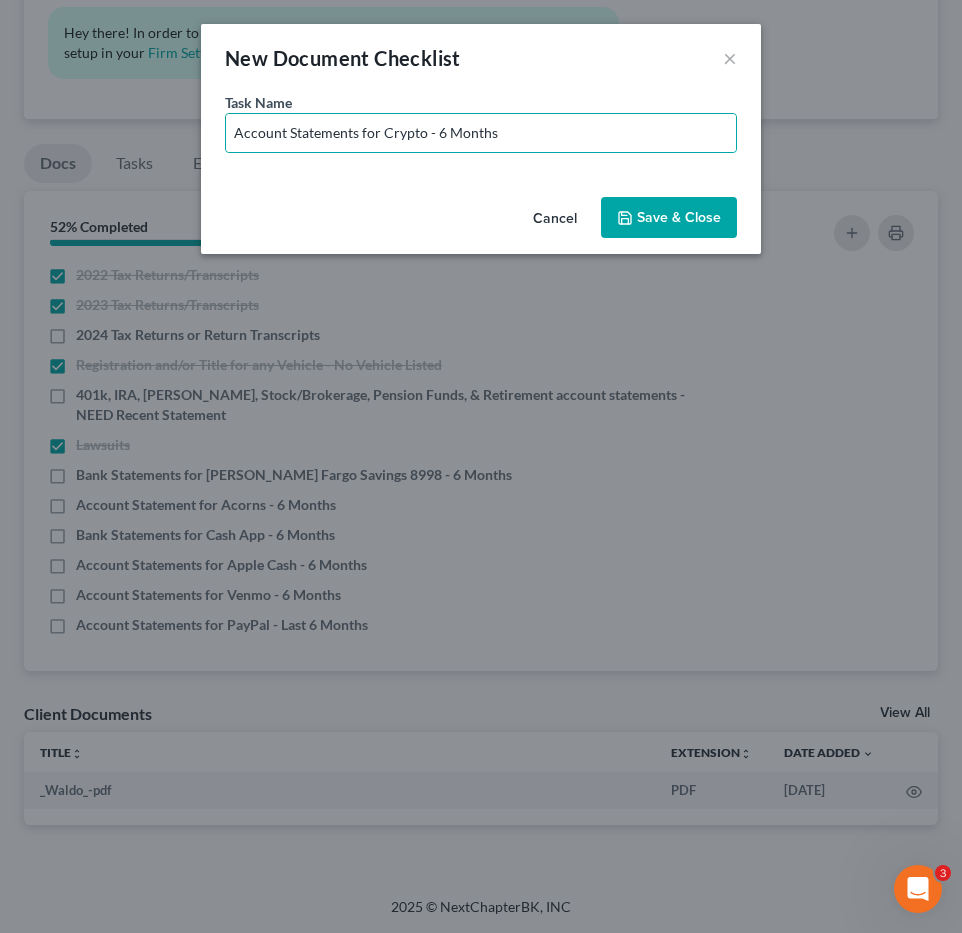 click on "Save & Close" at bounding box center [669, 218] 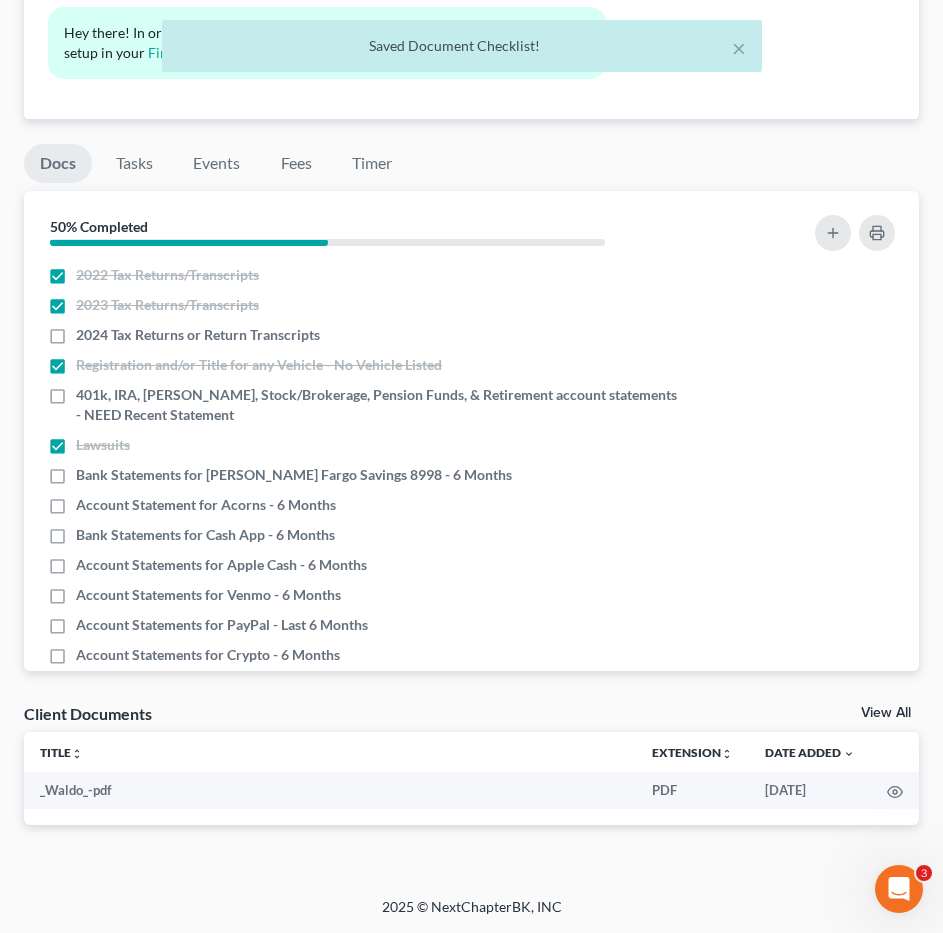 scroll, scrollTop: 193, scrollLeft: 0, axis: vertical 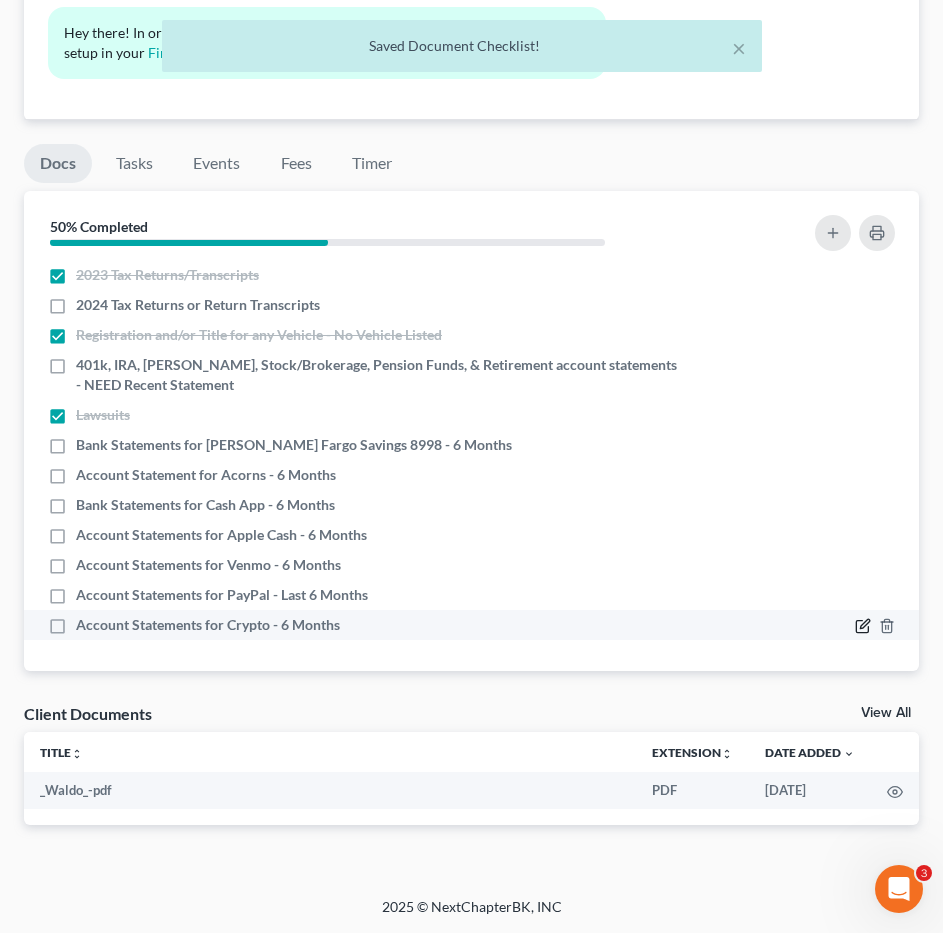 click 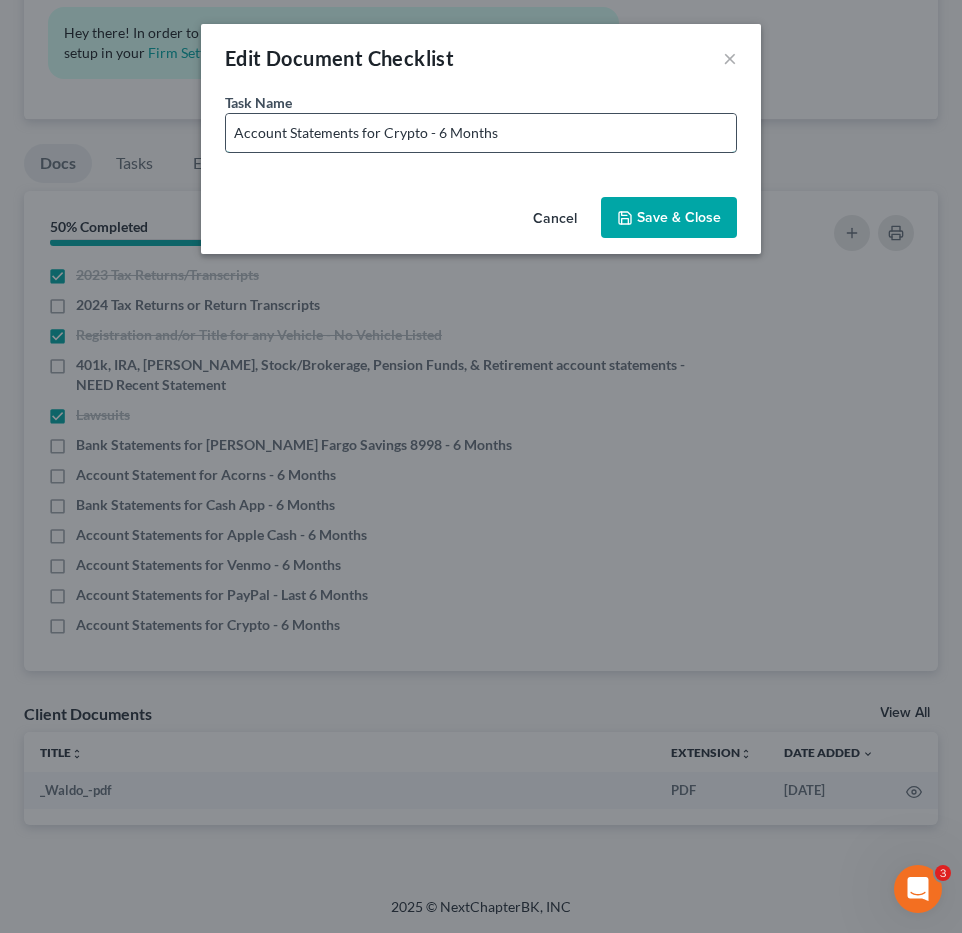 drag, startPoint x: 437, startPoint y: 138, endPoint x: 732, endPoint y: 148, distance: 295.16943 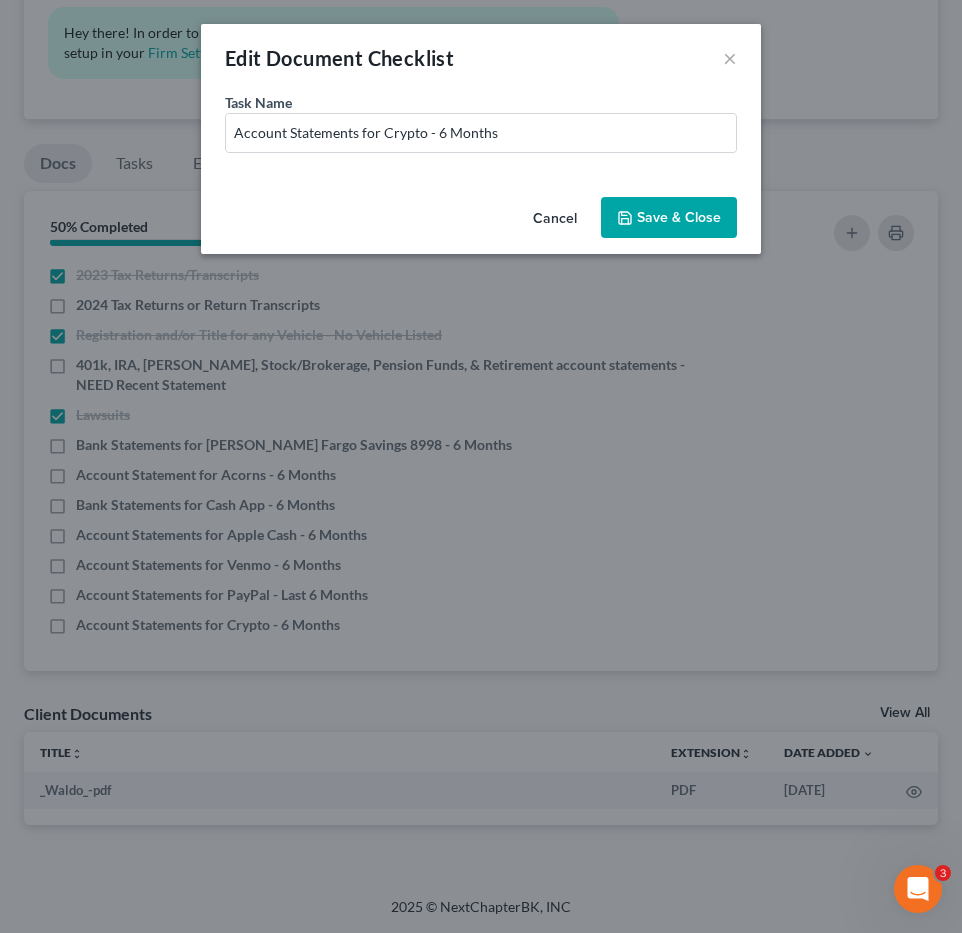 click on "Save & Close" at bounding box center [669, 218] 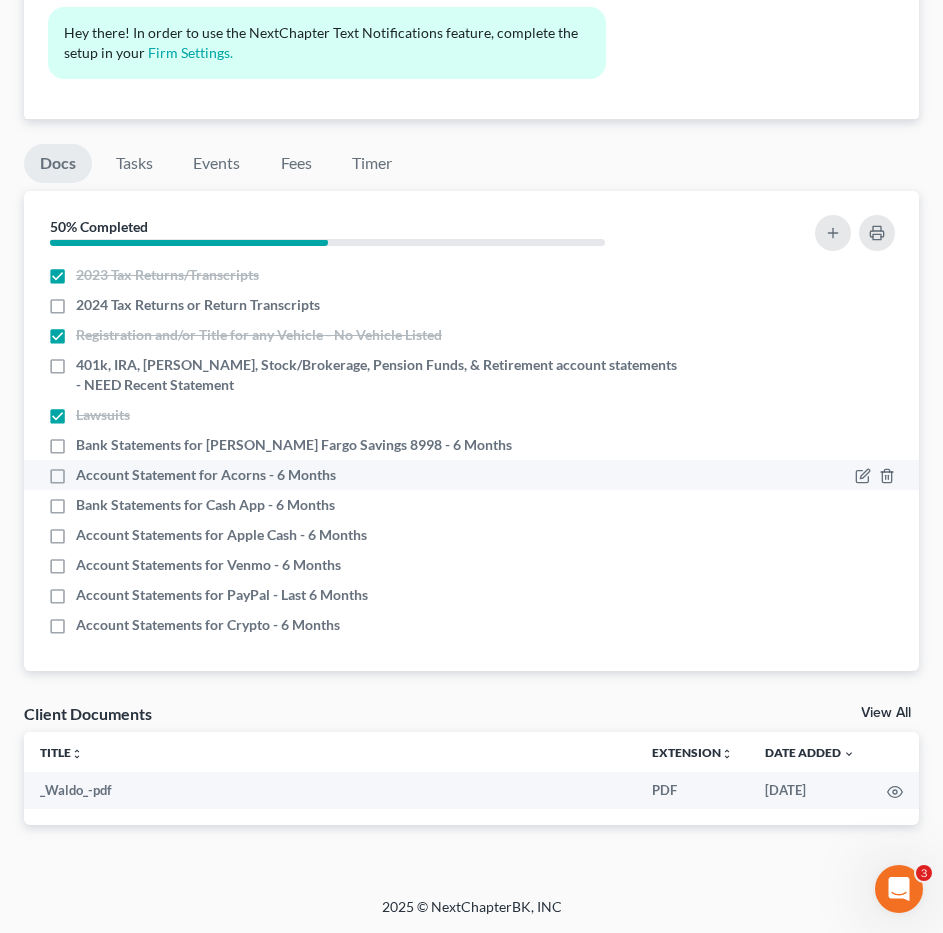 click on "Account Statement for Acorns - 6 Months" at bounding box center (363, 475) 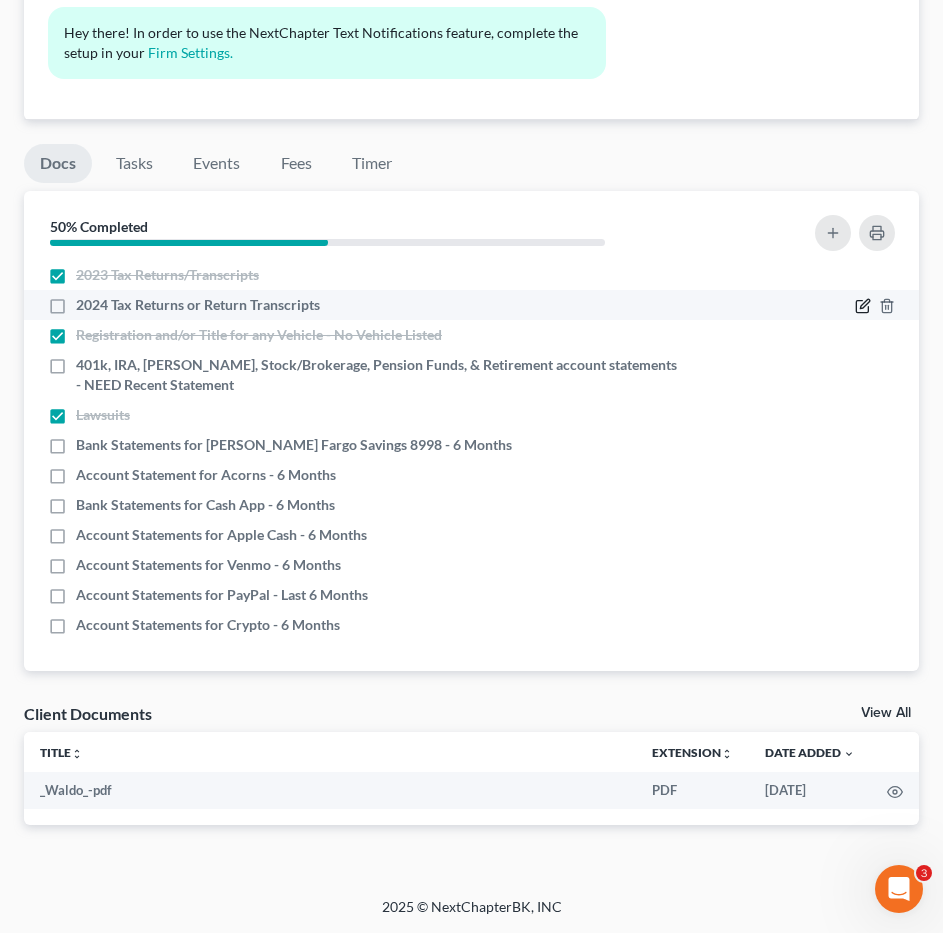 click 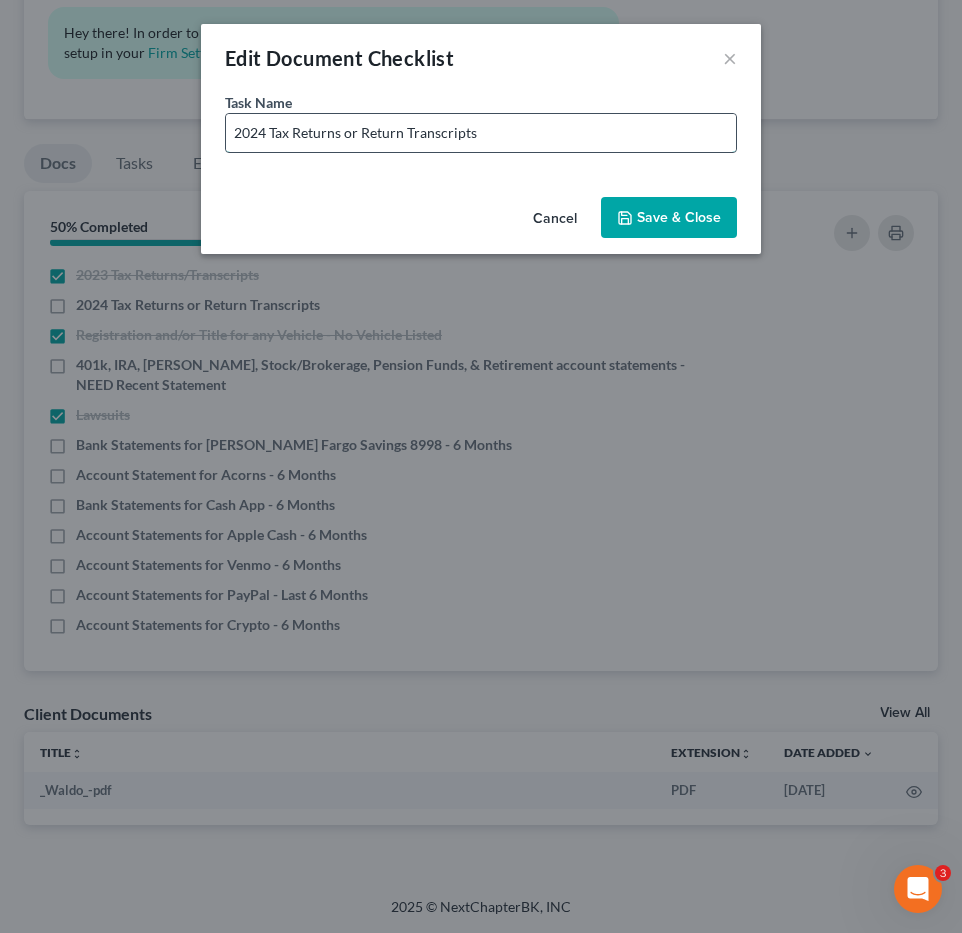 click on "2024 Tax Returns or Return Transcripts" at bounding box center [481, 133] 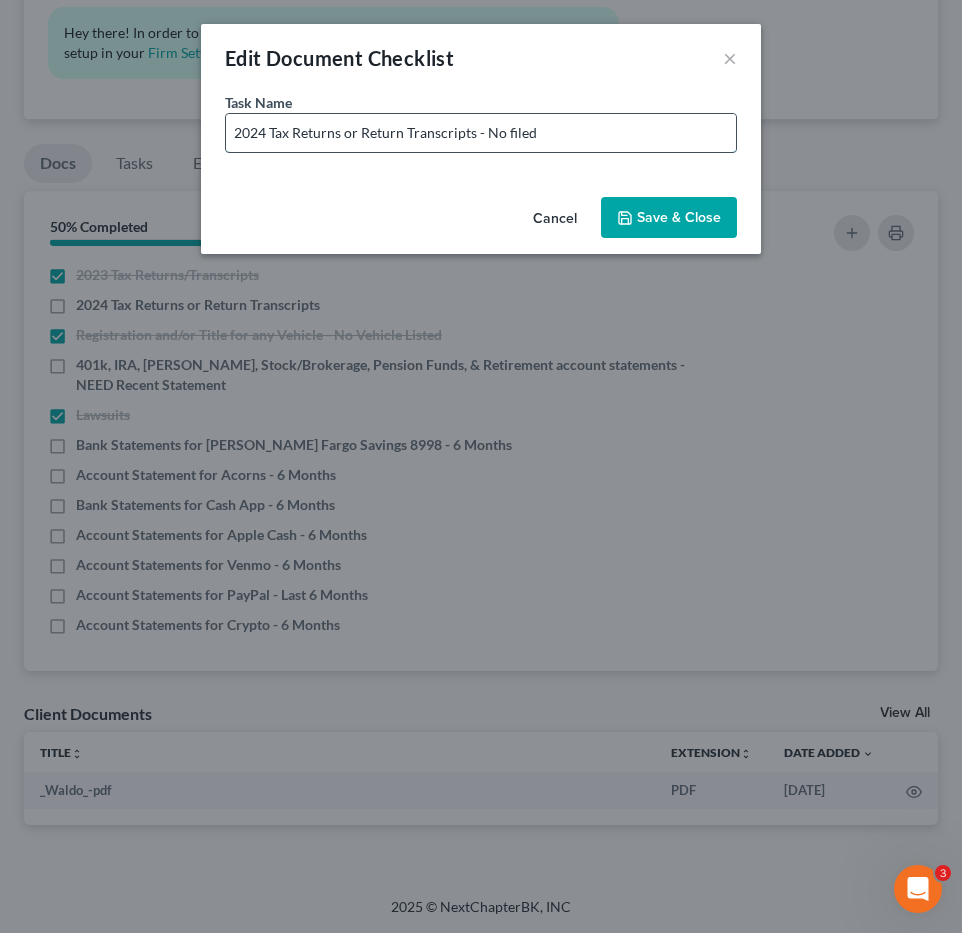 click on "2024 Tax Returns or Return Transcripts - No filed" at bounding box center (481, 133) 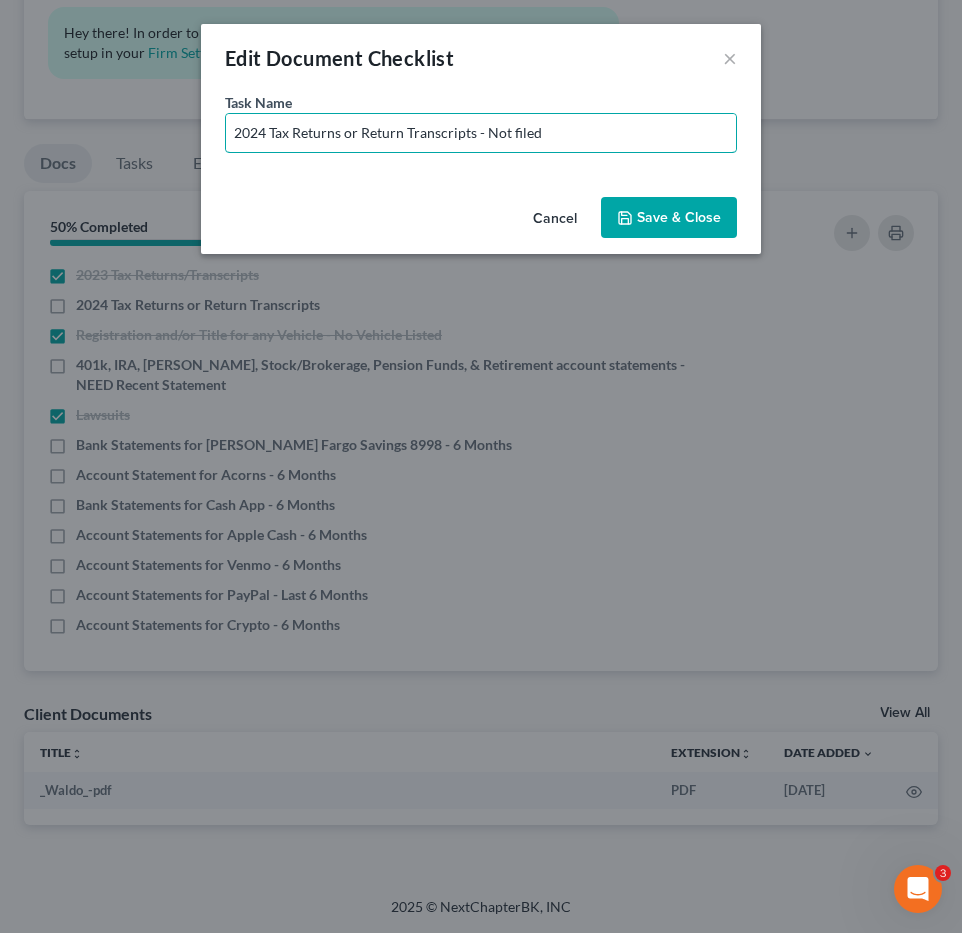 type on "2024 Tax Returns or Return Transcripts - Not filed" 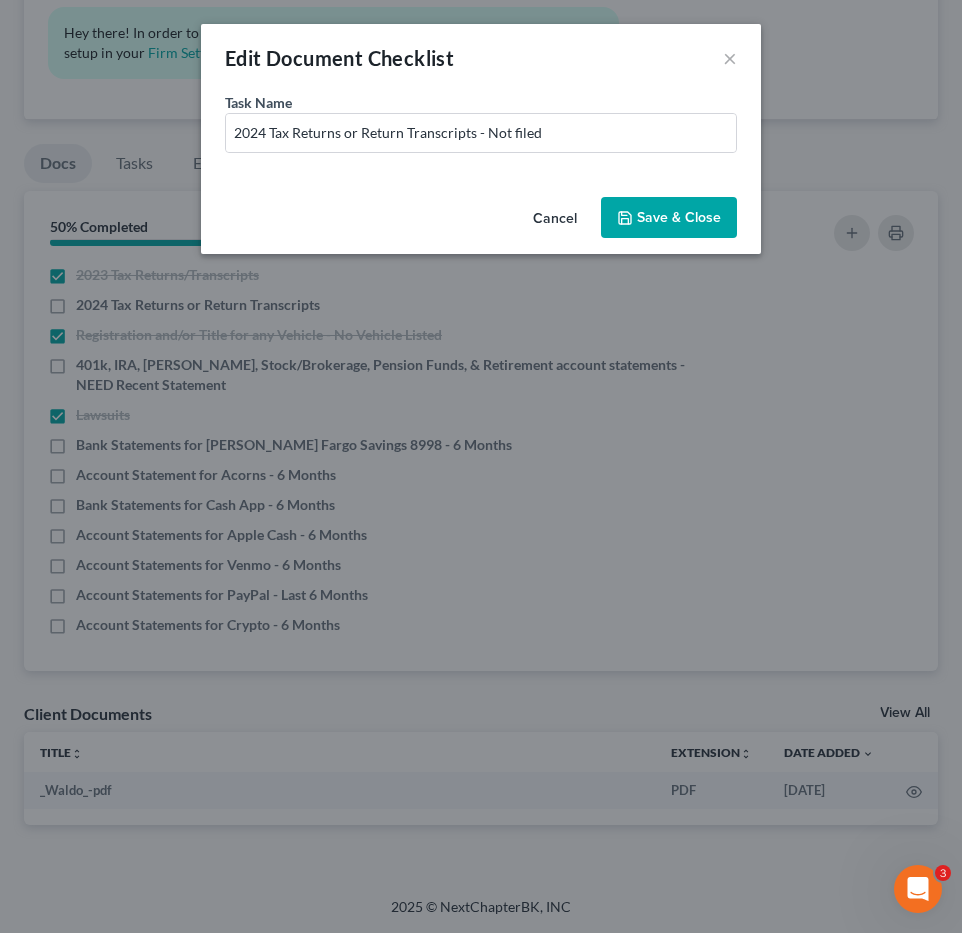 click on "Save & Close" at bounding box center [669, 218] 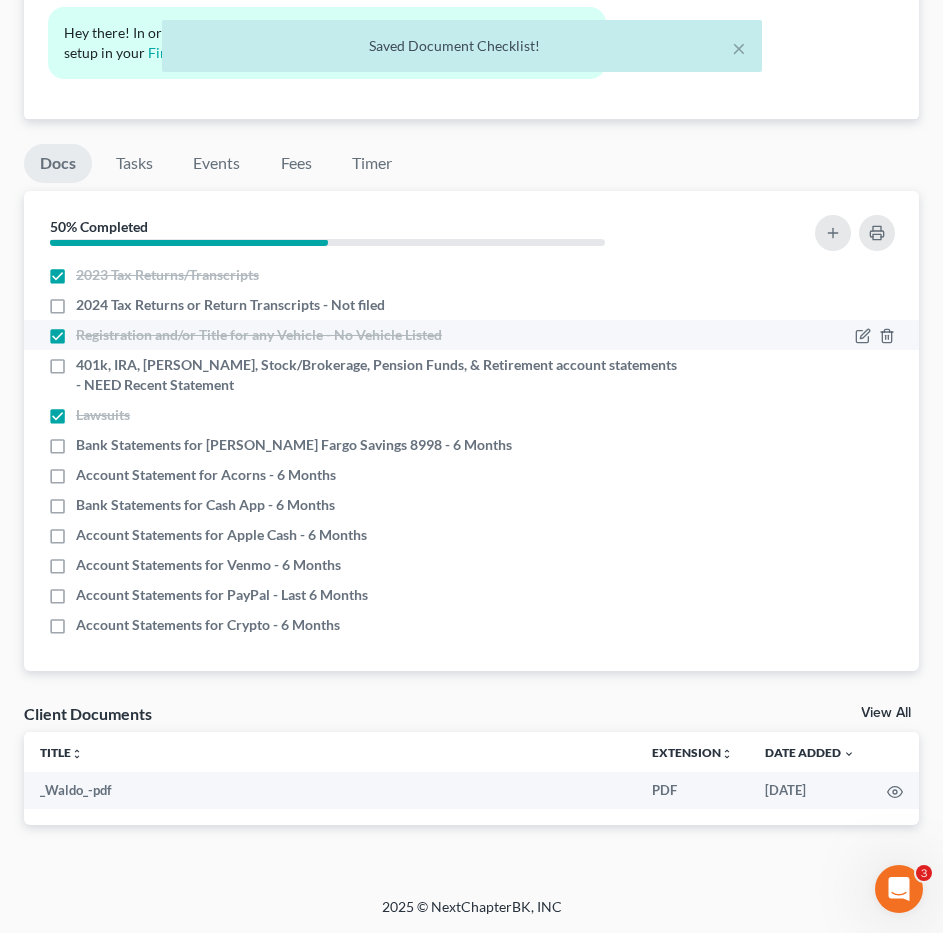 drag, startPoint x: 57, startPoint y: 311, endPoint x: 96, endPoint y: 326, distance: 41.785164 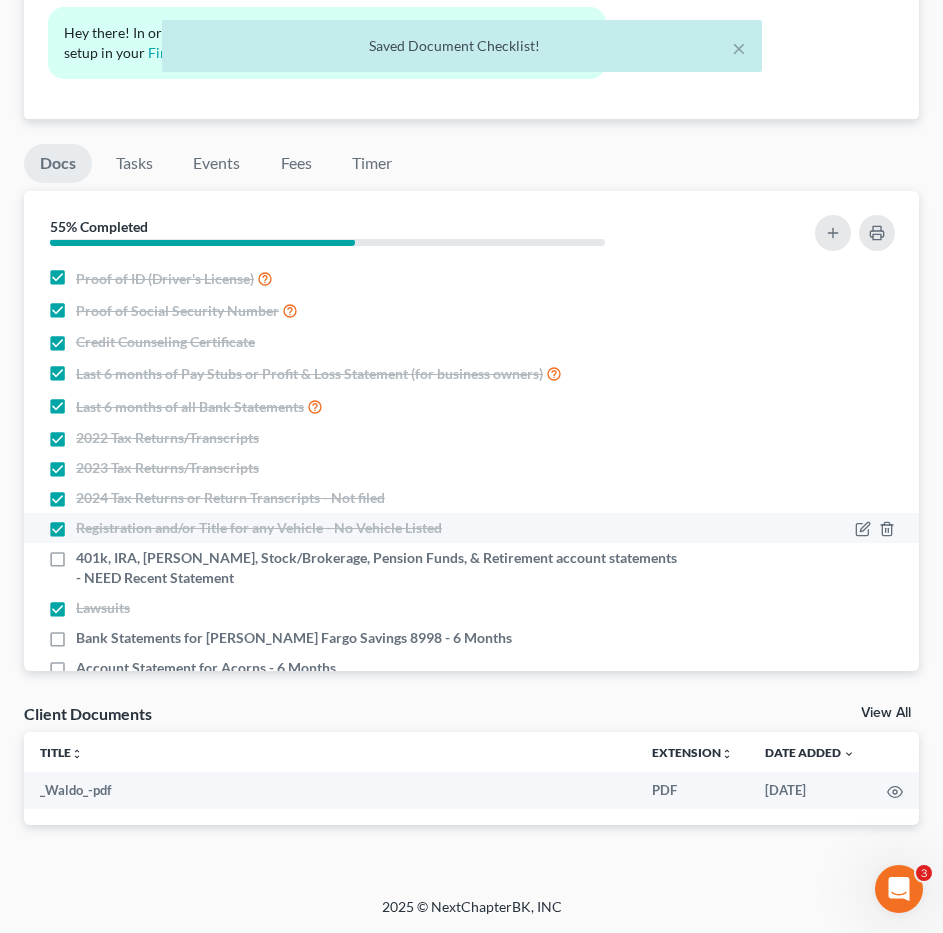 scroll, scrollTop: 193, scrollLeft: 0, axis: vertical 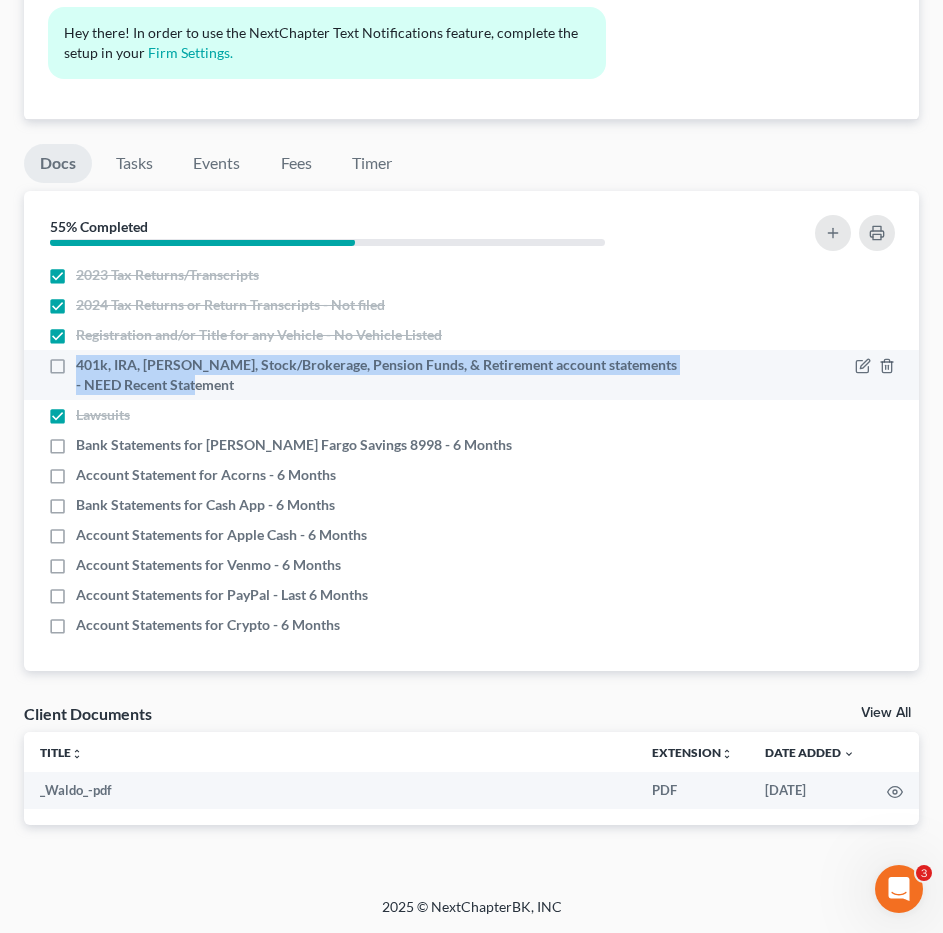 drag, startPoint x: 70, startPoint y: 359, endPoint x: 233, endPoint y: 387, distance: 165.38742 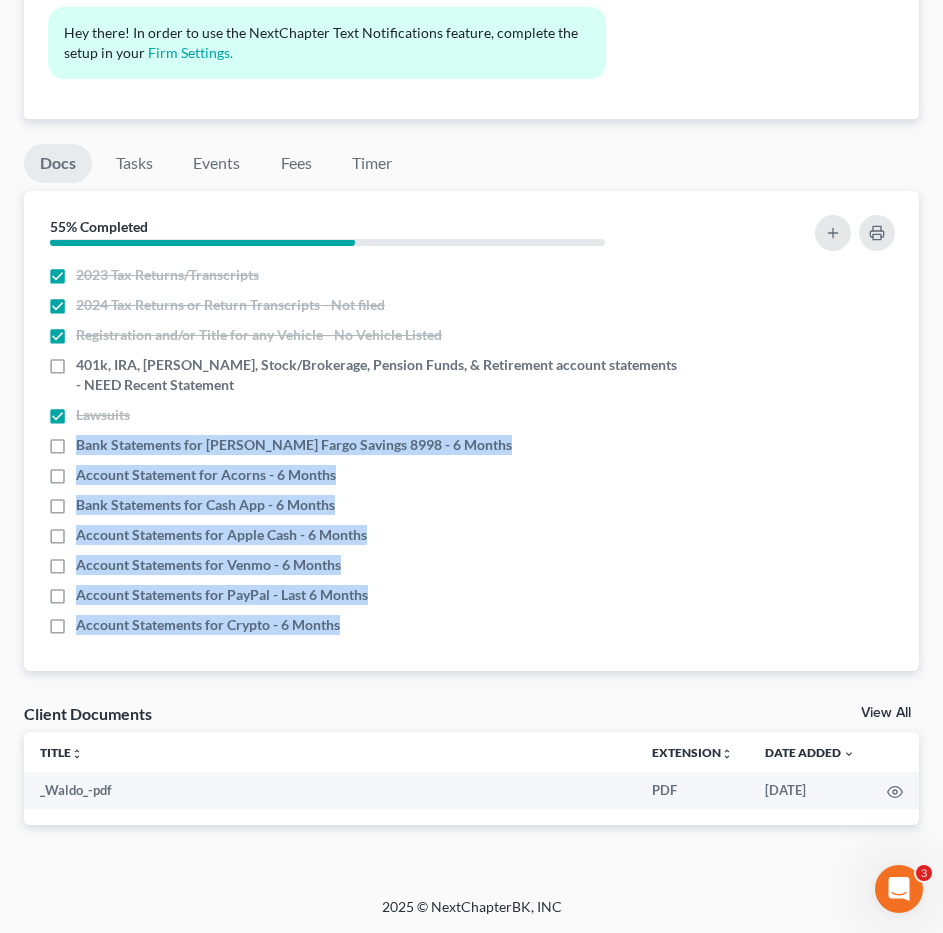 drag, startPoint x: 72, startPoint y: 438, endPoint x: 416, endPoint y: 641, distance: 399.43085 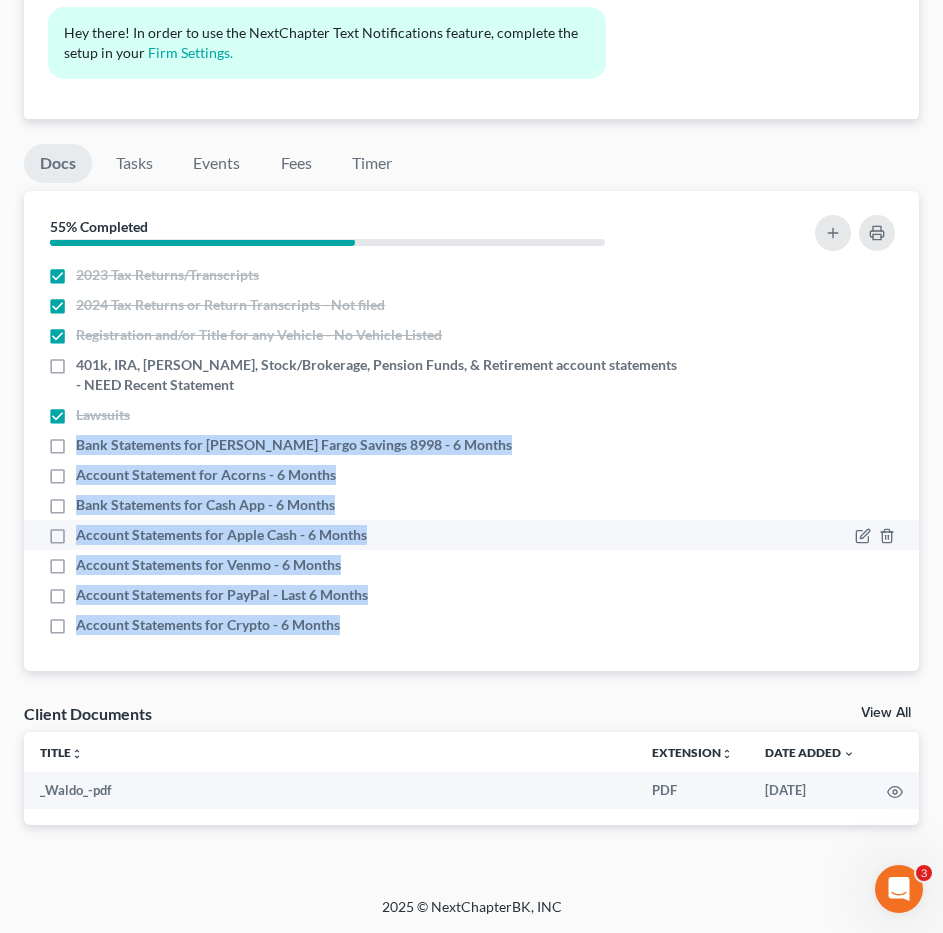 copy on "Bank Statements for Wells Fargo Savings 8998 - 6 Months   Account Statement for Acorns - 6 Months   Bank Statements for Cash App - 6 Months   Account Statements for Apple Cash - 6 Months   Account Statements for Venmo - 6 Months   Account Statements for PayPal - Last 6 Months   Account Statements for Crypto - 6 Months" 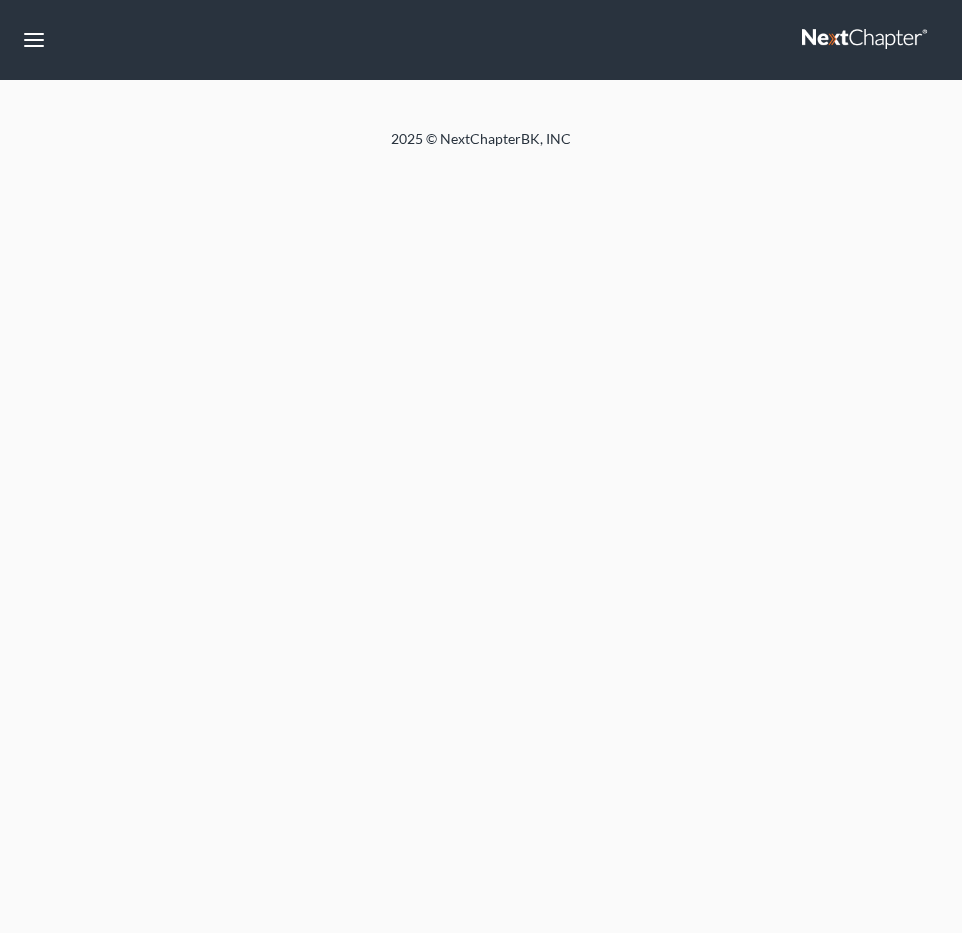 scroll, scrollTop: 0, scrollLeft: 0, axis: both 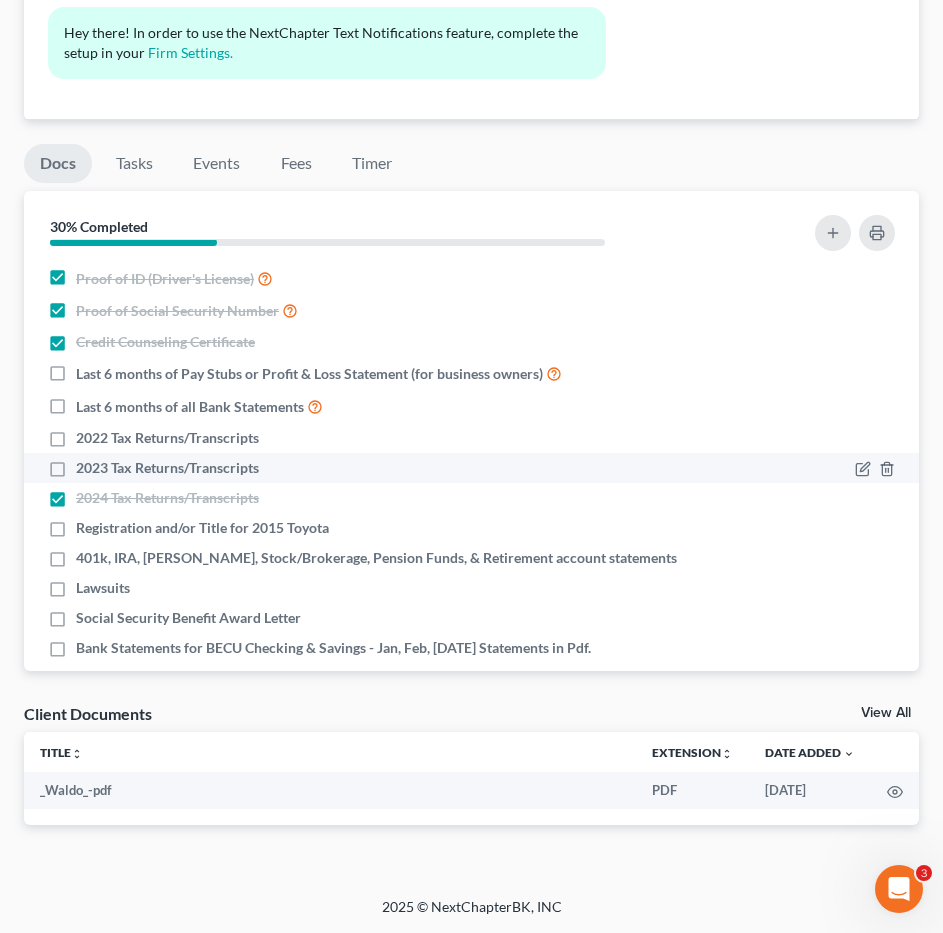 drag, startPoint x: 46, startPoint y: 469, endPoint x: 60, endPoint y: 470, distance: 14.035668 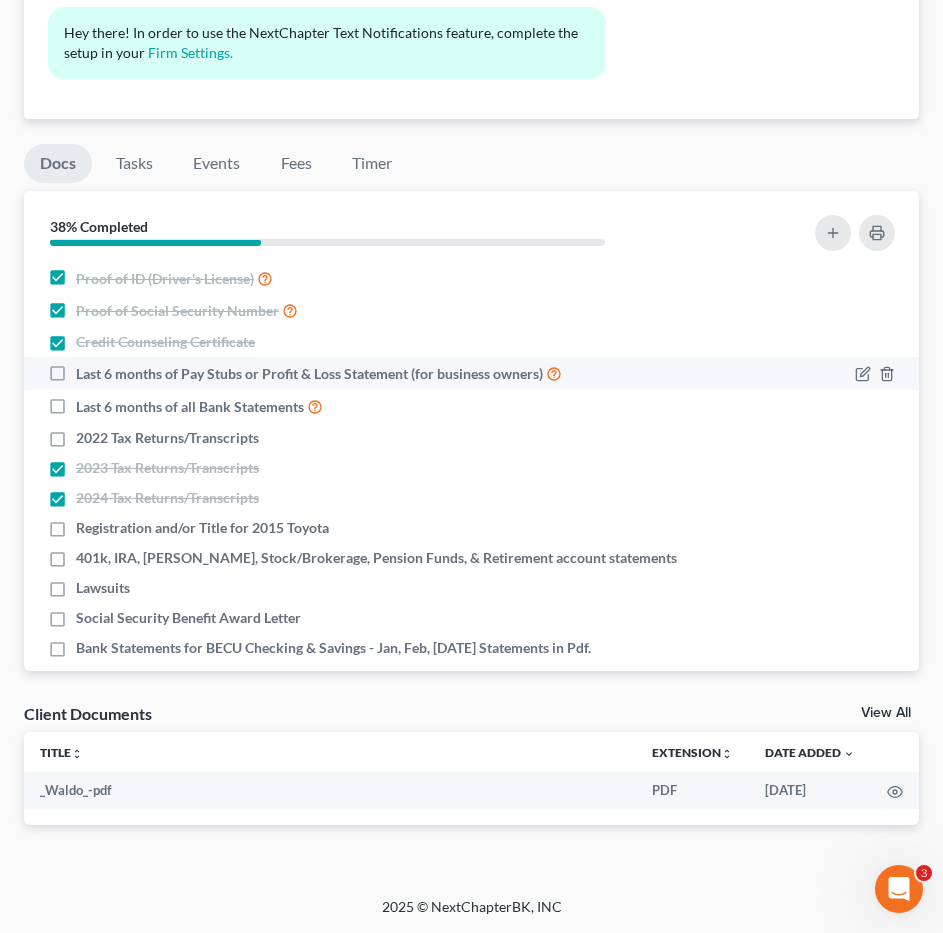 drag, startPoint x: 52, startPoint y: 373, endPoint x: 68, endPoint y: 376, distance: 16.27882 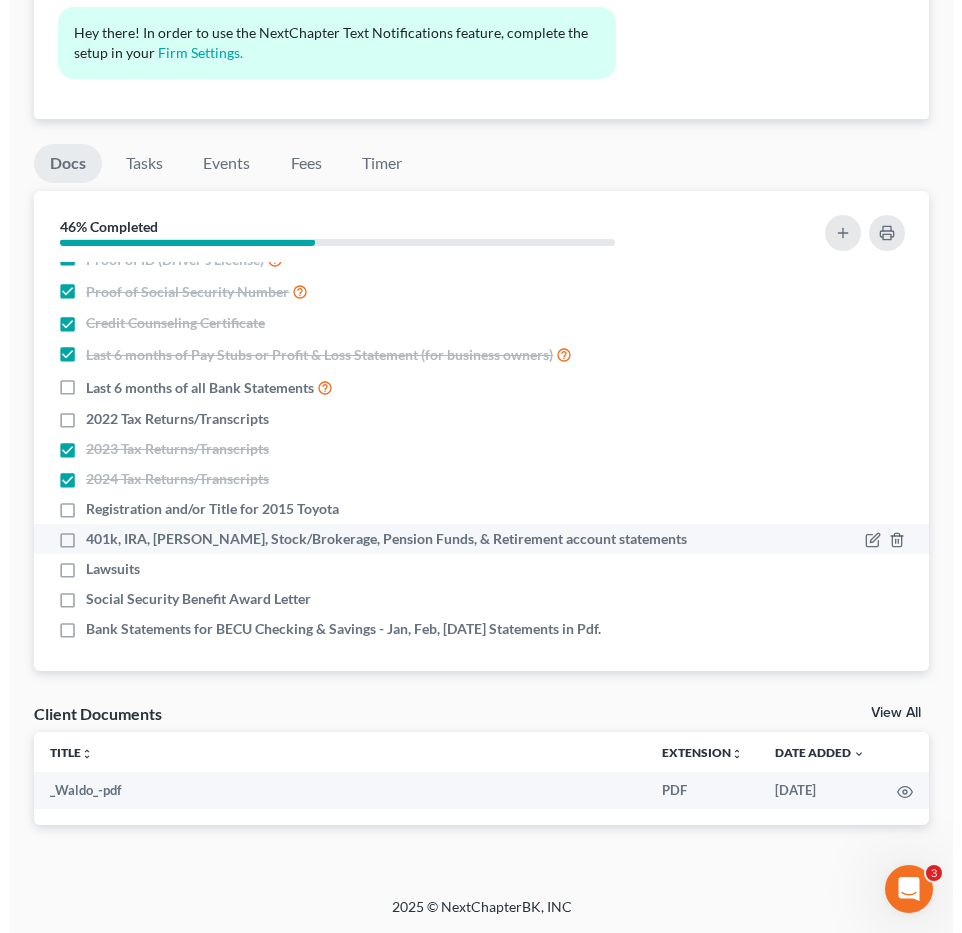 scroll, scrollTop: 23, scrollLeft: 0, axis: vertical 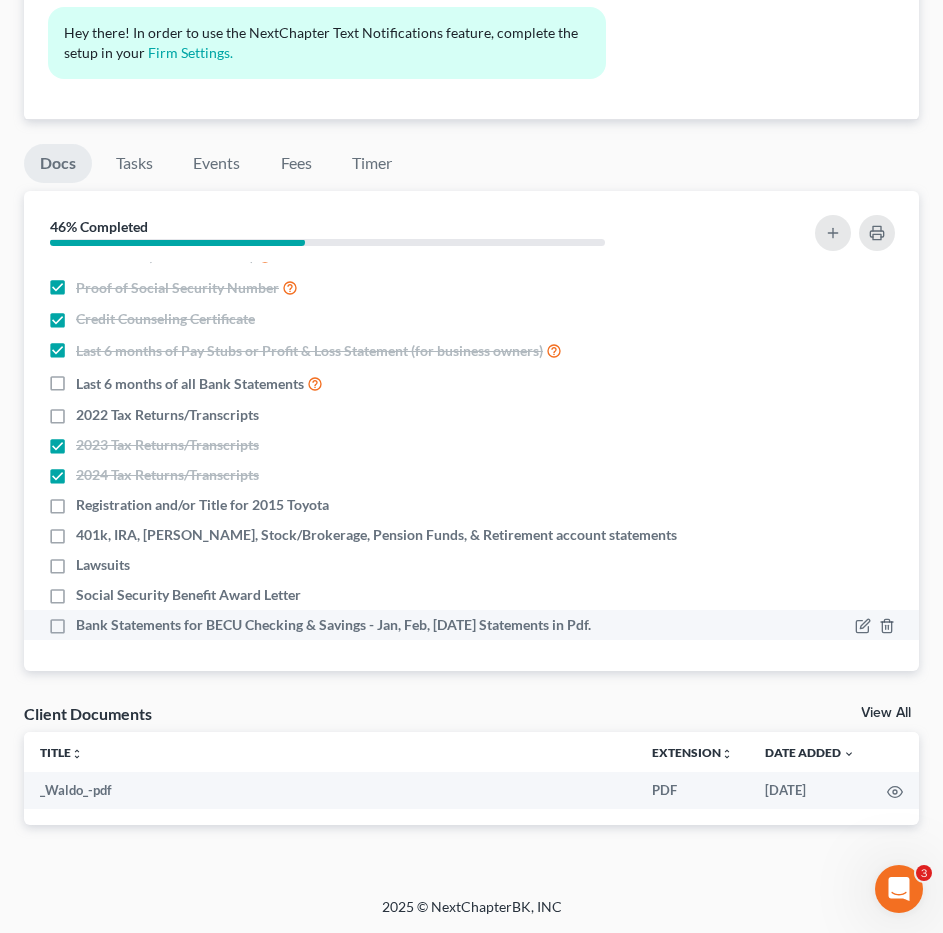 drag, startPoint x: 55, startPoint y: 594, endPoint x: 70, endPoint y: 615, distance: 25.806976 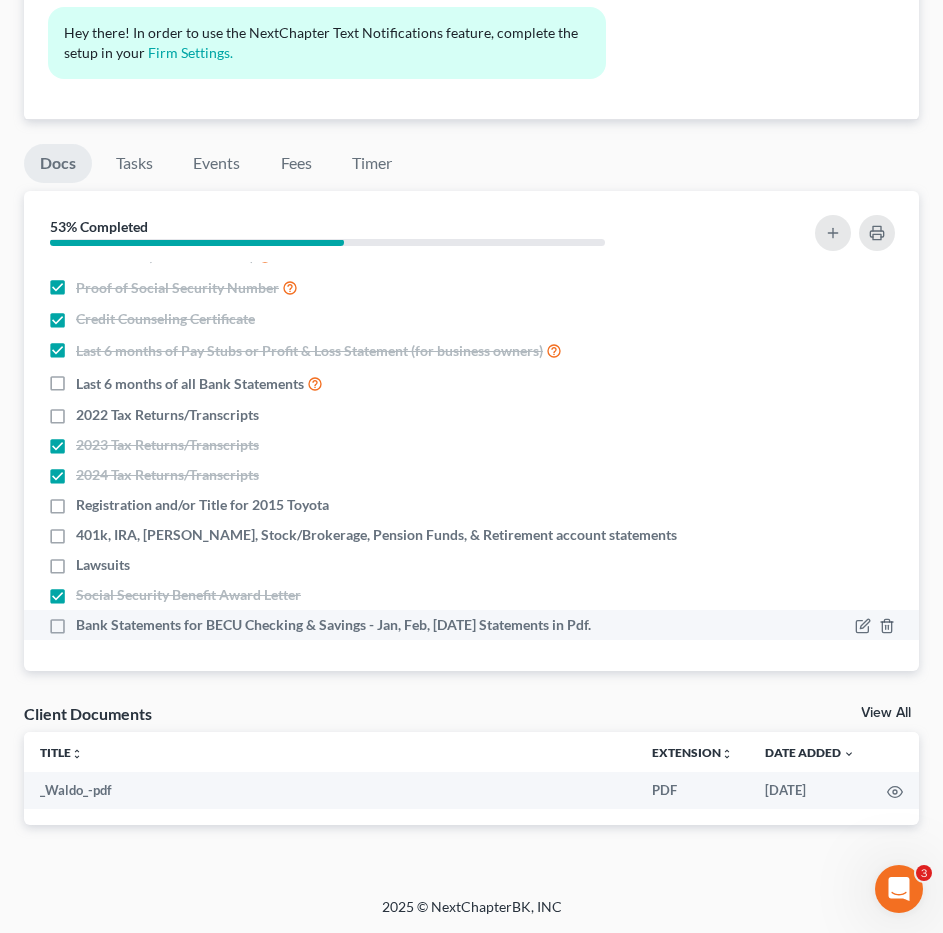click on "Bank Statements for BECU Checking & Savings - Jan, Feb, [DATE] Statements in Pdf." at bounding box center [333, 625] 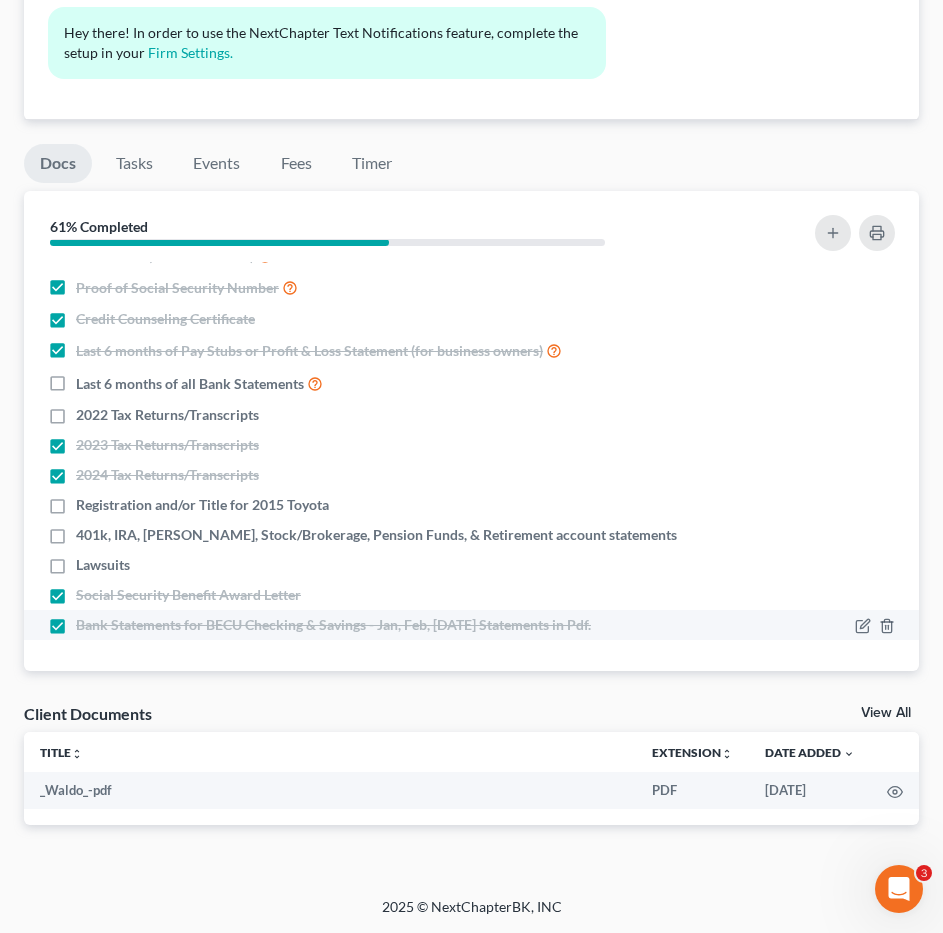 drag, startPoint x: 53, startPoint y: 623, endPoint x: 144, endPoint y: 623, distance: 91 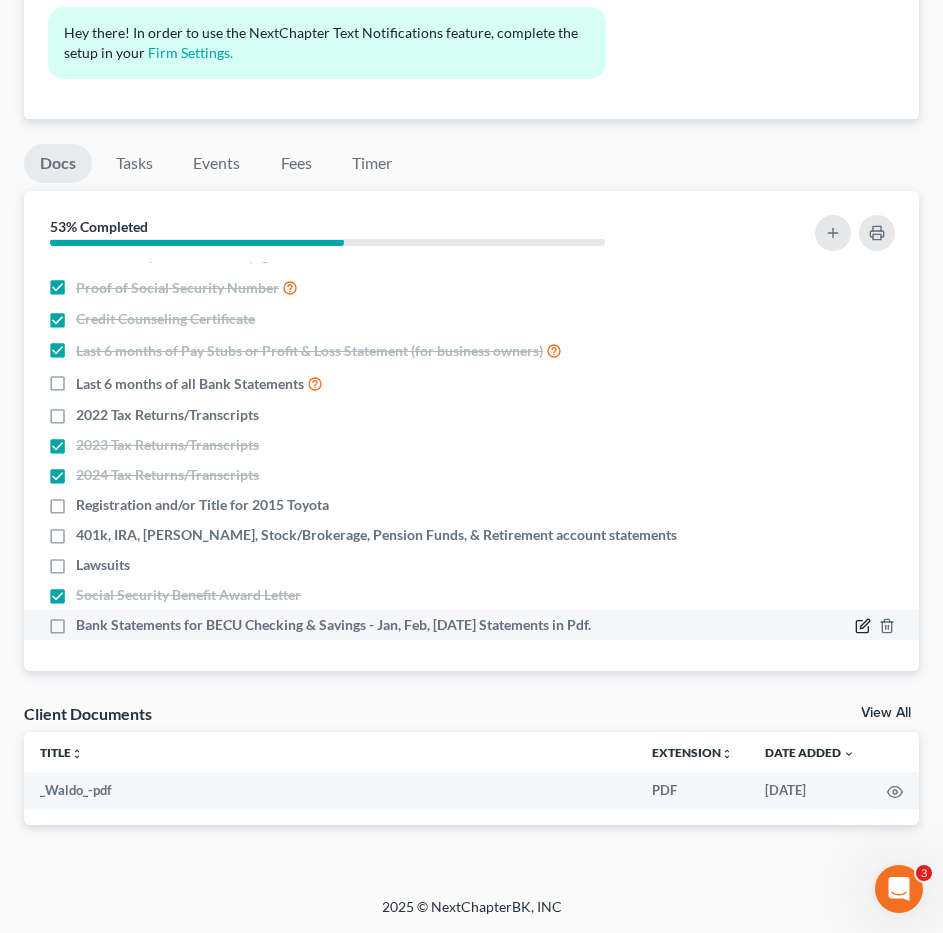 click 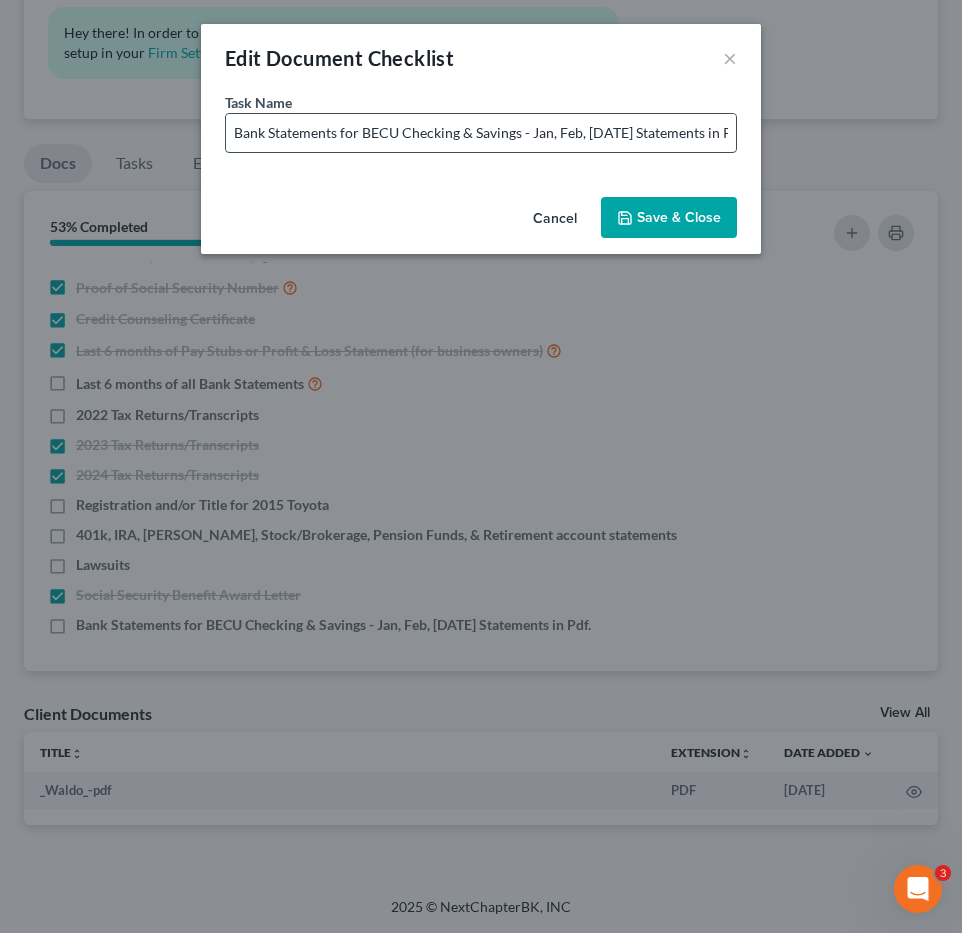 drag, startPoint x: 556, startPoint y: 131, endPoint x: 616, endPoint y: 134, distance: 60.074955 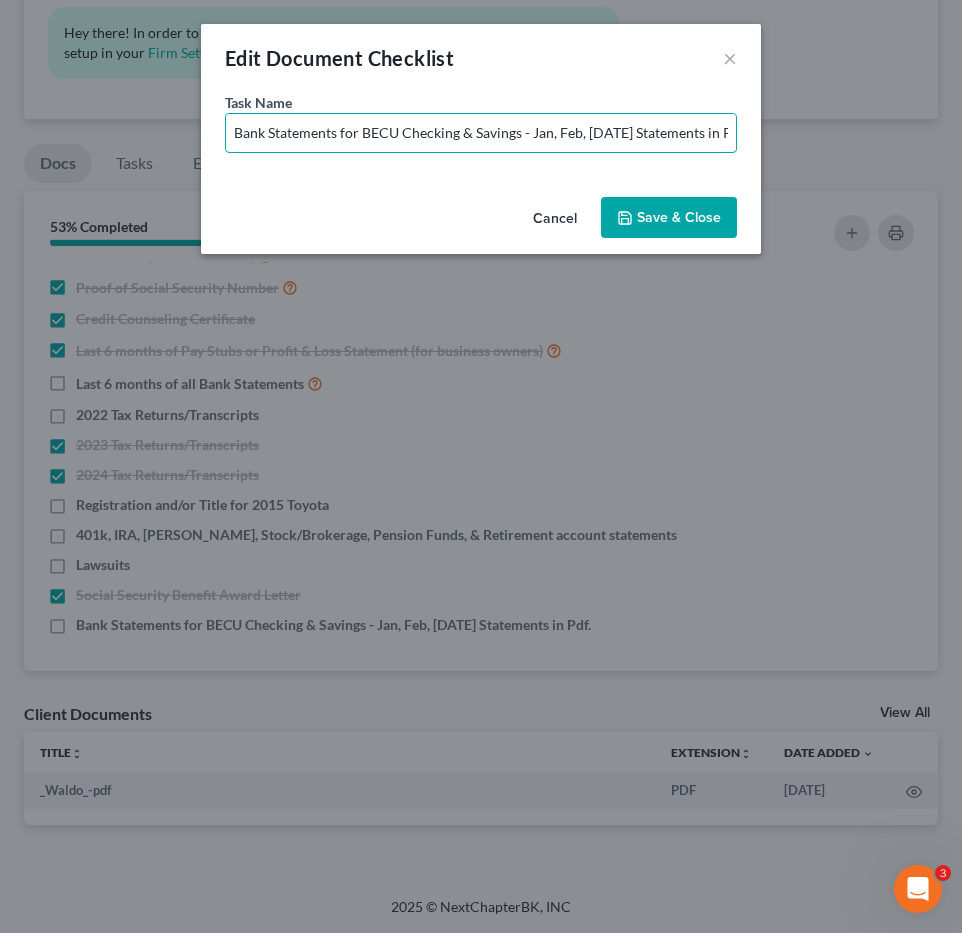 scroll, scrollTop: 0, scrollLeft: 32, axis: horizontal 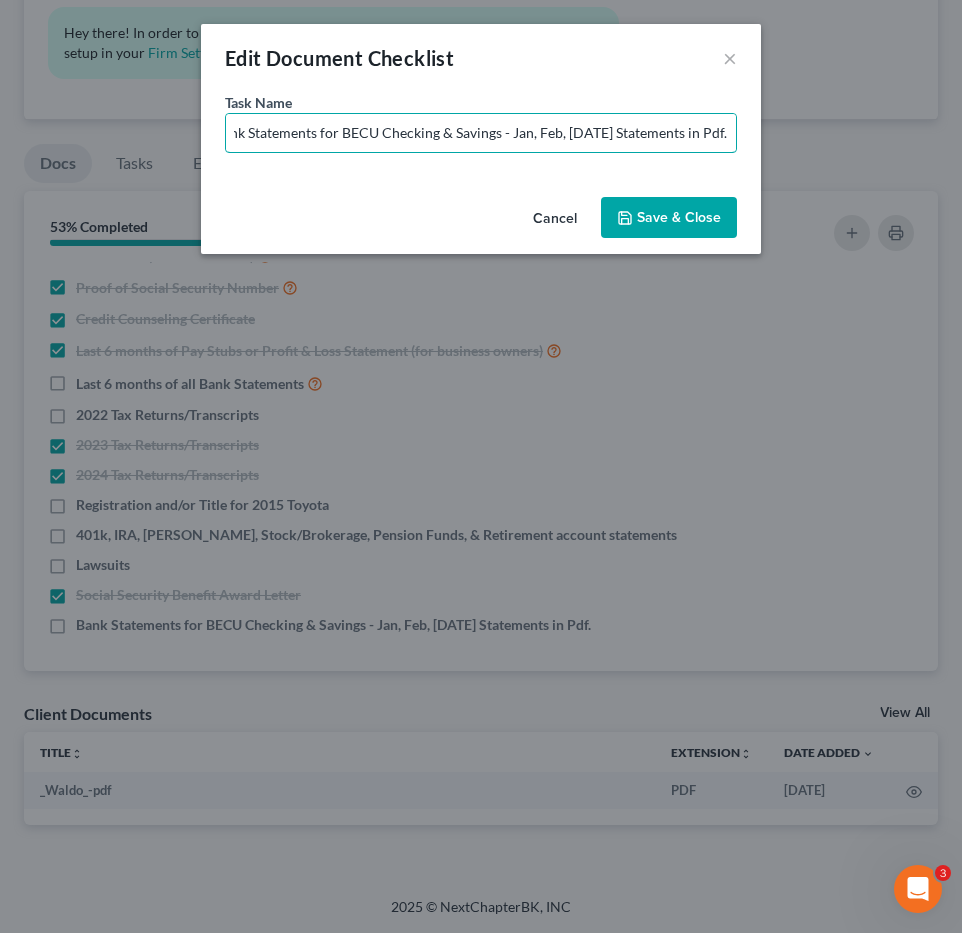 drag, startPoint x: 540, startPoint y: 131, endPoint x: 954, endPoint y: 221, distance: 423.66968 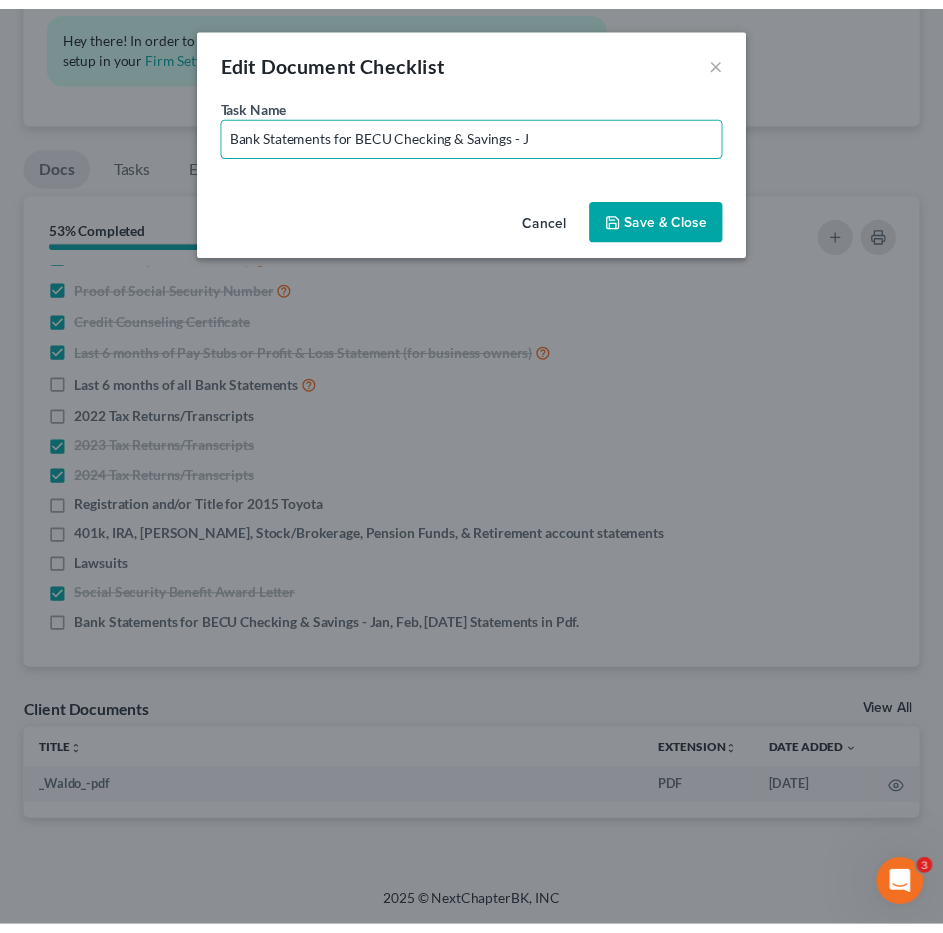 scroll, scrollTop: 0, scrollLeft: 0, axis: both 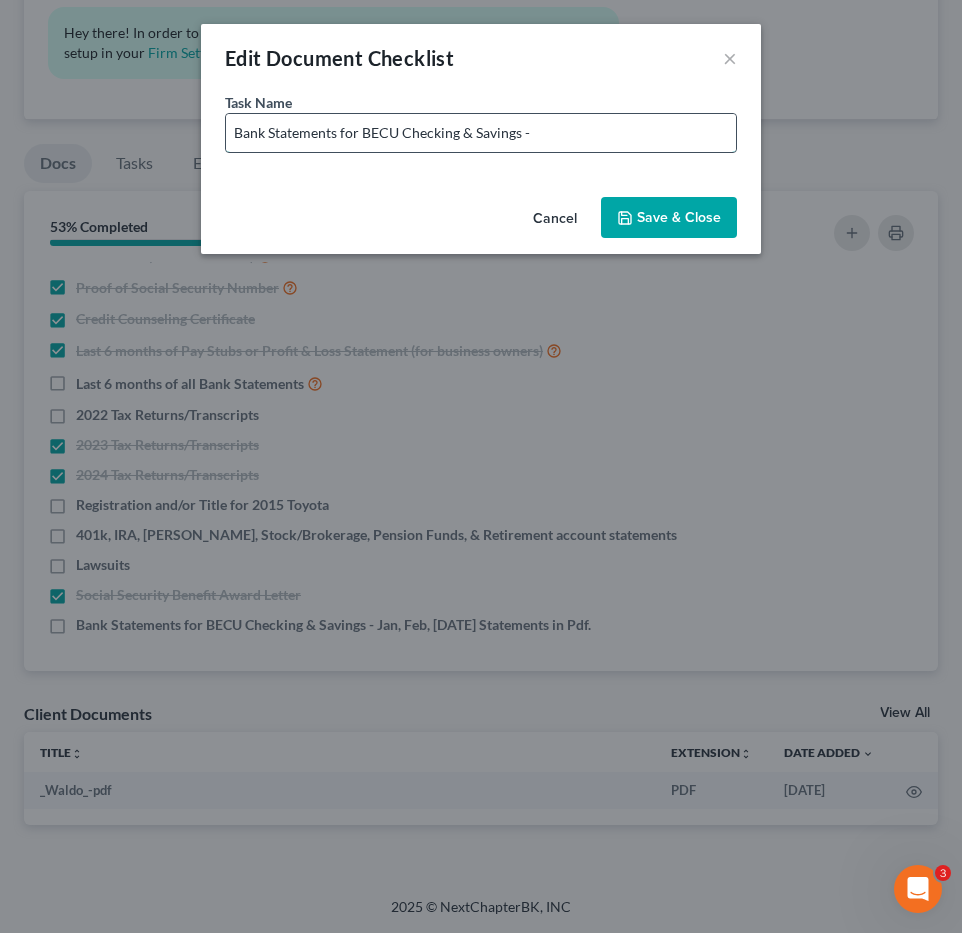 drag, startPoint x: 554, startPoint y: 129, endPoint x: 565, endPoint y: 128, distance: 11.045361 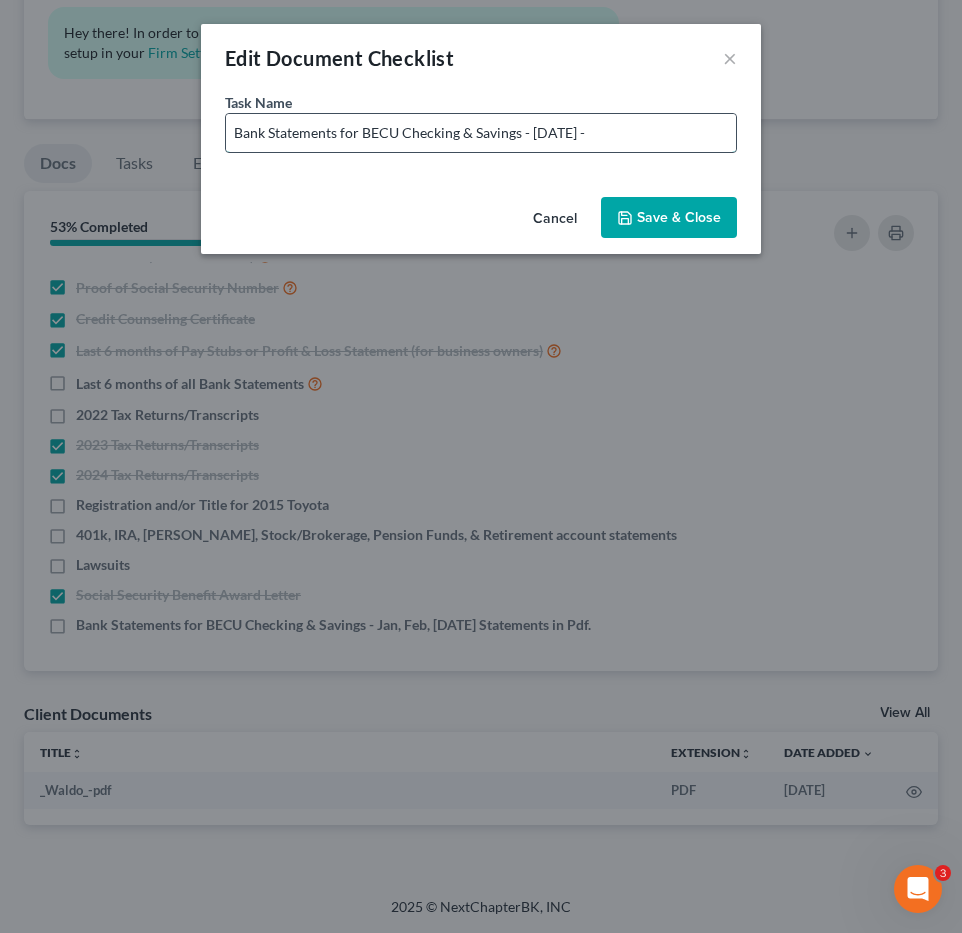 click on "Bank Statements for BECU Checking & Savings - [DATE] -" at bounding box center (481, 133) 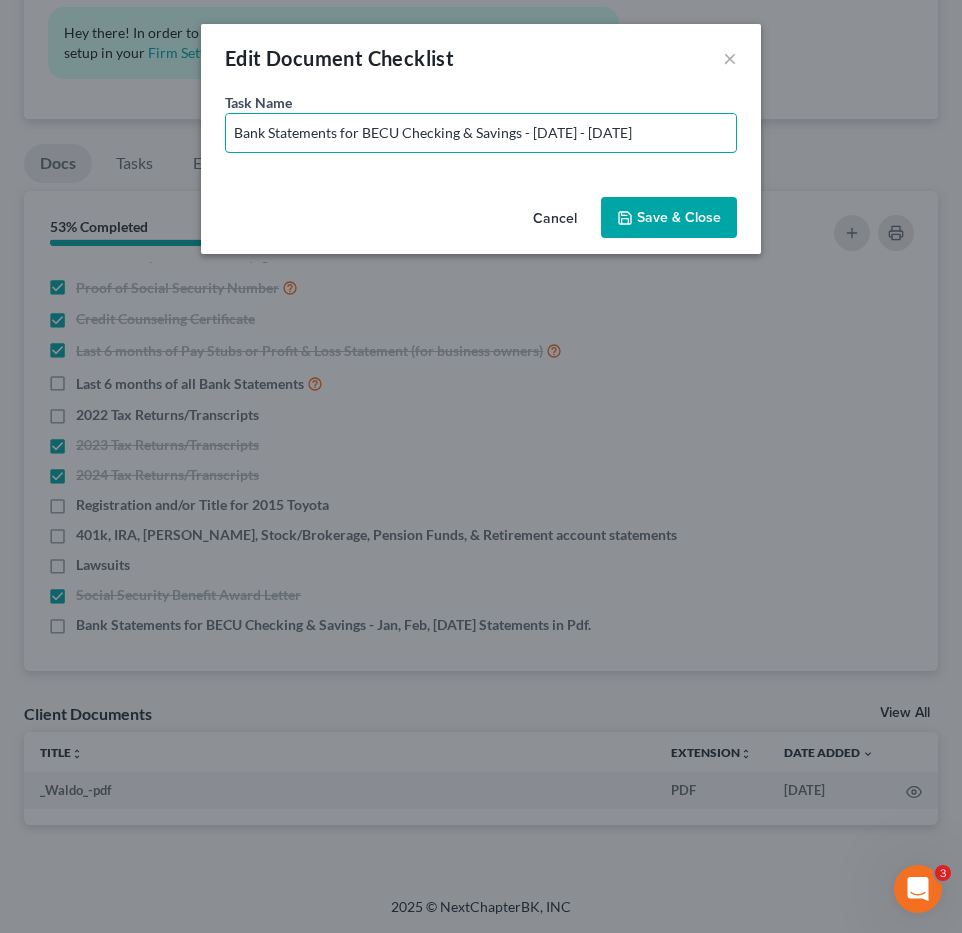 type on "Bank Statements for BECU Checking & Savings - [DATE] - [DATE]" 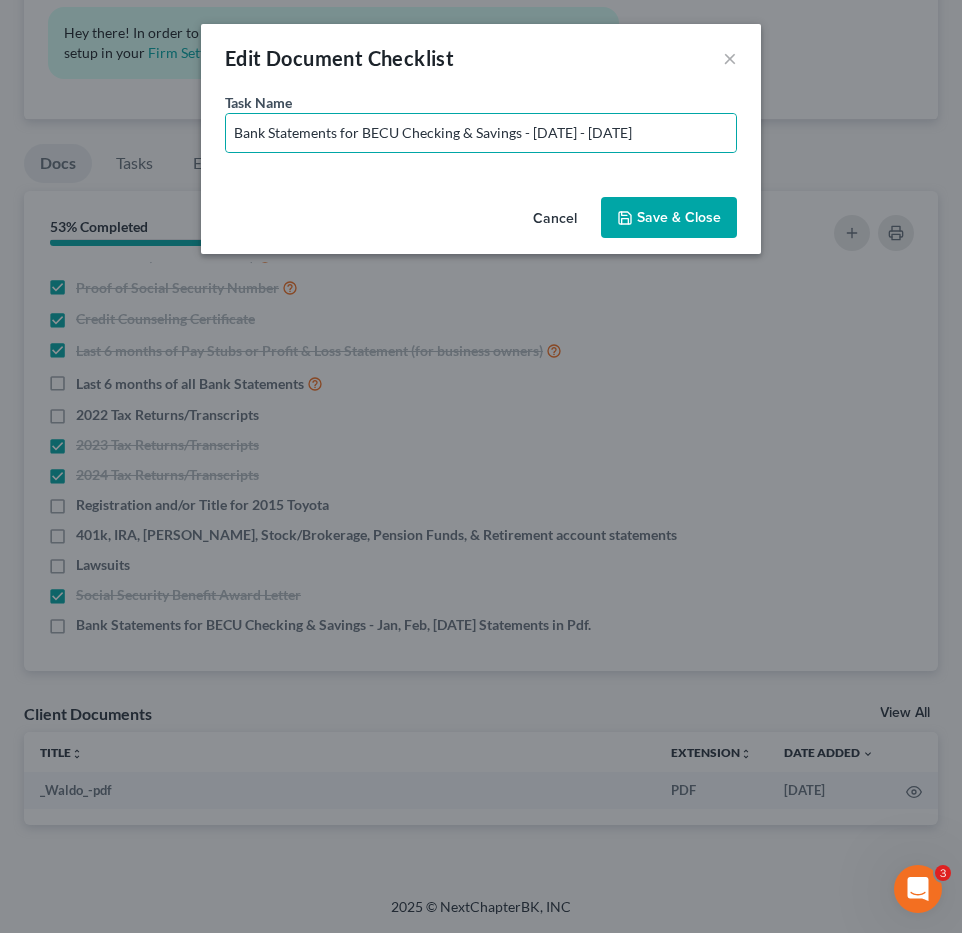 click on "Save & Close" at bounding box center (669, 218) 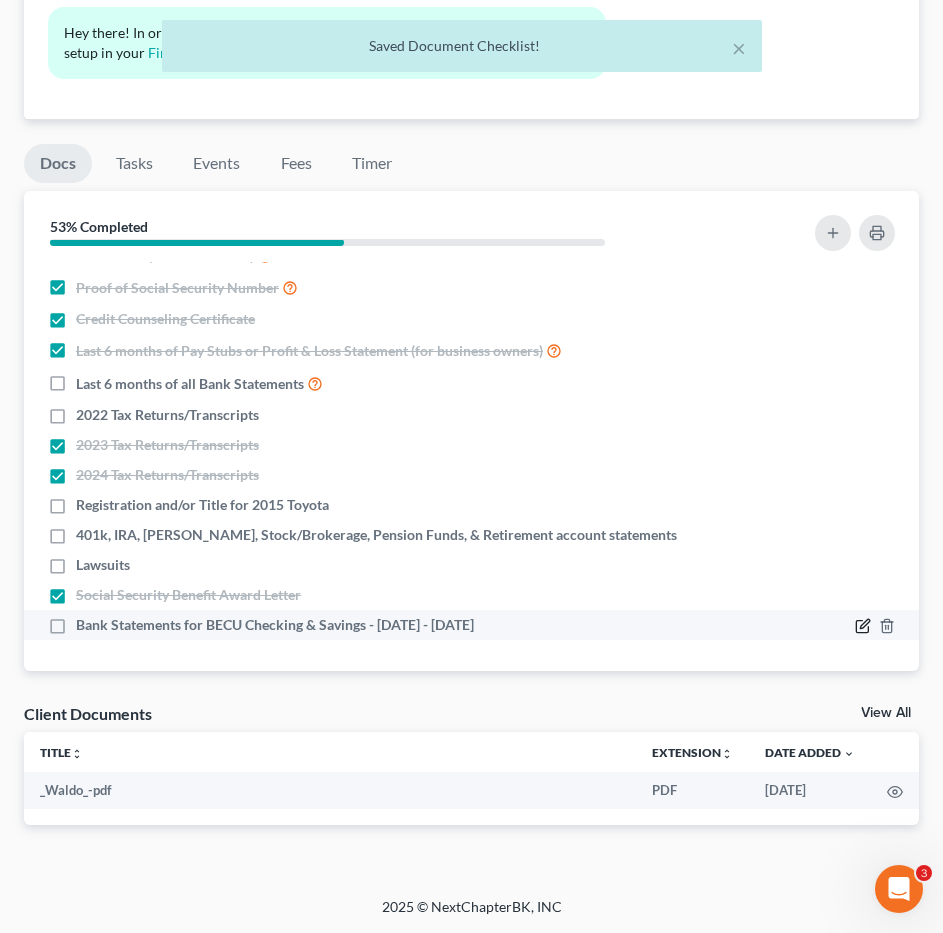 click 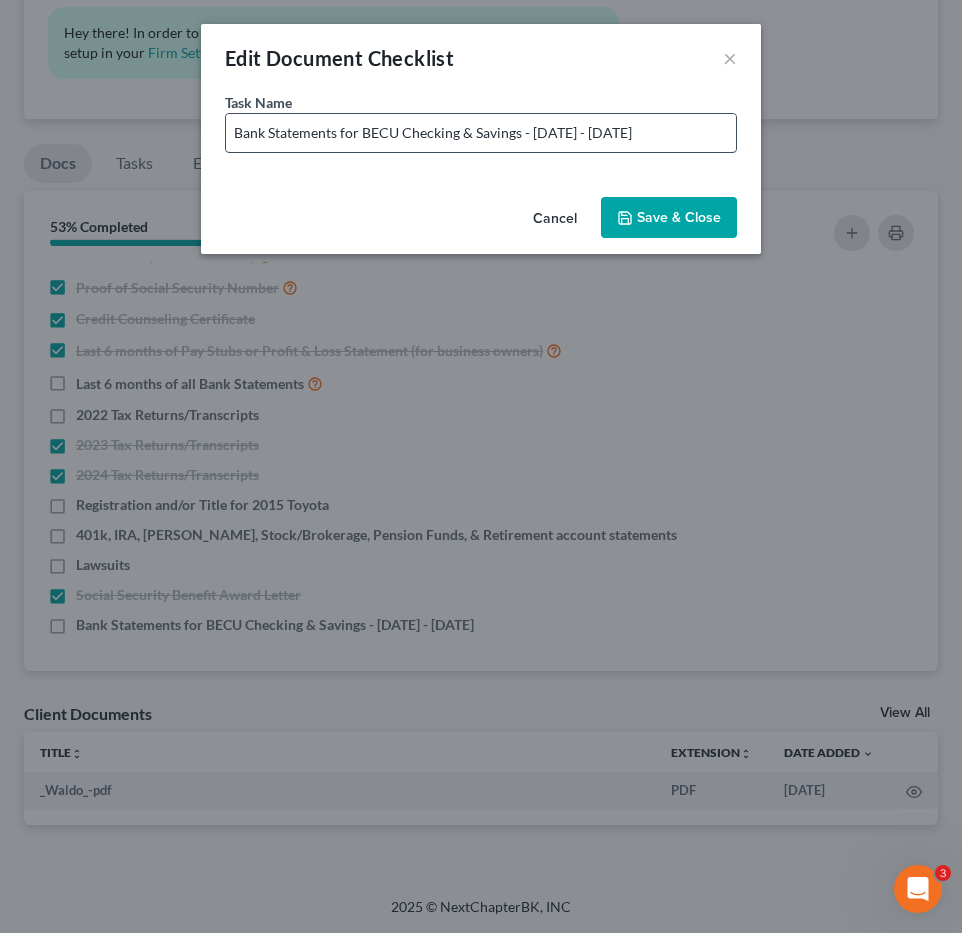 click on "Bank Statements for BECU Checking & Savings - [DATE] - [DATE]" at bounding box center (481, 133) 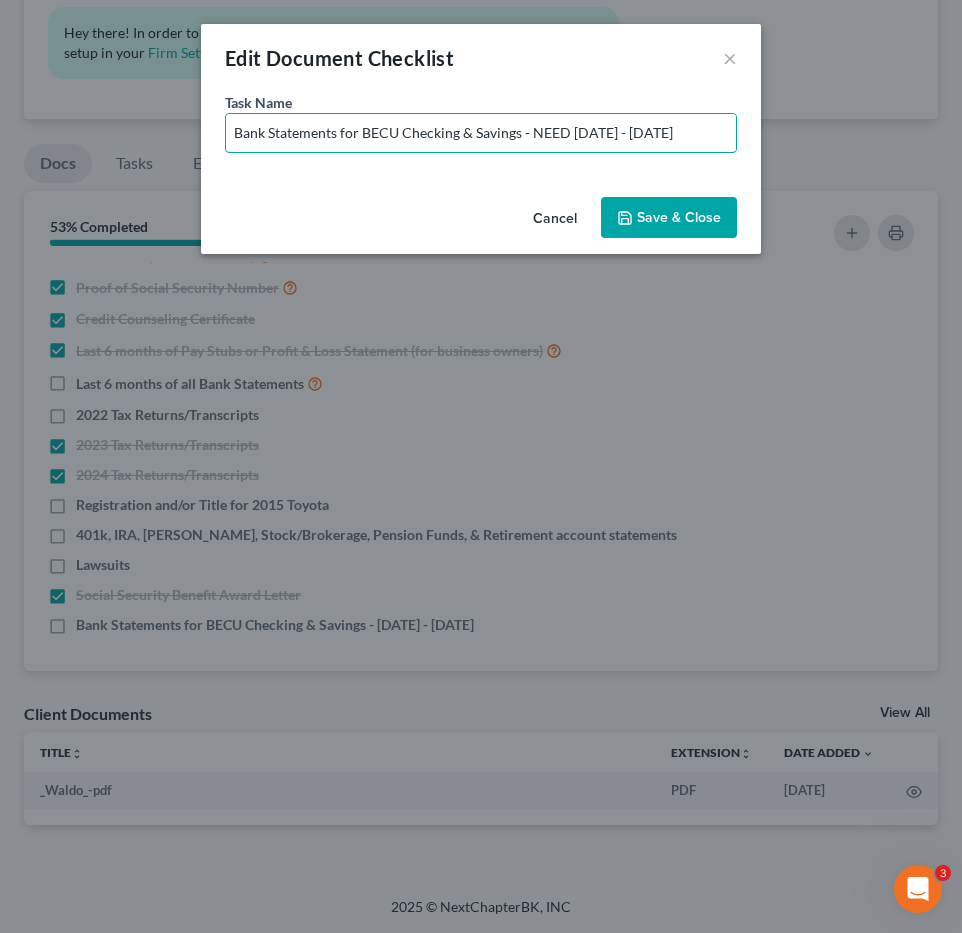 type on "Bank Statements for BECU Checking & Savings - NEED [DATE] - [DATE]" 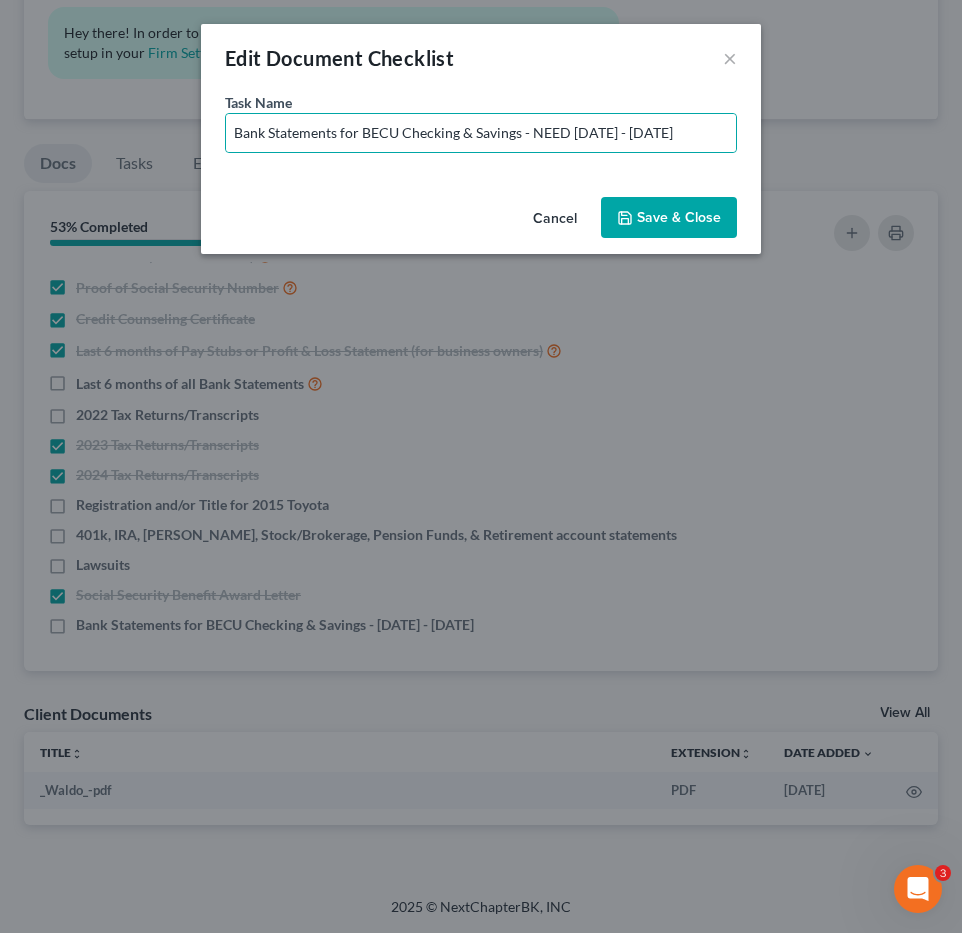 click on "Save & Close" at bounding box center [669, 218] 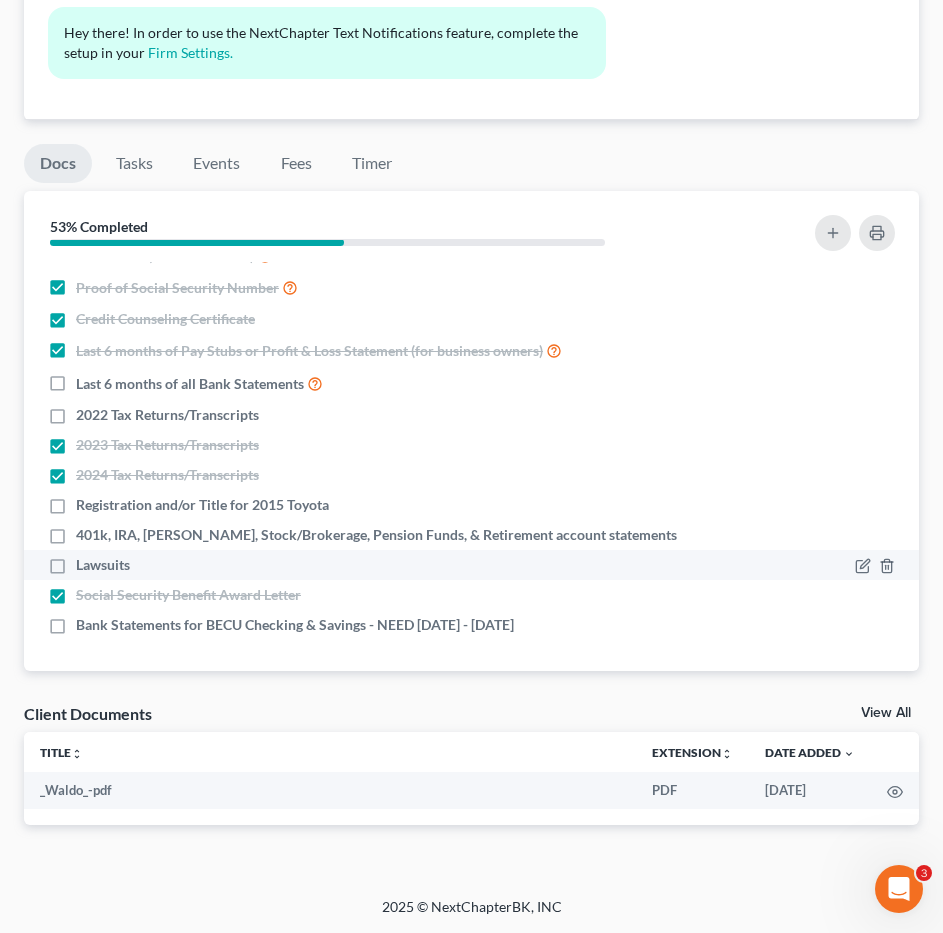 drag, startPoint x: 57, startPoint y: 527, endPoint x: 56, endPoint y: 554, distance: 27.018513 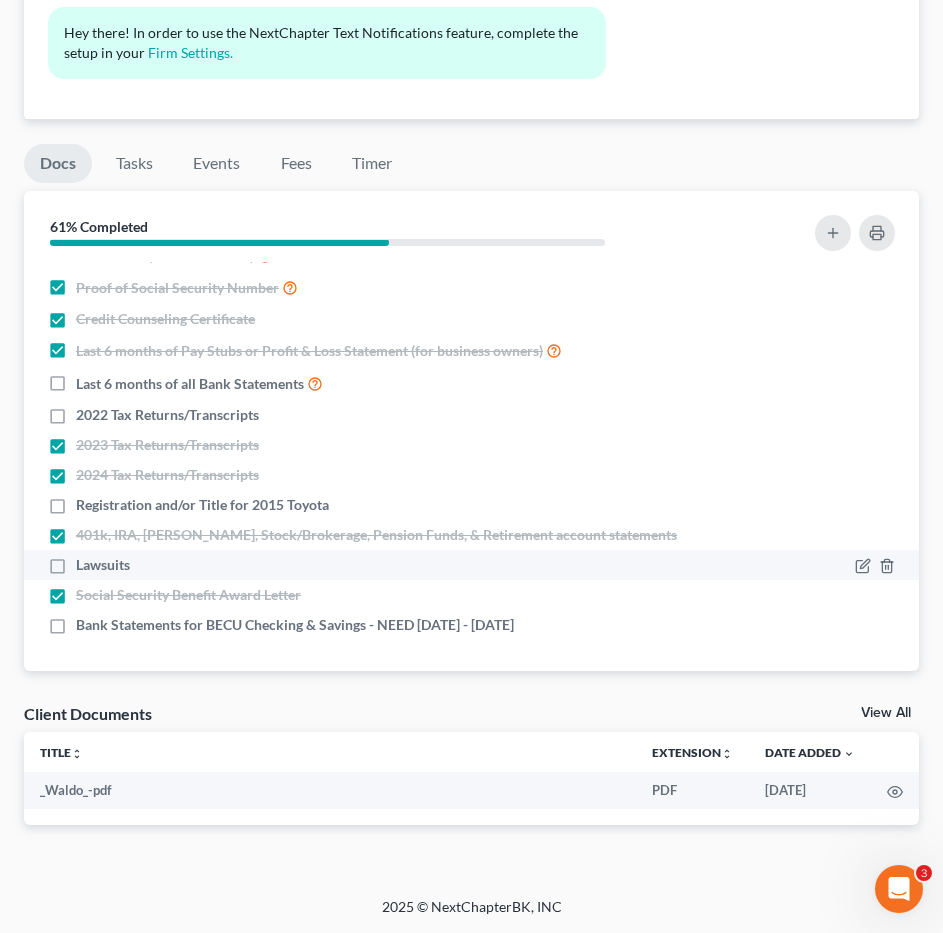 click on "Lawsuits" at bounding box center [103, 565] 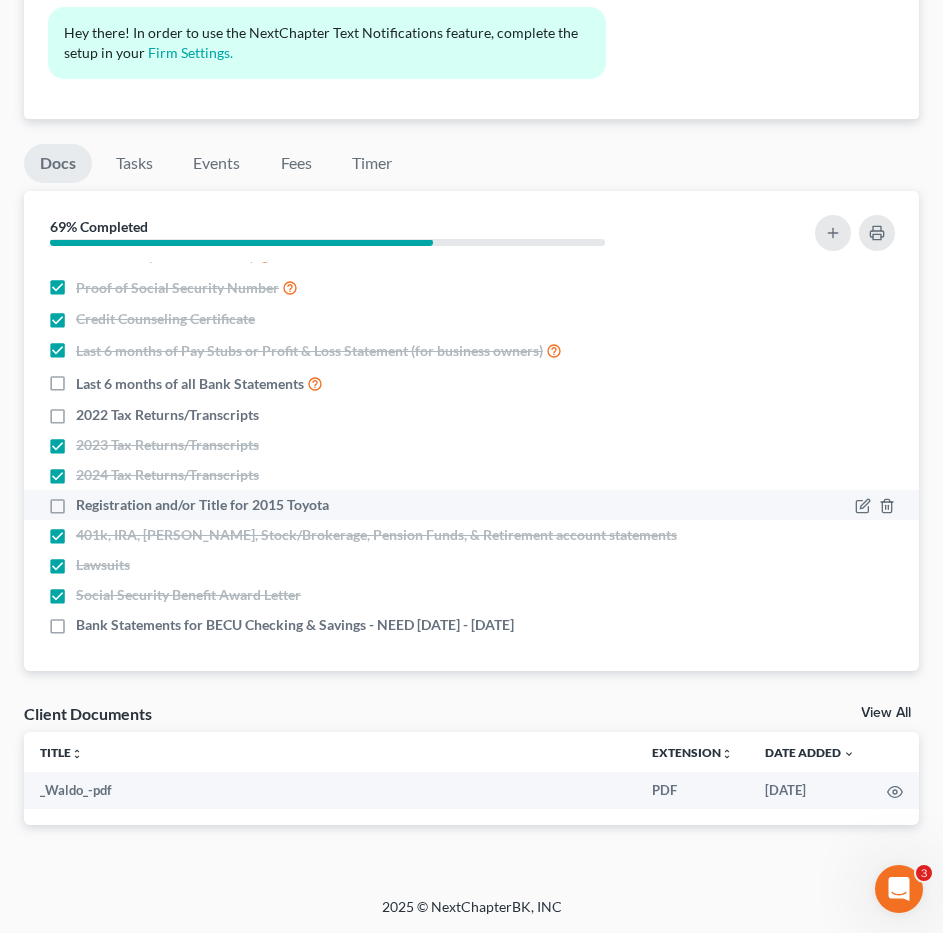 drag, startPoint x: 61, startPoint y: 507, endPoint x: 80, endPoint y: 512, distance: 19.646883 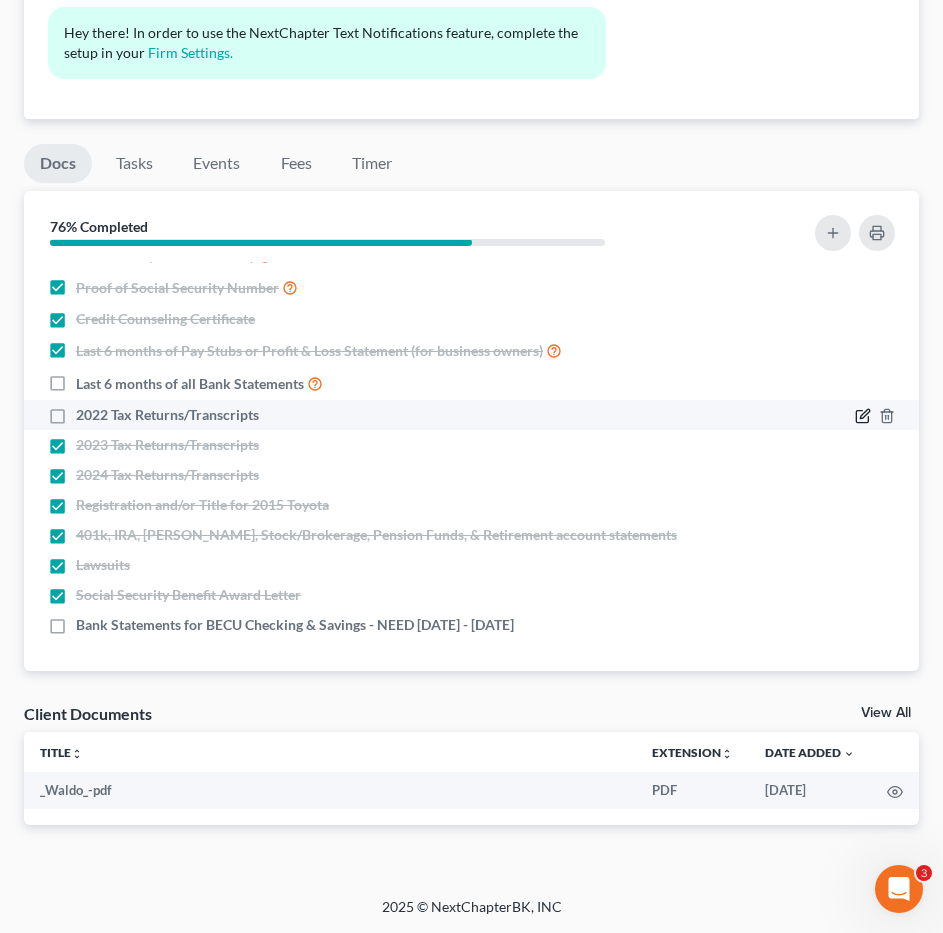 click 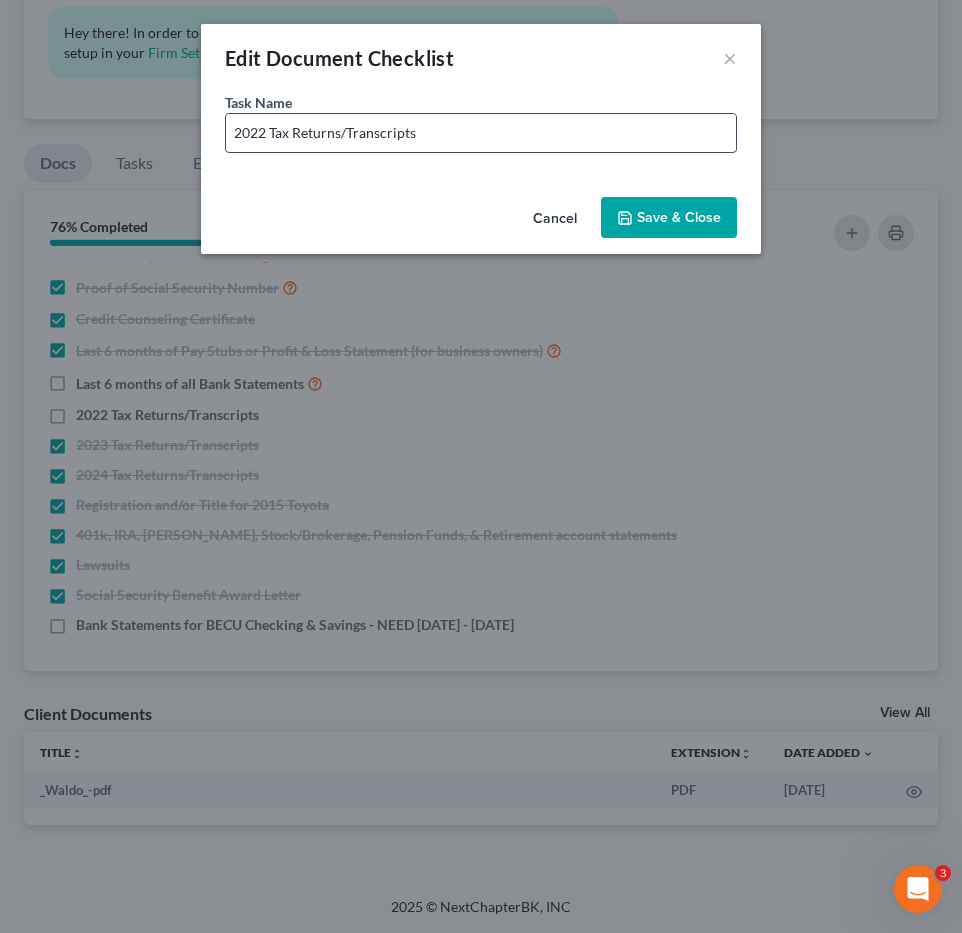 drag, startPoint x: 349, startPoint y: 137, endPoint x: 408, endPoint y: 143, distance: 59.3043 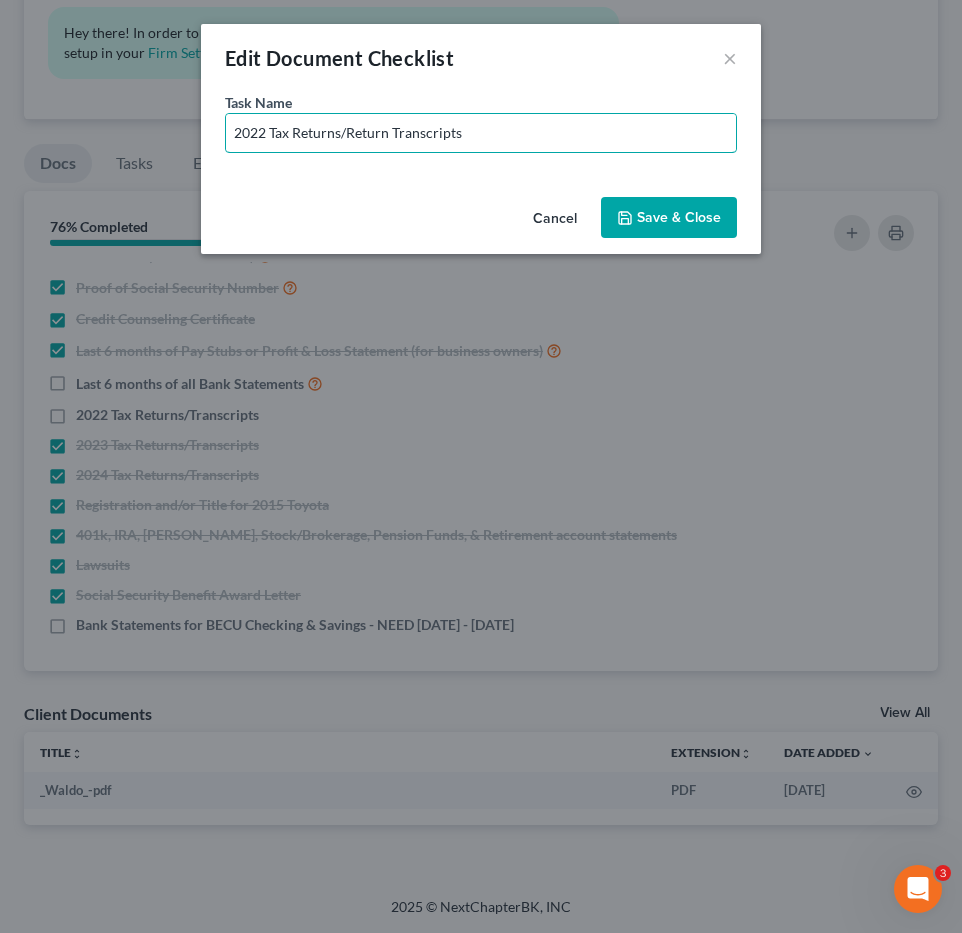 type on "2022 Tax Returns/Return Transcripts" 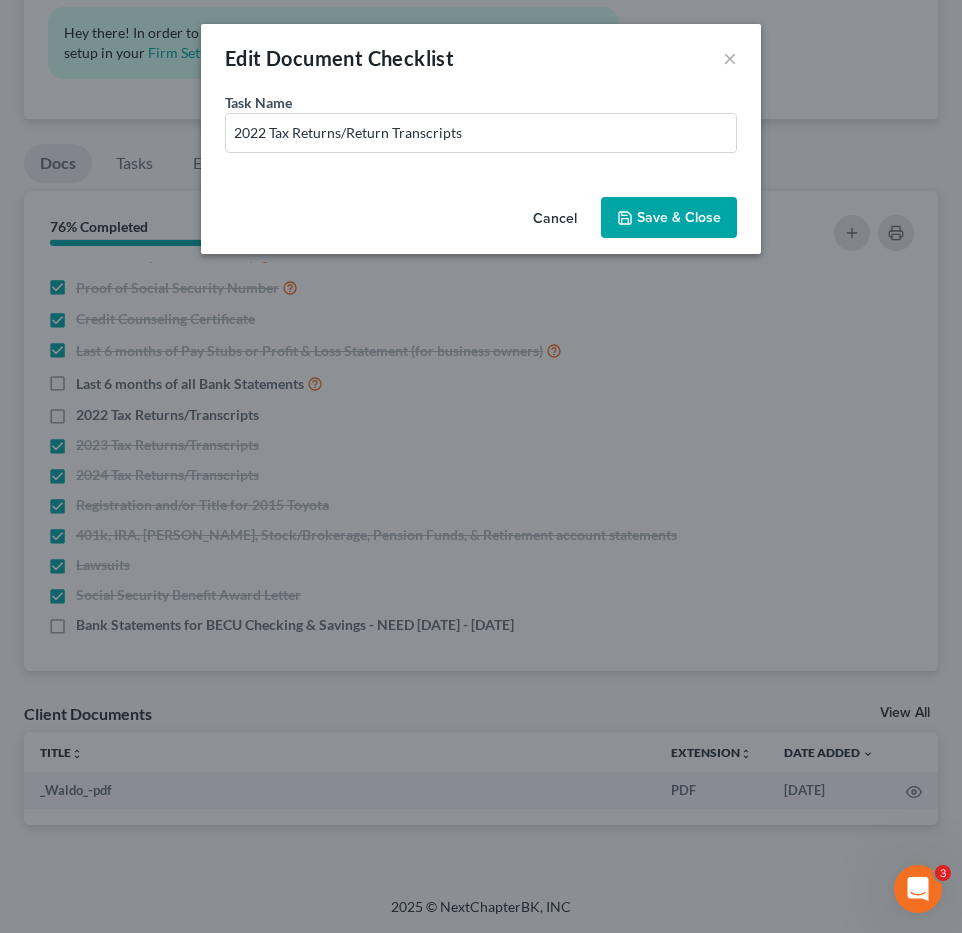click on "Save & Close" at bounding box center [669, 218] 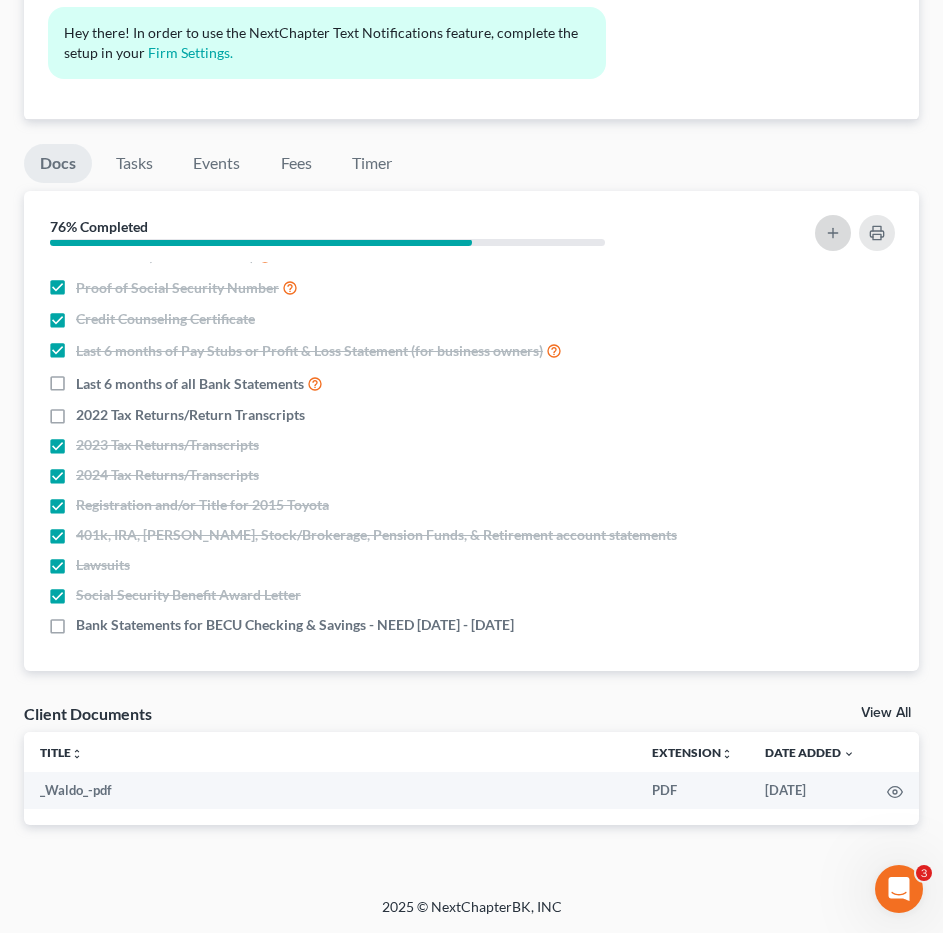 click 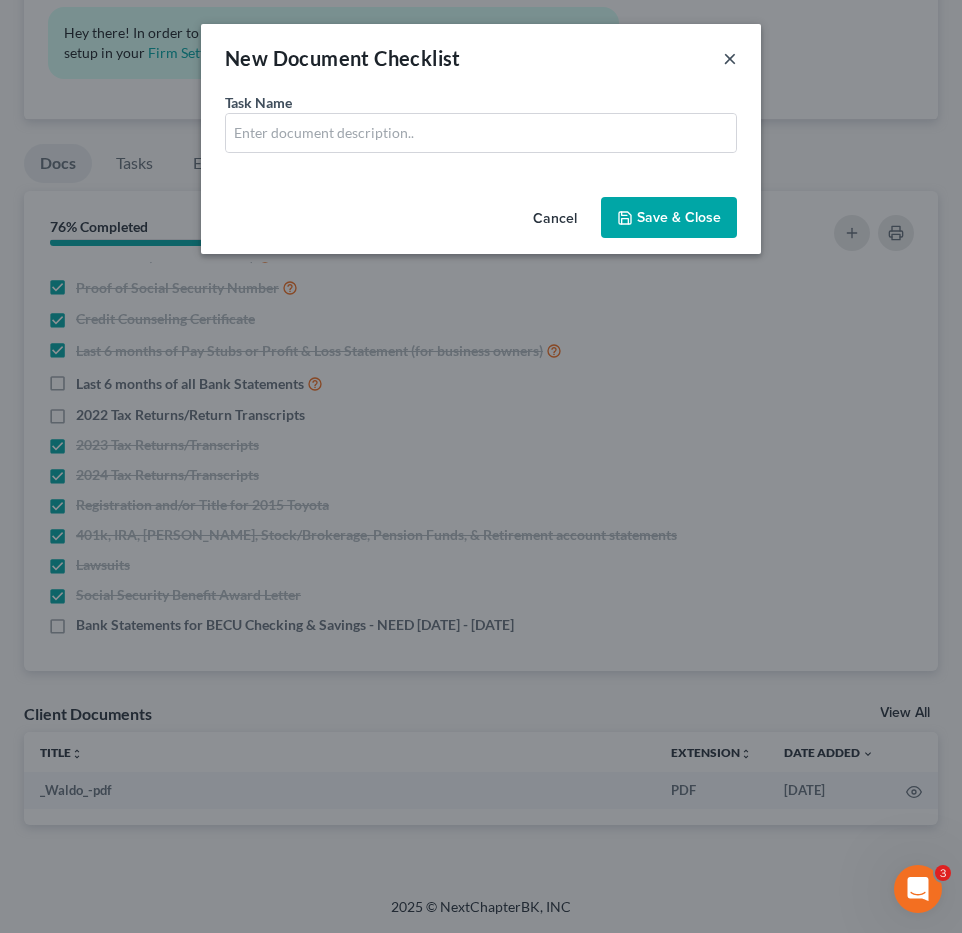 click on "×" at bounding box center [730, 58] 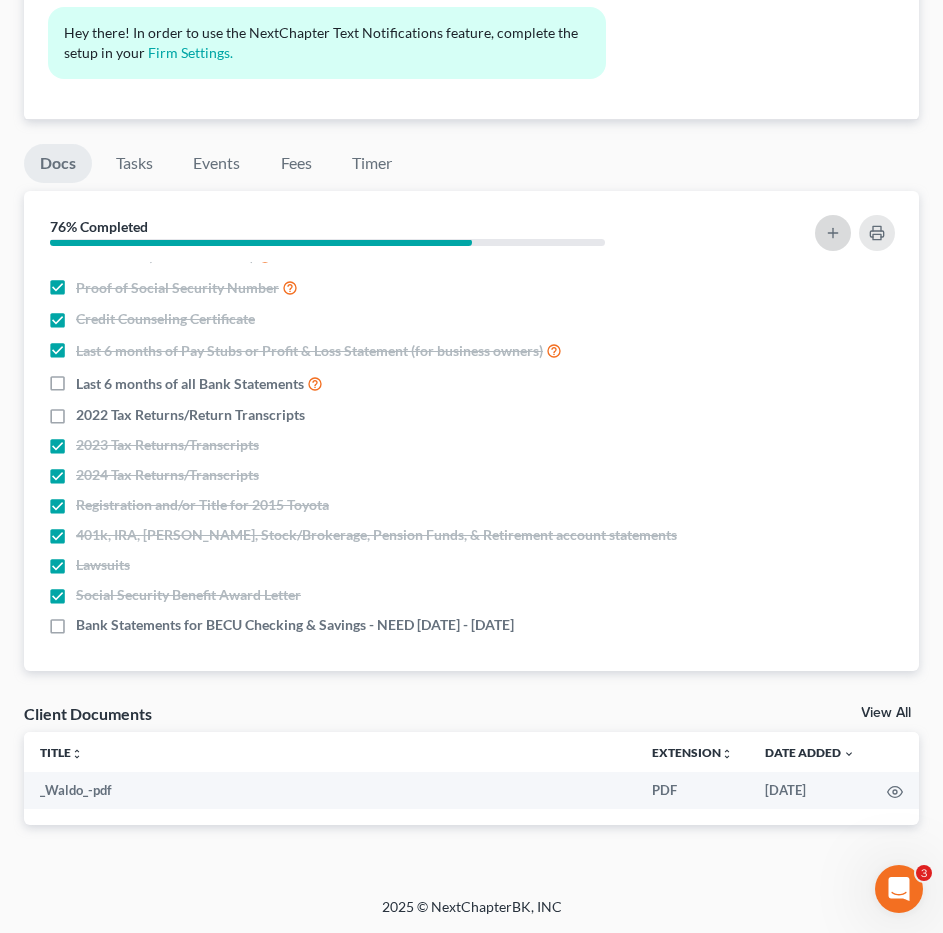 click 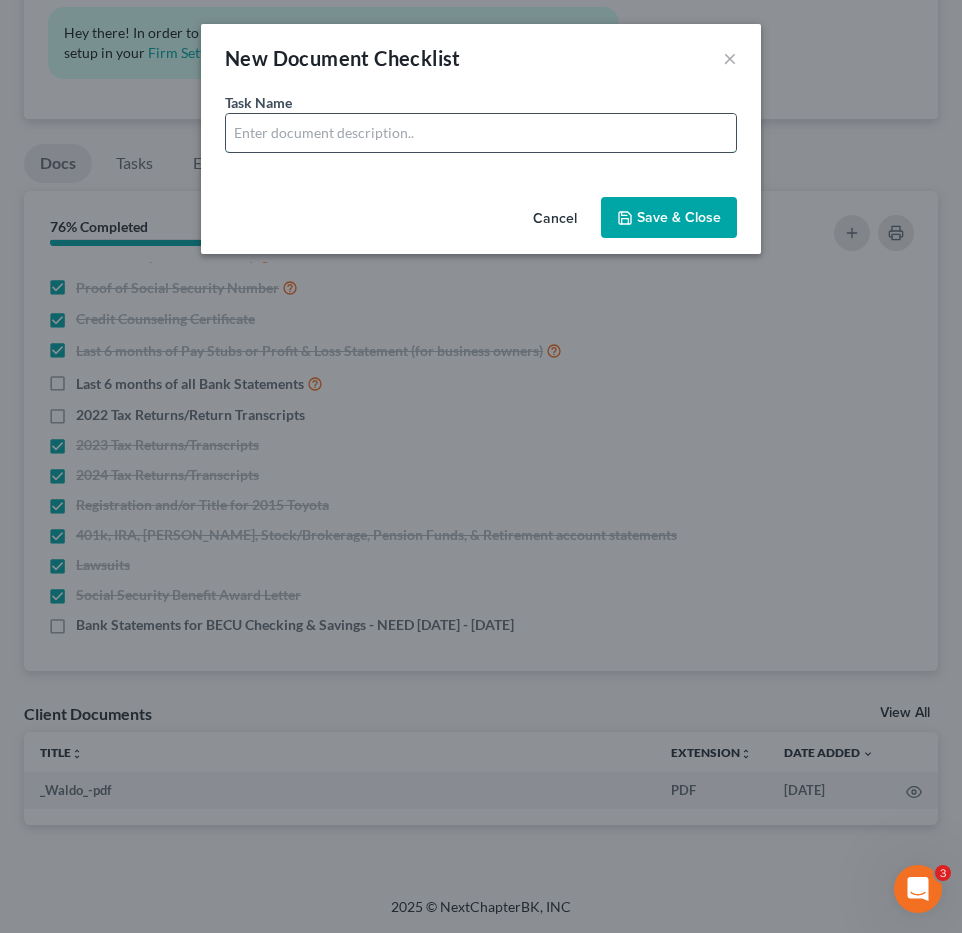 click at bounding box center [481, 133] 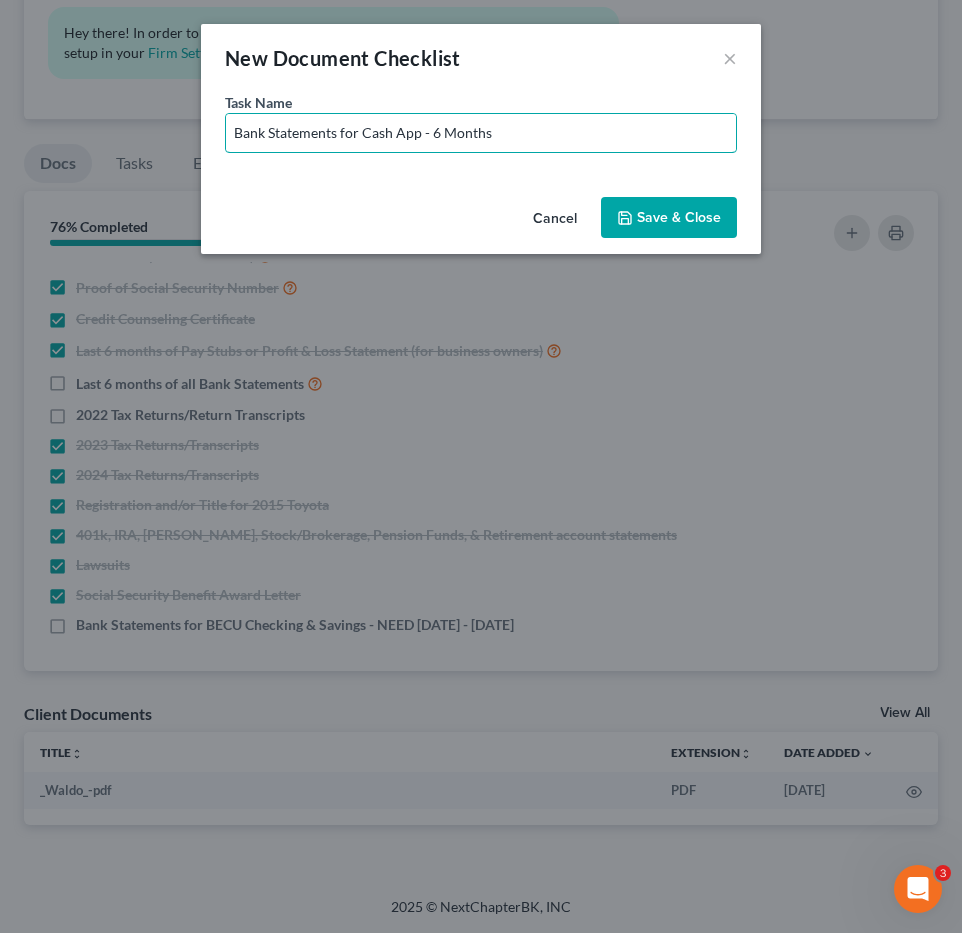 drag, startPoint x: 360, startPoint y: 125, endPoint x: 717, endPoint y: 162, distance: 358.91223 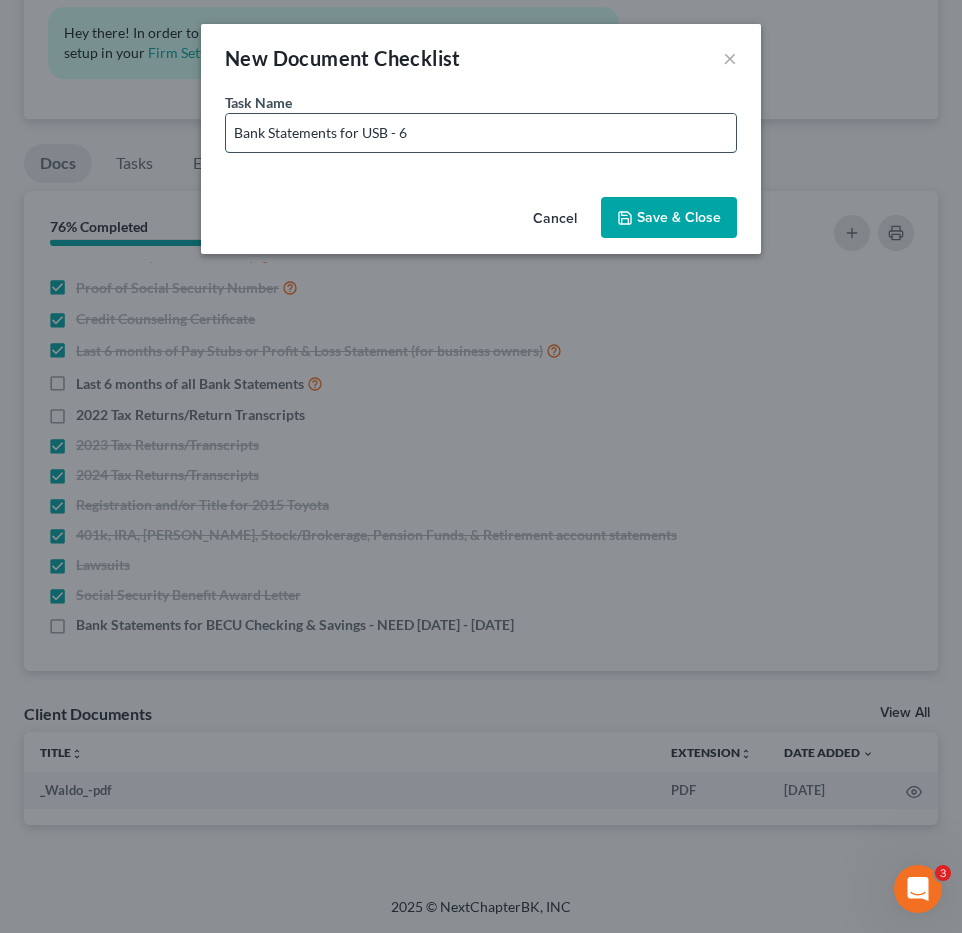 drag, startPoint x: 389, startPoint y: 139, endPoint x: 403, endPoint y: 138, distance: 14.035668 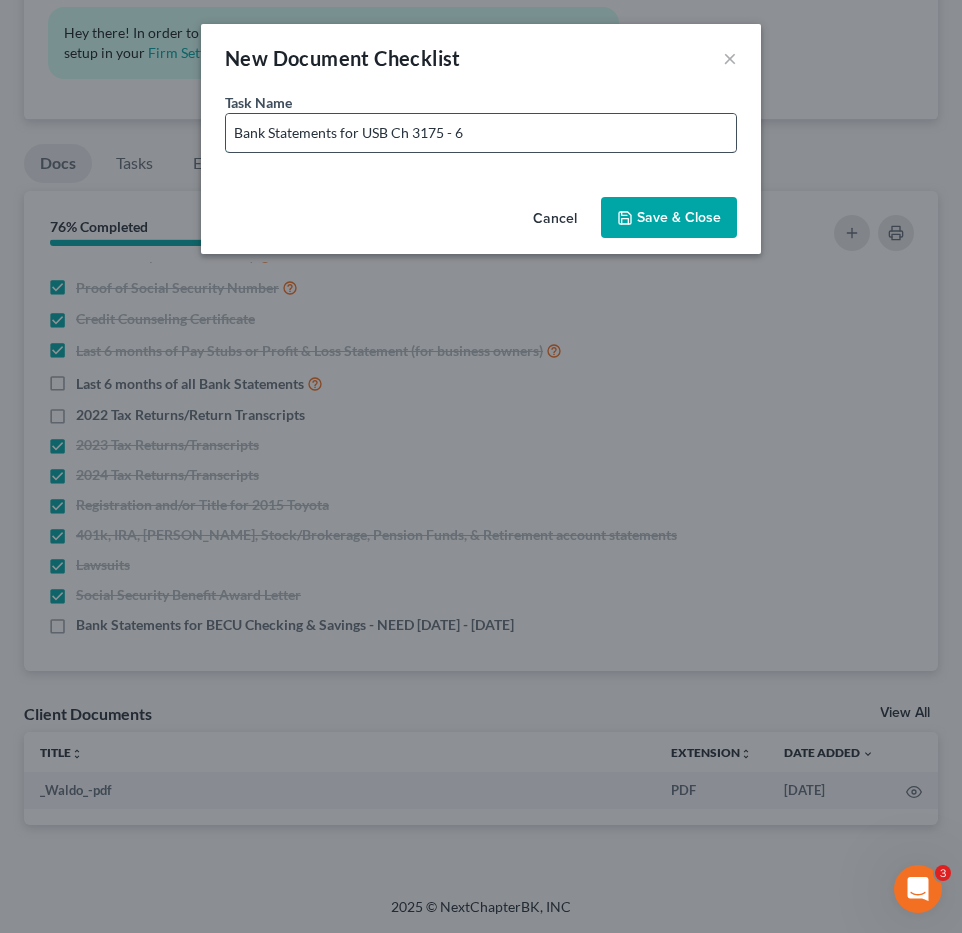click on "Bank Statements for USB Ch 3175 - 6" at bounding box center (481, 133) 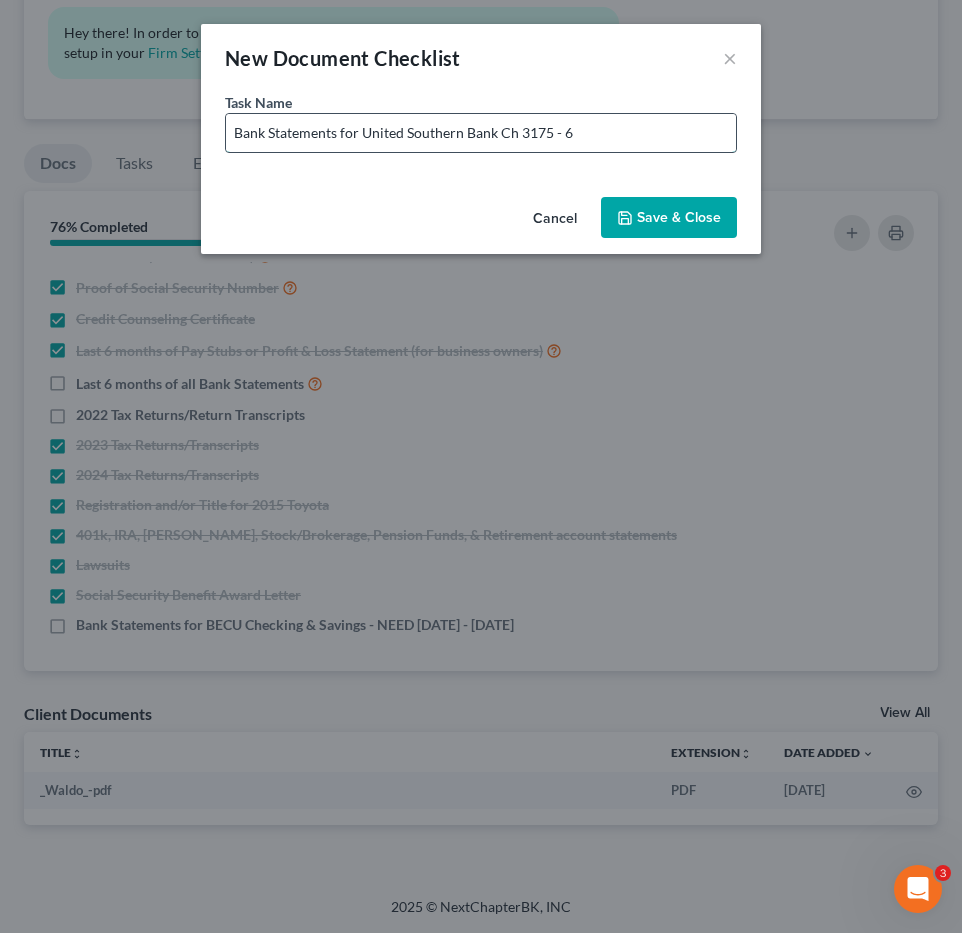 drag, startPoint x: 523, startPoint y: 132, endPoint x: 707, endPoint y: 155, distance: 185.43193 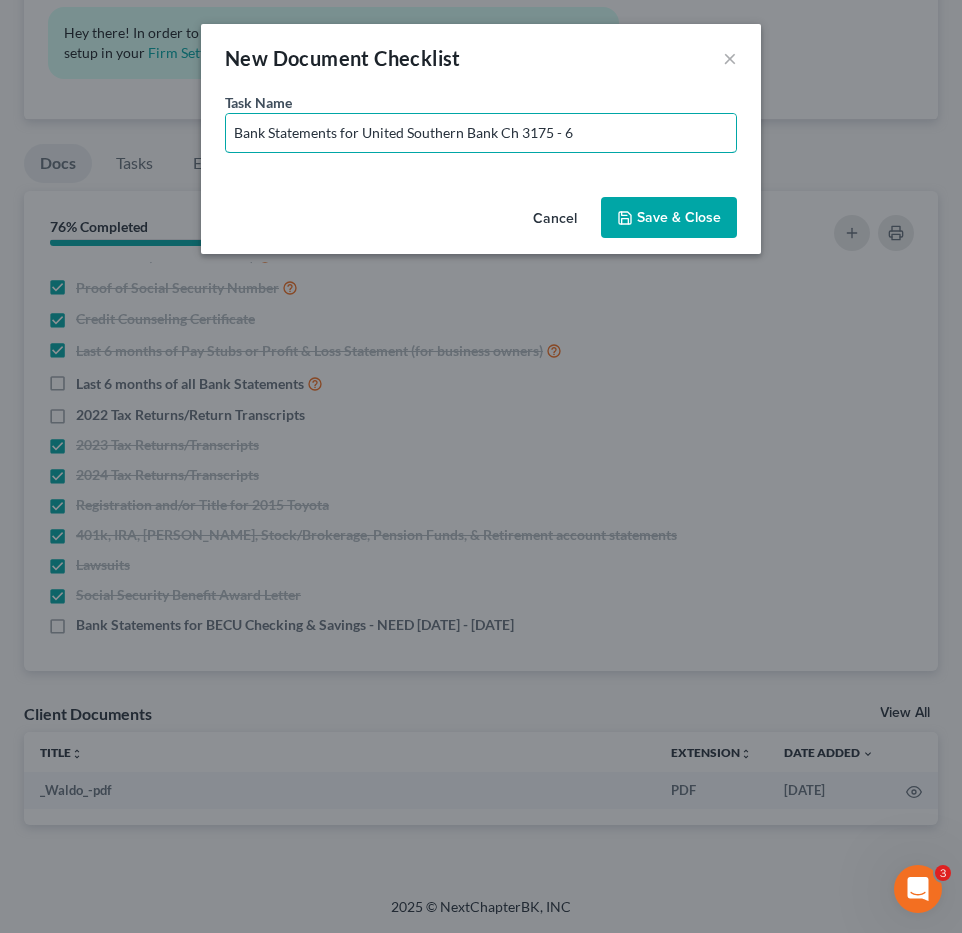 click on "Bank Statements for United Southern Bank Ch 3175 - 6" at bounding box center [481, 133] 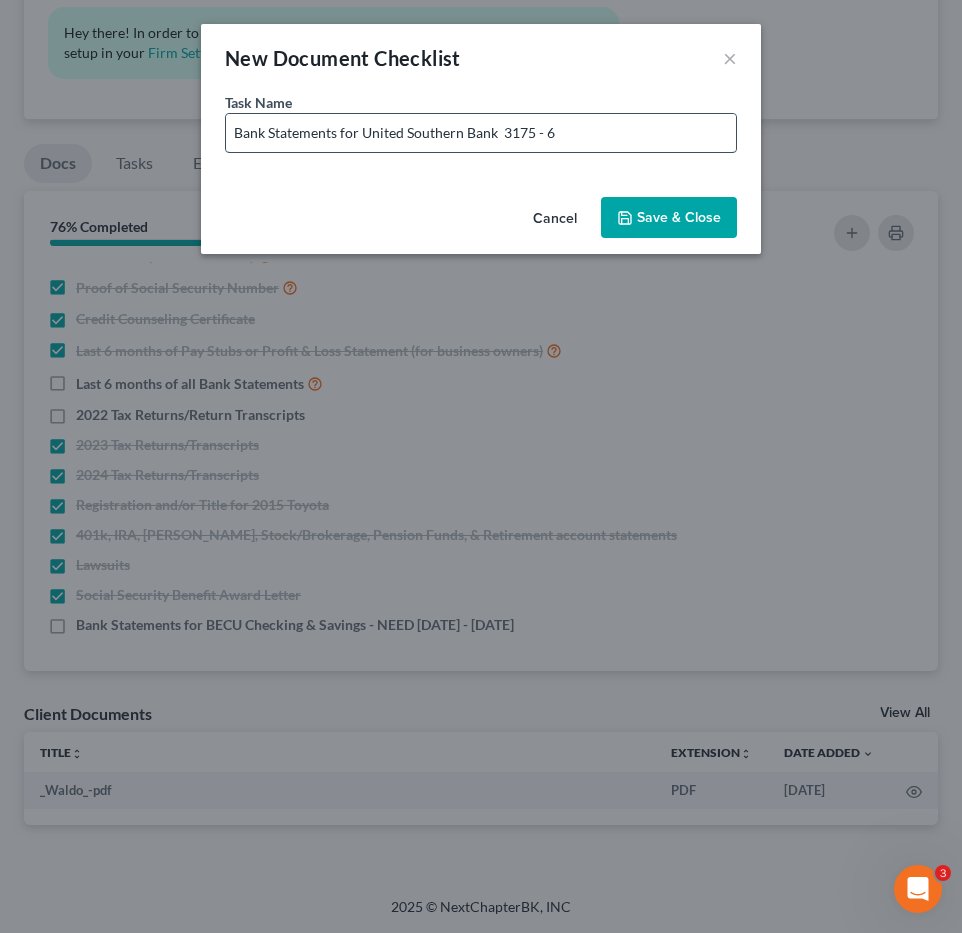 click on "Bank Statements for United Southern Bank  3175 - 6" at bounding box center (481, 133) 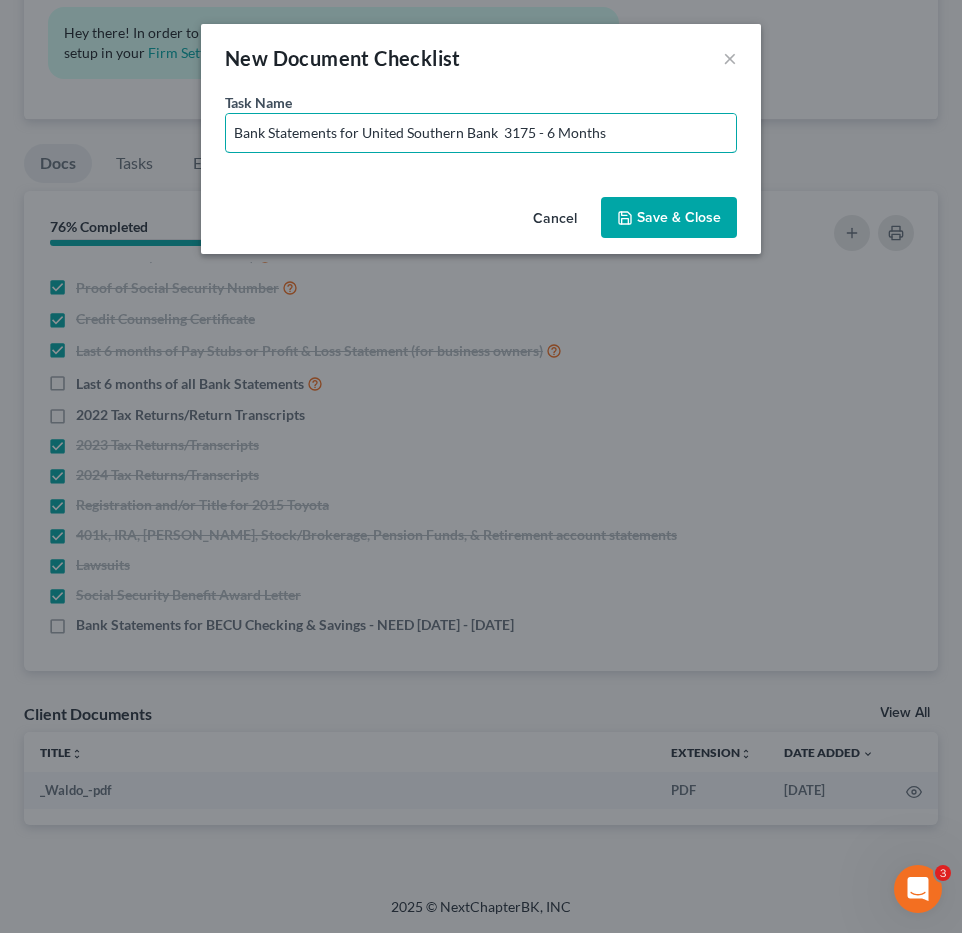 type on "Bank Statements for United Southern Bank  3175 - 6 Months" 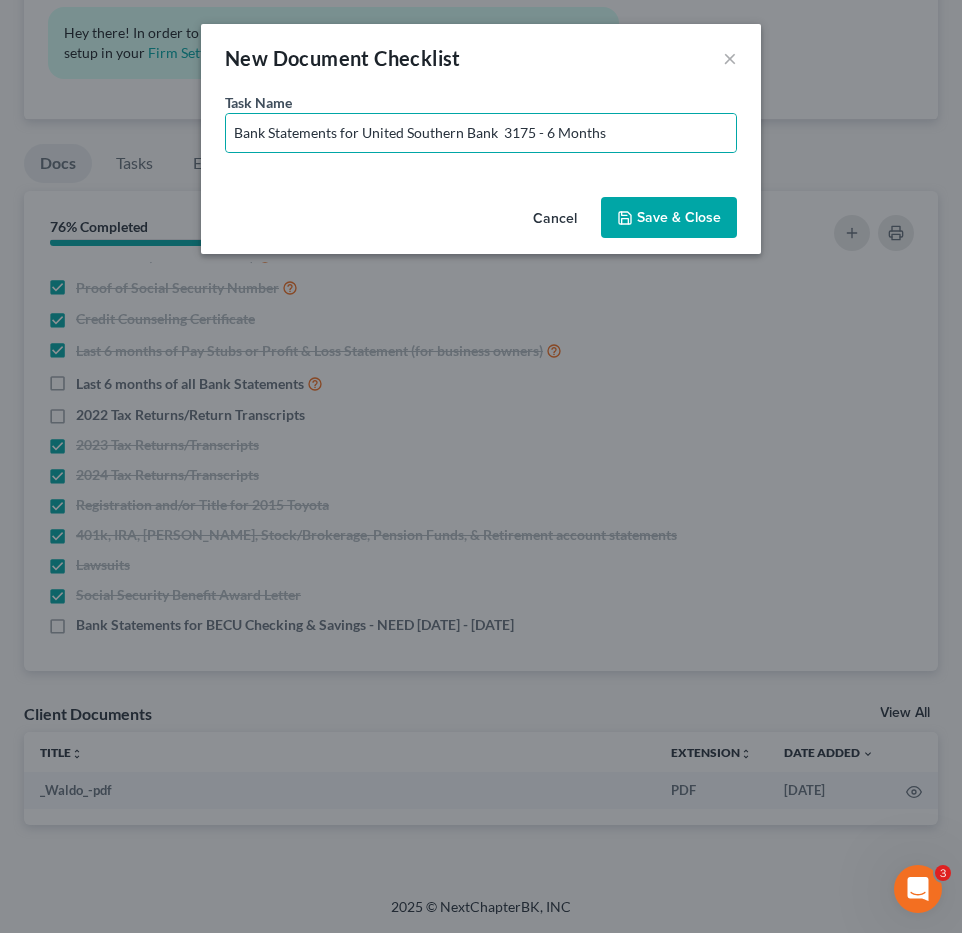 drag, startPoint x: 682, startPoint y: 219, endPoint x: 690, endPoint y: 245, distance: 27.202942 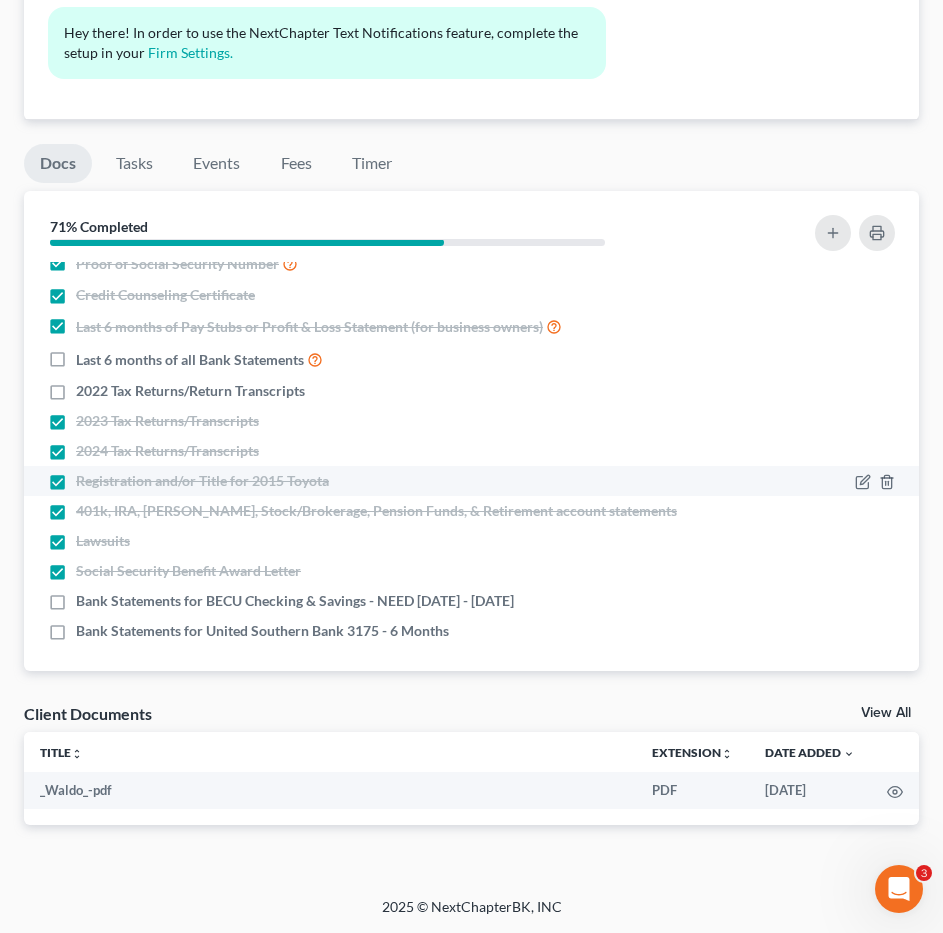scroll, scrollTop: 53, scrollLeft: 0, axis: vertical 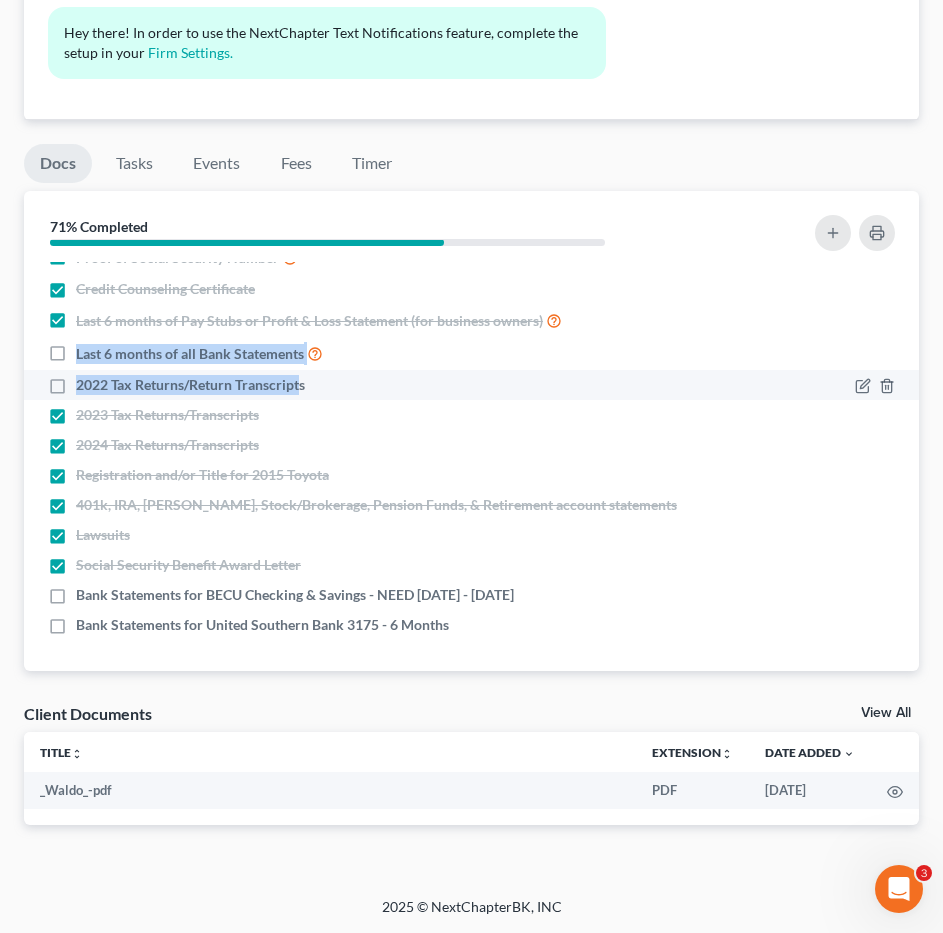 drag, startPoint x: 75, startPoint y: 354, endPoint x: 301, endPoint y: 382, distance: 227.7279 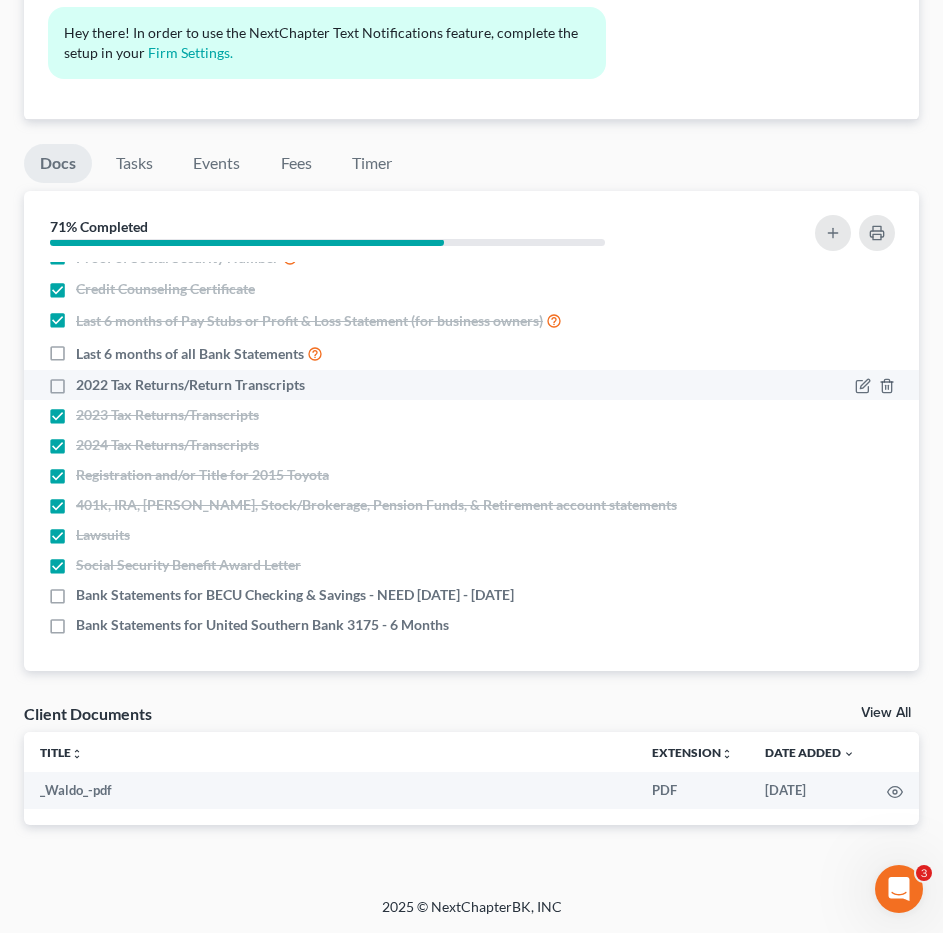 click on "2022 Tax Returns/Return Transcripts" at bounding box center (363, 385) 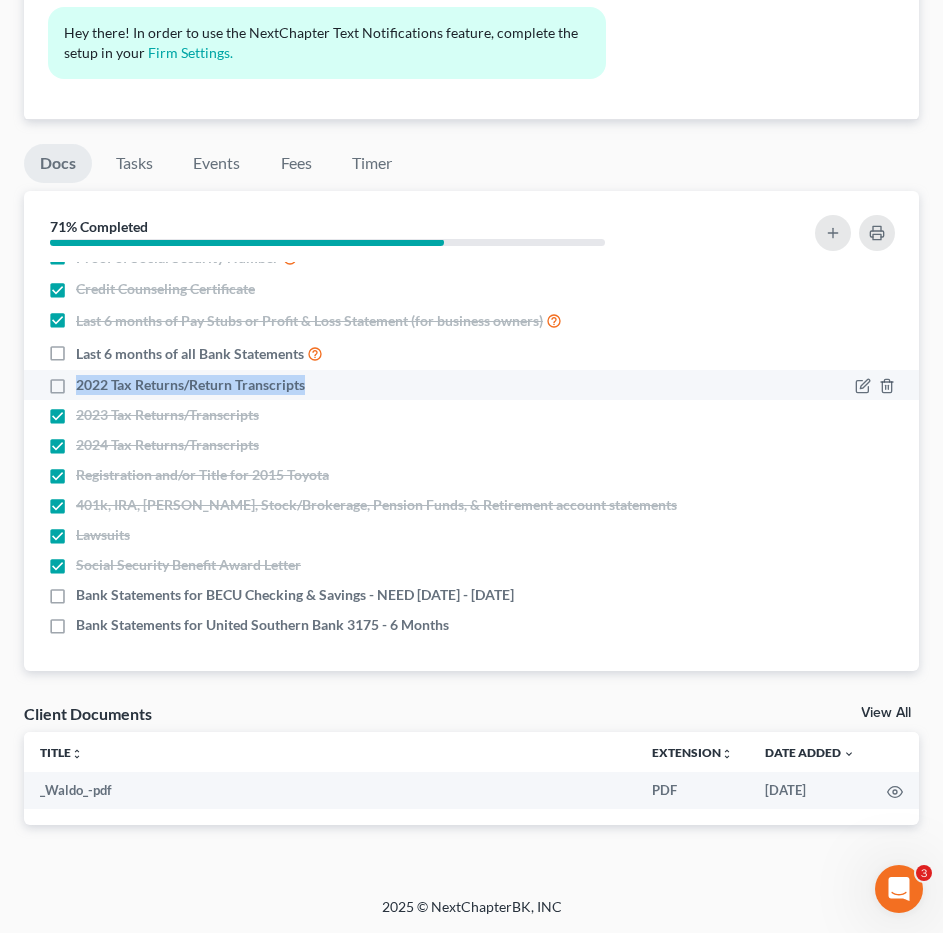 drag, startPoint x: 276, startPoint y: 387, endPoint x: 74, endPoint y: 388, distance: 202.00247 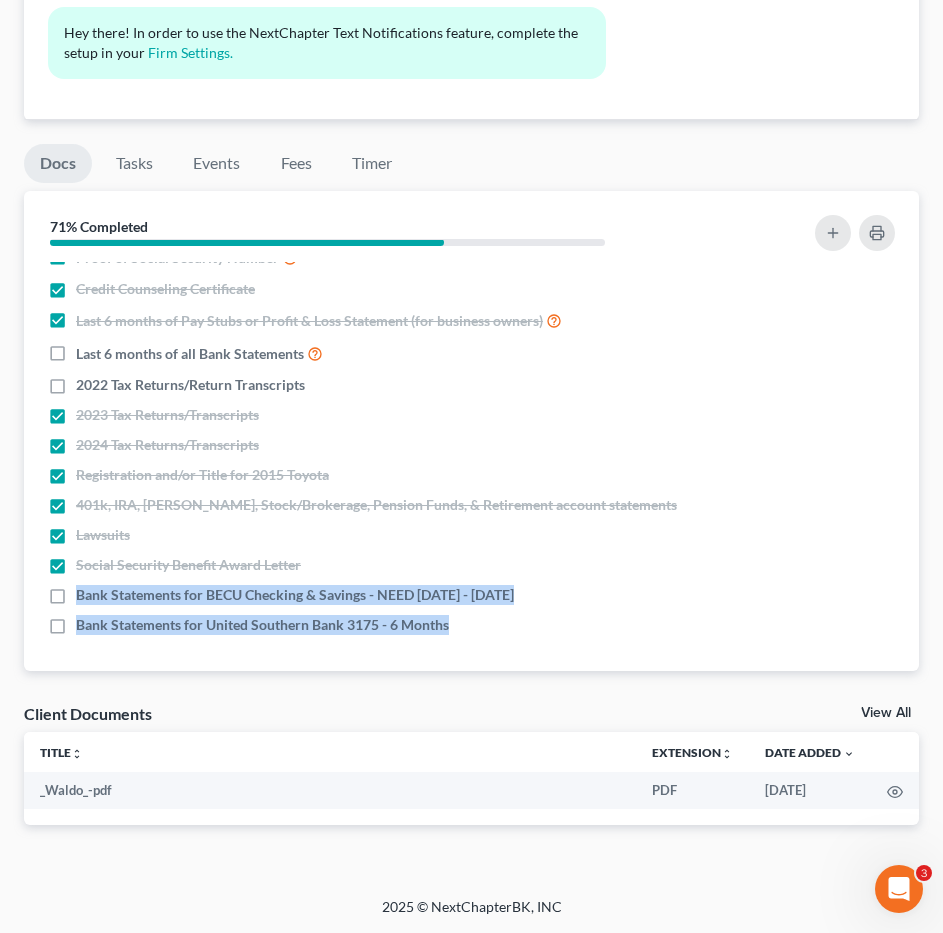 drag, startPoint x: 70, startPoint y: 592, endPoint x: 487, endPoint y: 640, distance: 419.7535 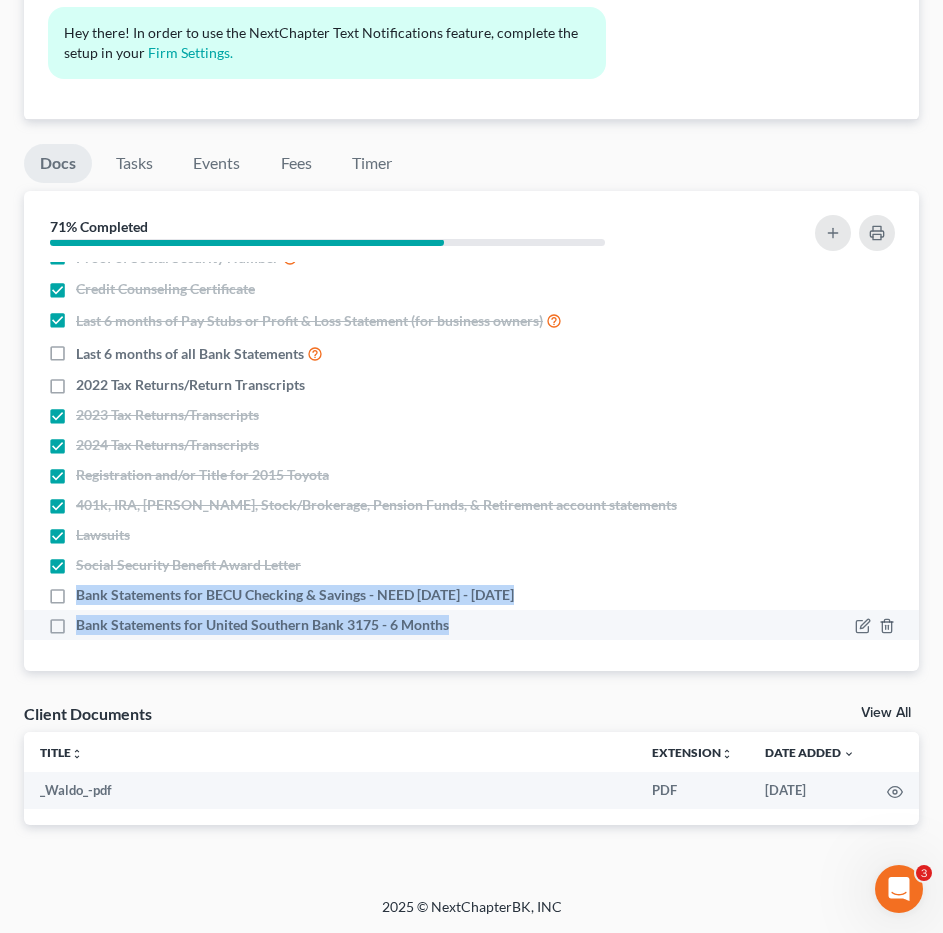 copy on "Bank Statements for BECU Checking & Savings - NEED 12/17/2024 - 01/16/2025   Bank Statements for United Southern Bank  3175 - 6 Months" 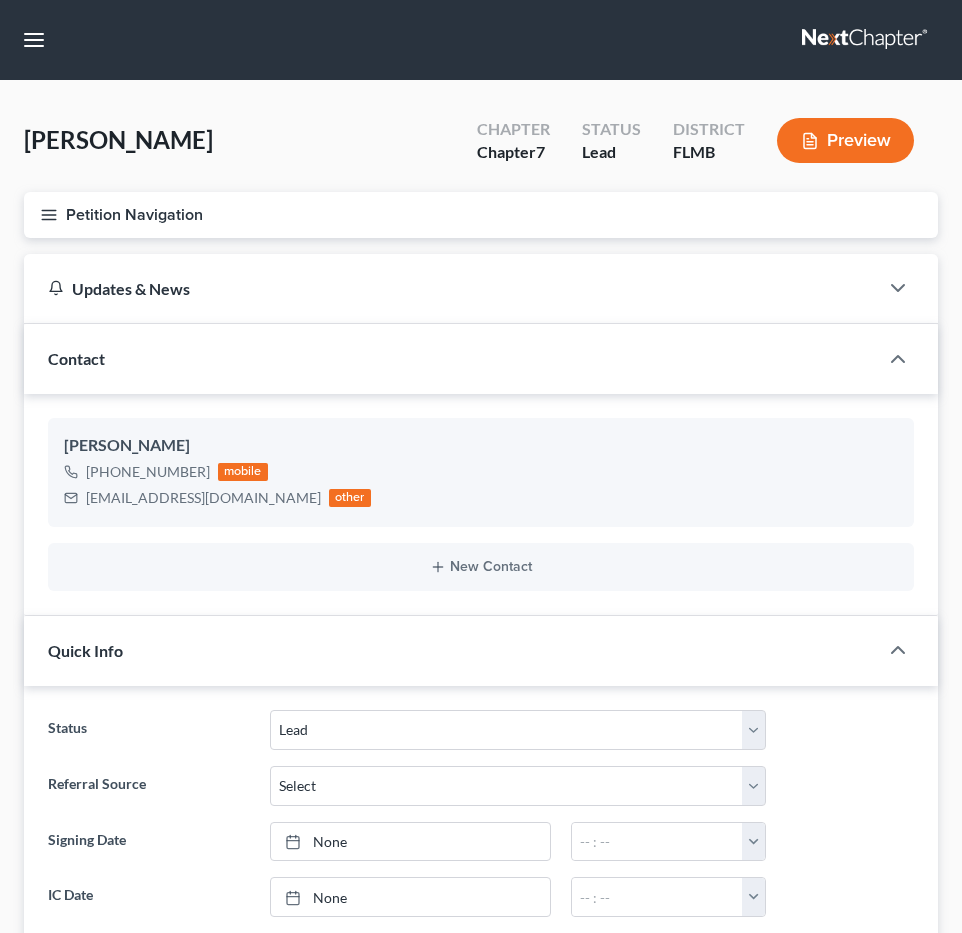 select on "4" 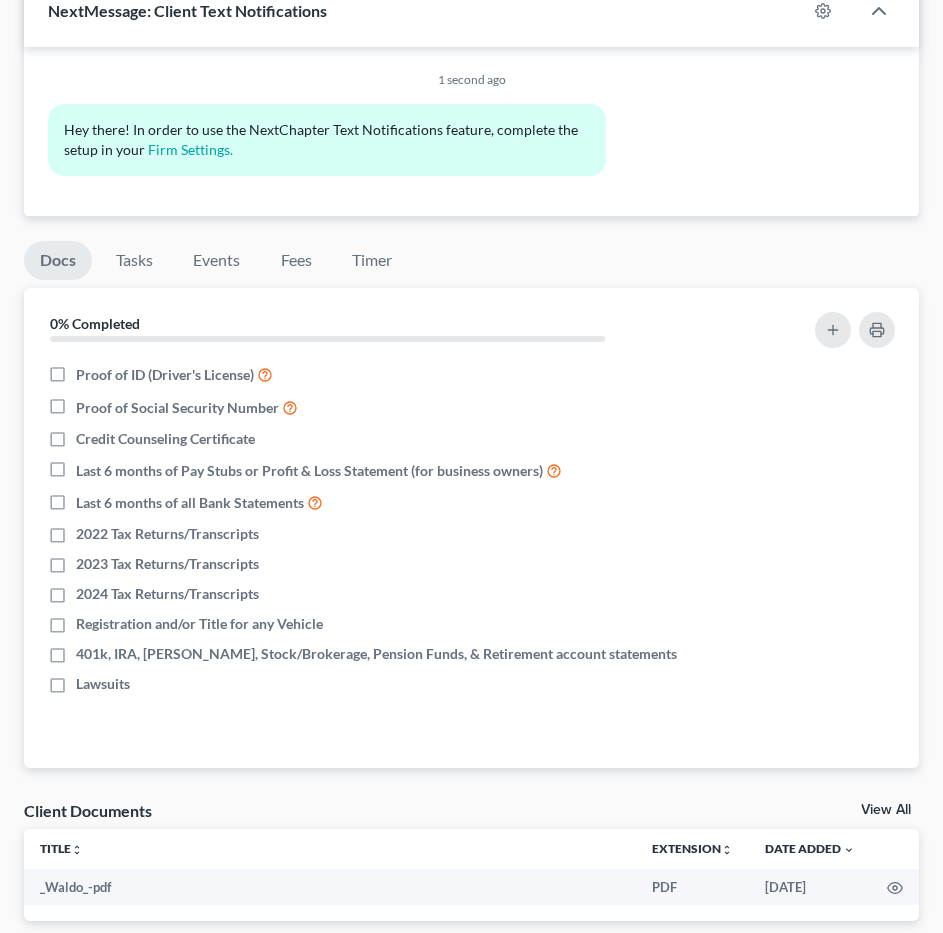 scroll, scrollTop: 1414, scrollLeft: 0, axis: vertical 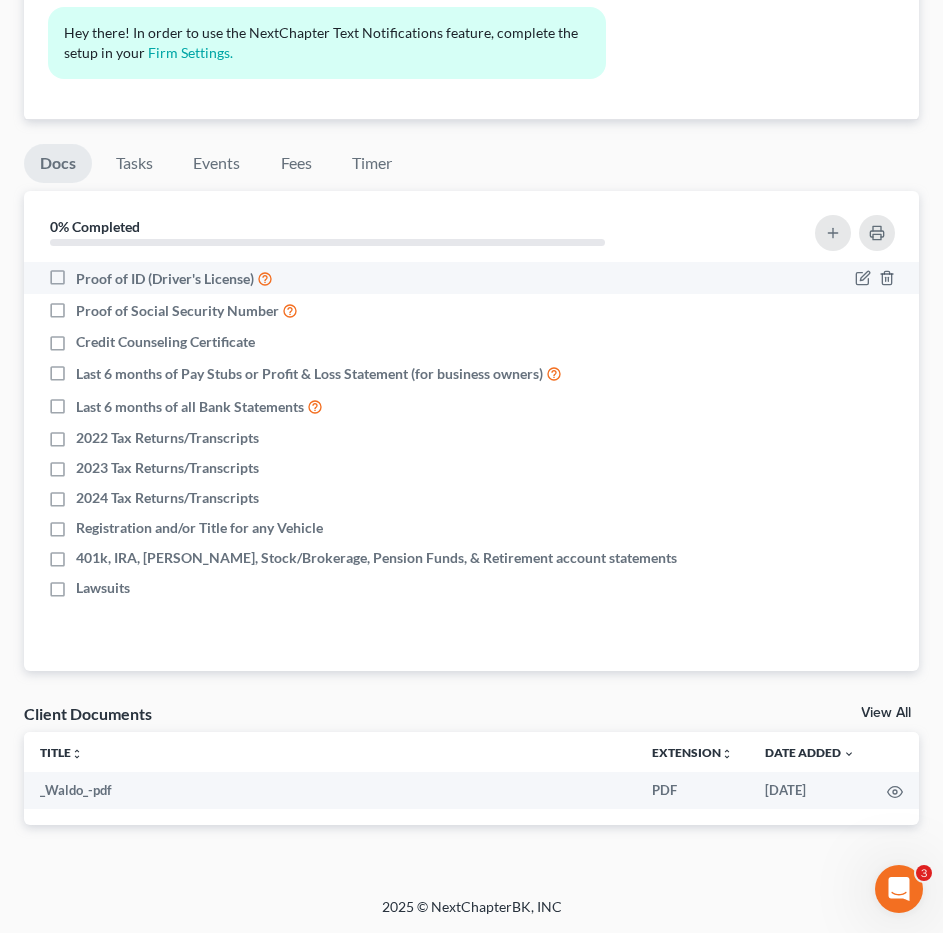 click on "Proof of ID (Driver's License)" at bounding box center (174, 278) 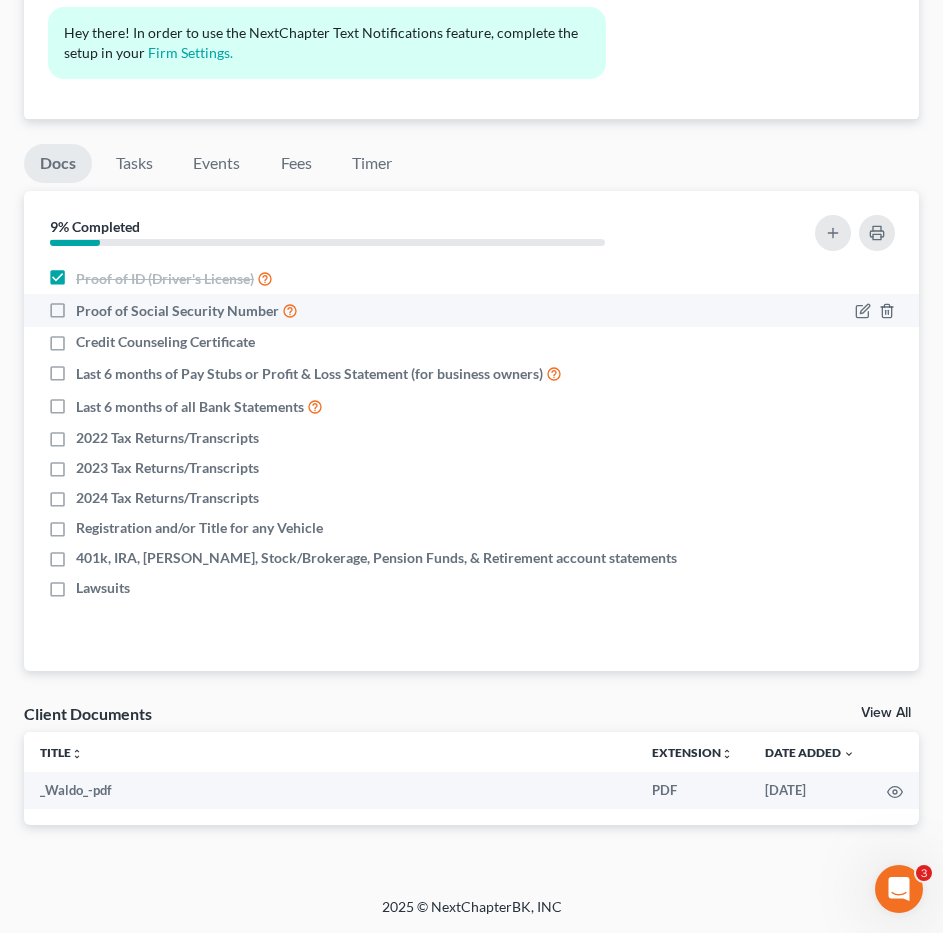 click on "Proof of Social Security Number" at bounding box center [187, 310] 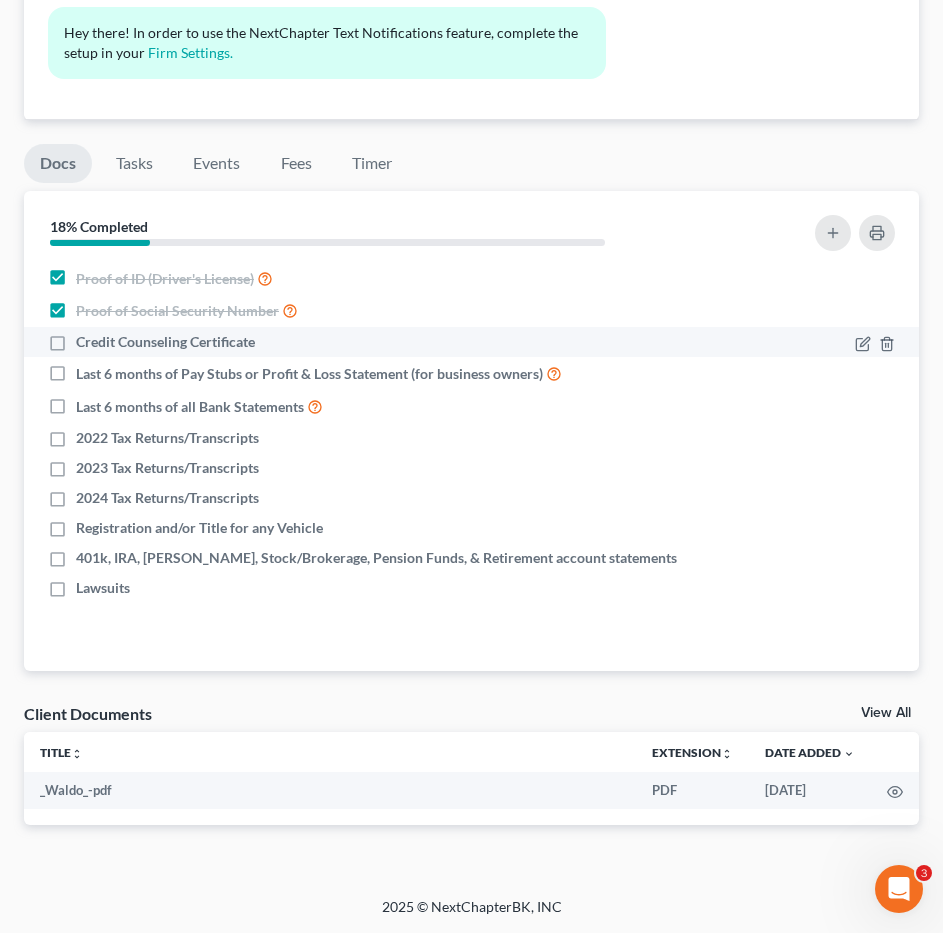 click on "Credit Counseling Certificate" at bounding box center (165, 342) 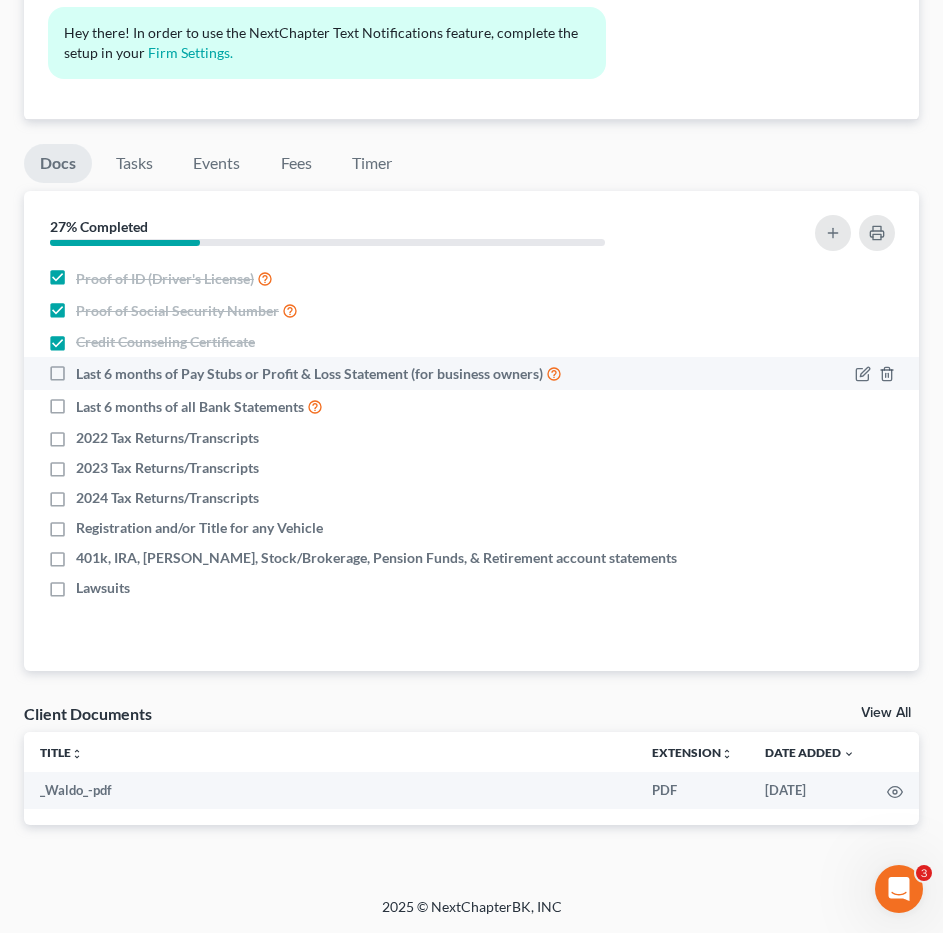 click on "Last 6 months of Pay Stubs or Profit & Loss Statement (for business owners)" at bounding box center (319, 373) 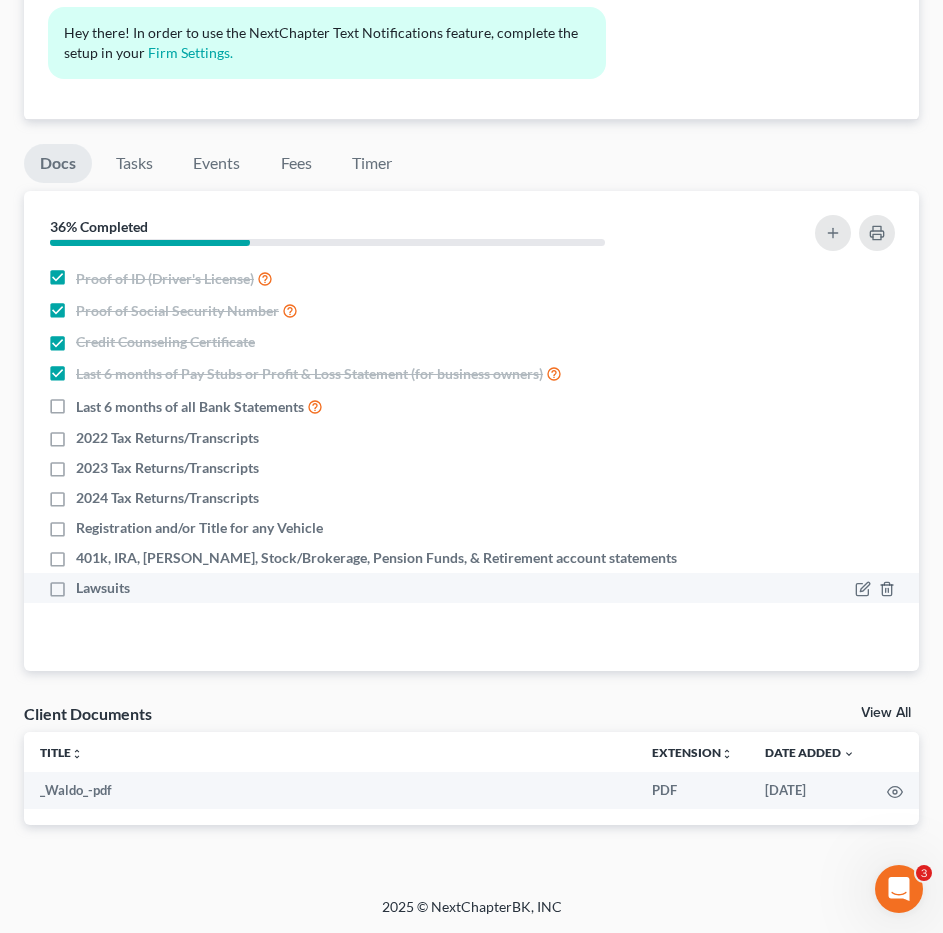 click on "Lawsuits" at bounding box center (103, 588) 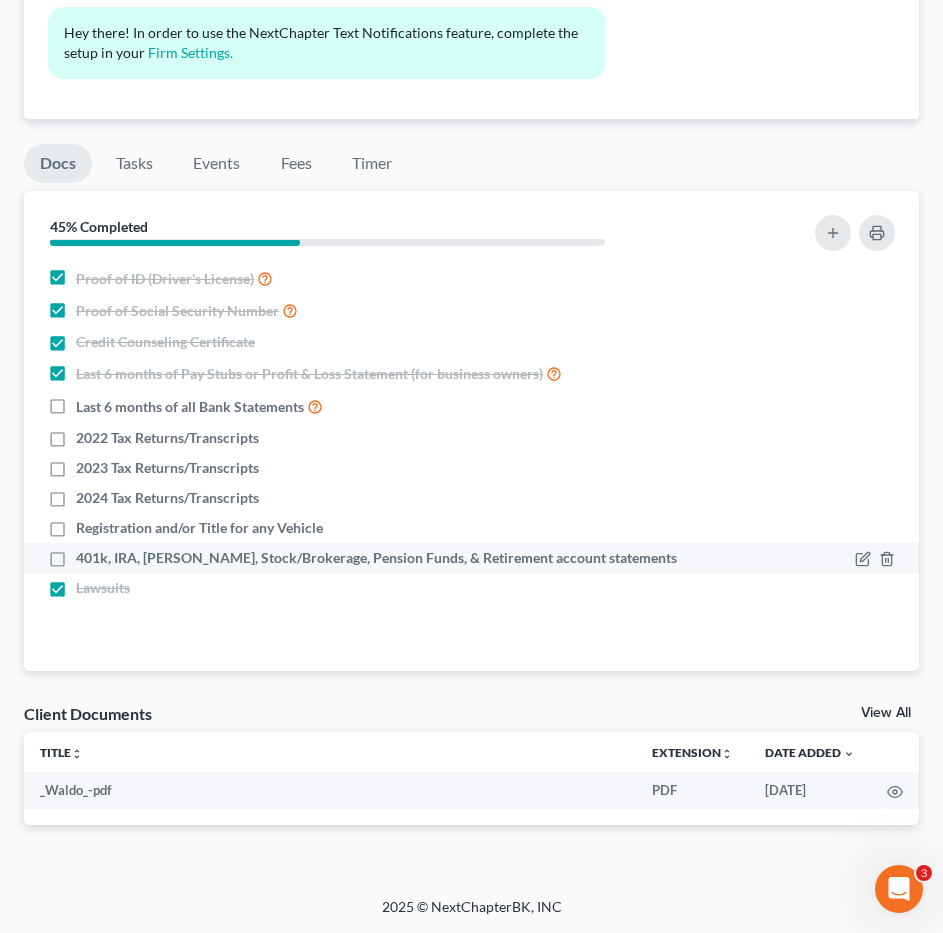 click at bounding box center [796, 558] 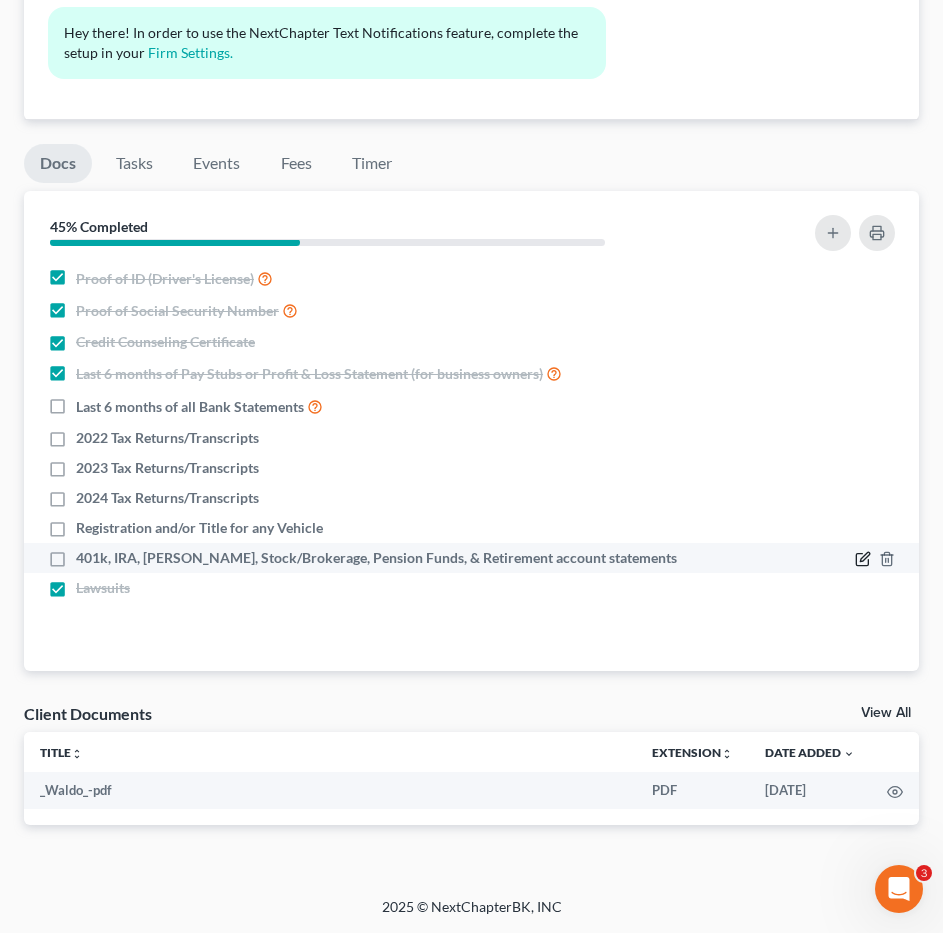 click 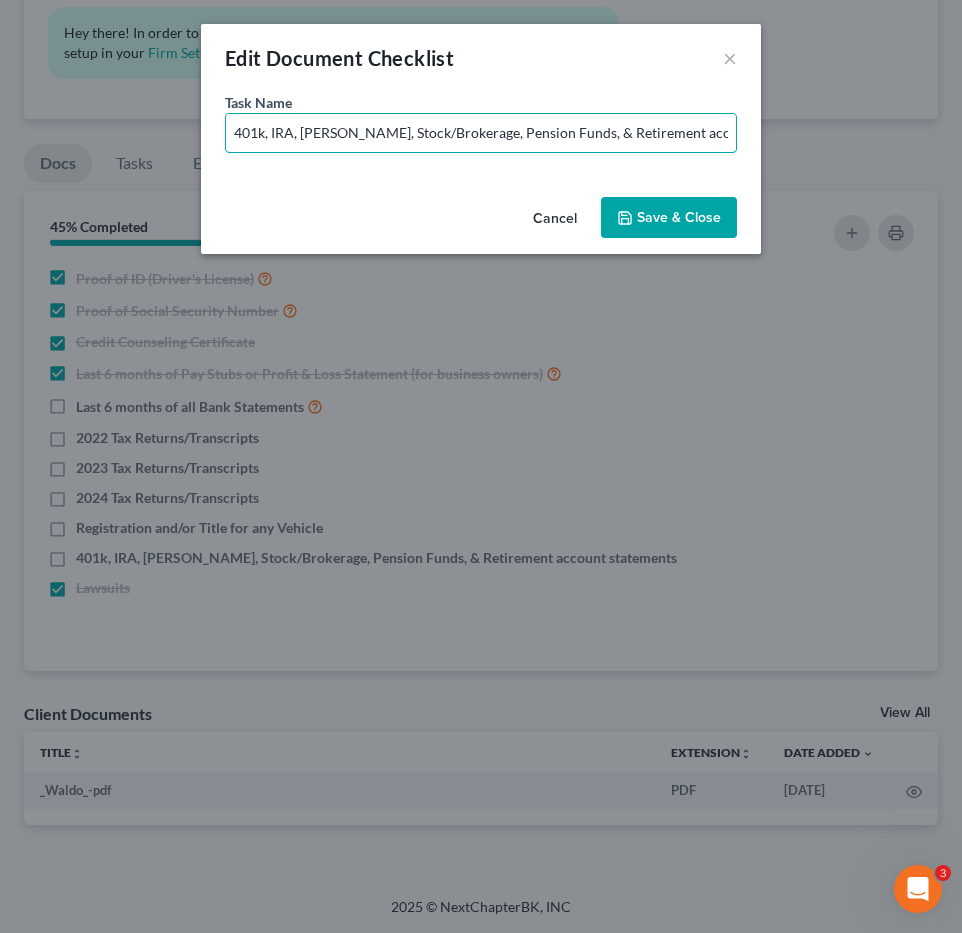 scroll, scrollTop: 0, scrollLeft: 51, axis: horizontal 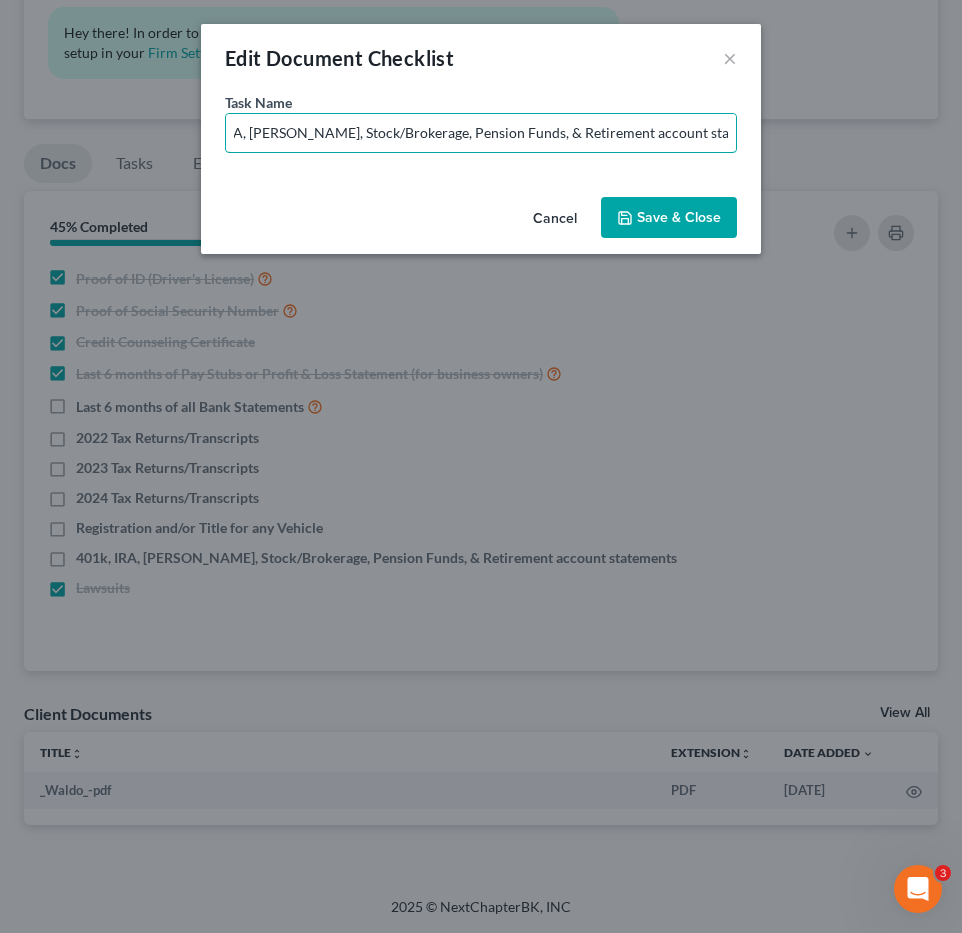 drag, startPoint x: 610, startPoint y: 145, endPoint x: 763, endPoint y: 129, distance: 153.83432 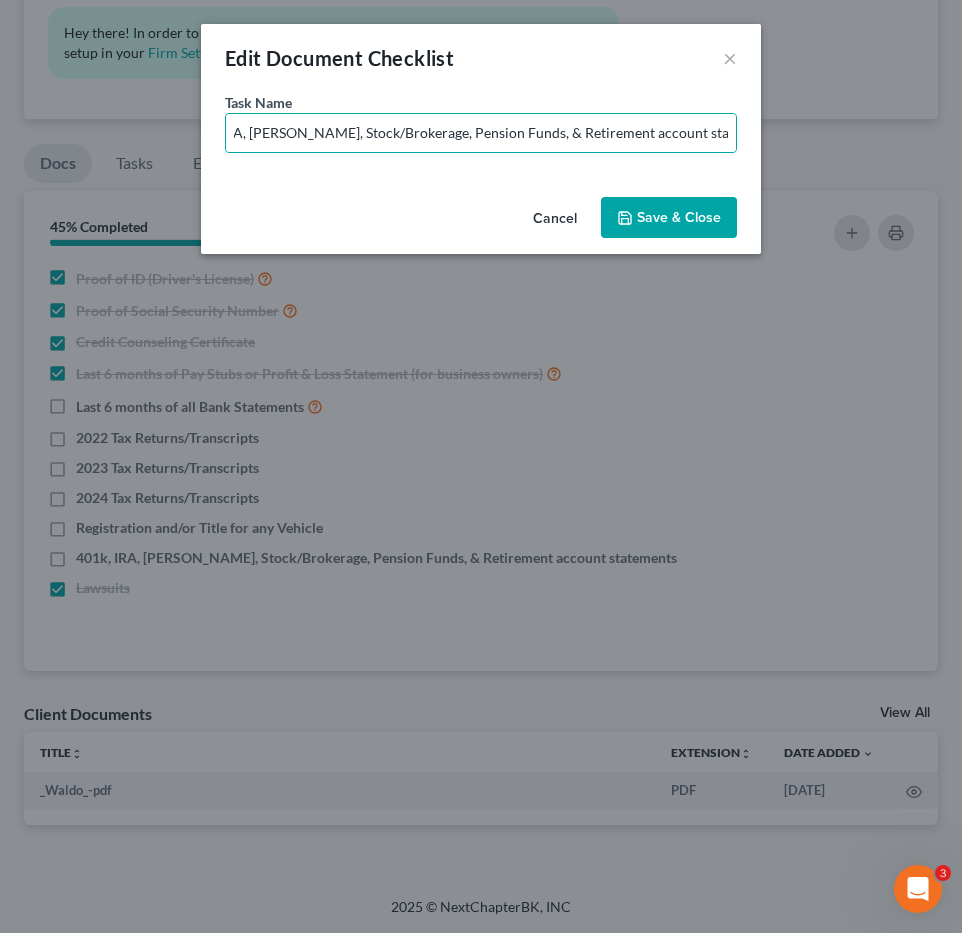 click on "Save & Close" at bounding box center [669, 218] 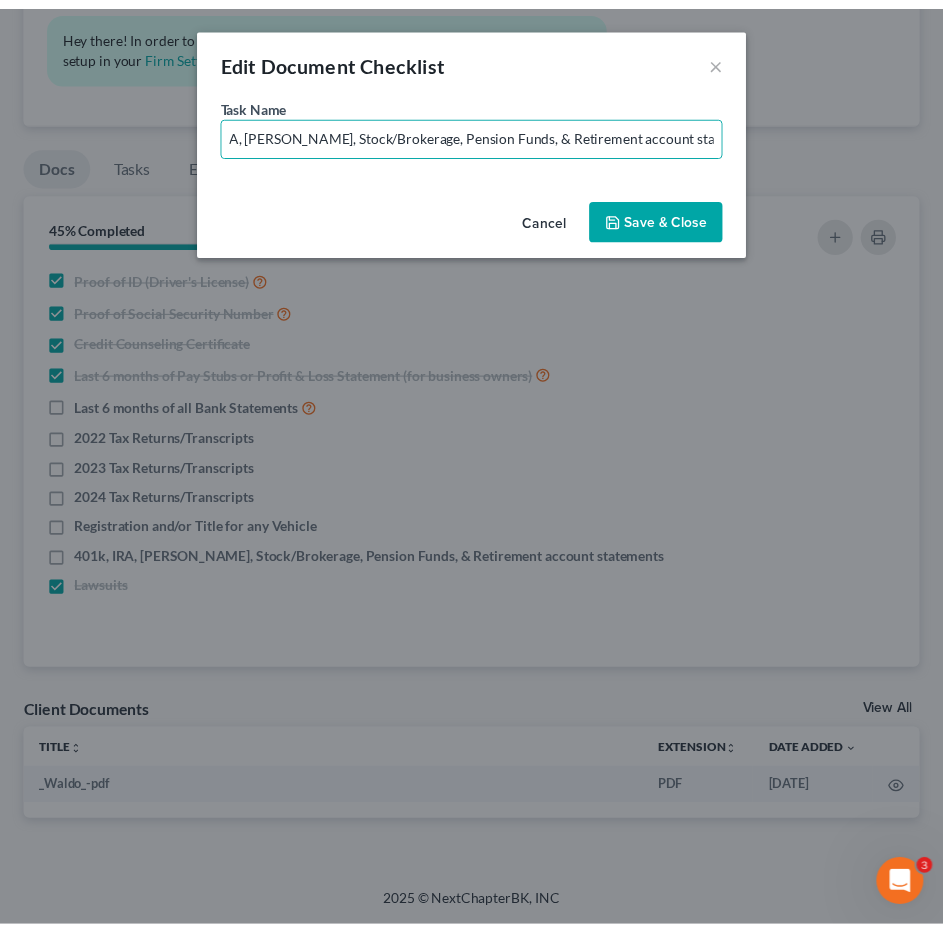 scroll, scrollTop: 0, scrollLeft: 0, axis: both 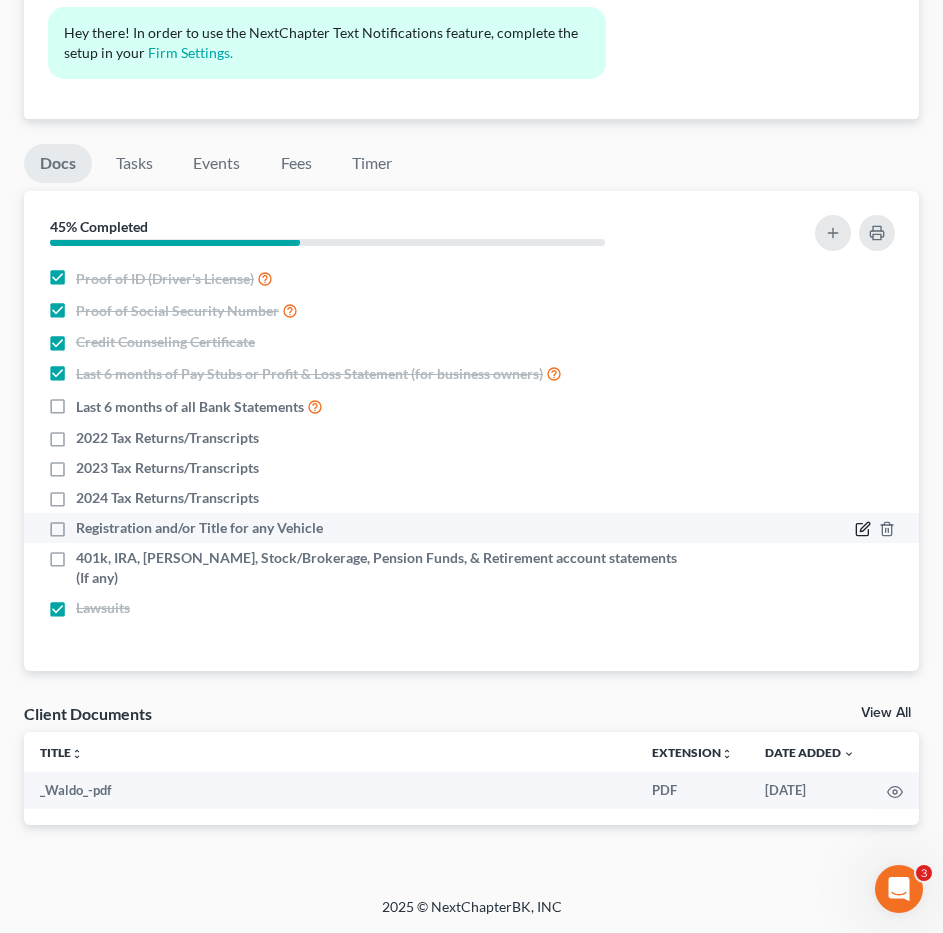 click 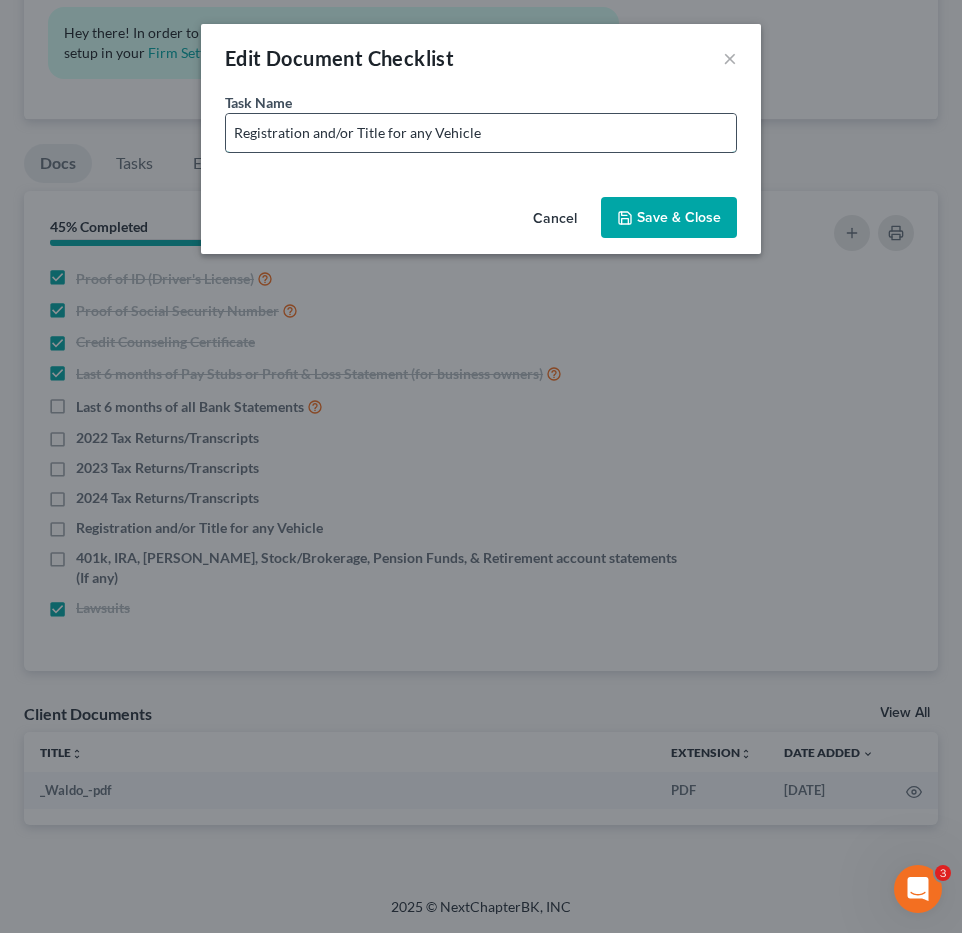 click on "Registration and/or Title for any Vehicle" at bounding box center [481, 133] 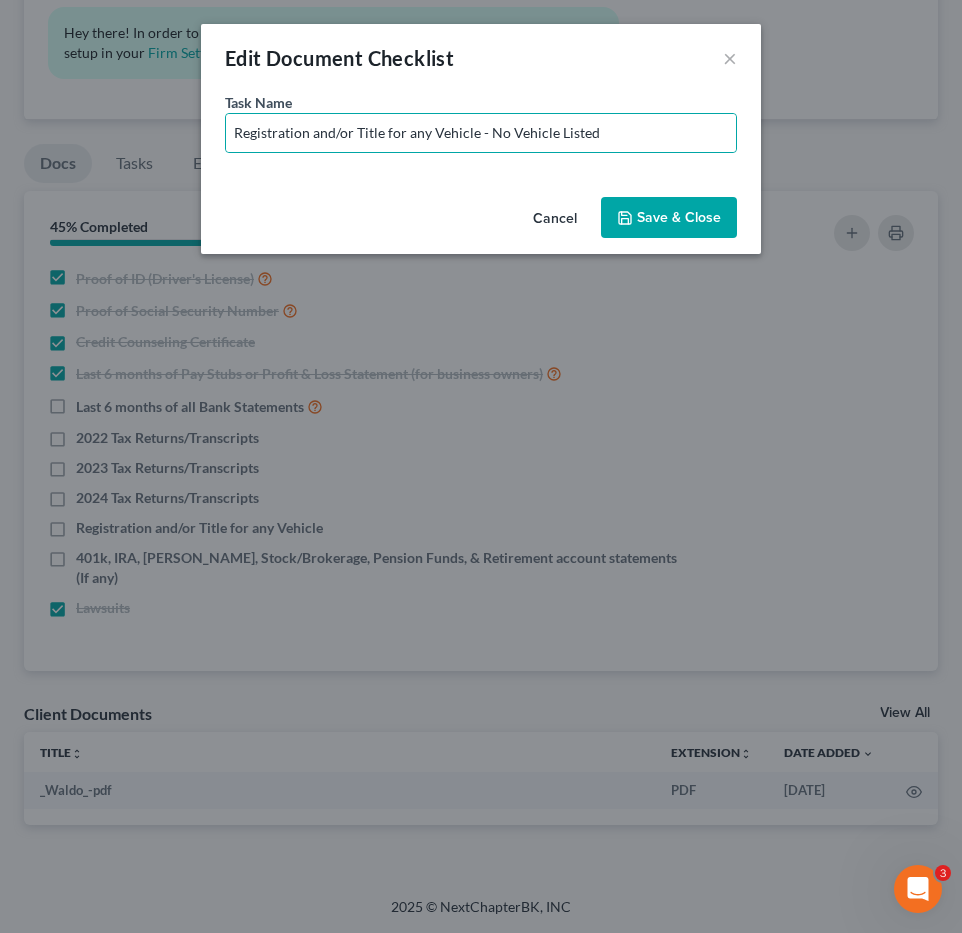click on "Save & Close" at bounding box center (669, 218) 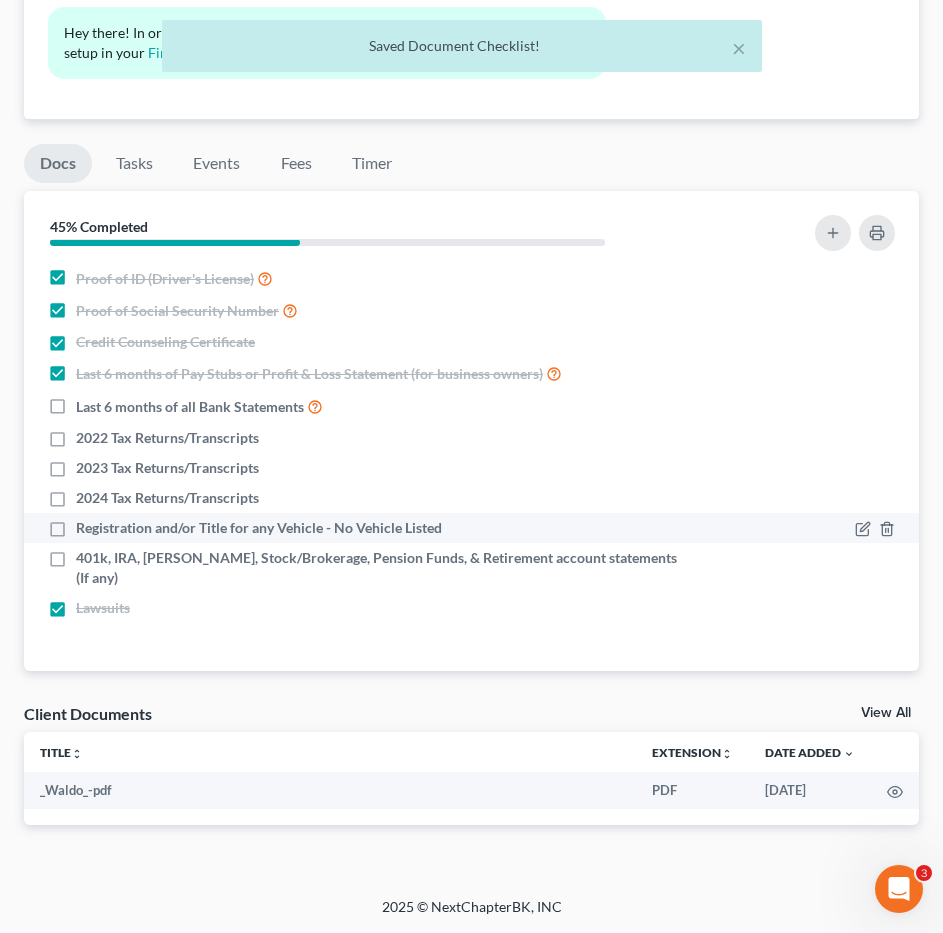 drag, startPoint x: 58, startPoint y: 528, endPoint x: 102, endPoint y: 537, distance: 44.911022 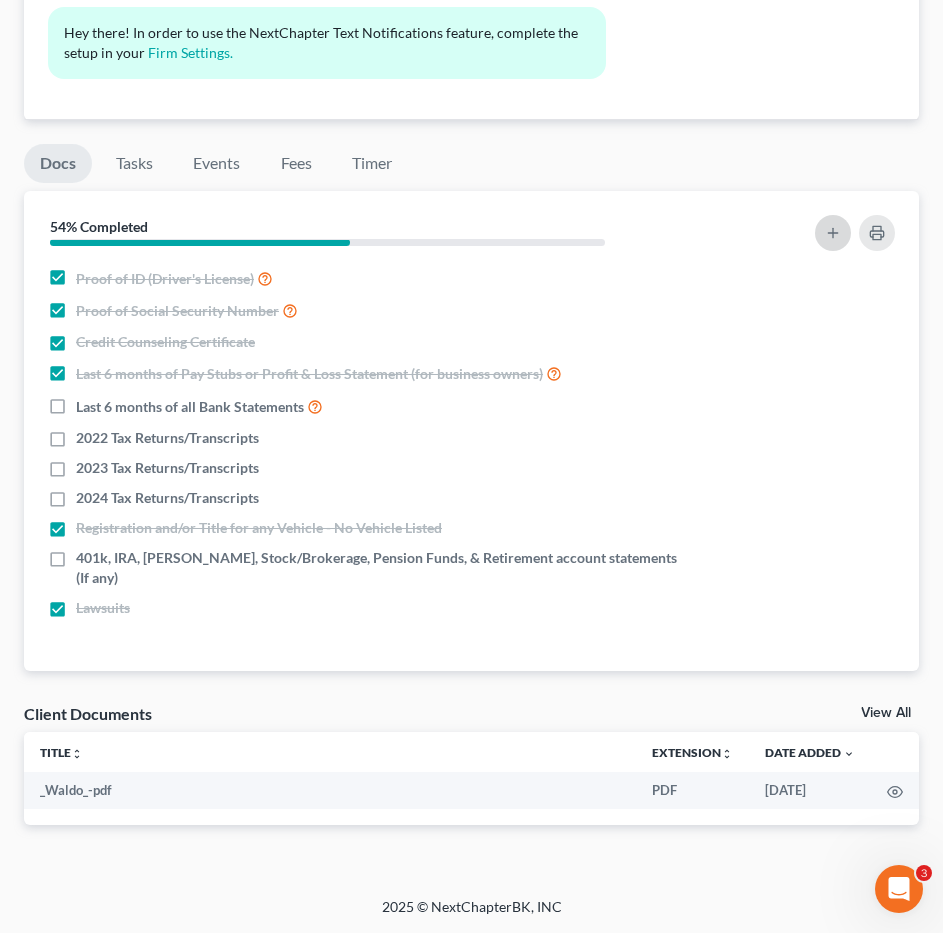 click 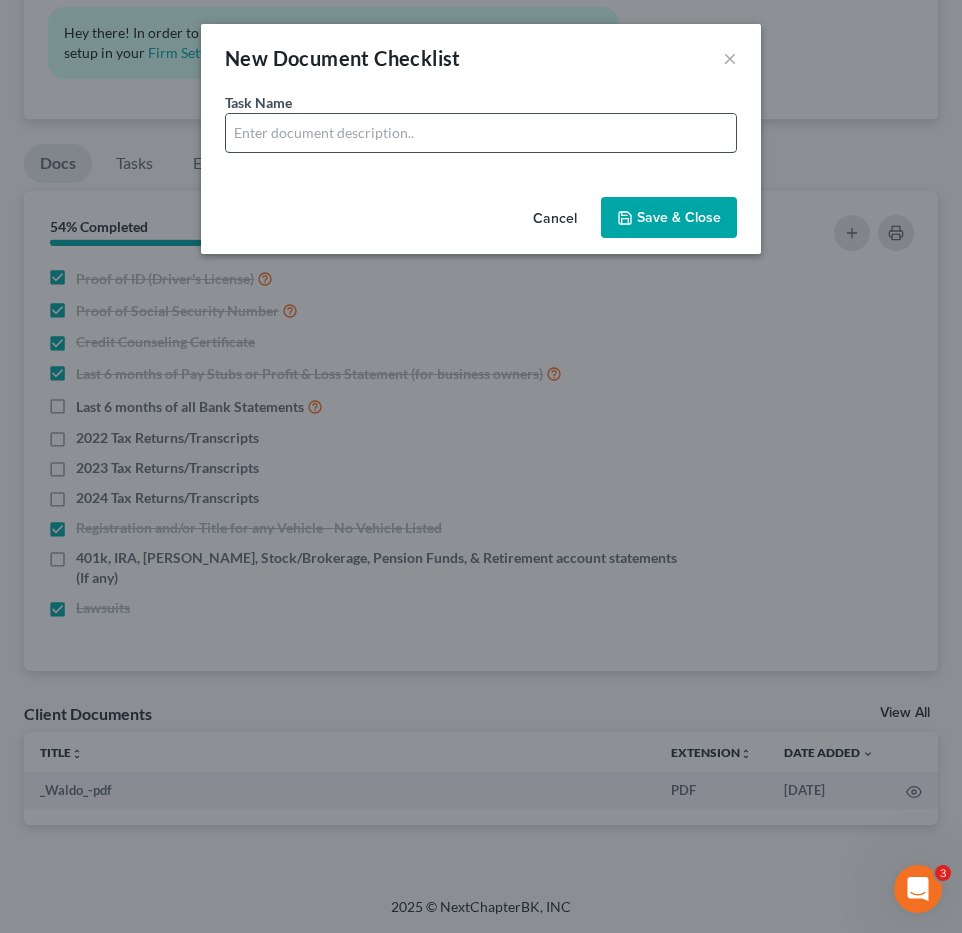 click at bounding box center [481, 133] 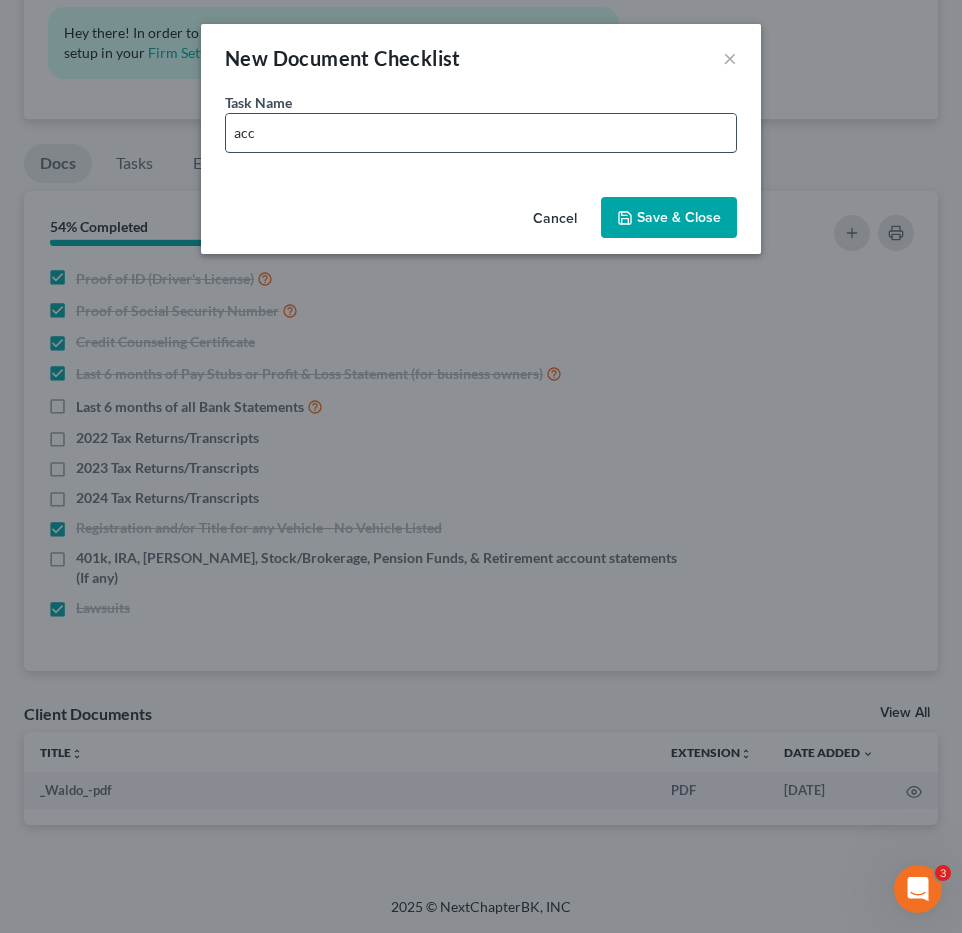 type on "Account Statements for Venmo - 6 Months" 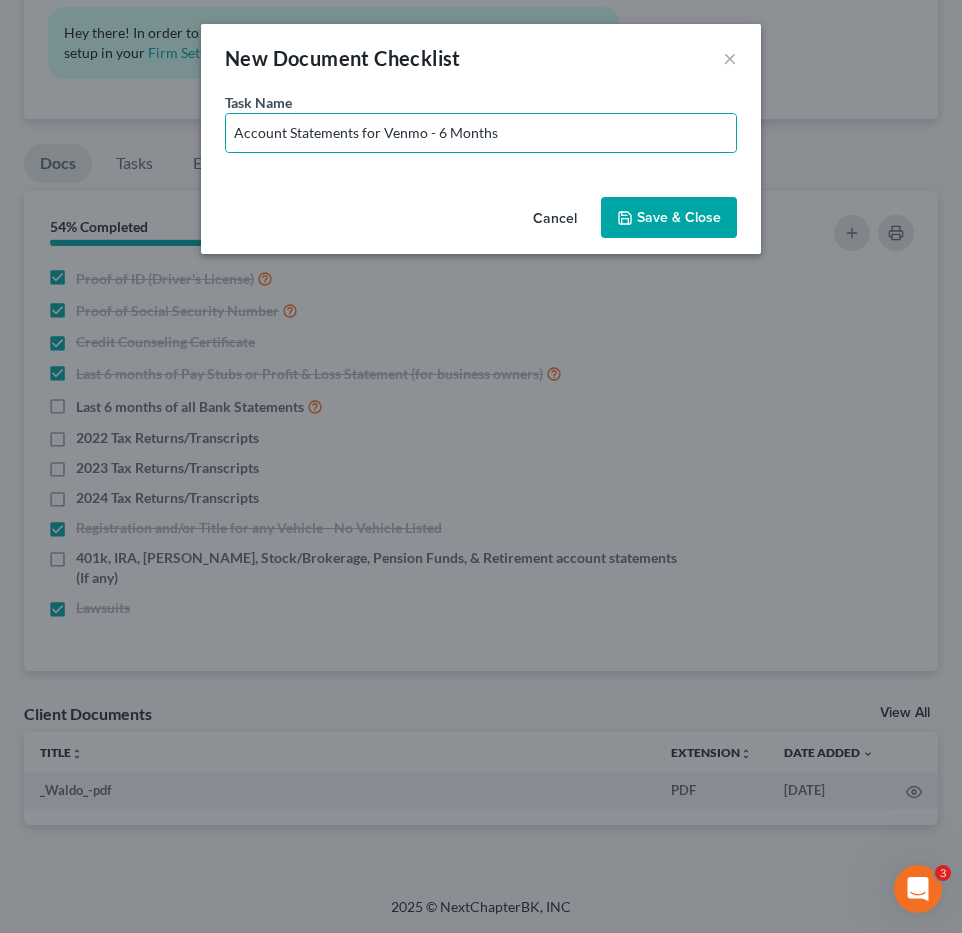 click on "Save & Close" at bounding box center (669, 218) 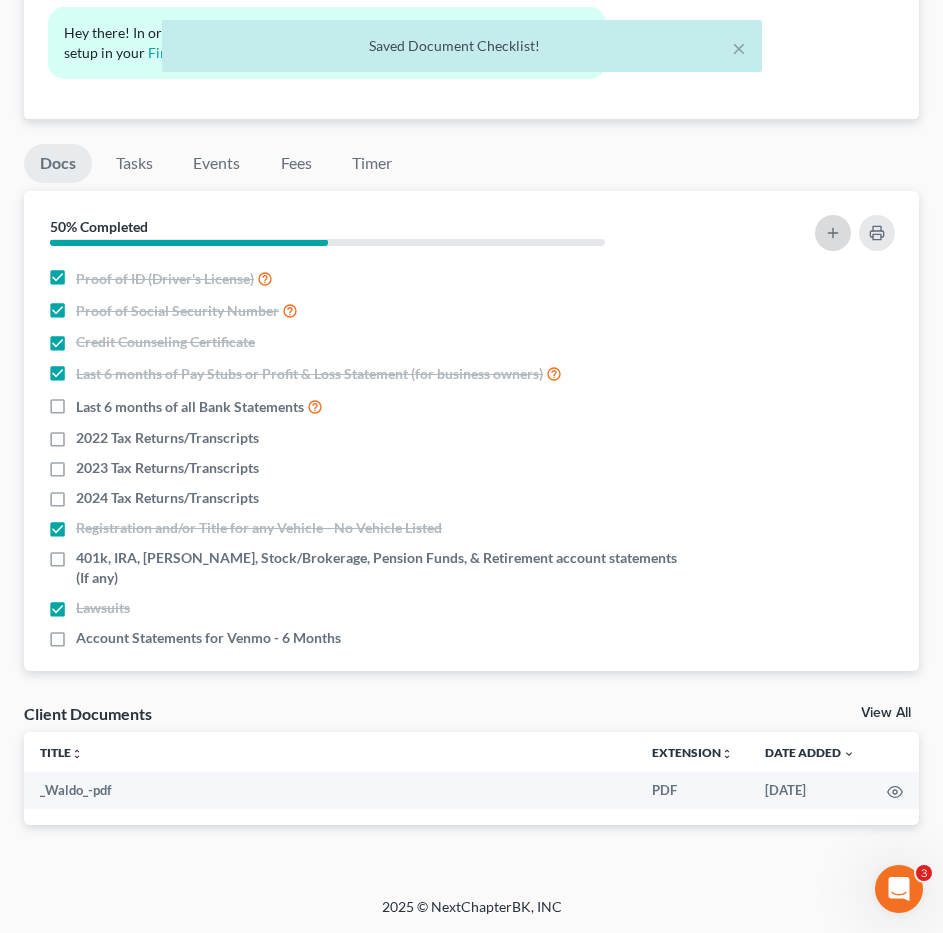 click 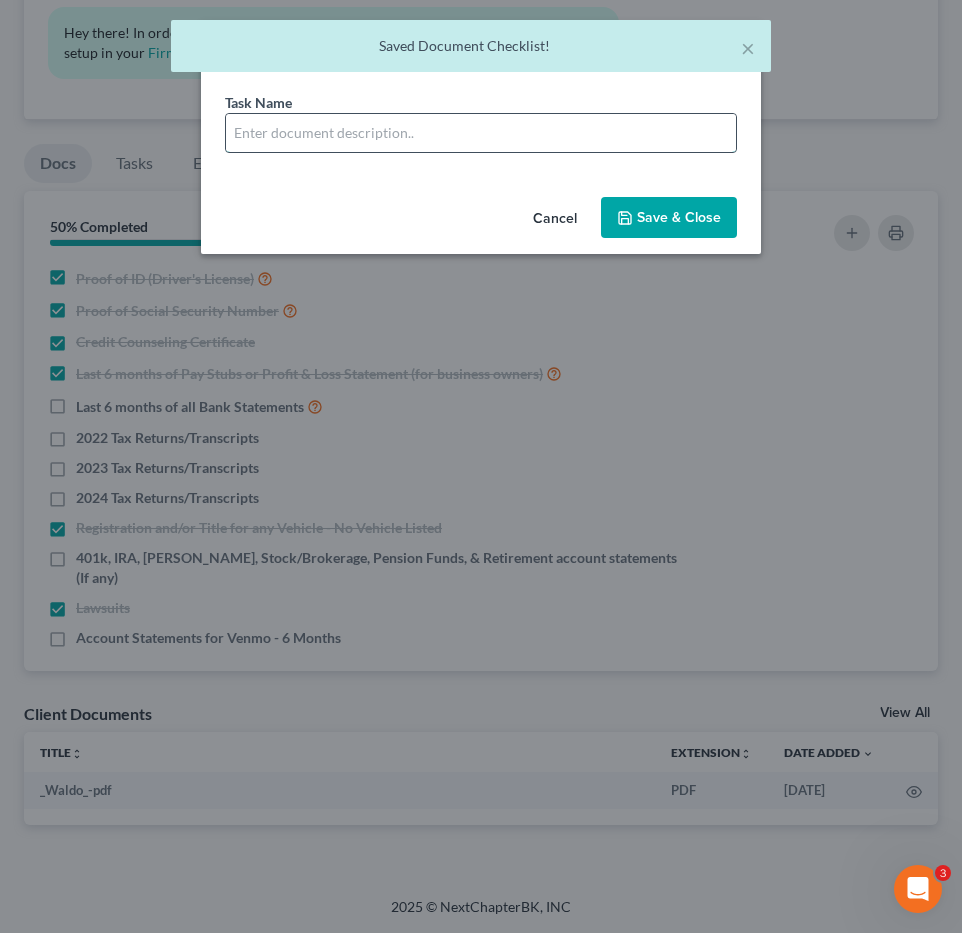 drag, startPoint x: 358, startPoint y: 121, endPoint x: 363, endPoint y: 133, distance: 13 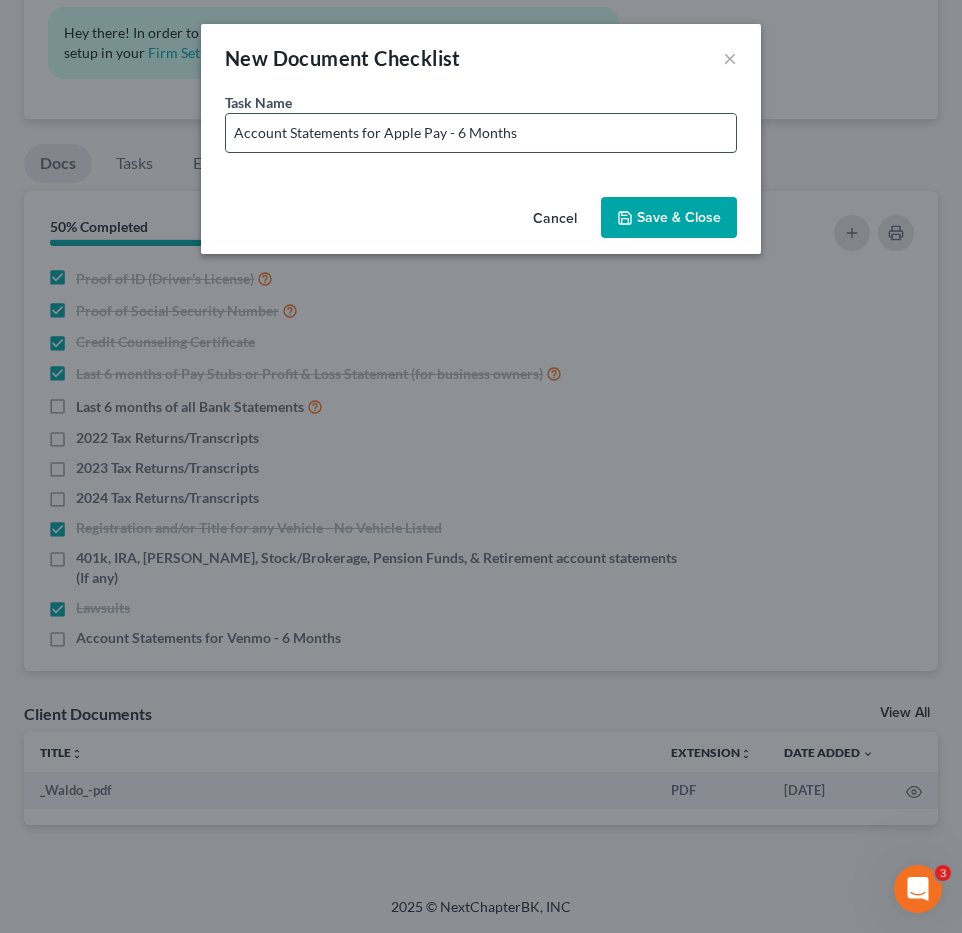 click on "Account Statements for Apple Pay - 6 Months" at bounding box center (481, 133) 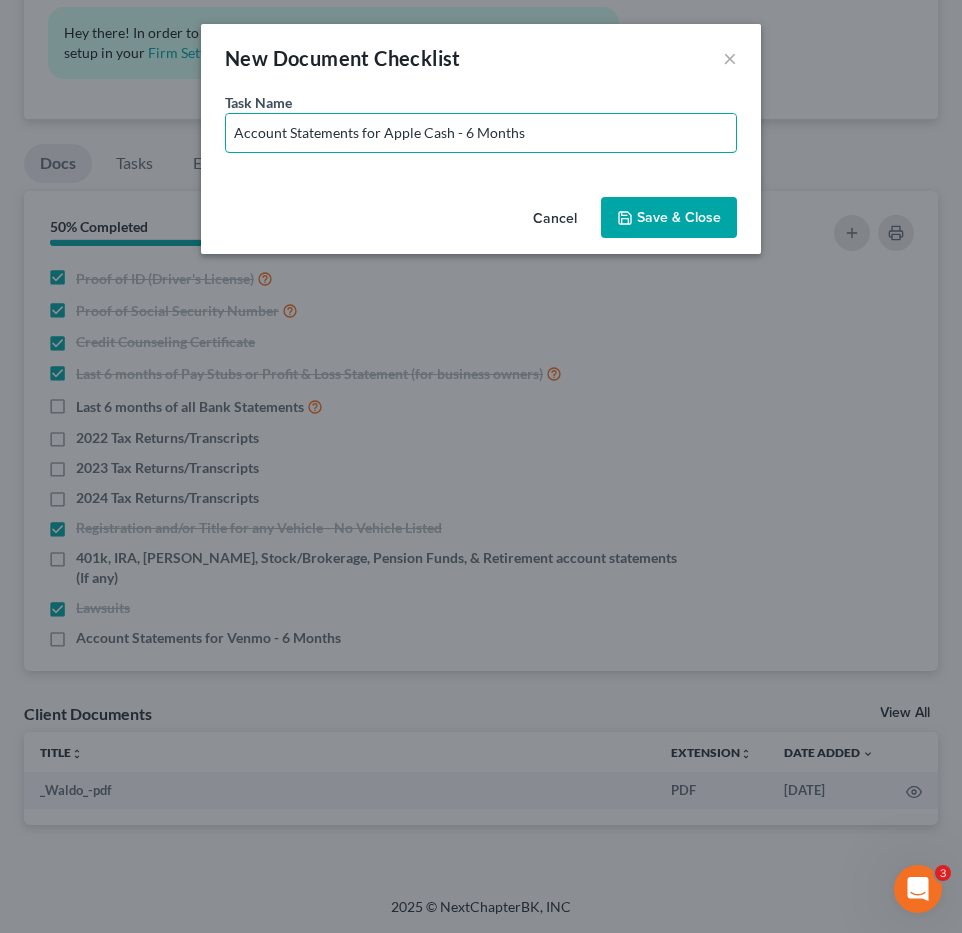 type on "Account Statements for Apple Cash - 6 Months" 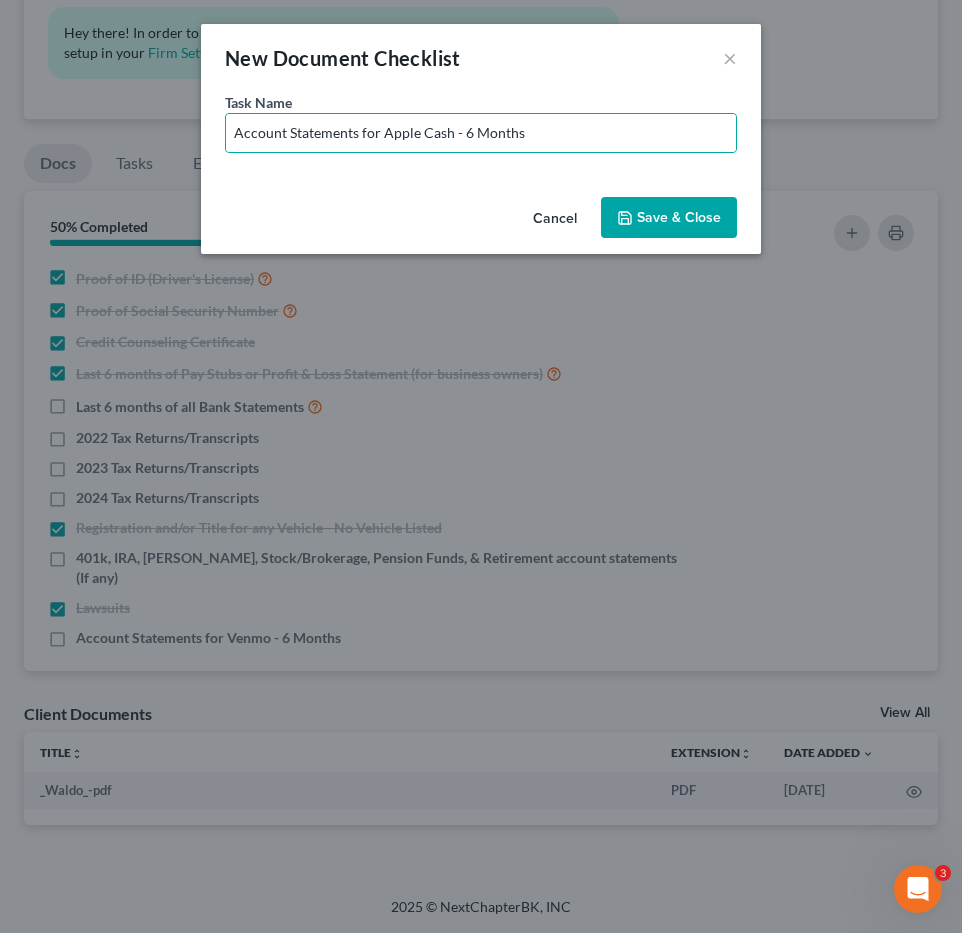 click on "Save & Close" at bounding box center [669, 218] 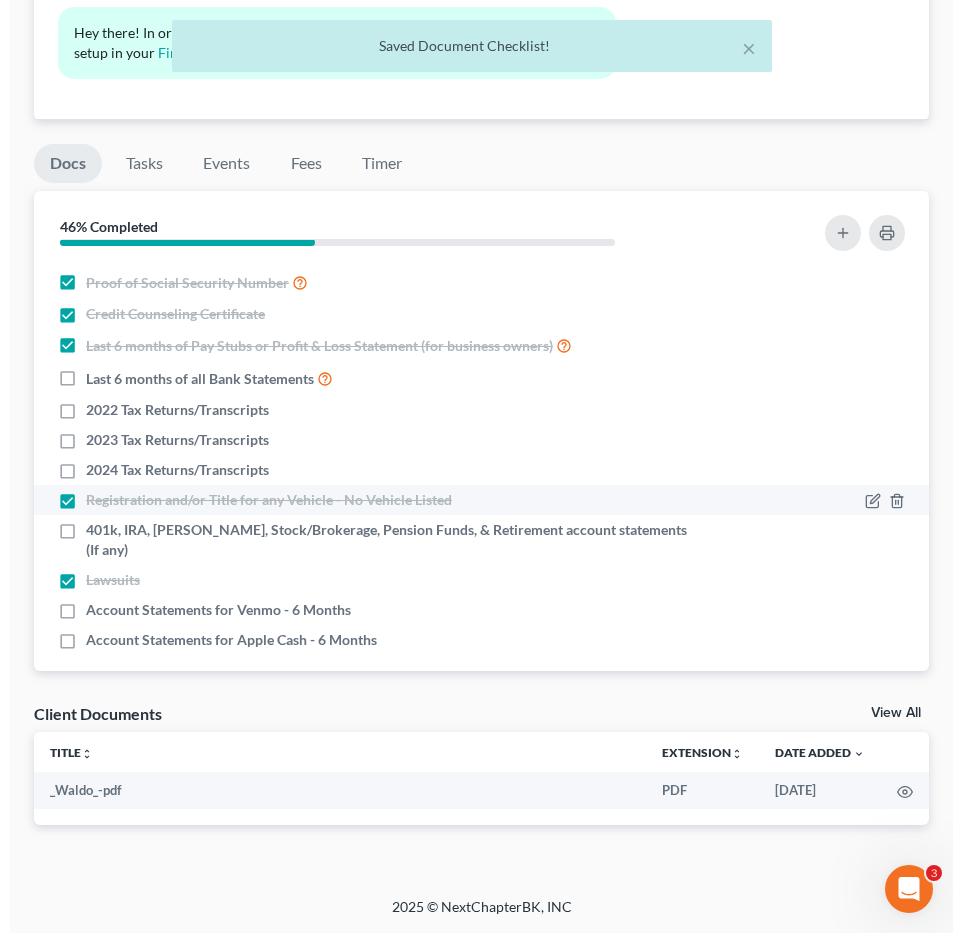scroll, scrollTop: 43, scrollLeft: 0, axis: vertical 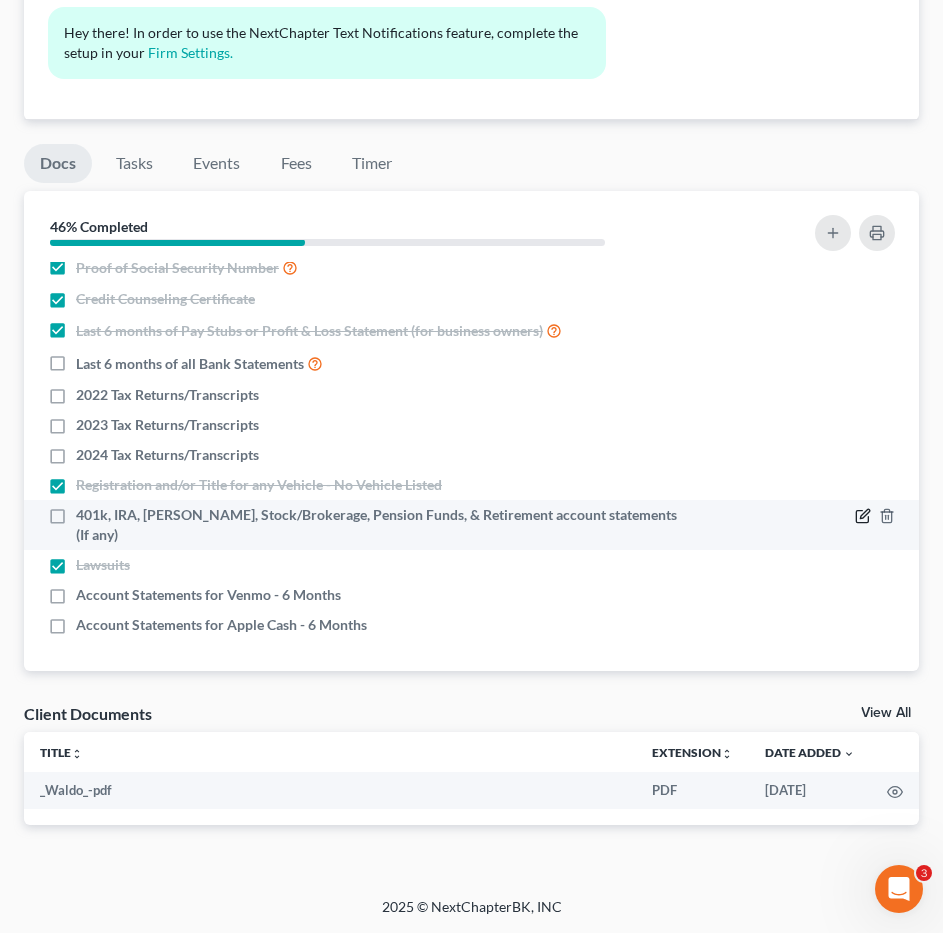 click 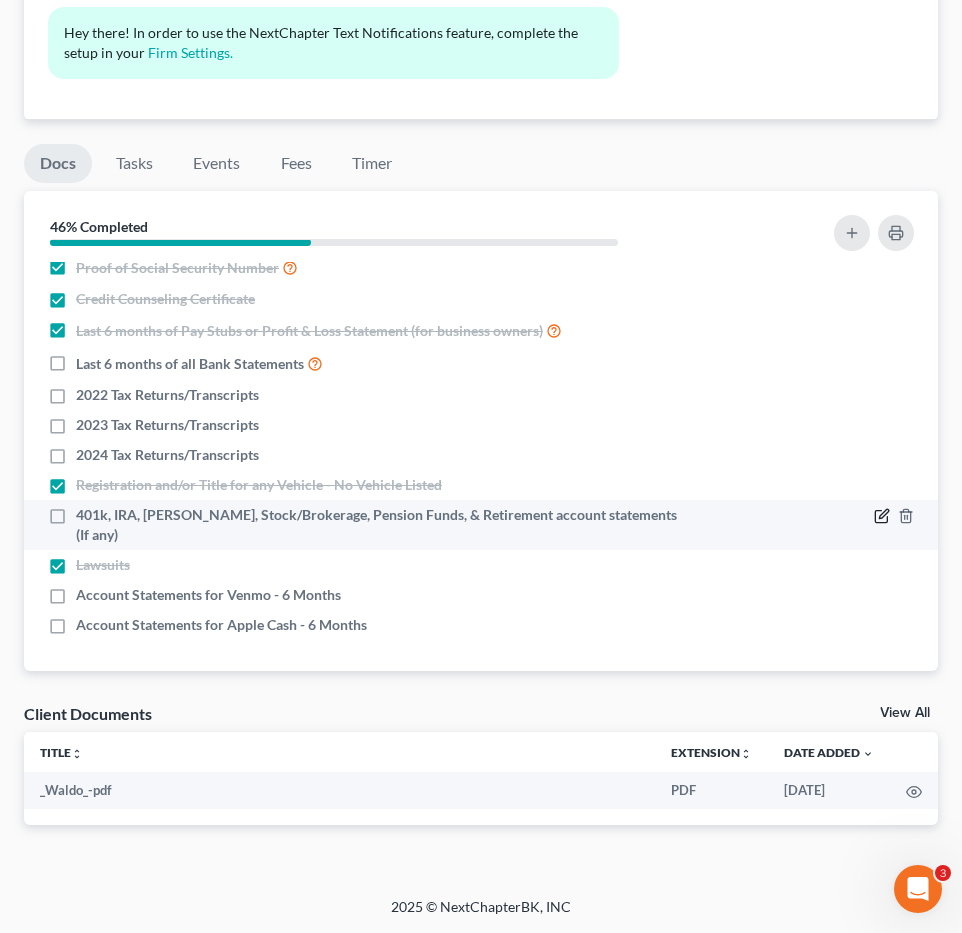 scroll, scrollTop: 23, scrollLeft: 0, axis: vertical 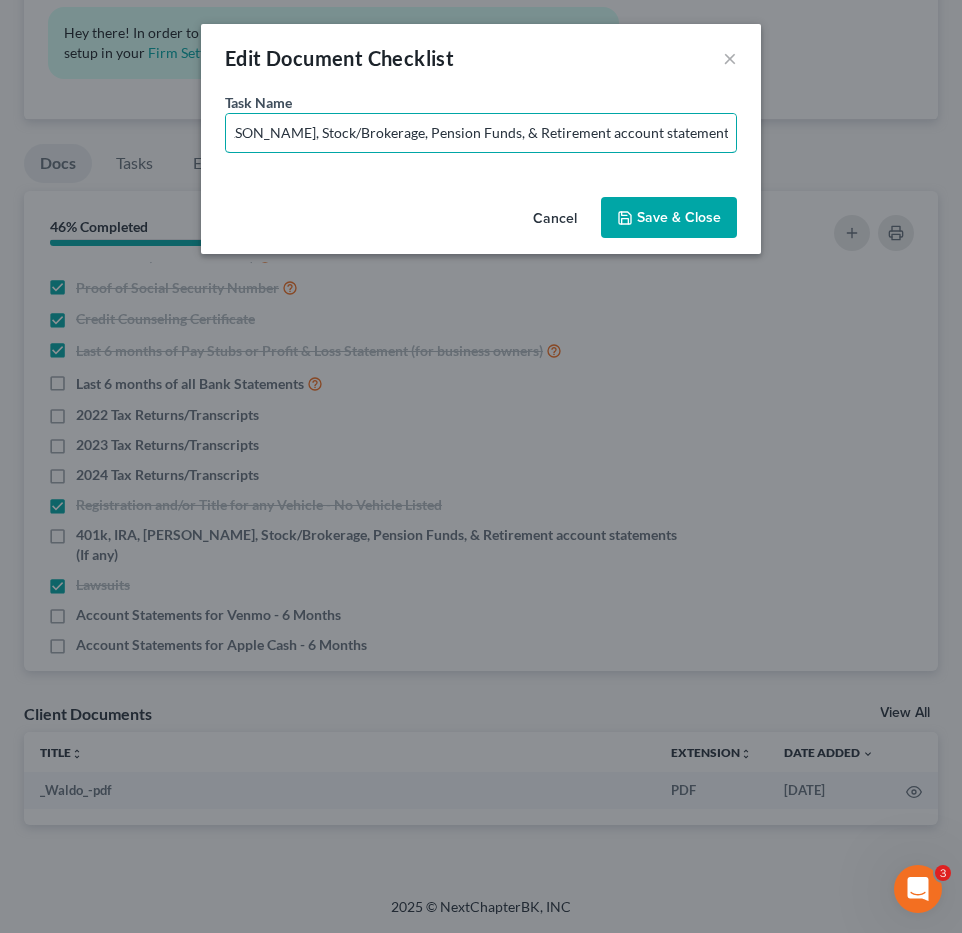 drag, startPoint x: 490, startPoint y: 132, endPoint x: 954, endPoint y: 131, distance: 464.00107 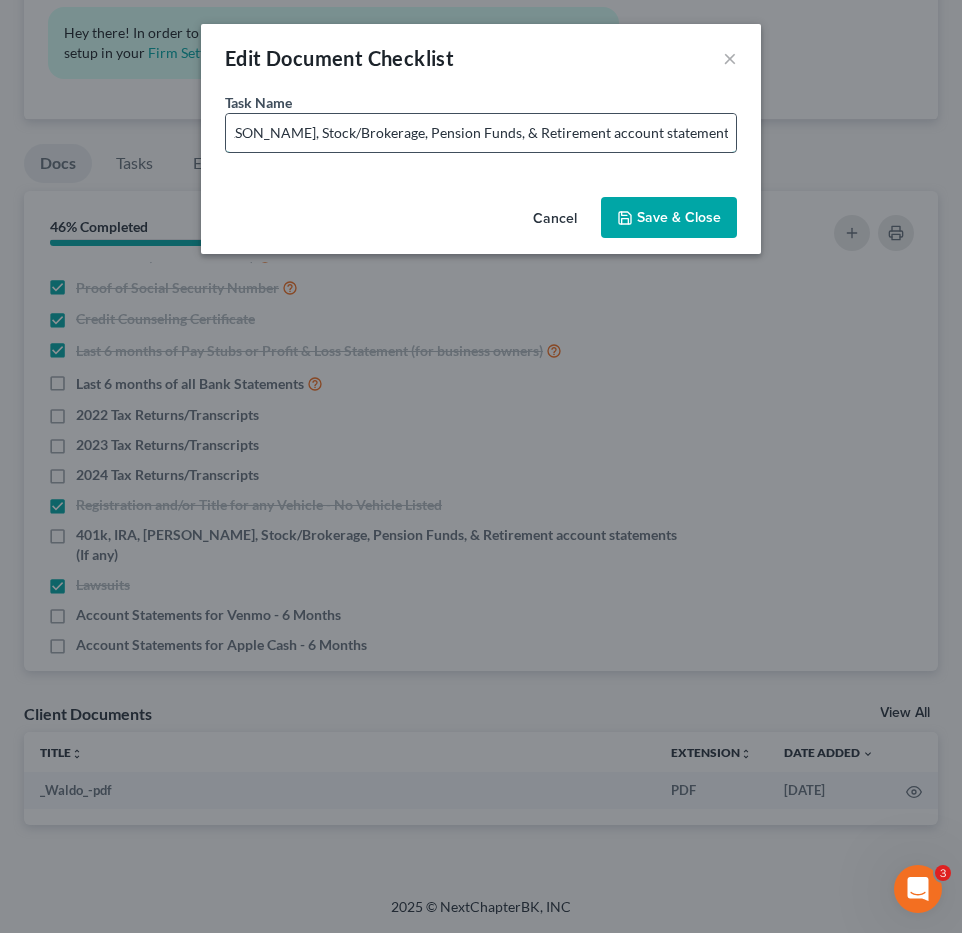 click on "401k, IRA, ROTH IRA, Stock/Brokerage, Pension Funds, & Retirement account statements (If any)" at bounding box center (481, 133) 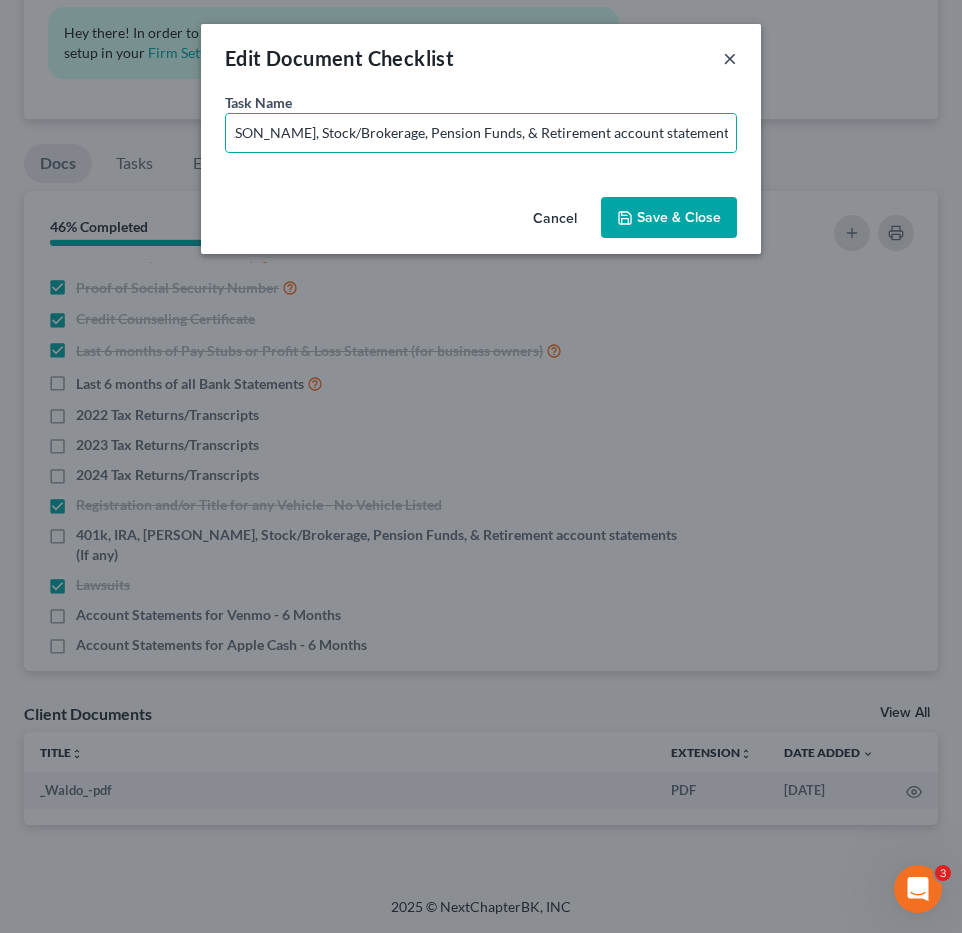 click on "×" at bounding box center [730, 58] 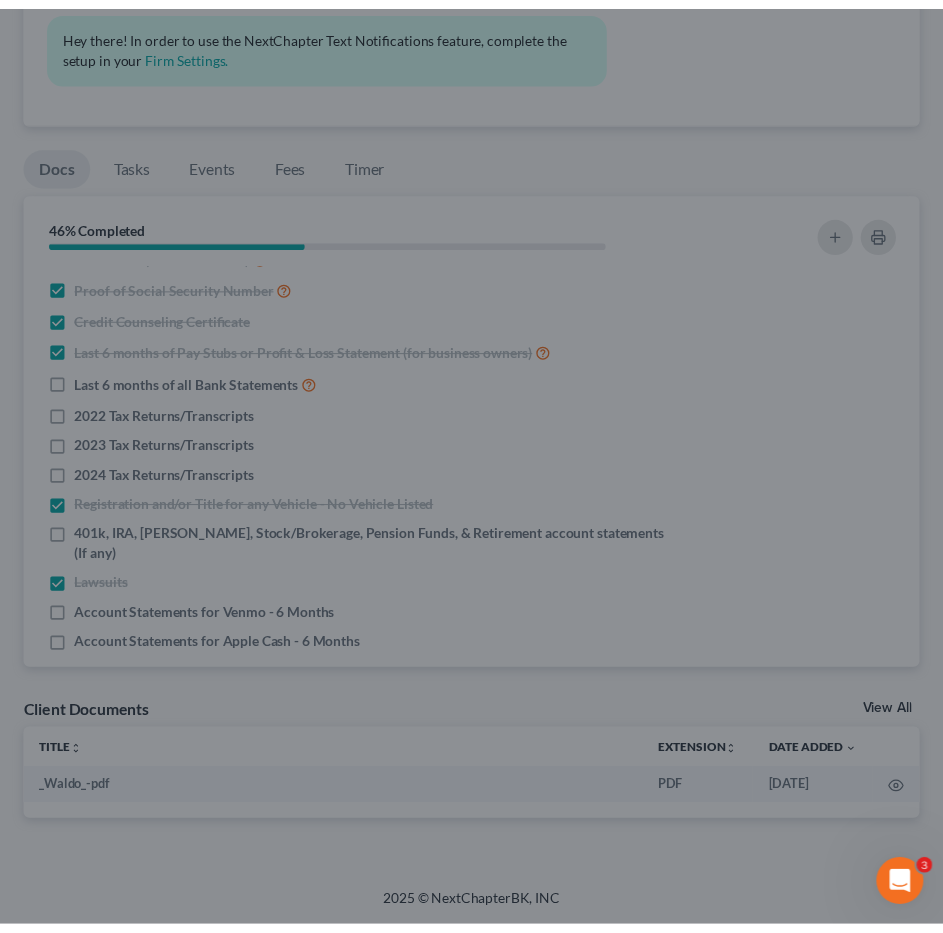 scroll, scrollTop: 0, scrollLeft: 0, axis: both 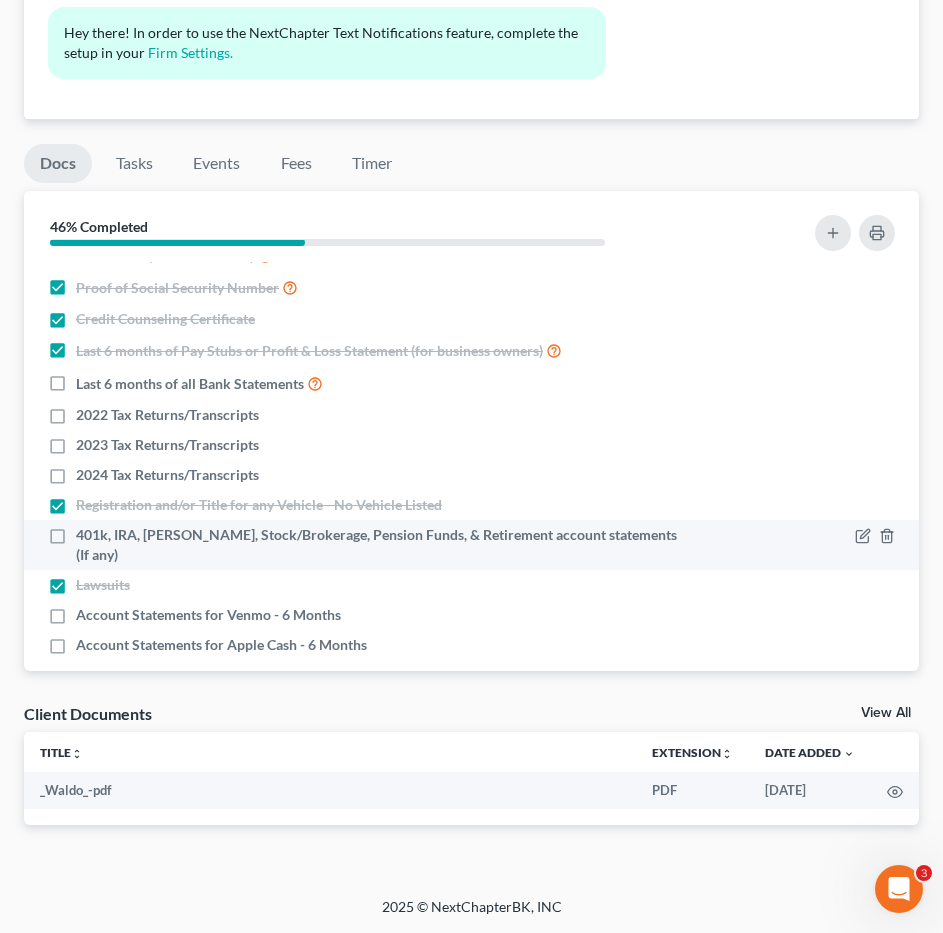 click on "401k, IRA, ROTH IRA, Stock/Brokerage, Pension Funds, & Retirement account statements (If any)" at bounding box center [377, 545] 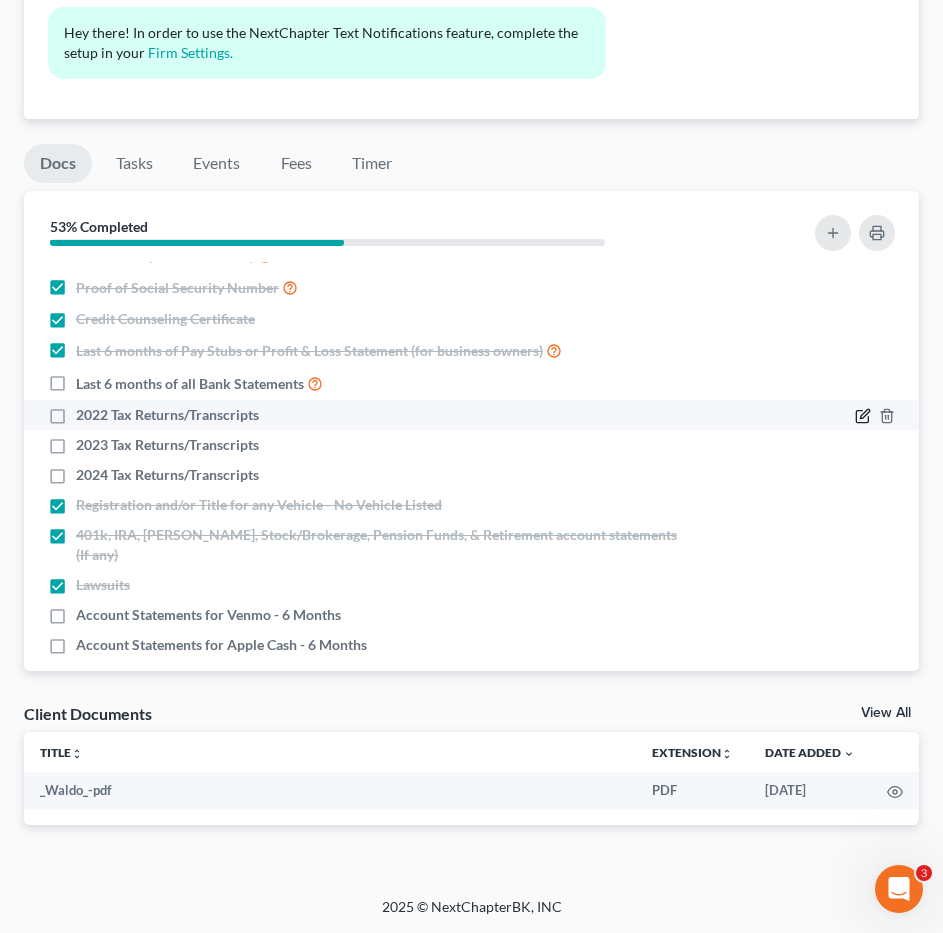 click 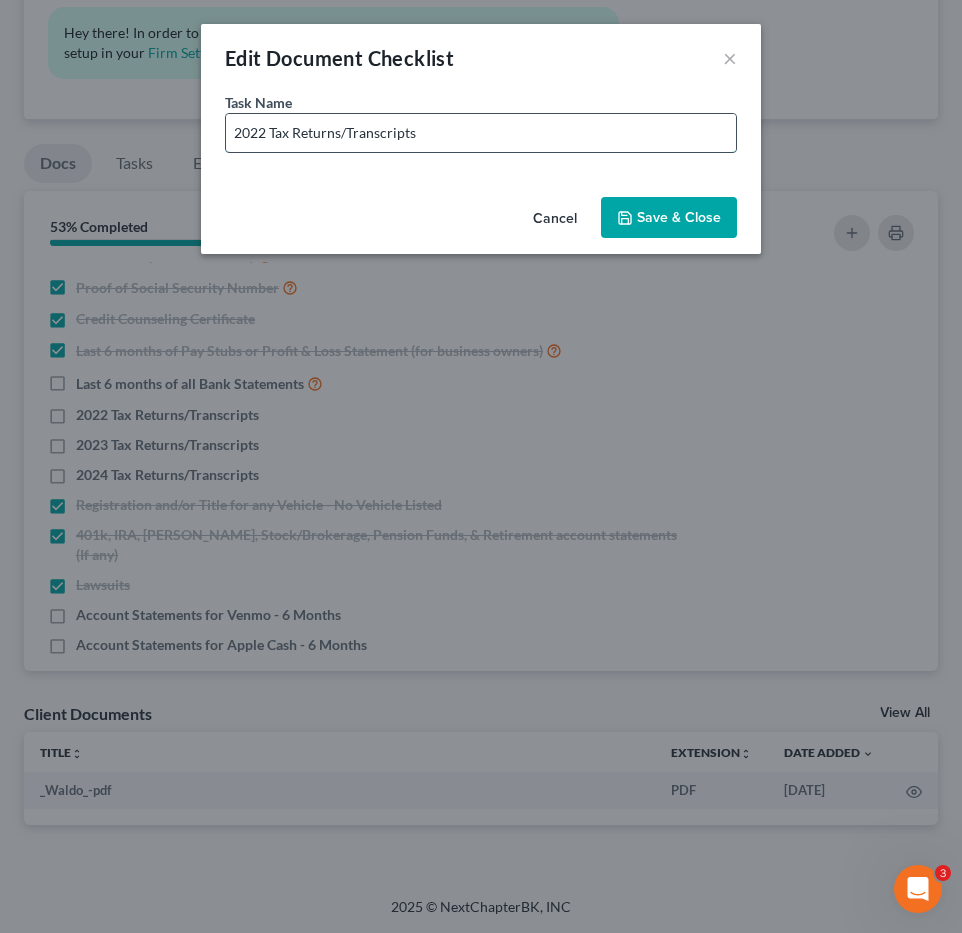 click on "2022 Tax Returns/Transcripts" at bounding box center [481, 133] 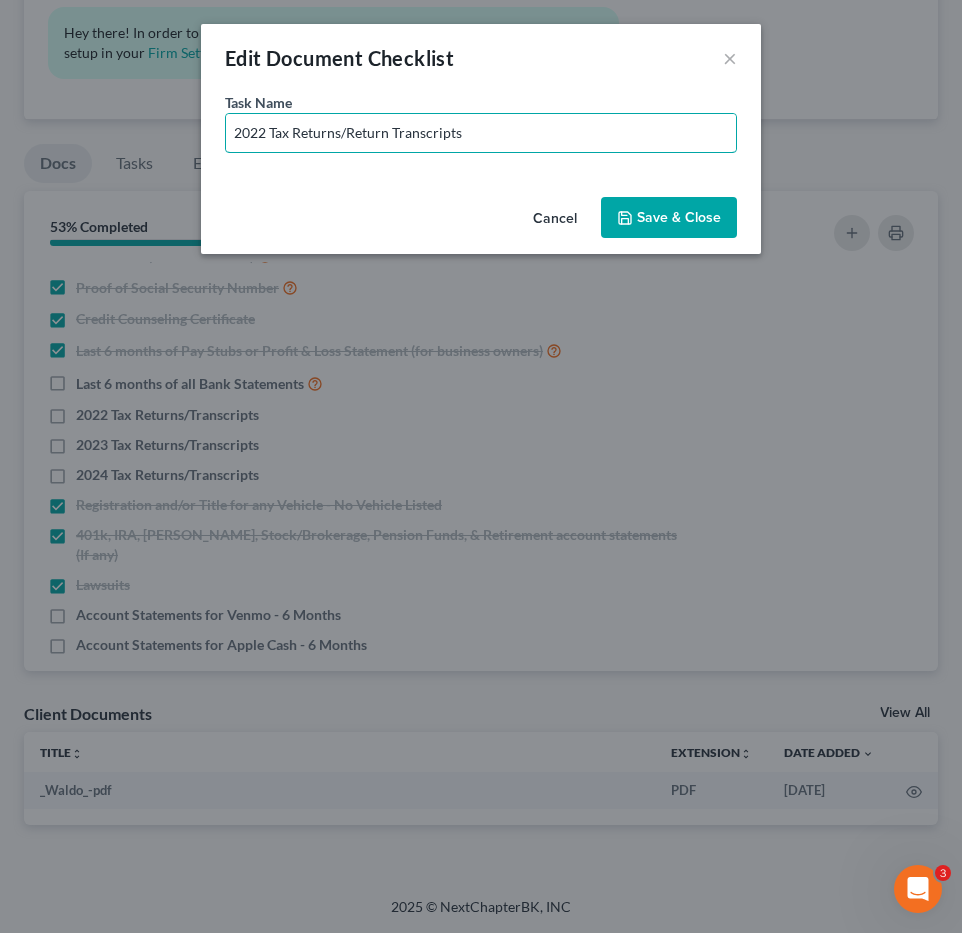 type on "2022 Tax Returns/Return Transcripts" 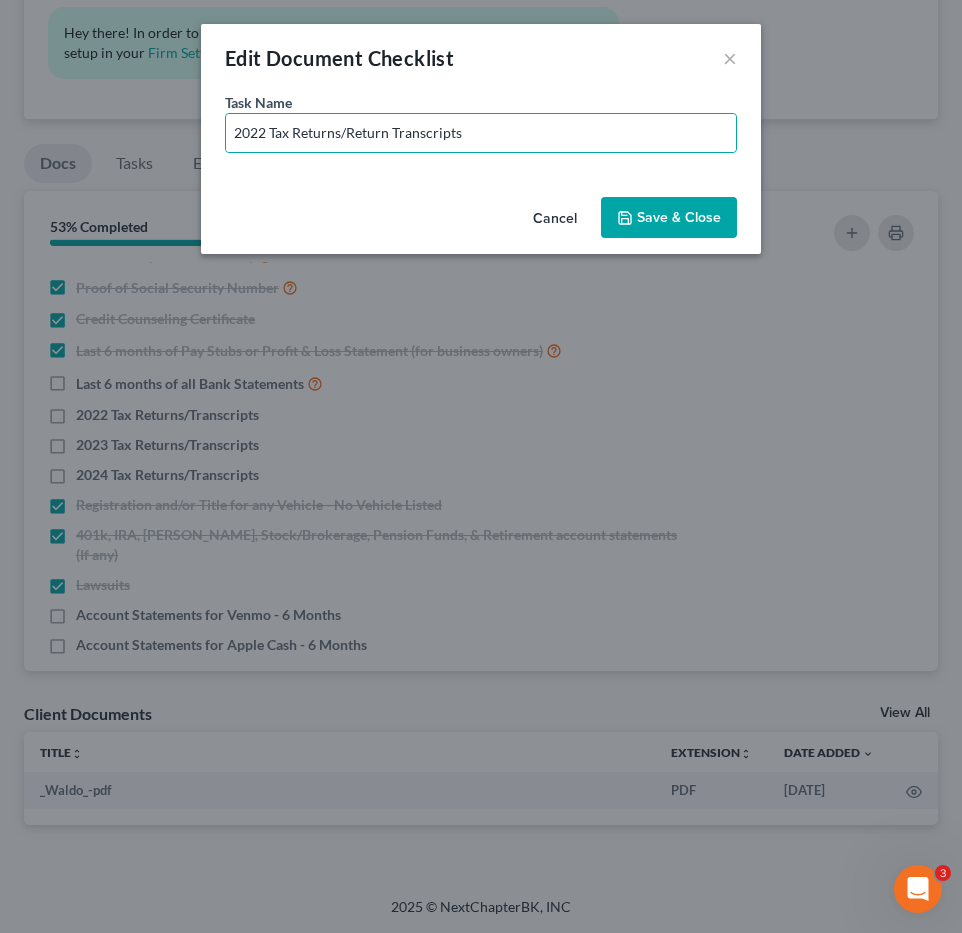 drag, startPoint x: 659, startPoint y: 218, endPoint x: 668, endPoint y: 235, distance: 19.235384 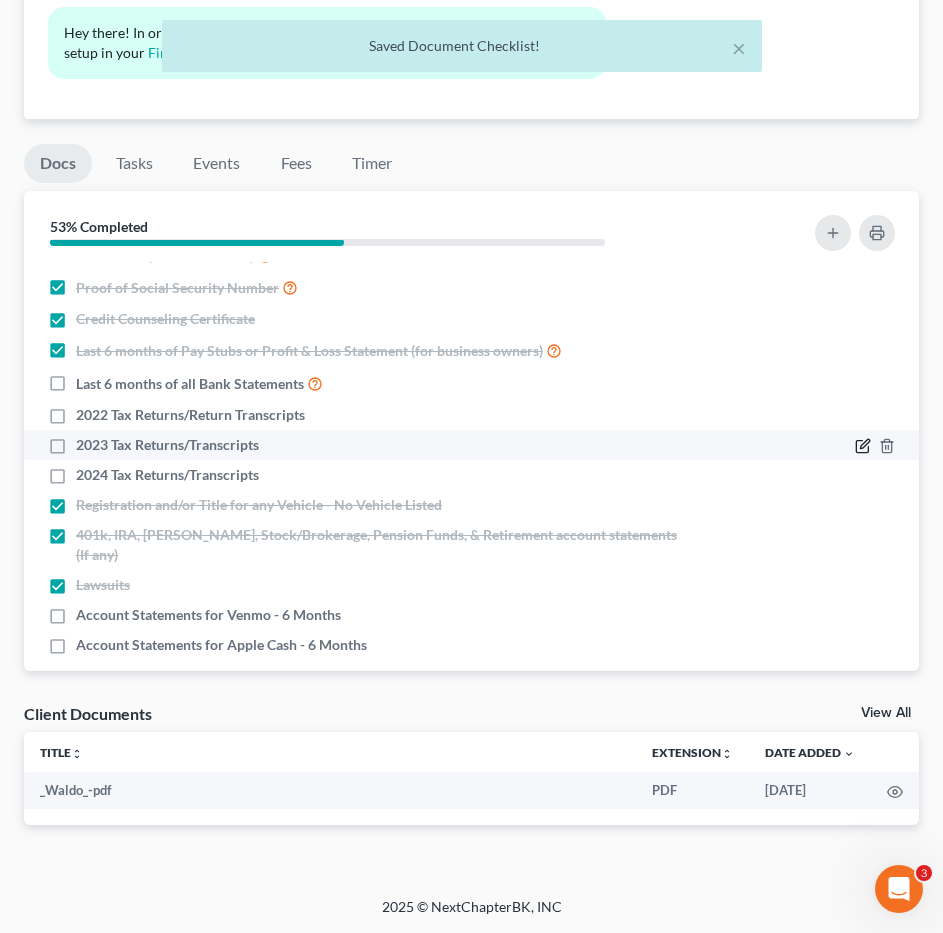 click 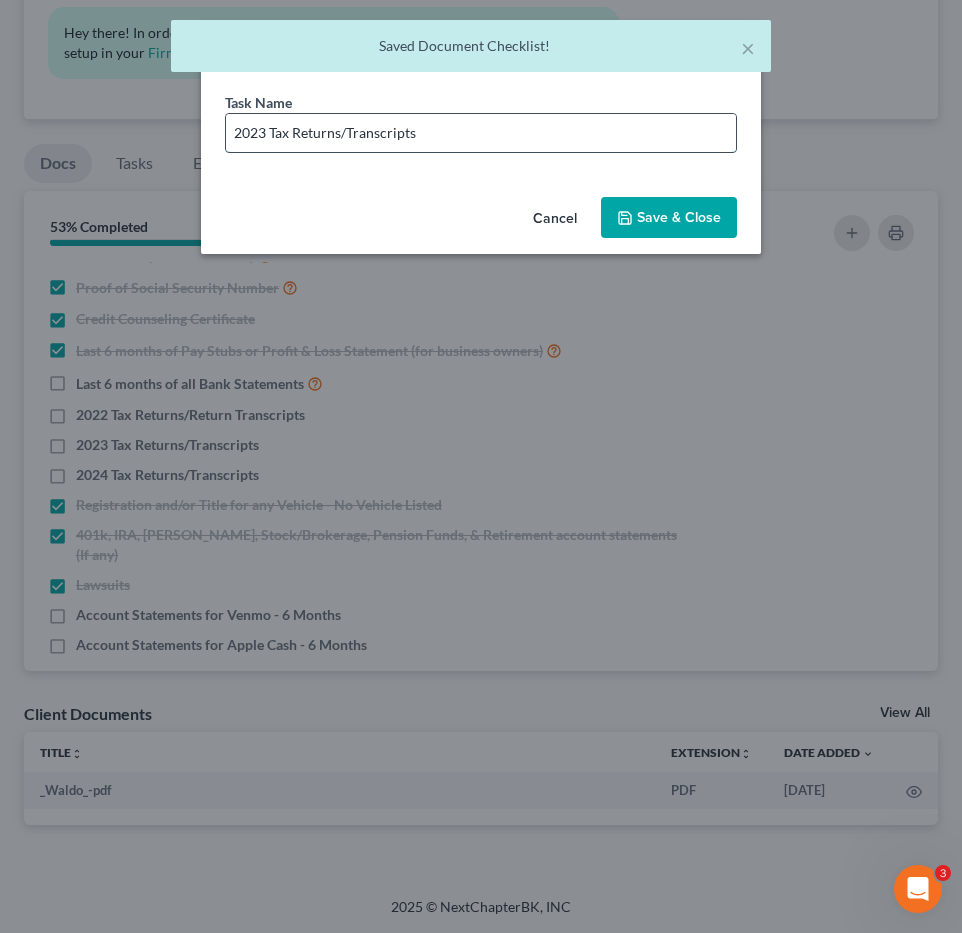 drag, startPoint x: 346, startPoint y: 133, endPoint x: 360, endPoint y: 136, distance: 14.3178215 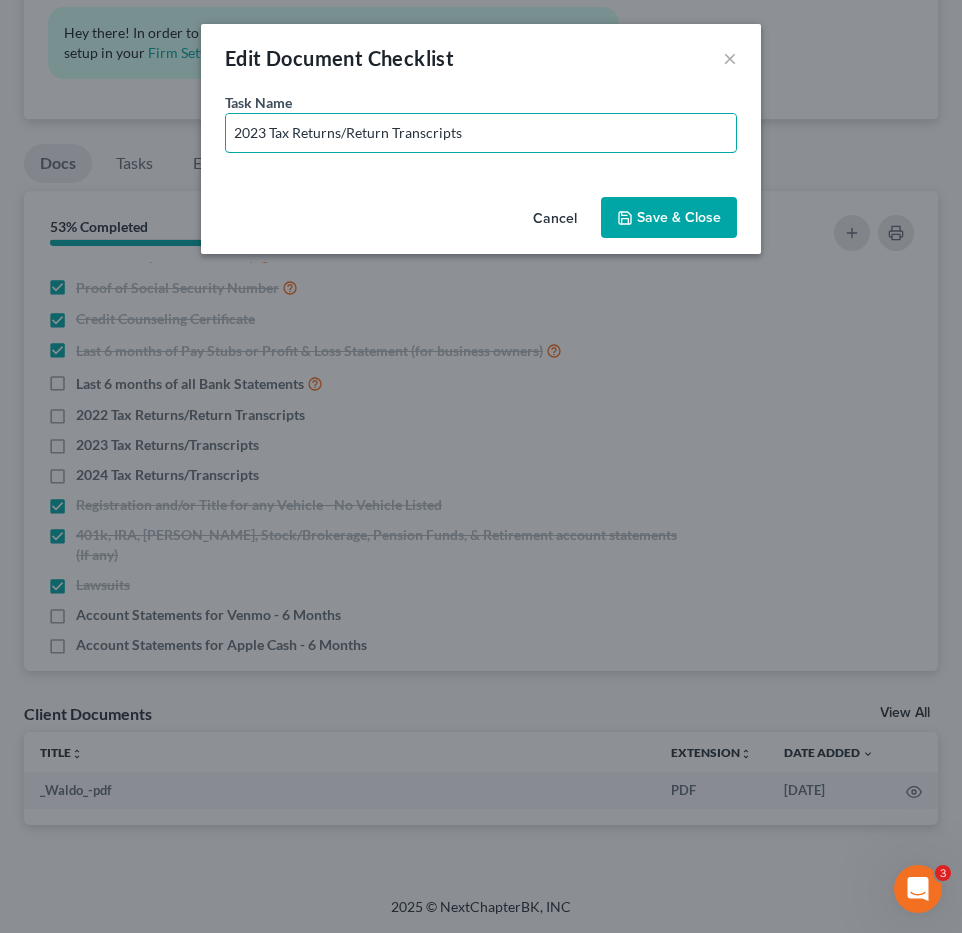 type on "2023 Tax Returns/Return Transcripts" 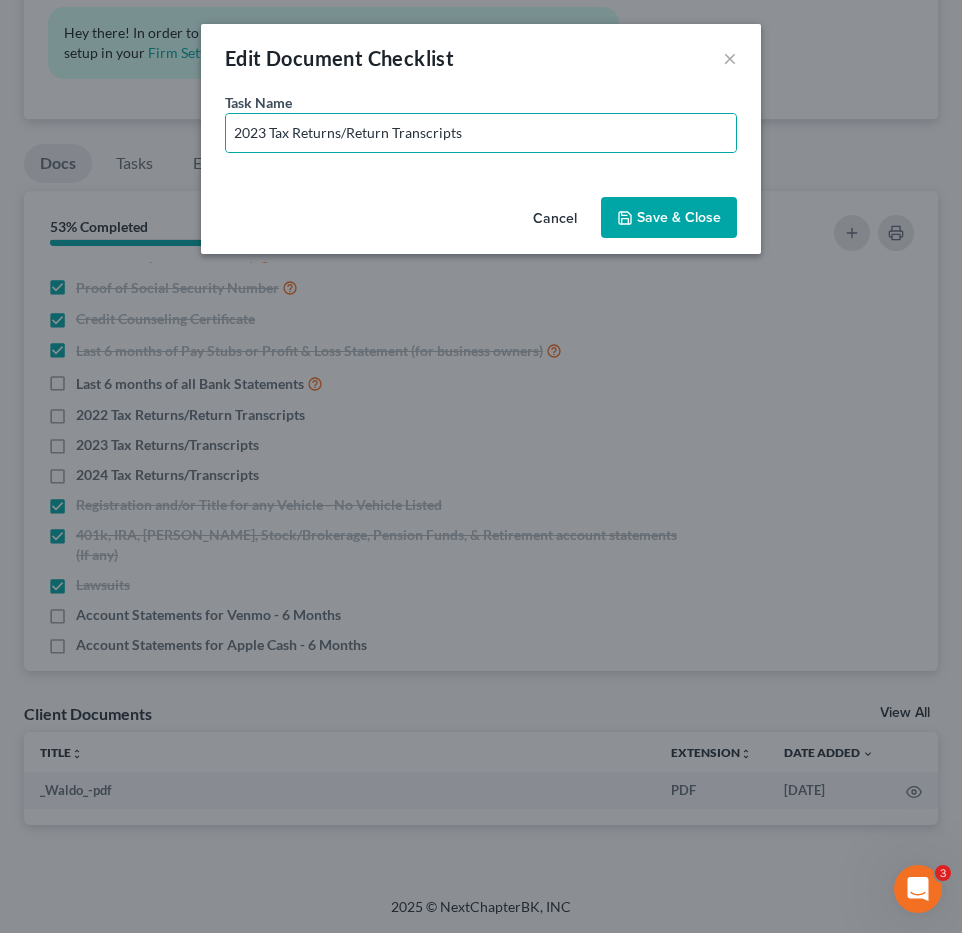 click on "Save & Close" at bounding box center [669, 218] 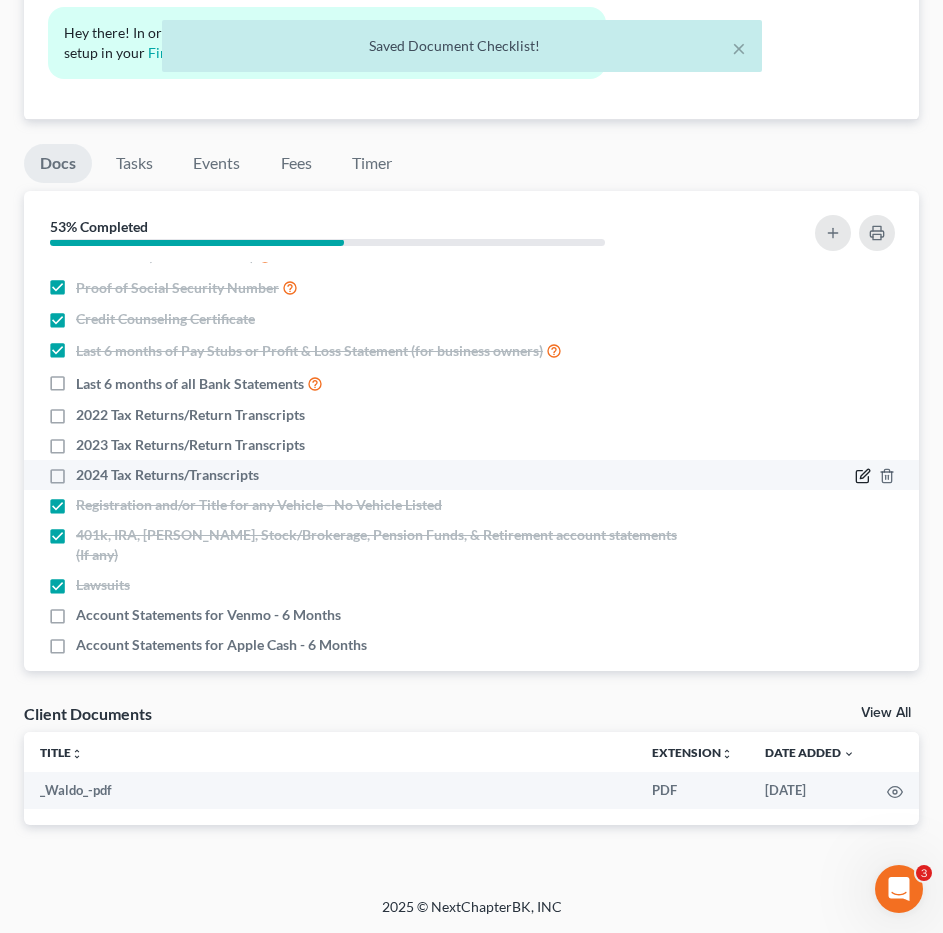 click 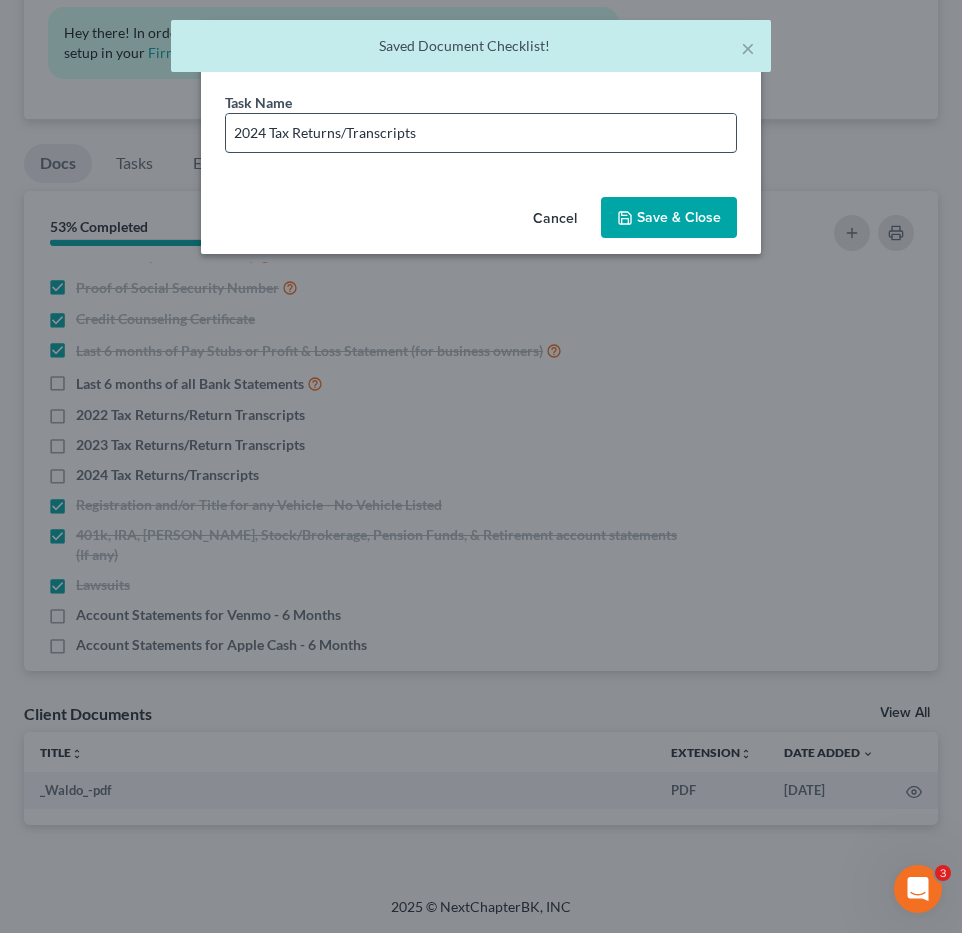 drag, startPoint x: 347, startPoint y: 133, endPoint x: 396, endPoint y: 143, distance: 50.01 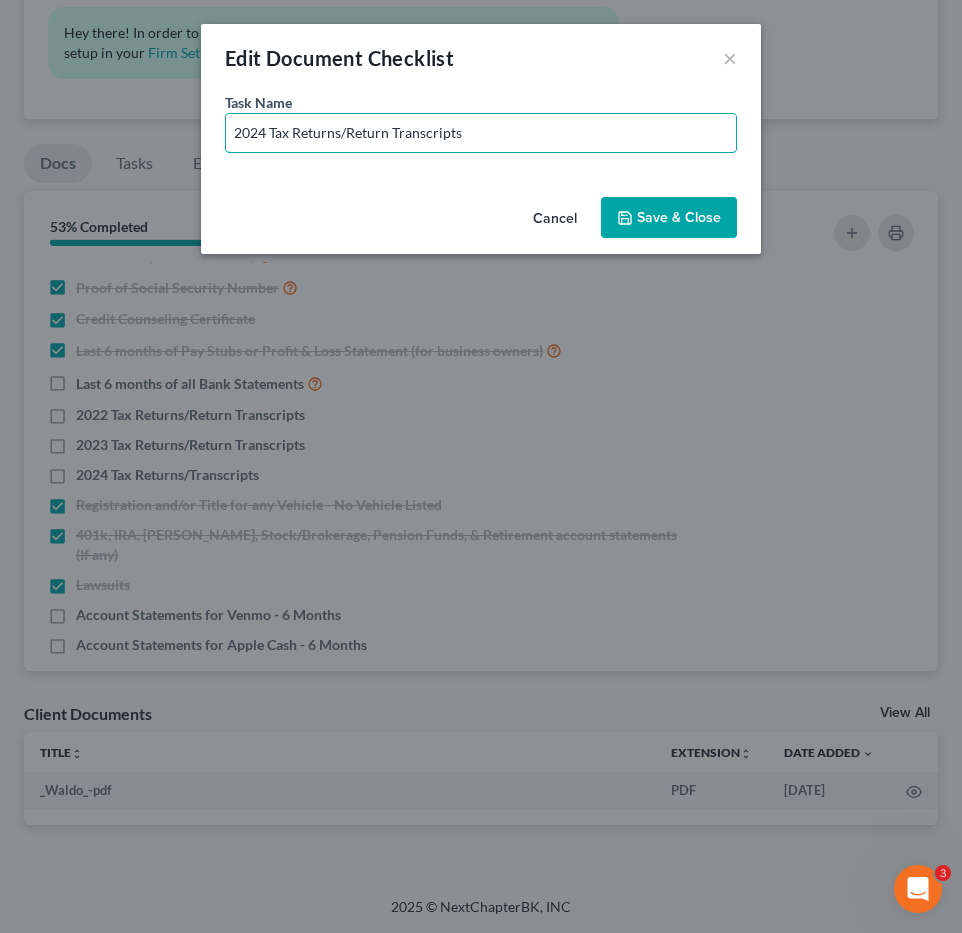 type on "2024 Tax Returns/Return Transcripts" 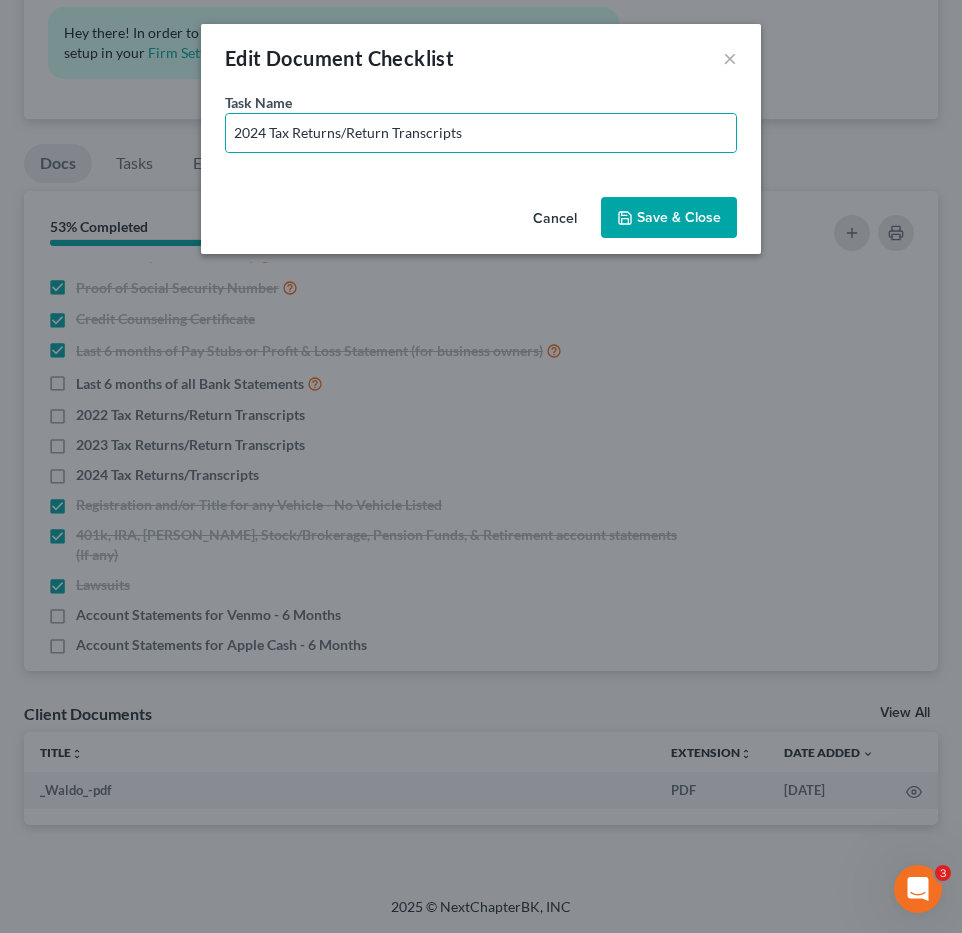 click on "Save & Close" at bounding box center (669, 218) 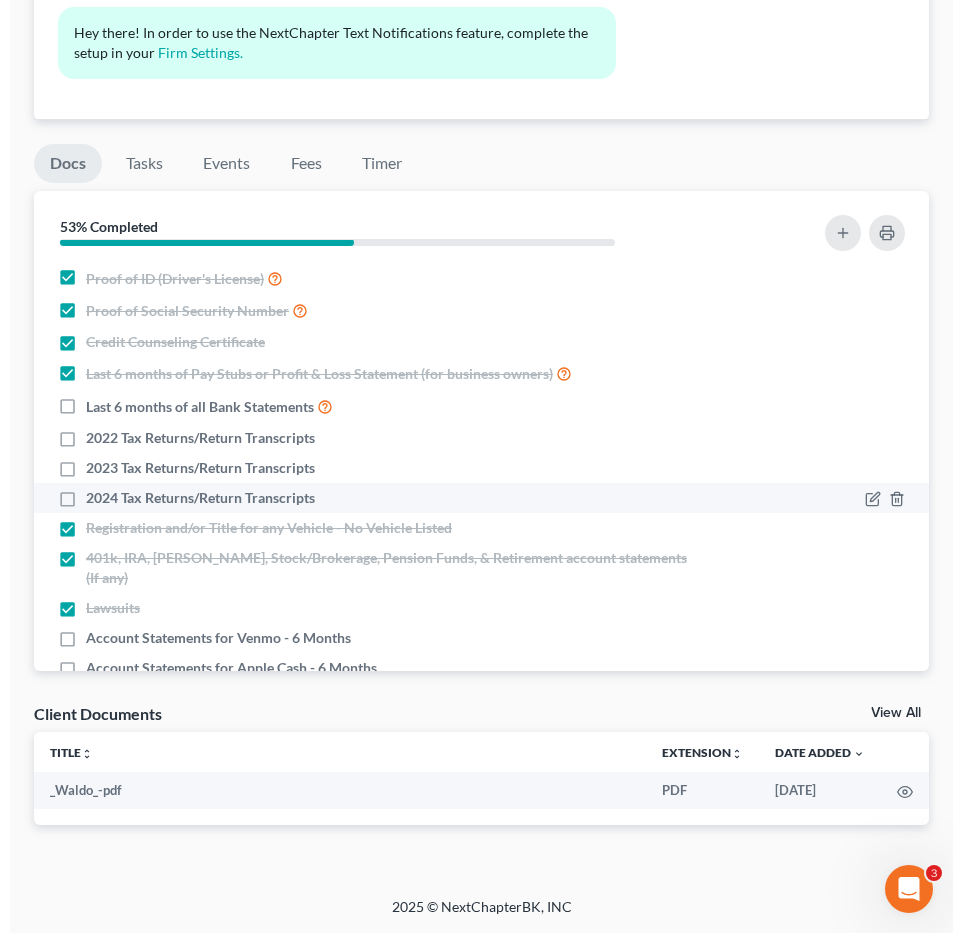 scroll, scrollTop: 43, scrollLeft: 0, axis: vertical 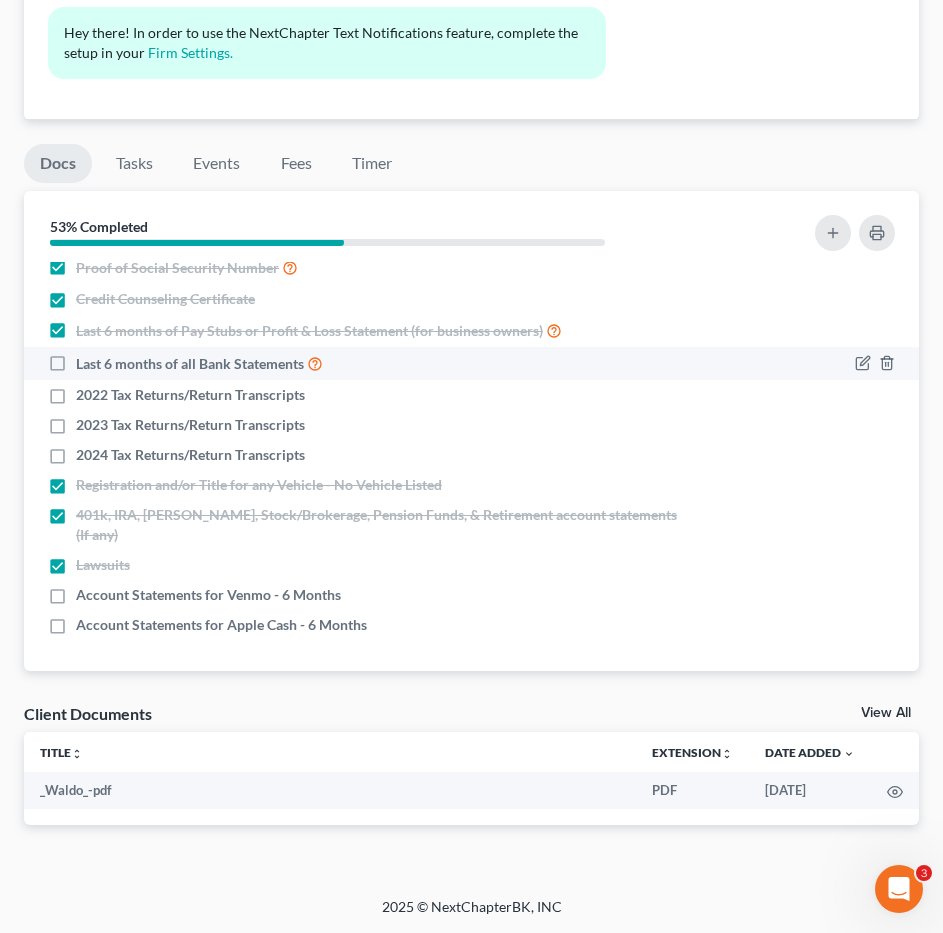 click on "Last 6 months of all Bank Statements" at bounding box center [199, 363] 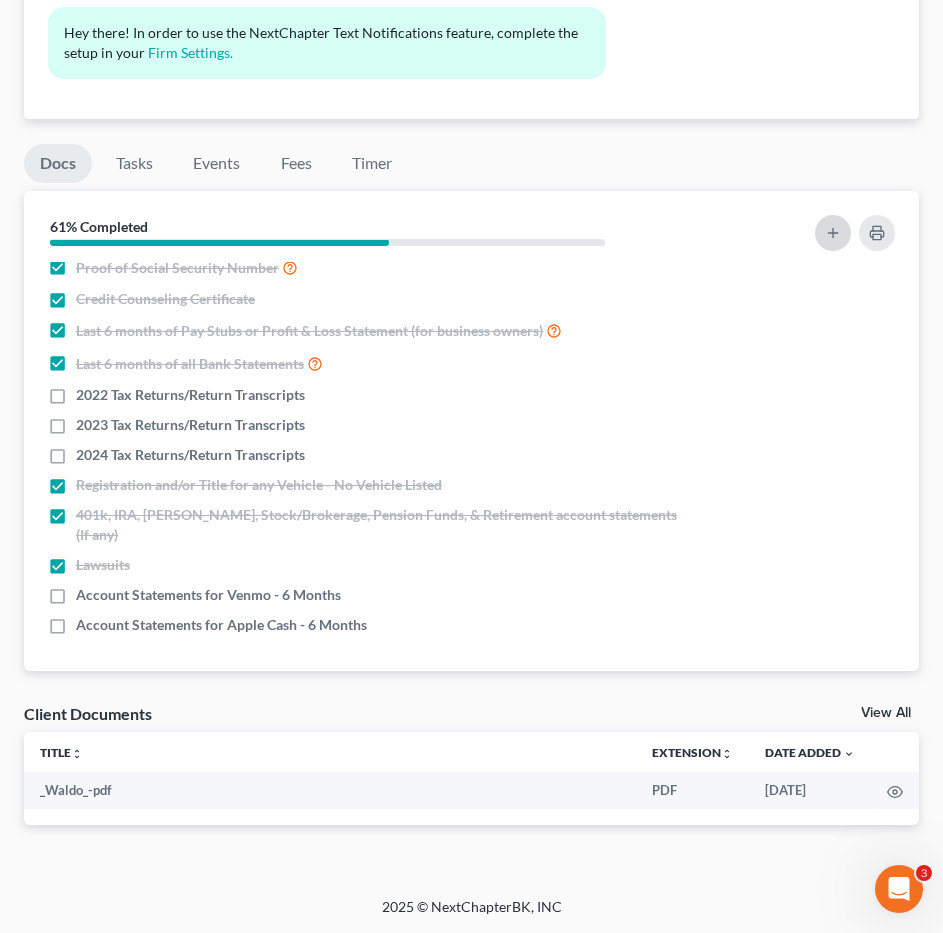 click 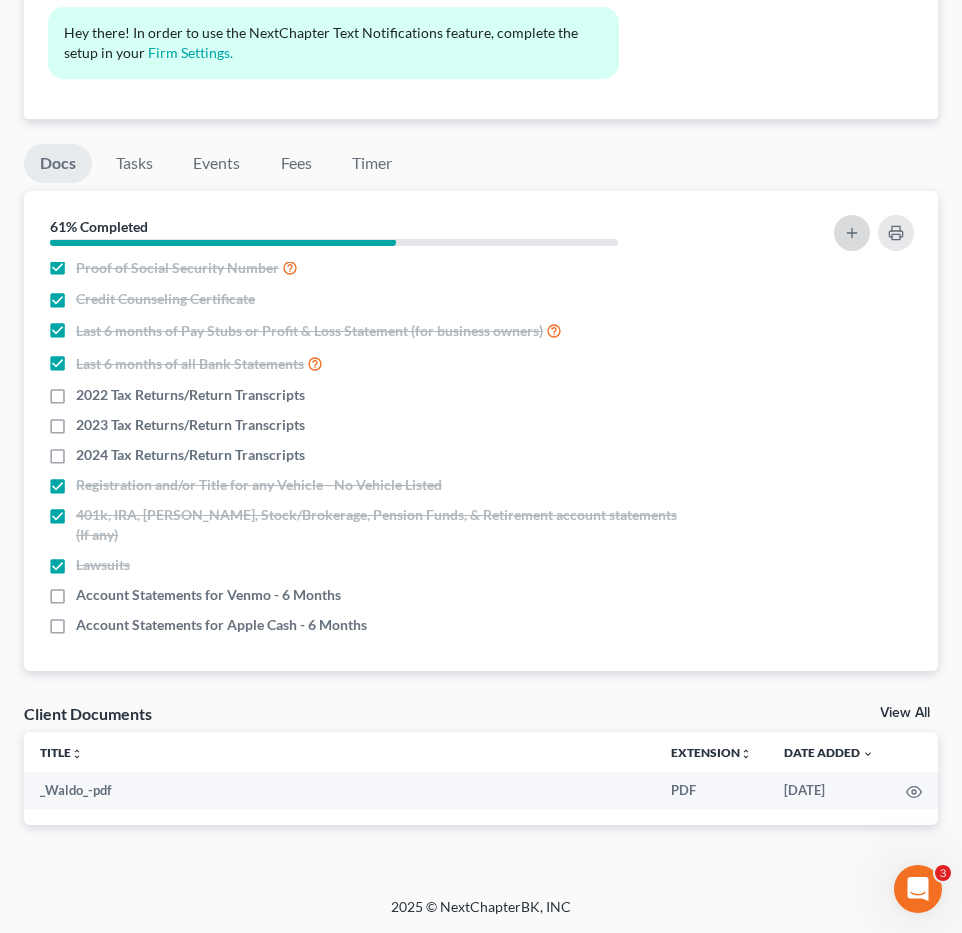 scroll, scrollTop: 23, scrollLeft: 0, axis: vertical 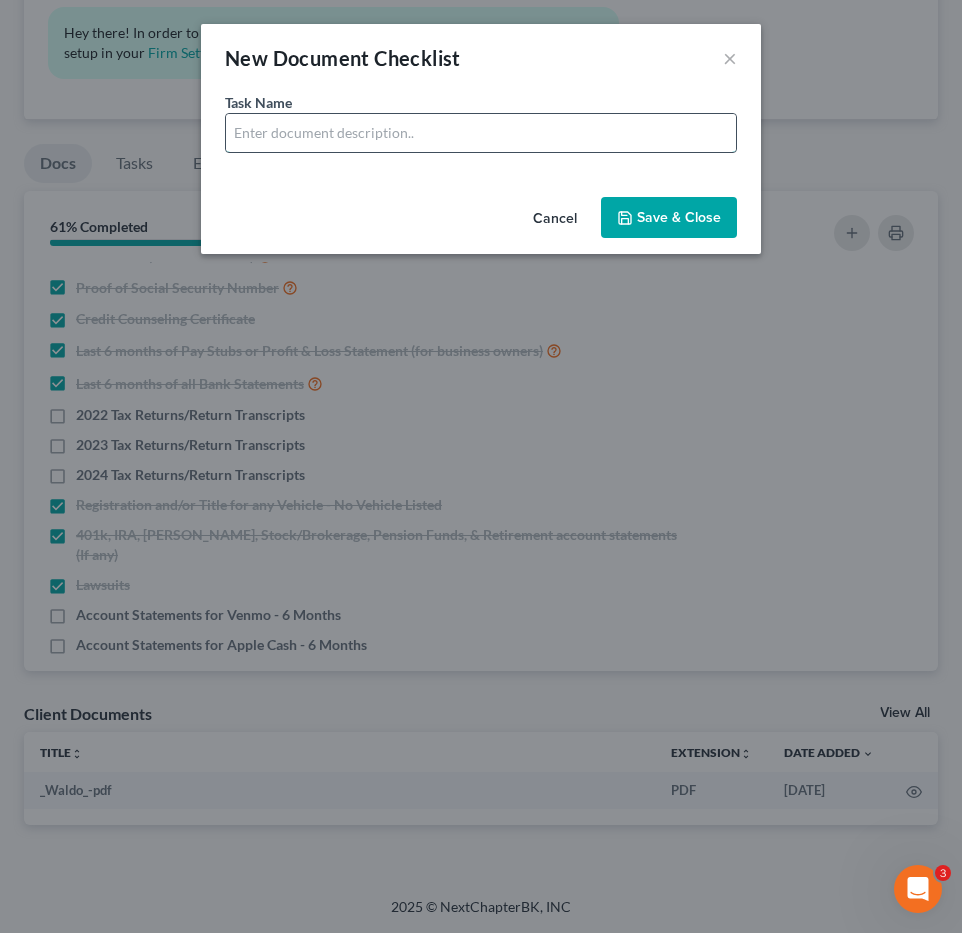 click at bounding box center [481, 133] 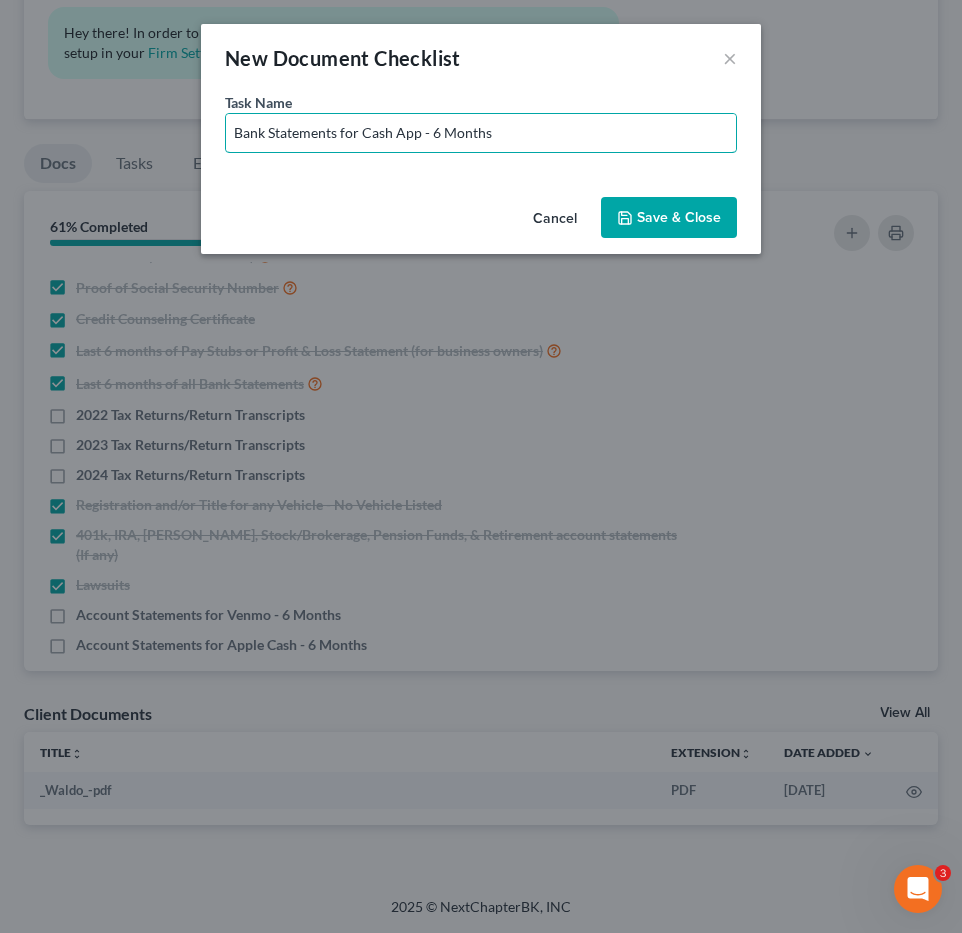 drag, startPoint x: 361, startPoint y: 135, endPoint x: 683, endPoint y: 154, distance: 322.56006 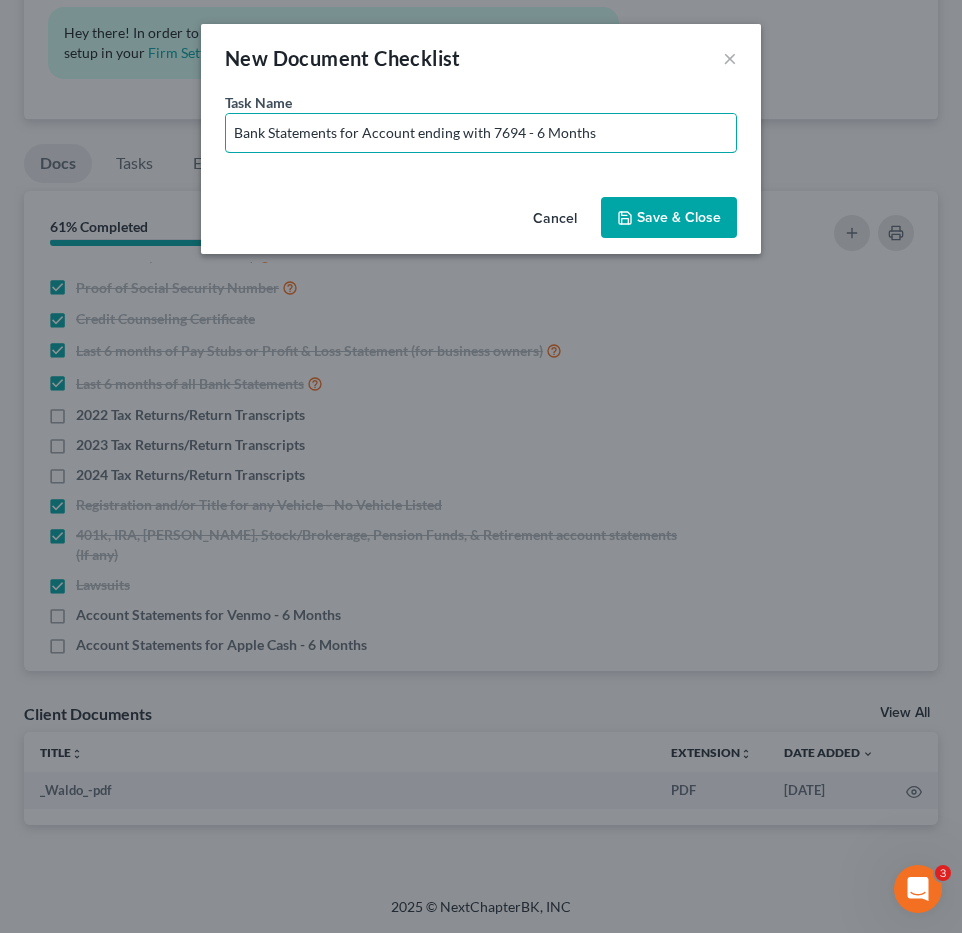type on "Bank Statements for Account ending with 7694 - 6 Months" 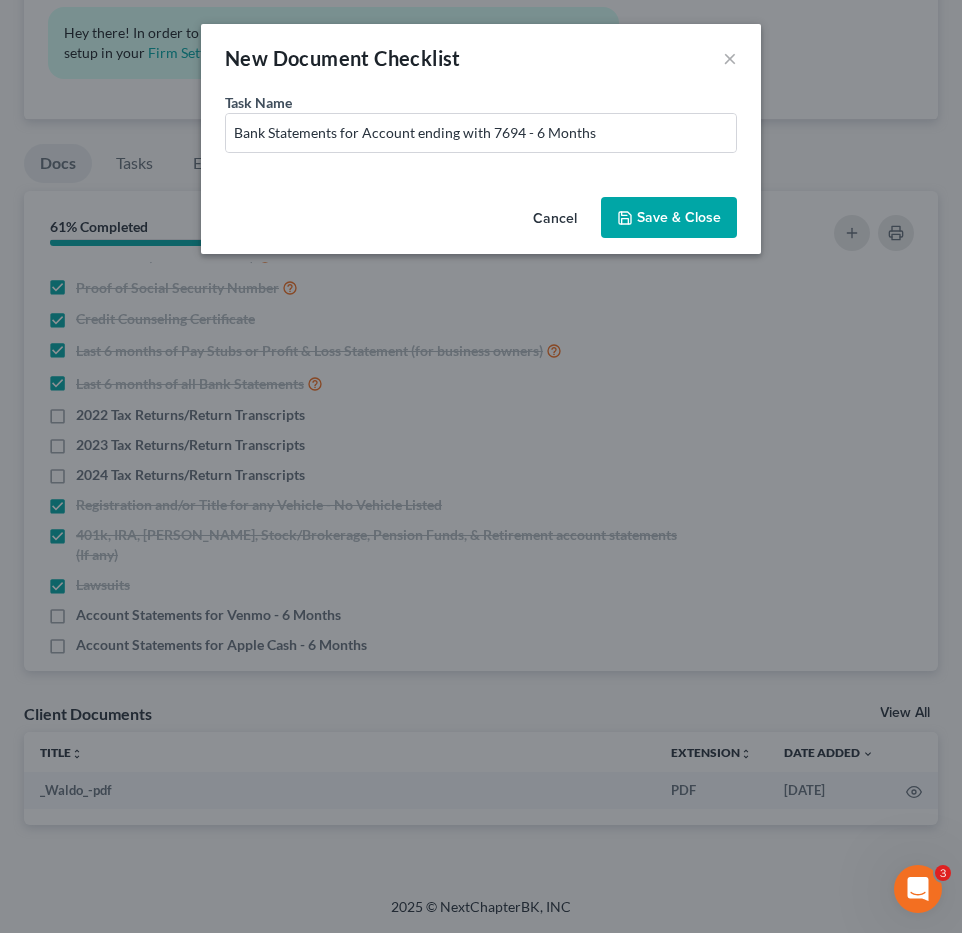 drag, startPoint x: 673, startPoint y: 228, endPoint x: 695, endPoint y: 275, distance: 51.894123 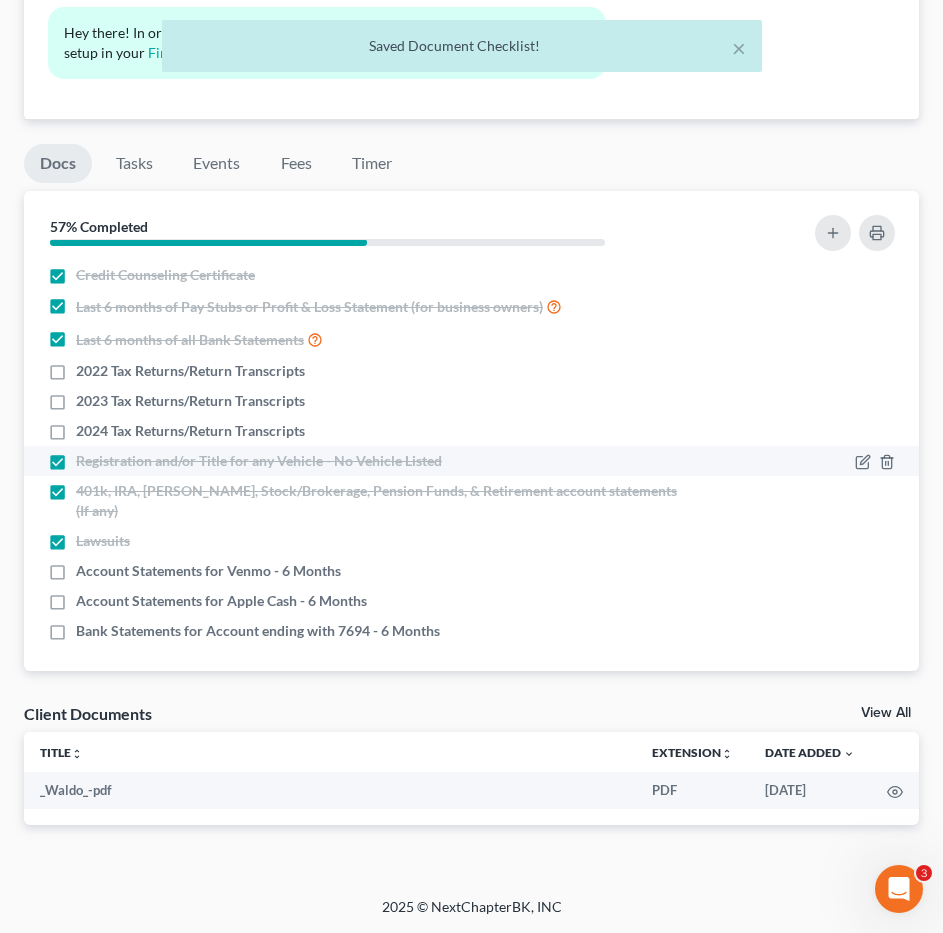 scroll, scrollTop: 73, scrollLeft: 0, axis: vertical 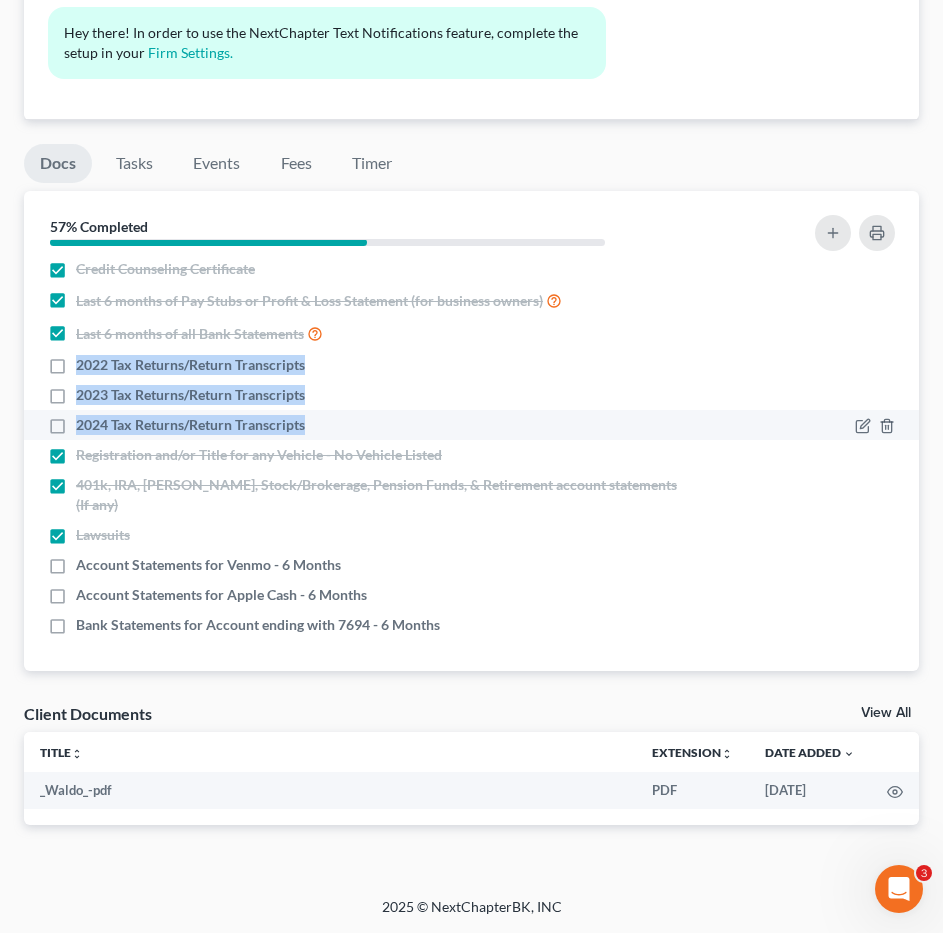drag, startPoint x: 77, startPoint y: 357, endPoint x: 328, endPoint y: 419, distance: 258.544 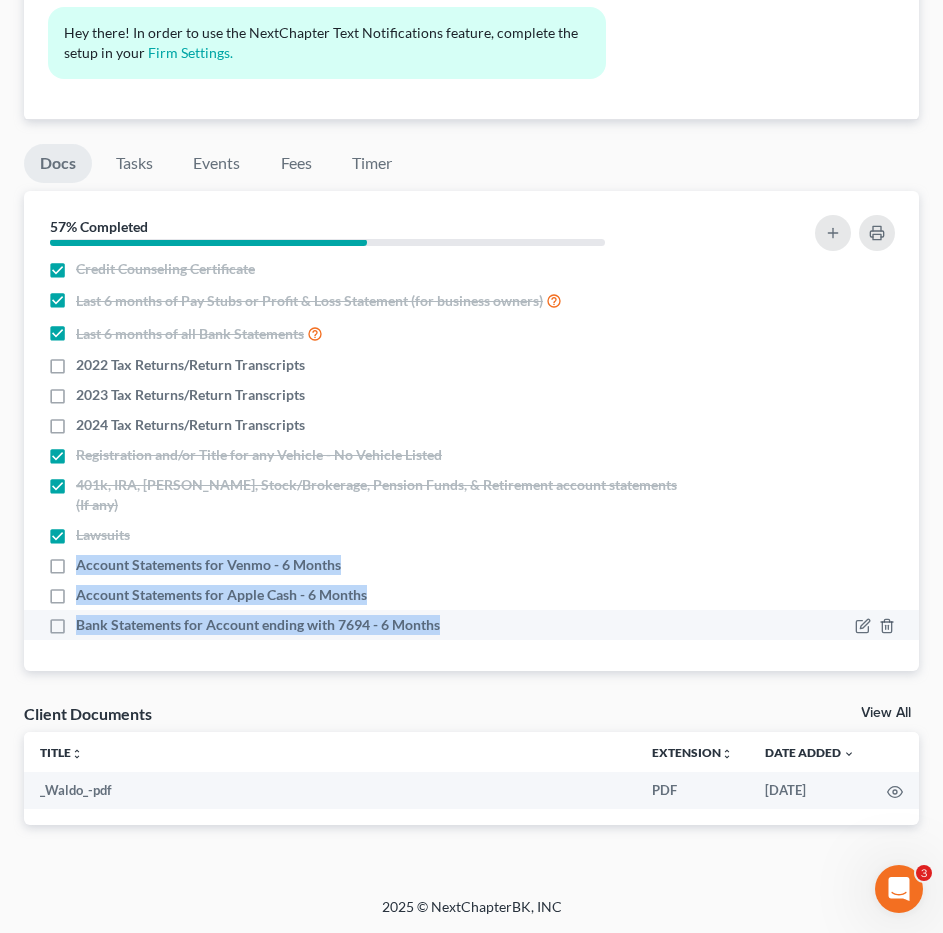 drag, startPoint x: 75, startPoint y: 565, endPoint x: 457, endPoint y: 632, distance: 387.83115 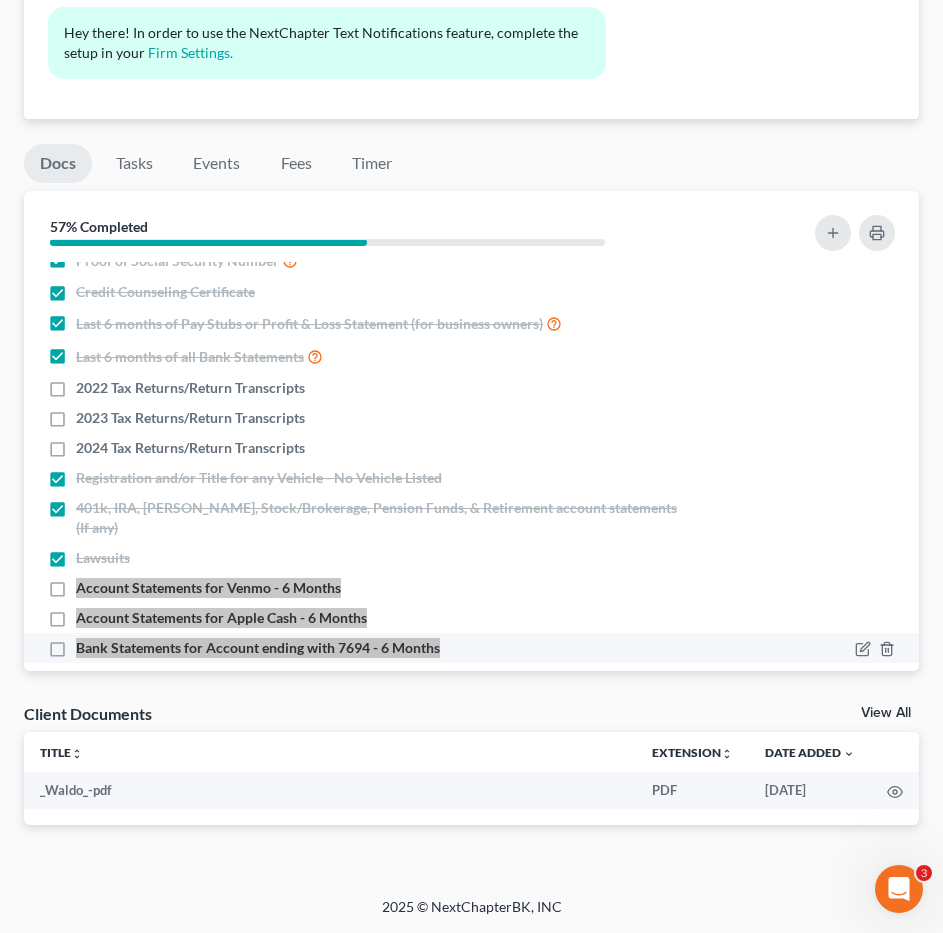 scroll, scrollTop: 73, scrollLeft: 0, axis: vertical 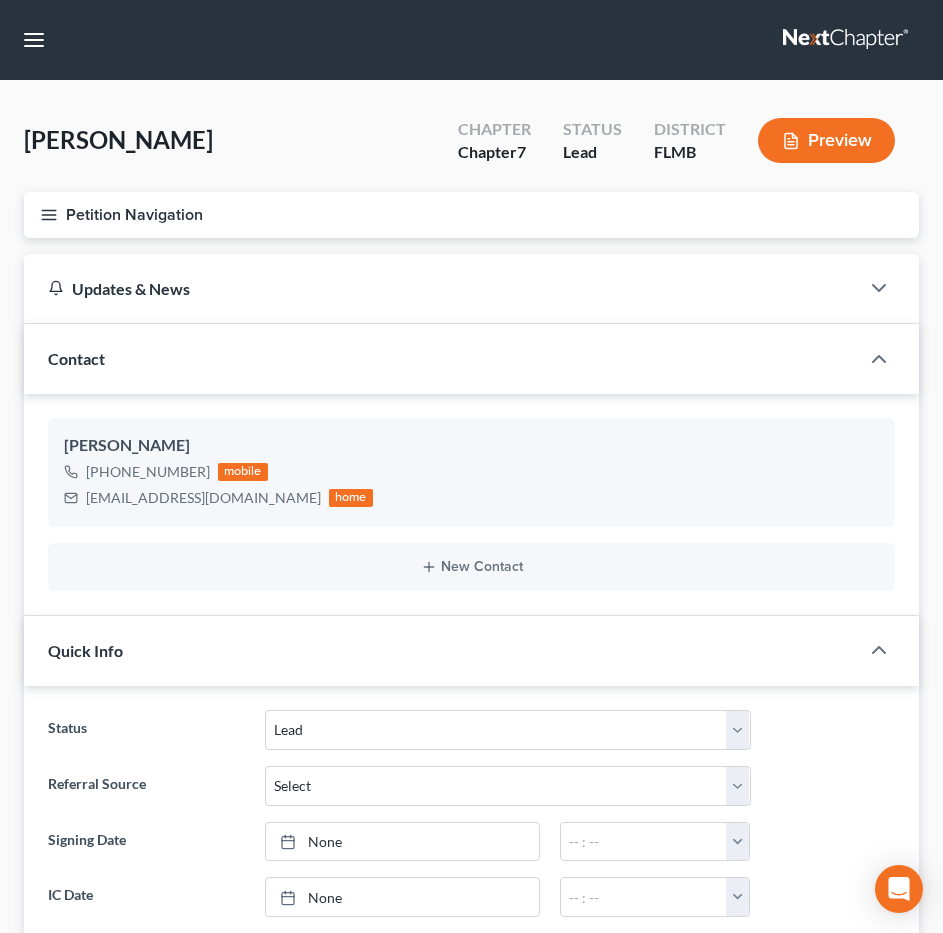 select on "4" 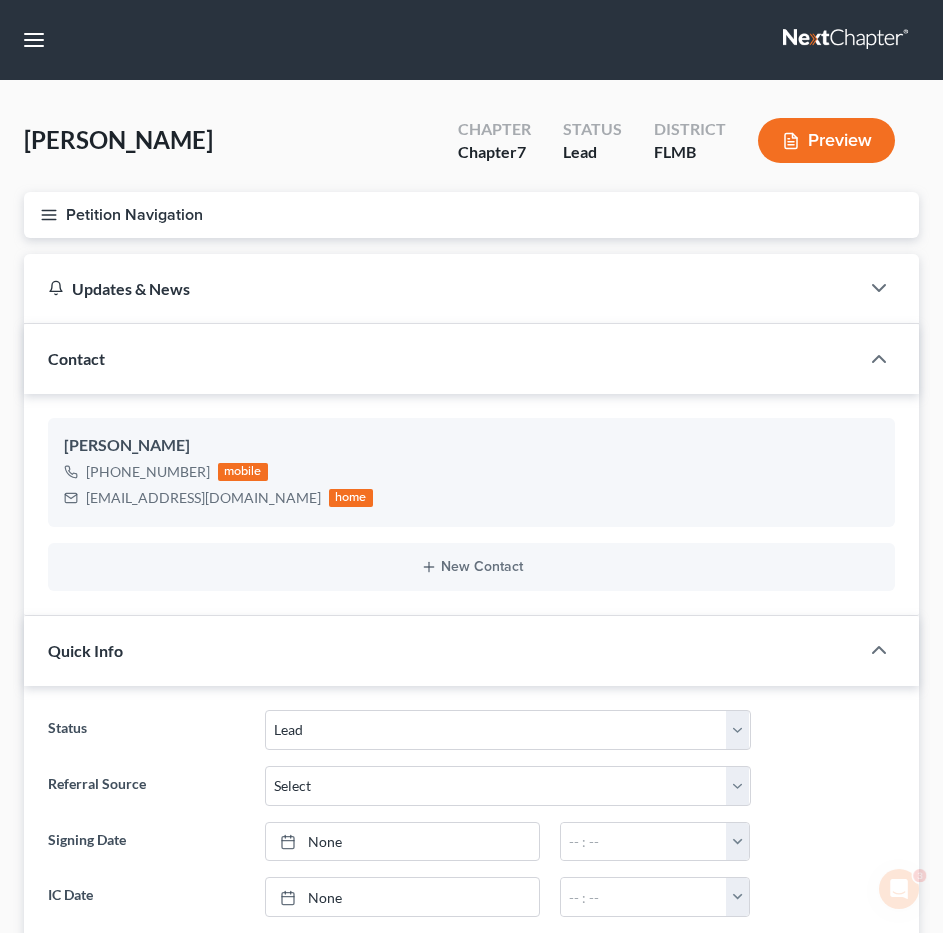 scroll, scrollTop: 0, scrollLeft: 0, axis: both 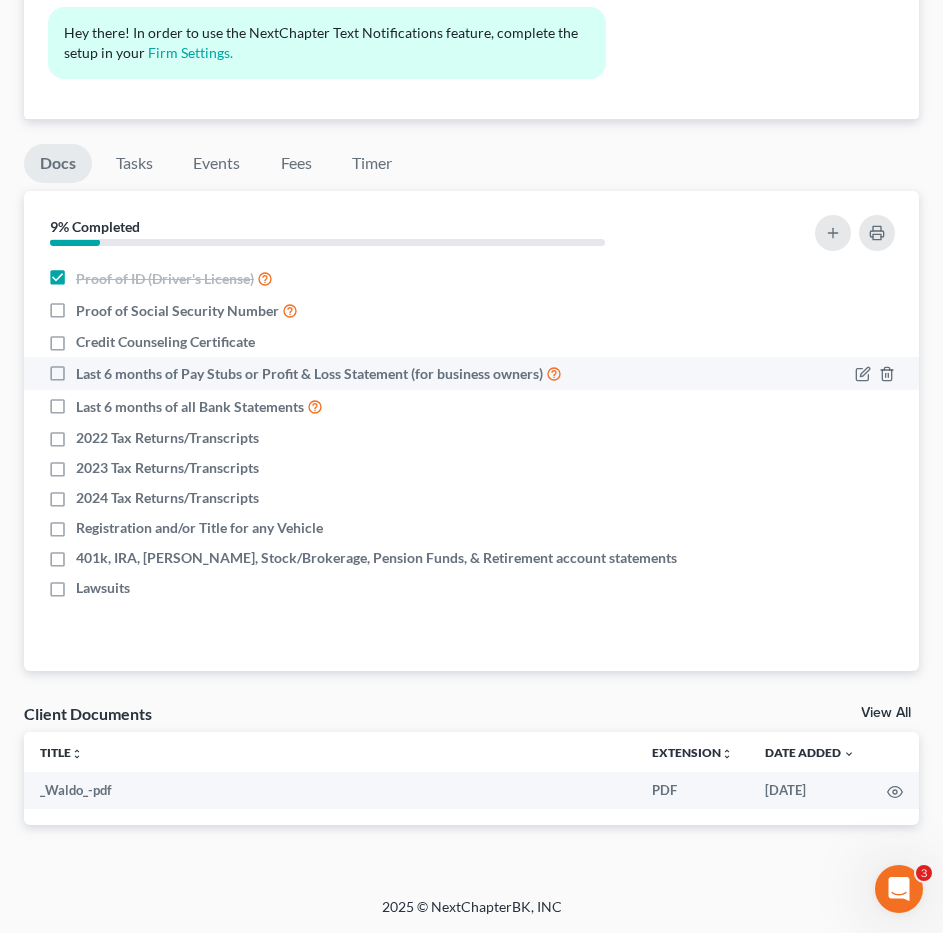 drag, startPoint x: 58, startPoint y: 306, endPoint x: 82, endPoint y: 363, distance: 61.846584 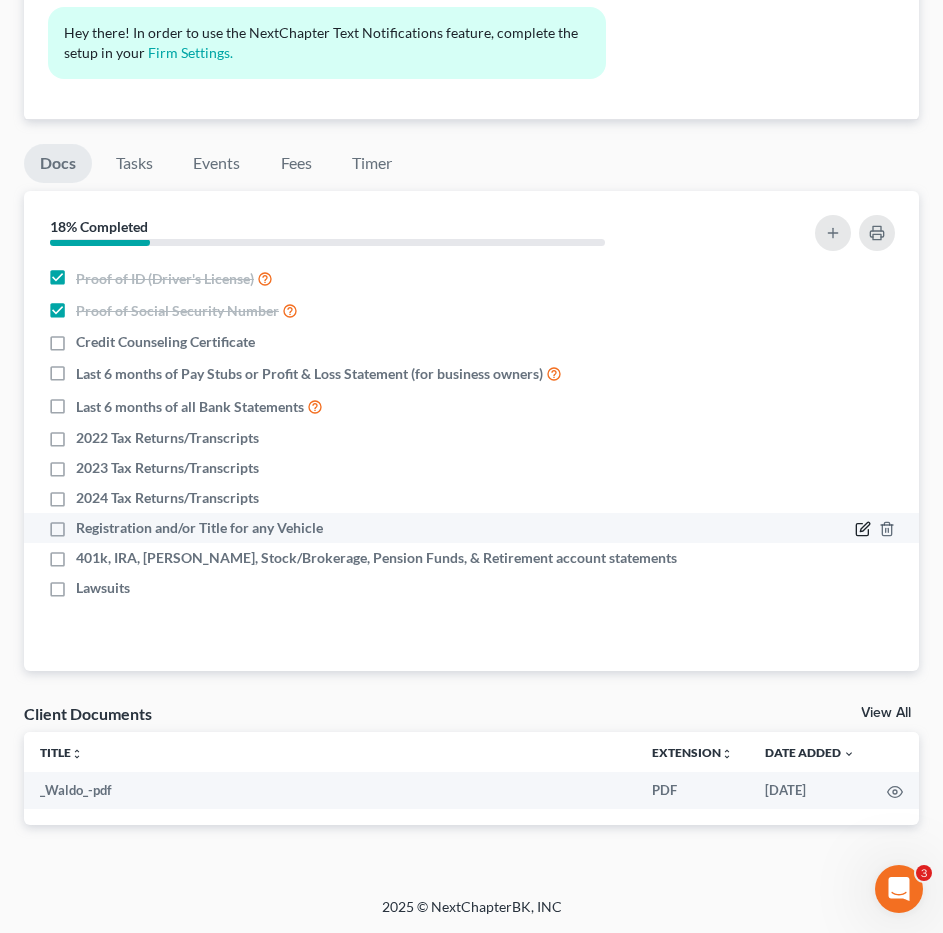 click 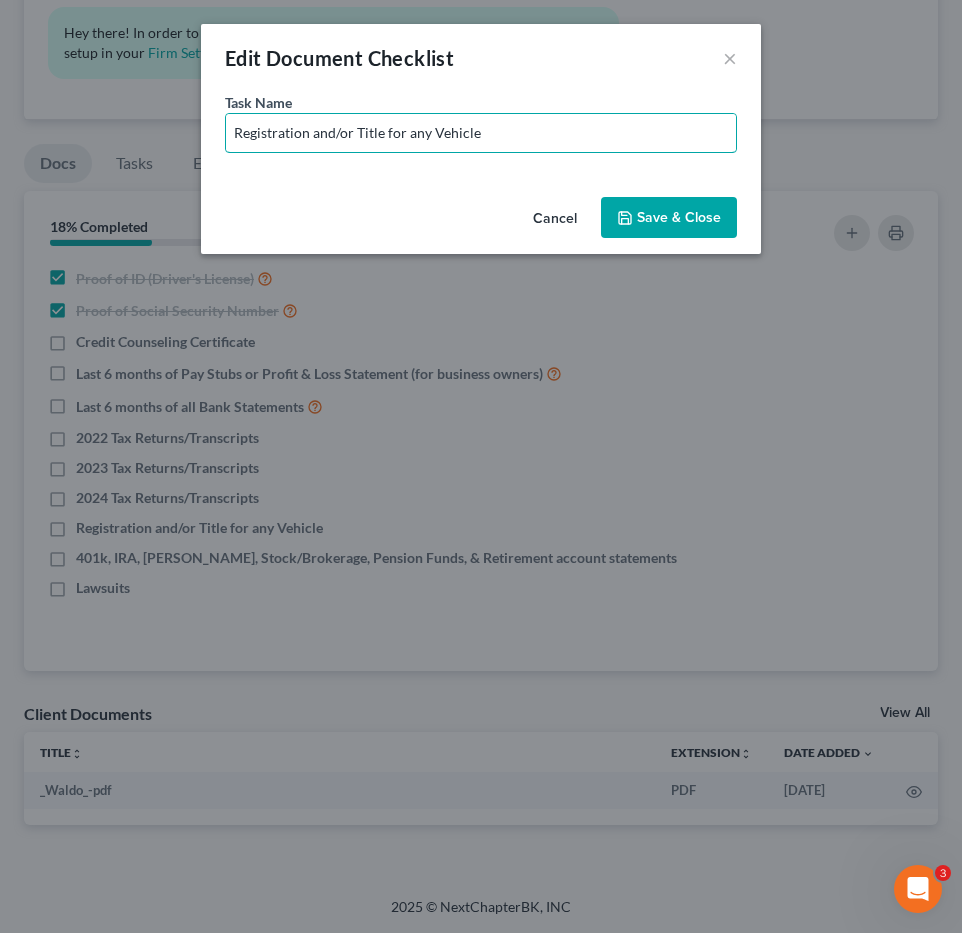 drag, startPoint x: 411, startPoint y: 133, endPoint x: 908, endPoint y: 205, distance: 502.1882 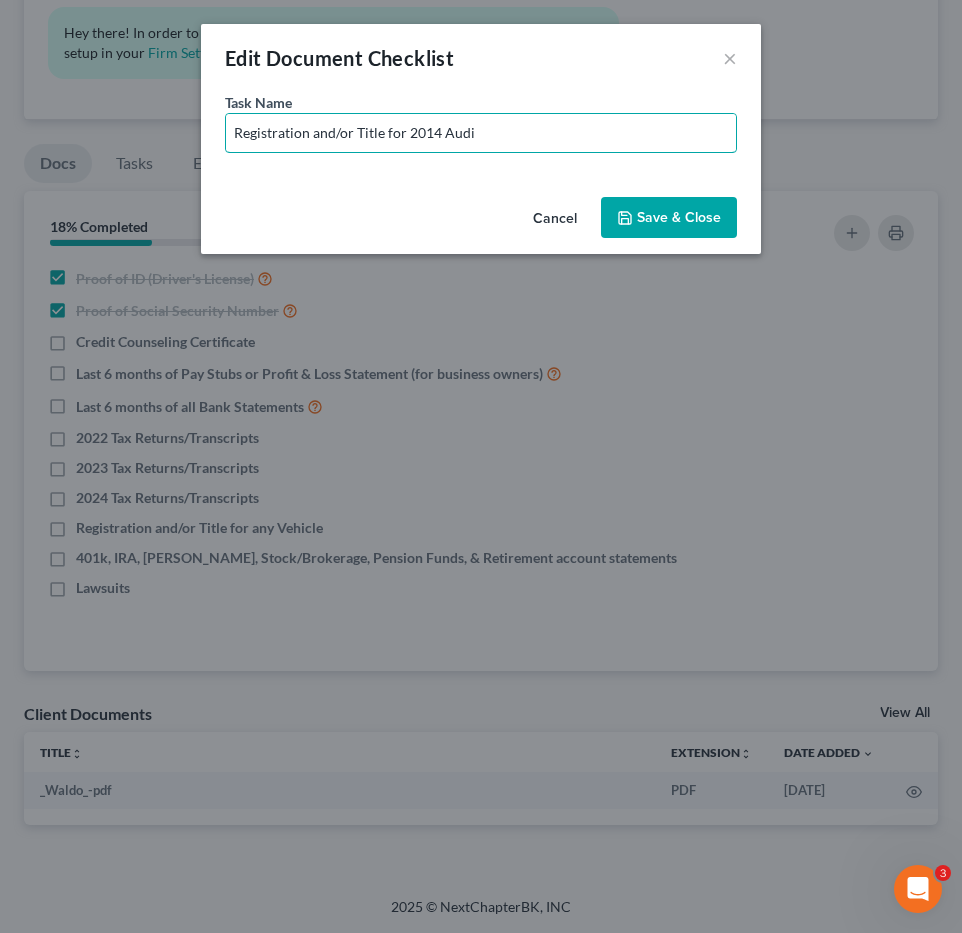 type on "Registration and/or Title for 2014 Audi" 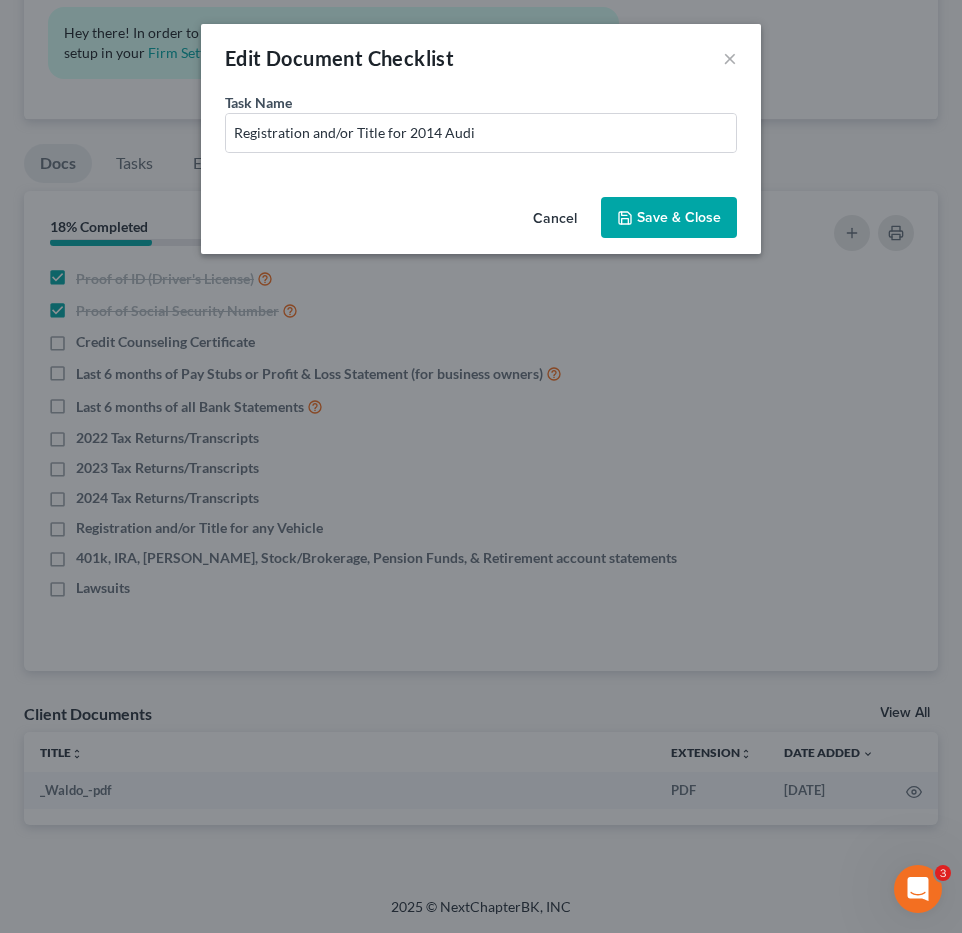 click on "Save & Close" at bounding box center (669, 218) 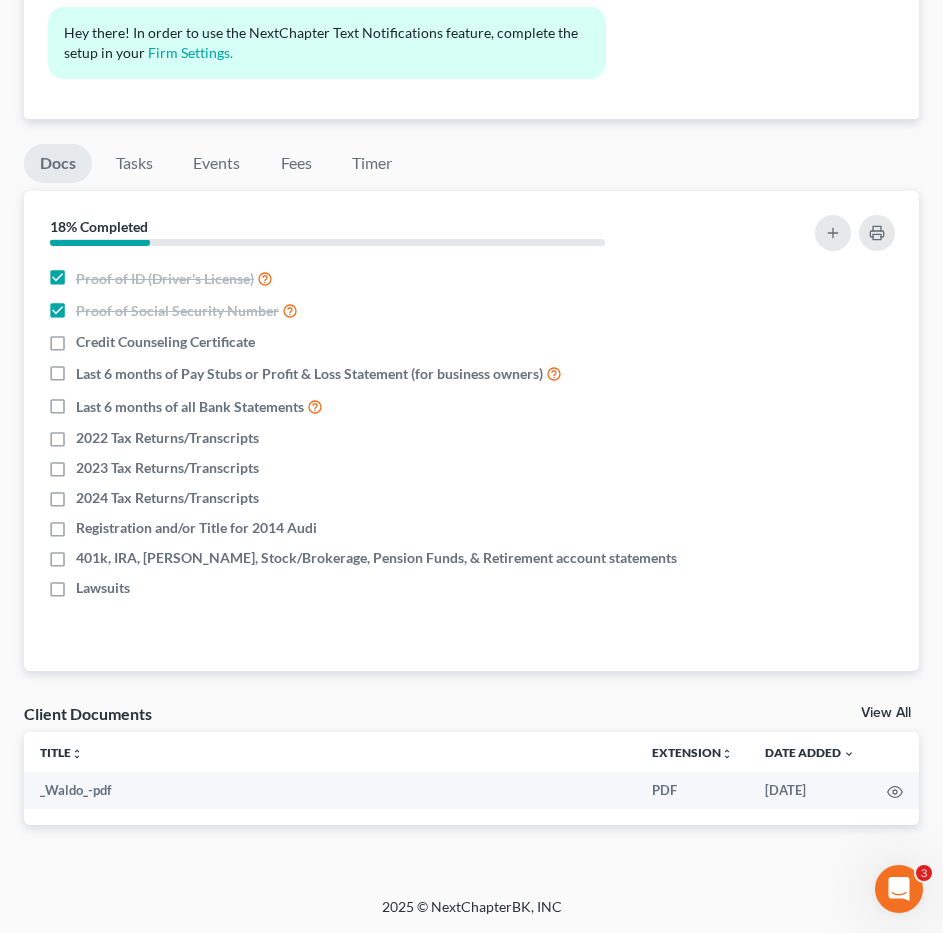 click on "Docs
Tasks
Events
Fees
Timer" at bounding box center (471, 167) 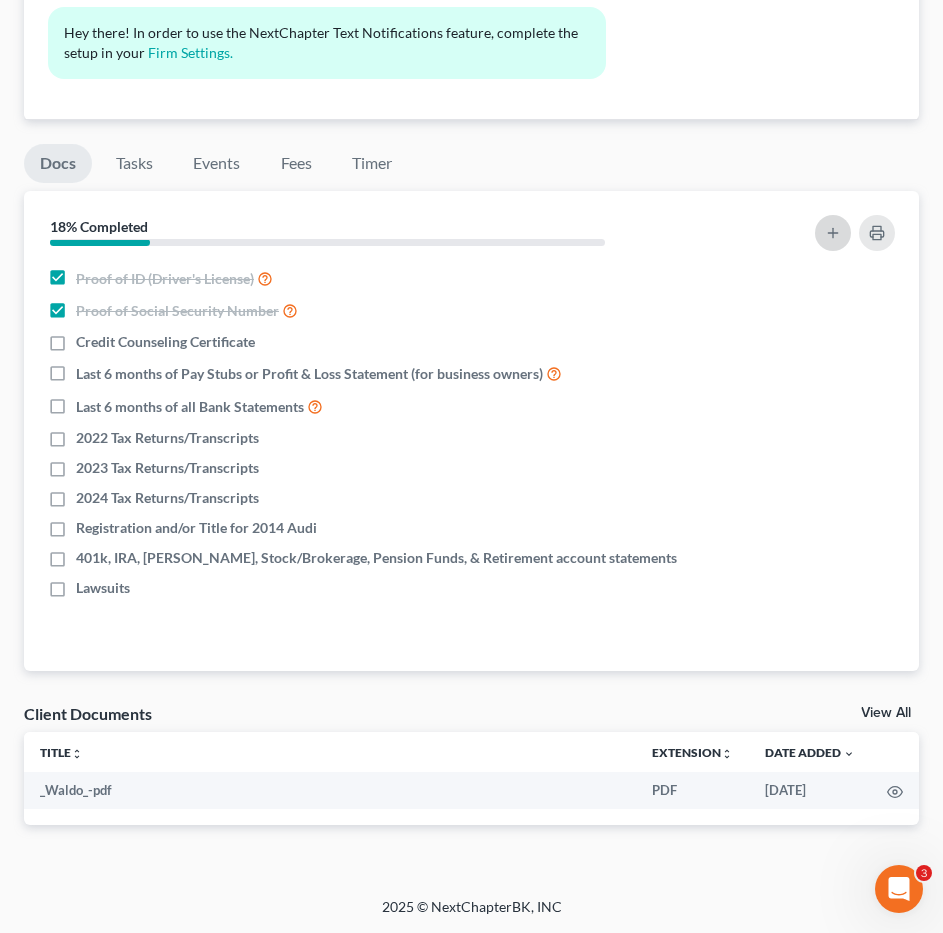 click 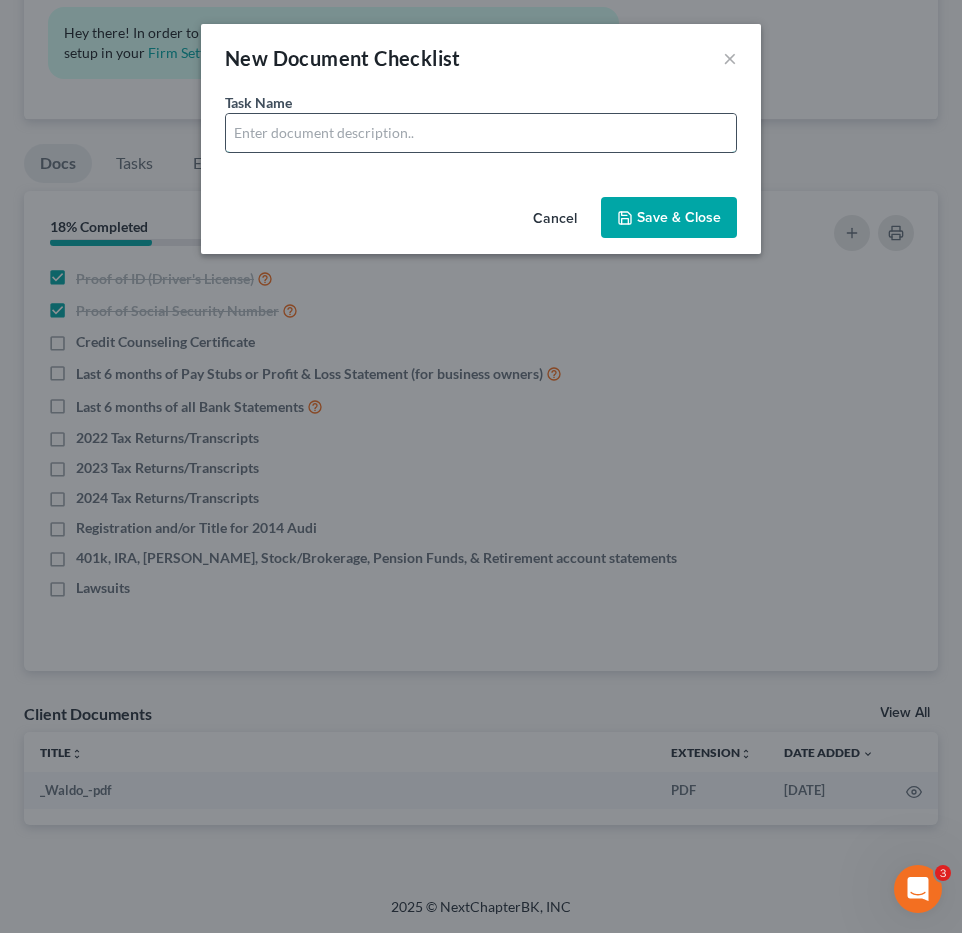 click at bounding box center (481, 133) 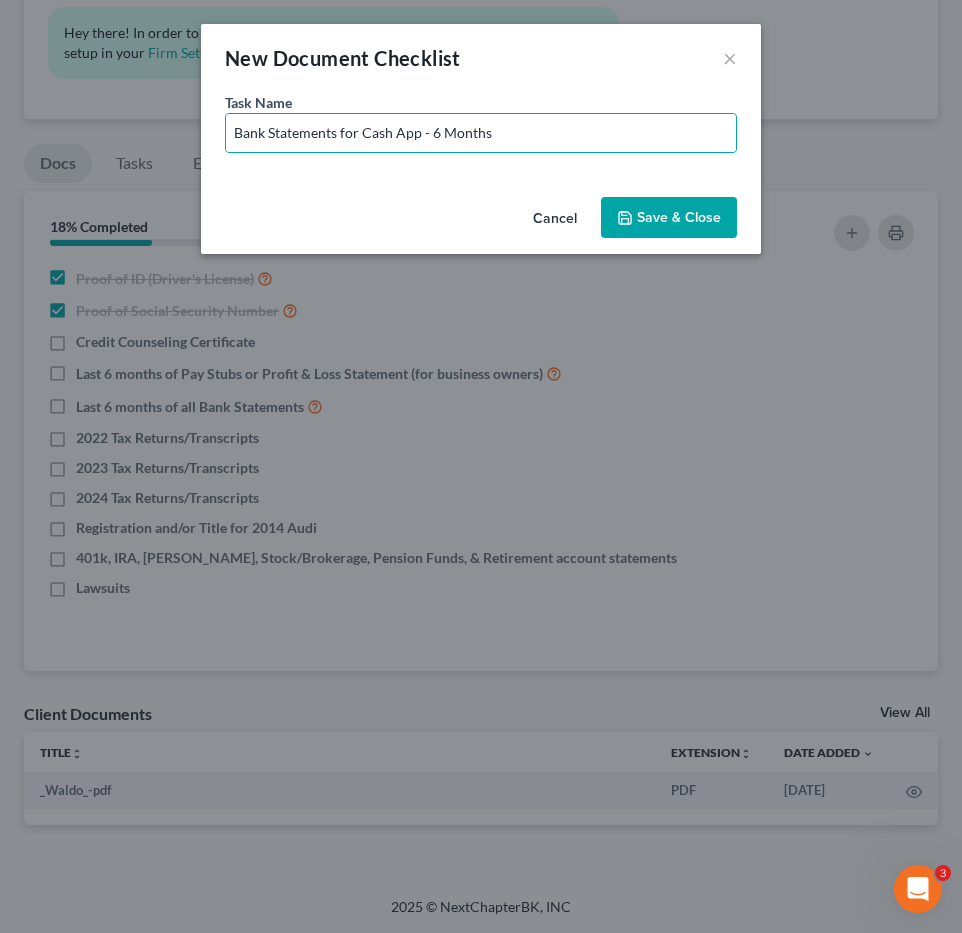 click on "Save & Close" at bounding box center [669, 218] 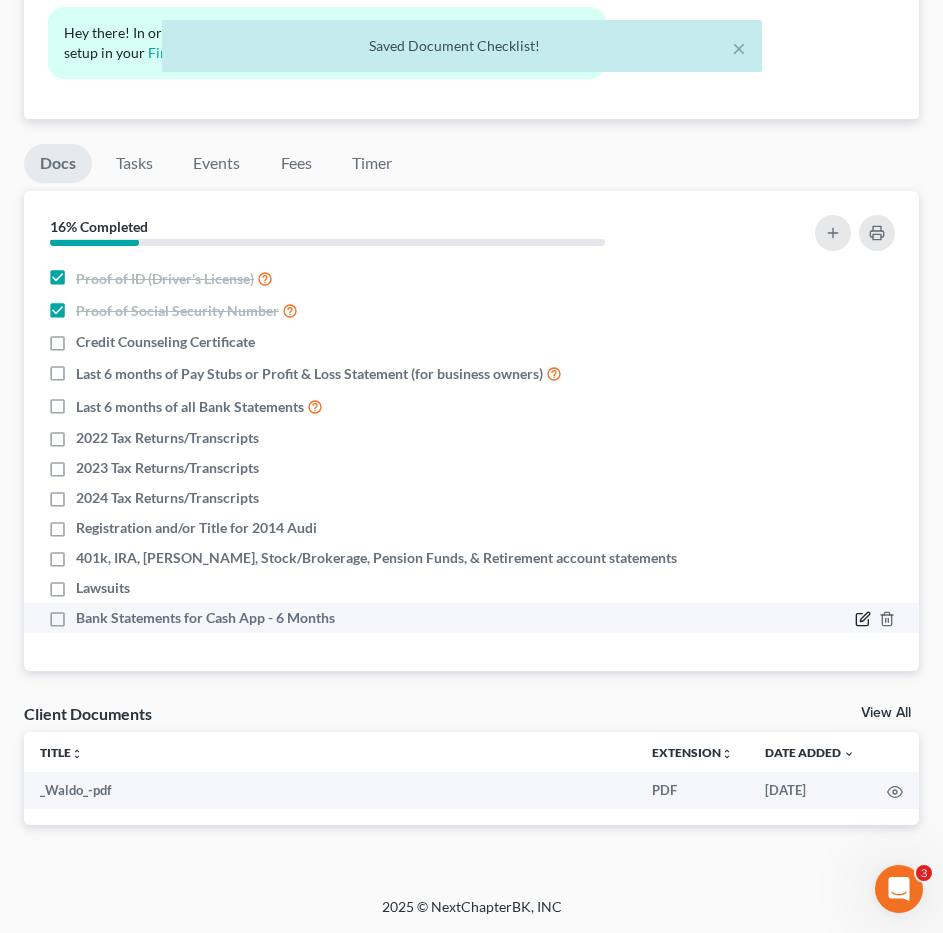 click 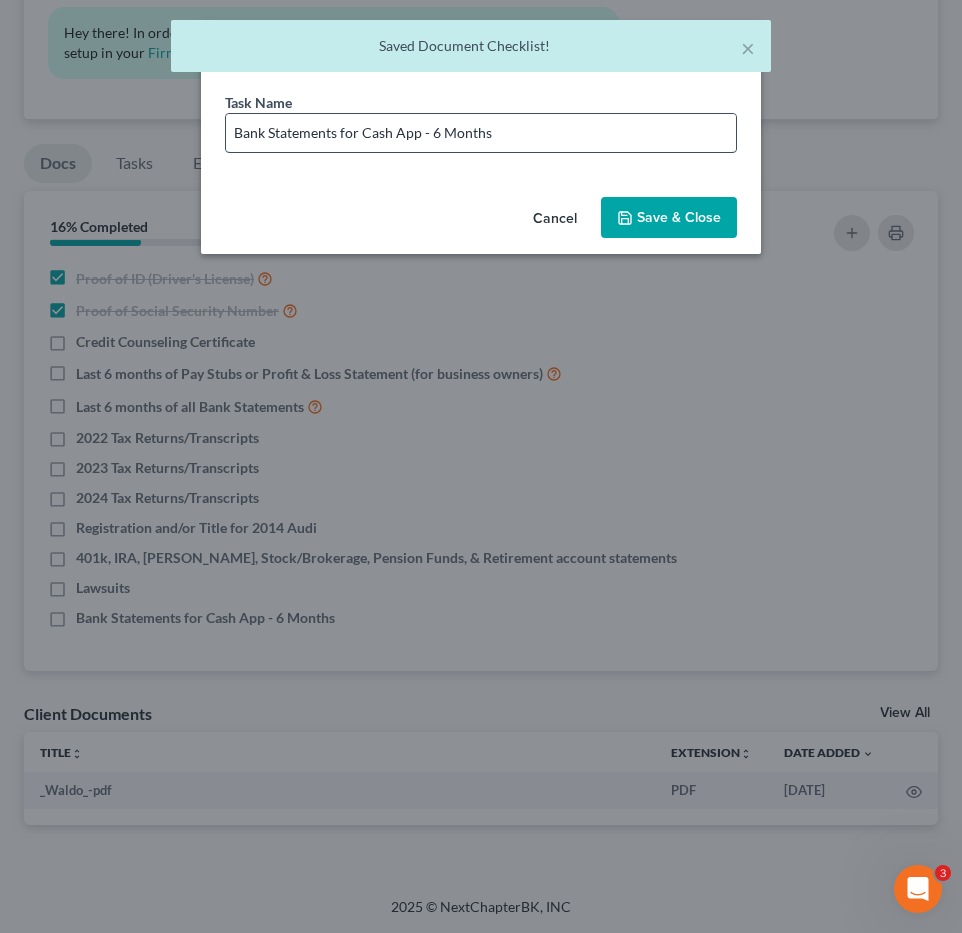 drag, startPoint x: 431, startPoint y: 133, endPoint x: 460, endPoint y: 146, distance: 31.780497 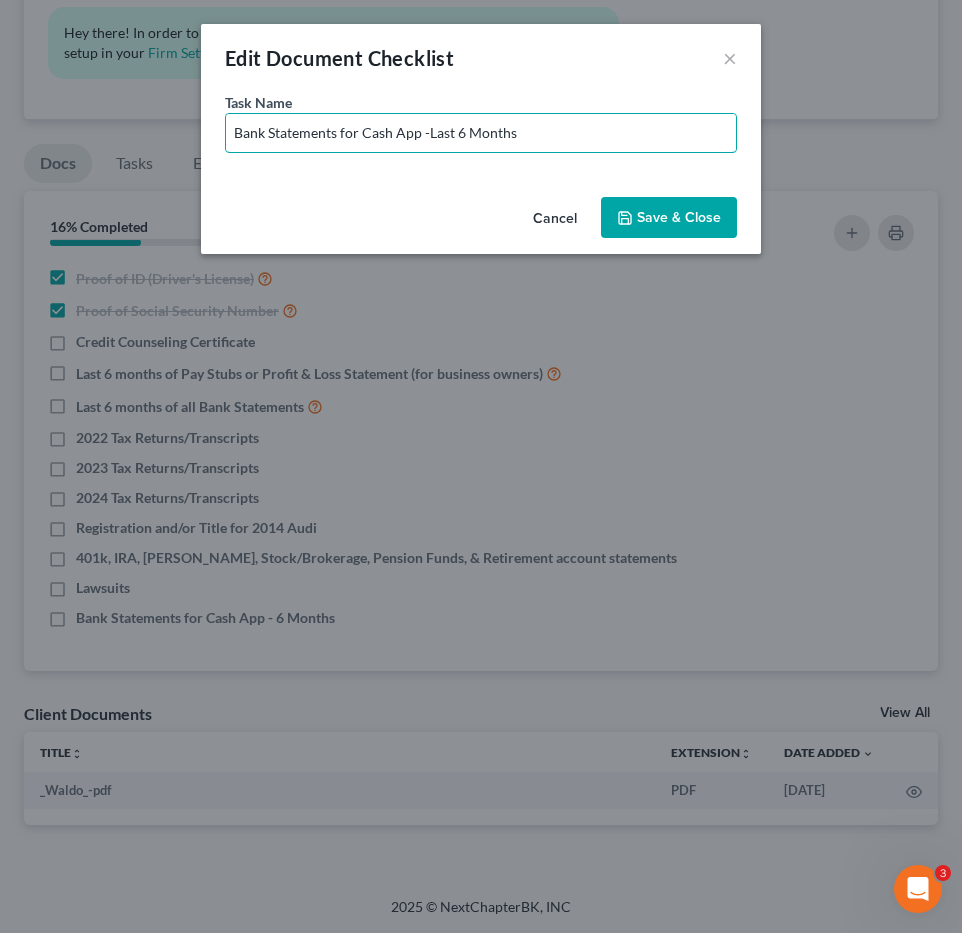 type on "Bank Statements for Cash App -Last 6 Months" 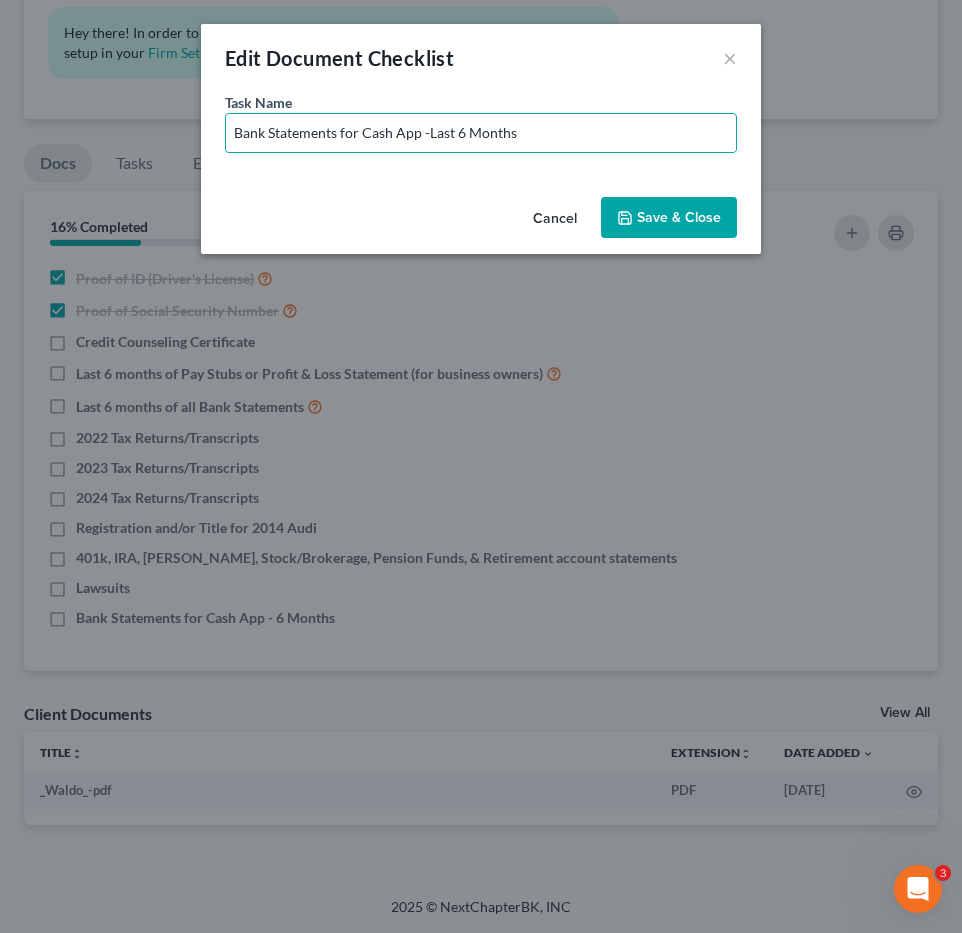 click on "Save & Close" at bounding box center (669, 218) 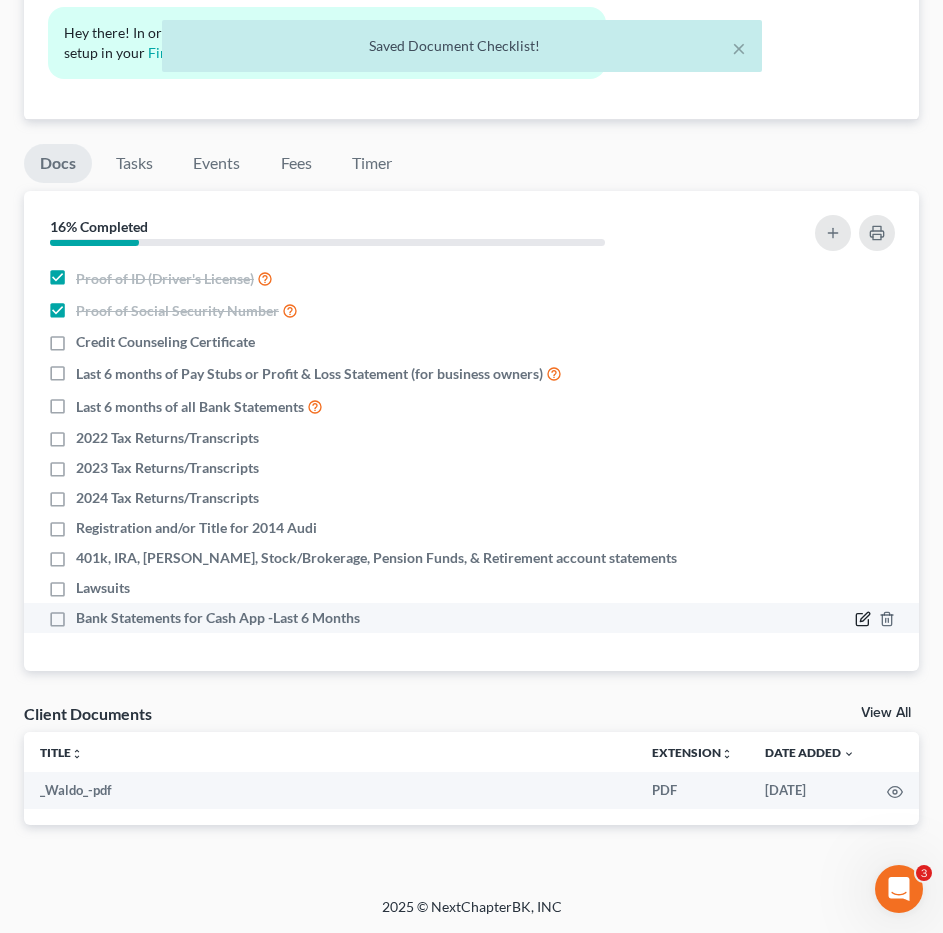 click 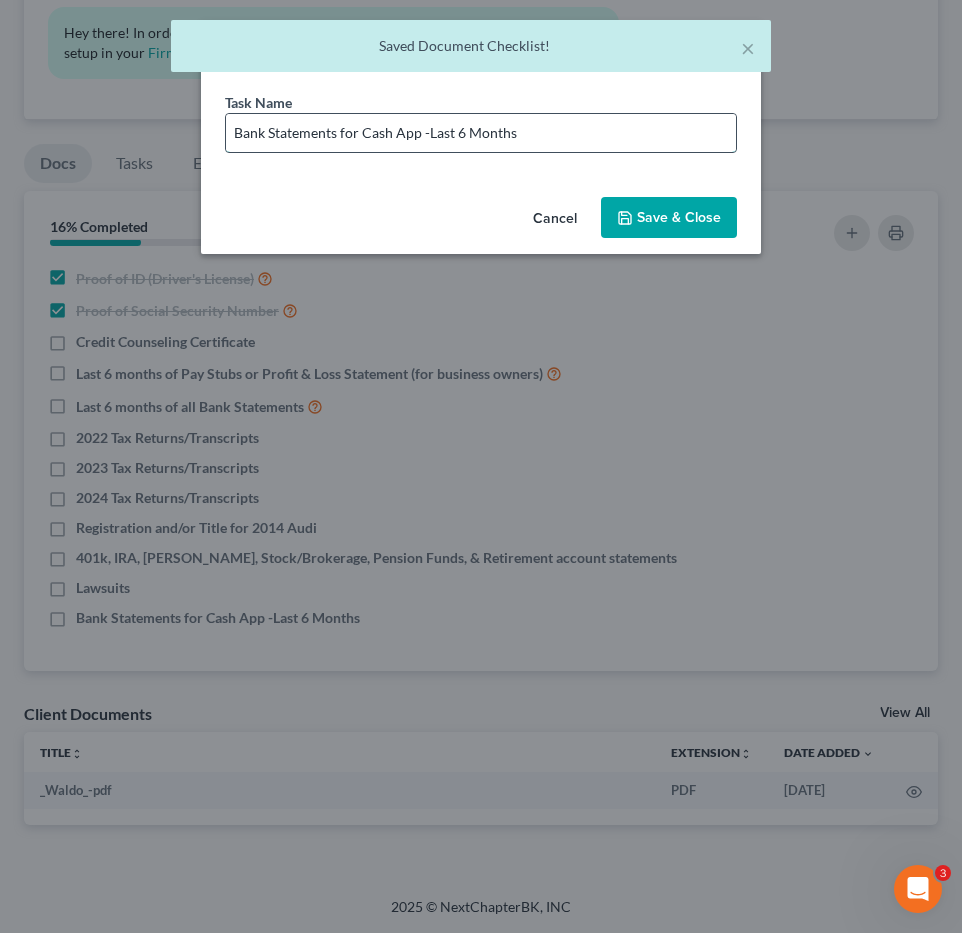 click on "Bank Statements for Cash App -Last 6 Months" at bounding box center [481, 133] 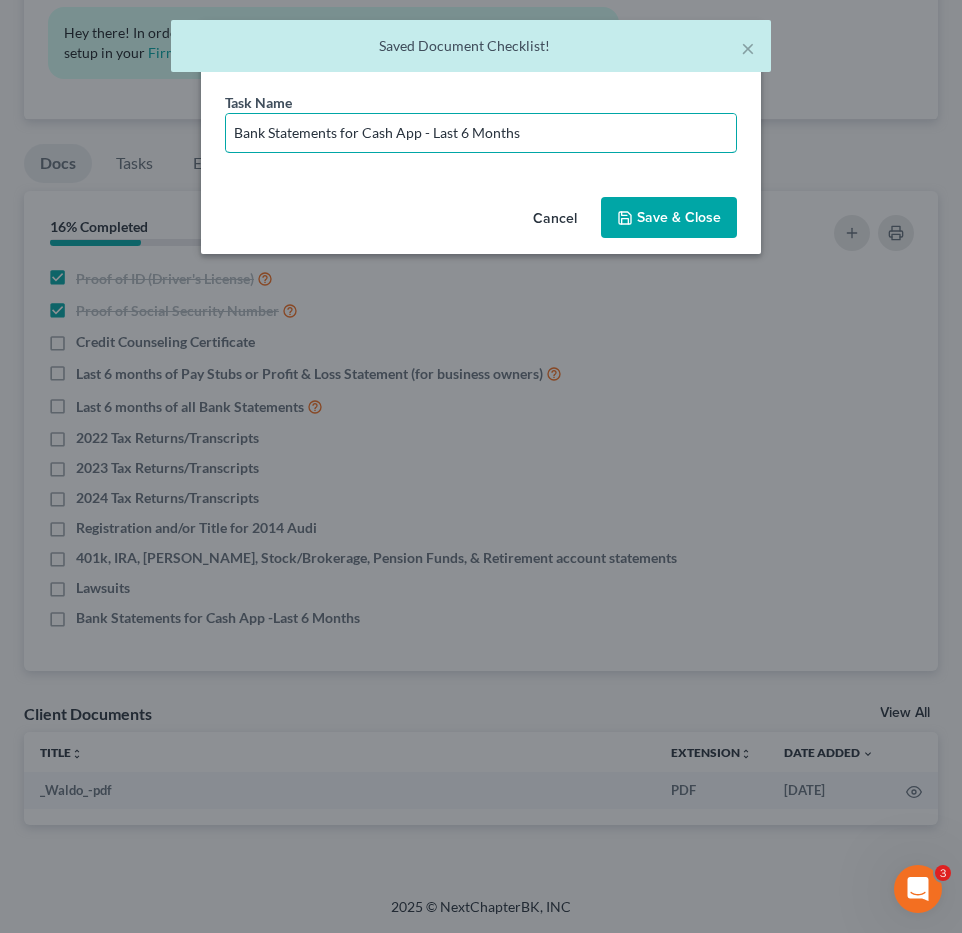 type on "Bank Statements for Cash App - Last 6 Months" 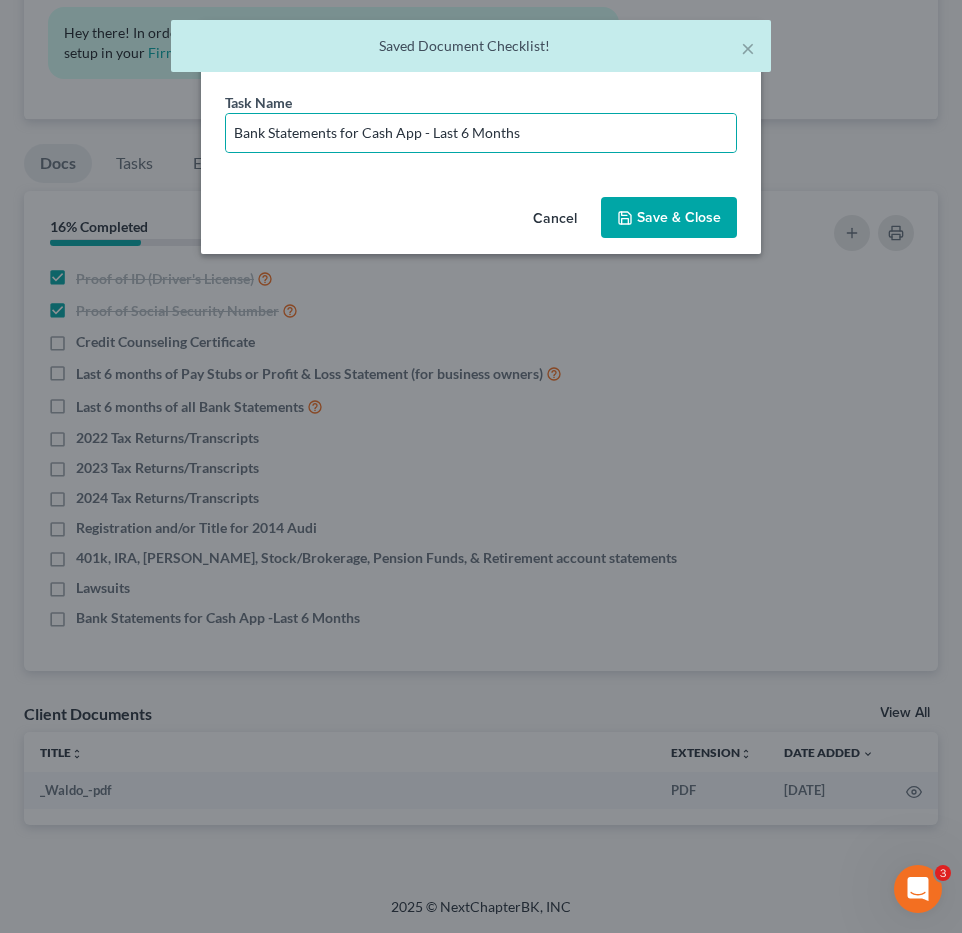 click on "Save & Close" at bounding box center (669, 218) 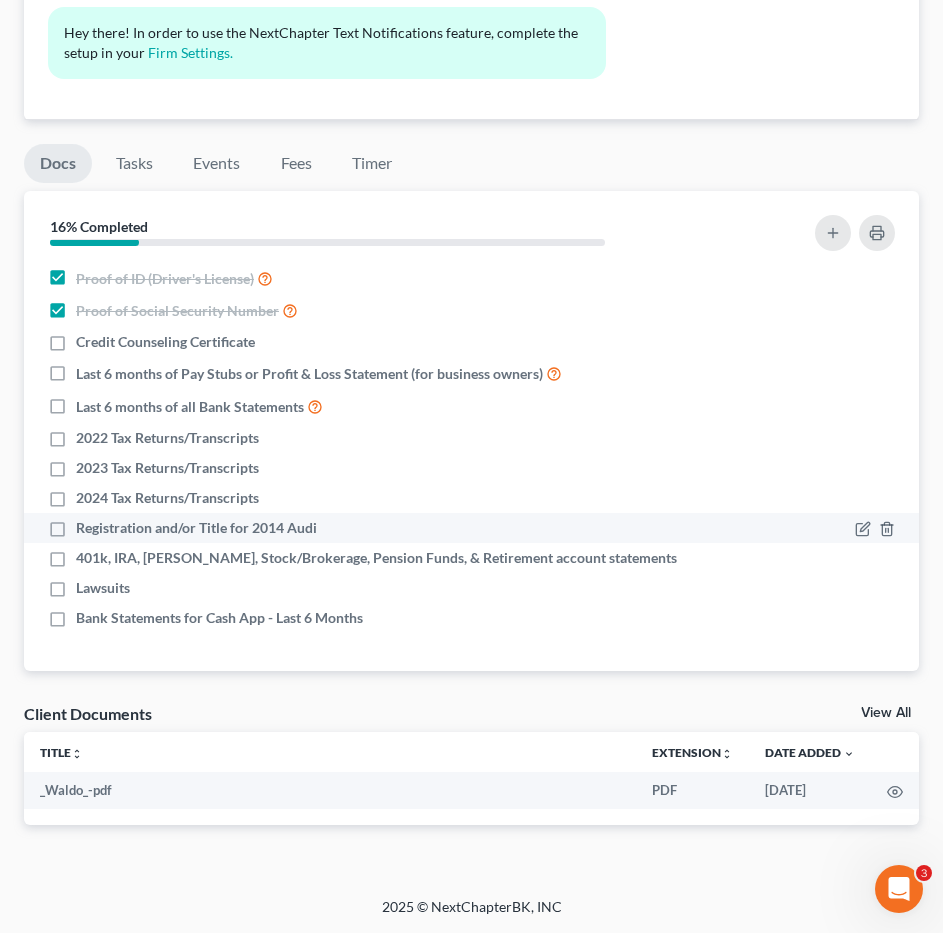 click on "2024 Tax Returns/Transcripts" at bounding box center [167, 498] 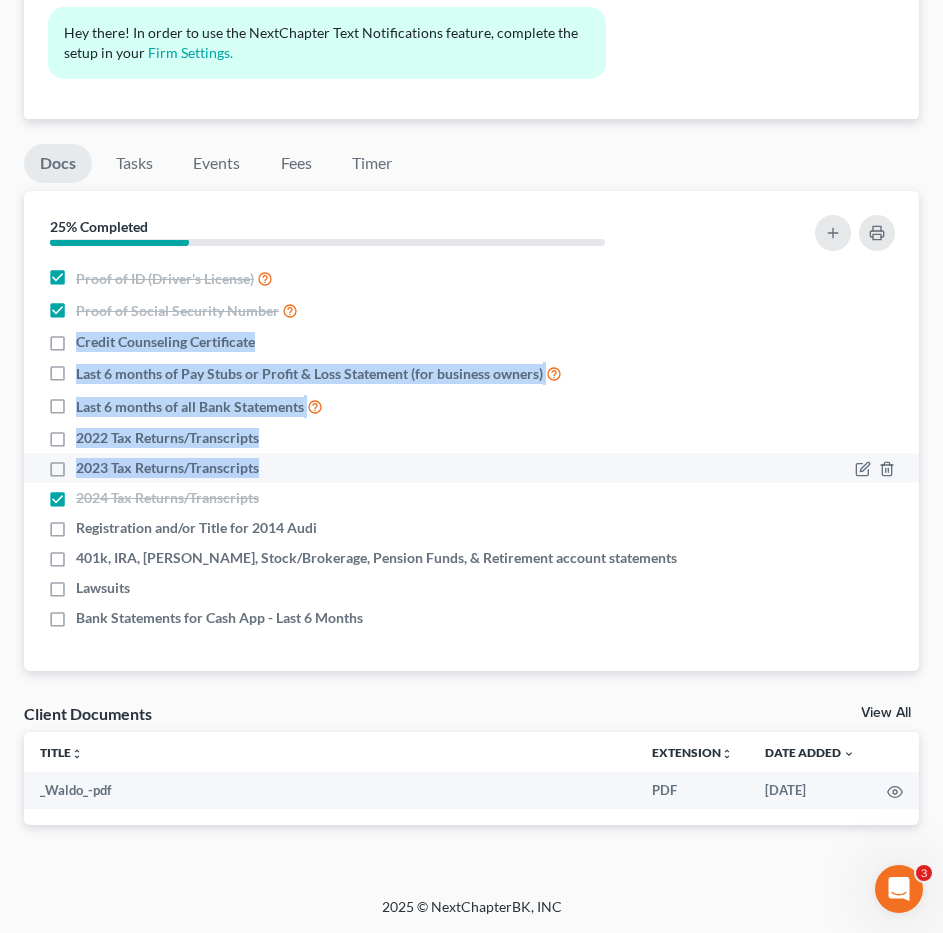 drag, startPoint x: 75, startPoint y: 340, endPoint x: 288, endPoint y: 467, distance: 247.9879 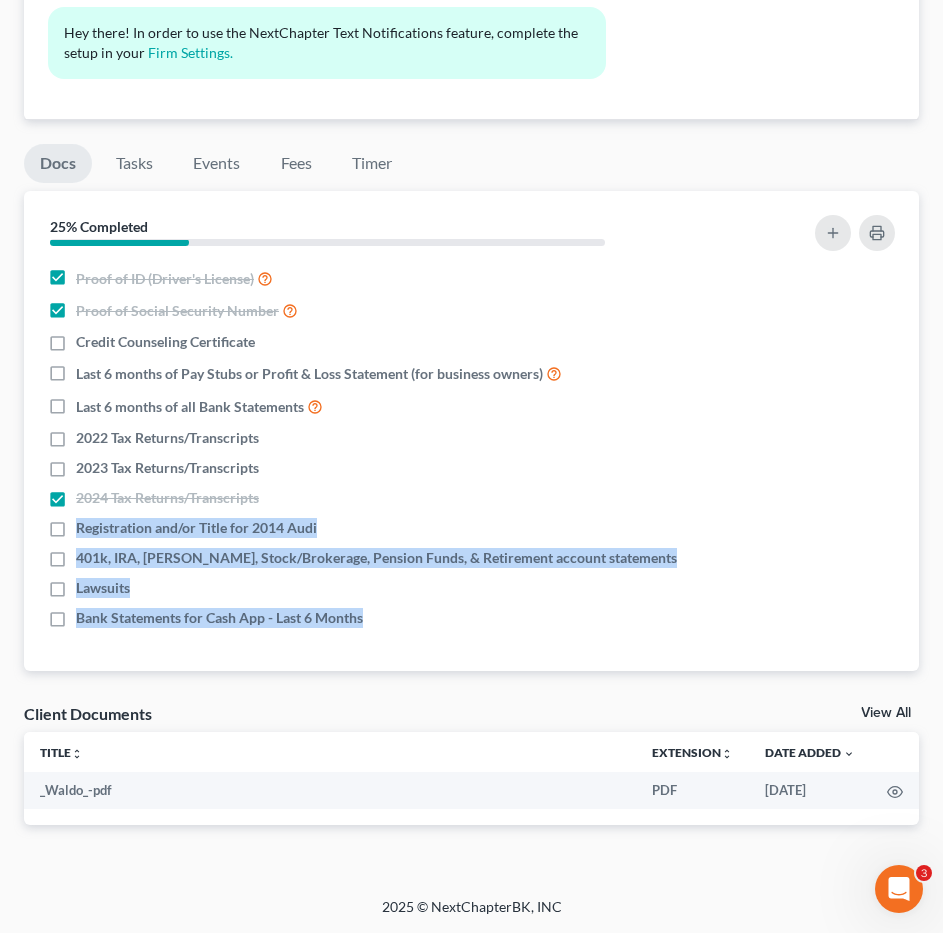 drag, startPoint x: 74, startPoint y: 523, endPoint x: 402, endPoint y: 657, distance: 354.31625 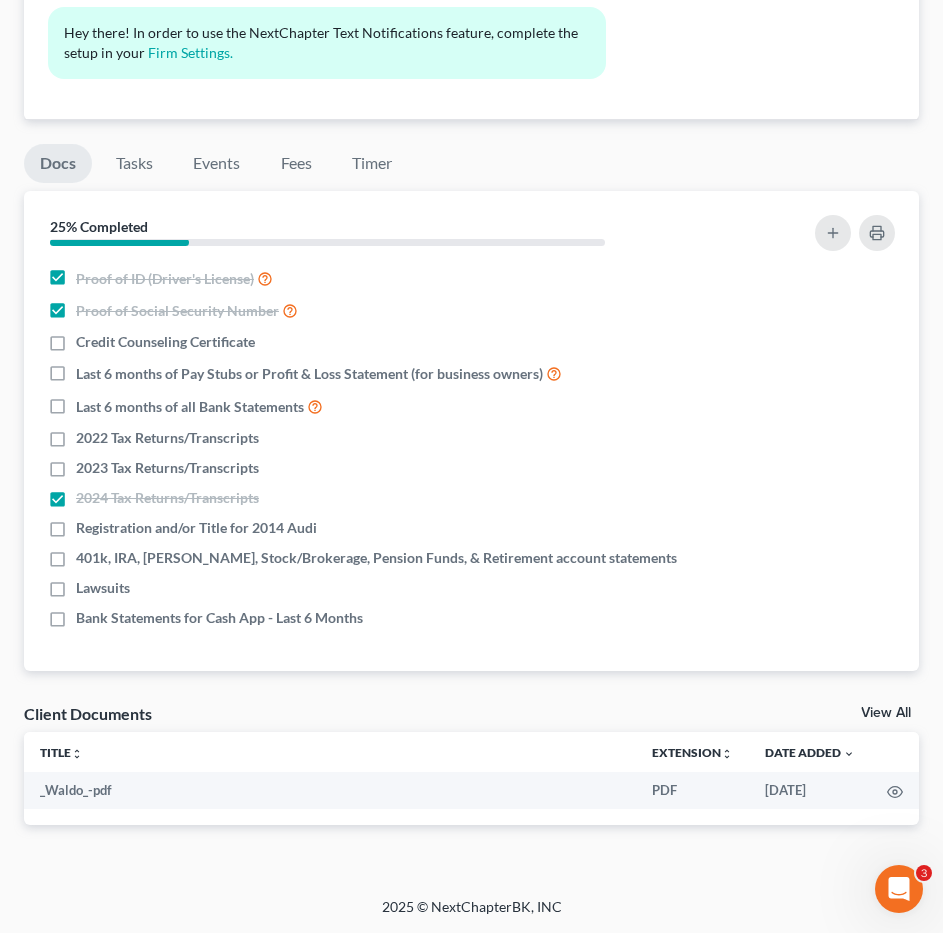 click on "Nothing here yet! Proof of ID (Driver's License)   Proof of Social Security Number   Credit Counseling Certificate   Last 6 months of Pay Stubs or Profit & Loss Statement (for business owners)   Last 6 months of all Bank Statements   2022 Tax Returns/Transcripts   2023 Tax Returns/Transcripts   2024 Tax Returns/Transcripts   Registration and/or Title for 2014 Audi   401k, IRA, ROTH IRA, Stock/Brokerage, Pension Funds, & Retirement account statements   Lawsuits   Bank Statements for Cash App - Last 6 Months" at bounding box center (471, 467) 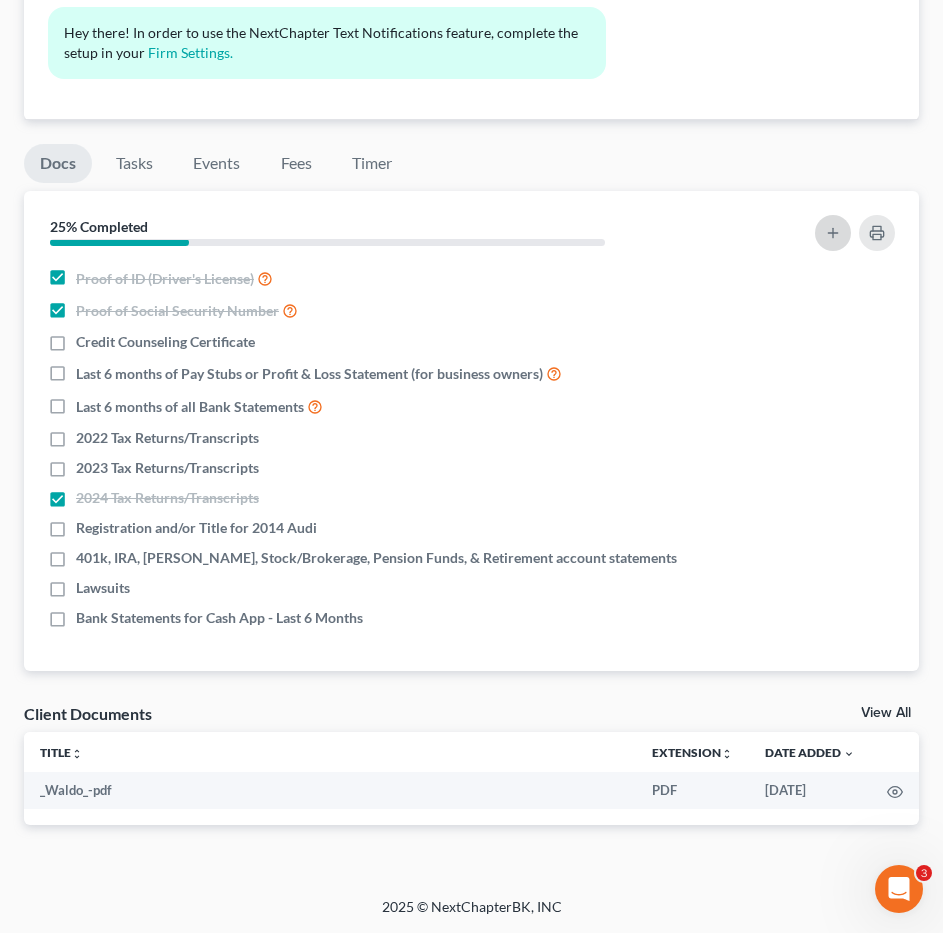 click 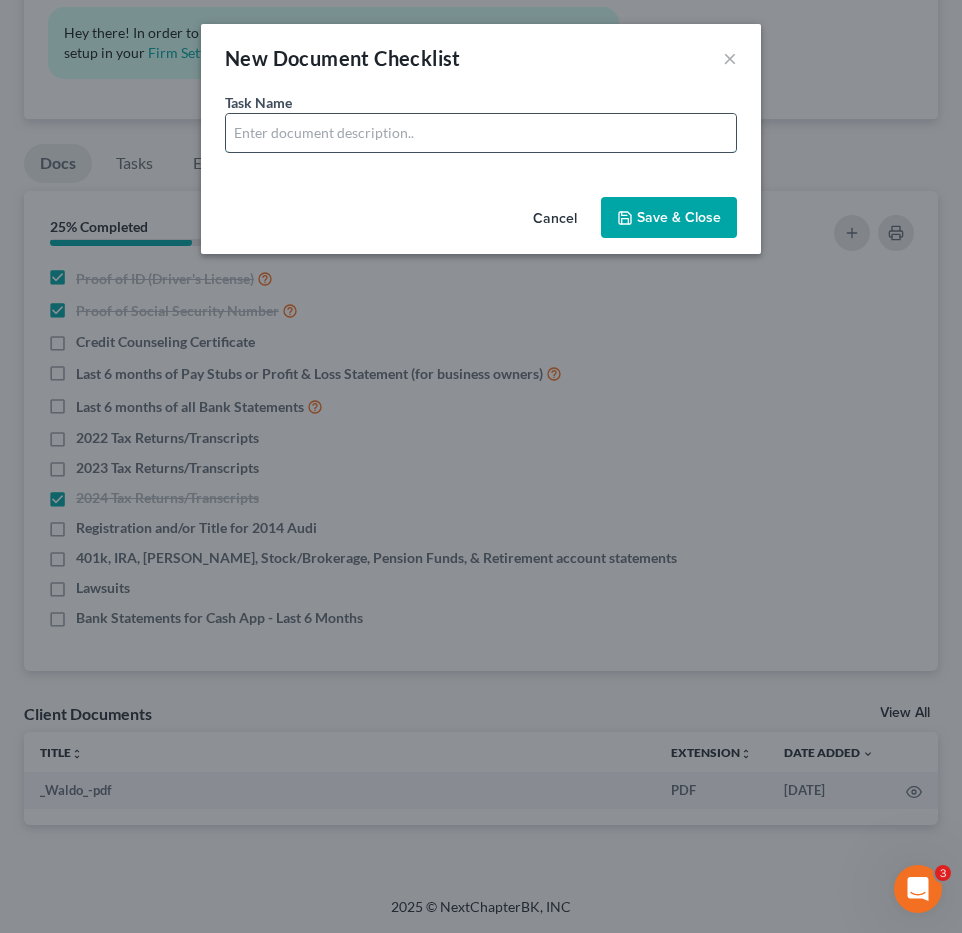 click at bounding box center (481, 133) 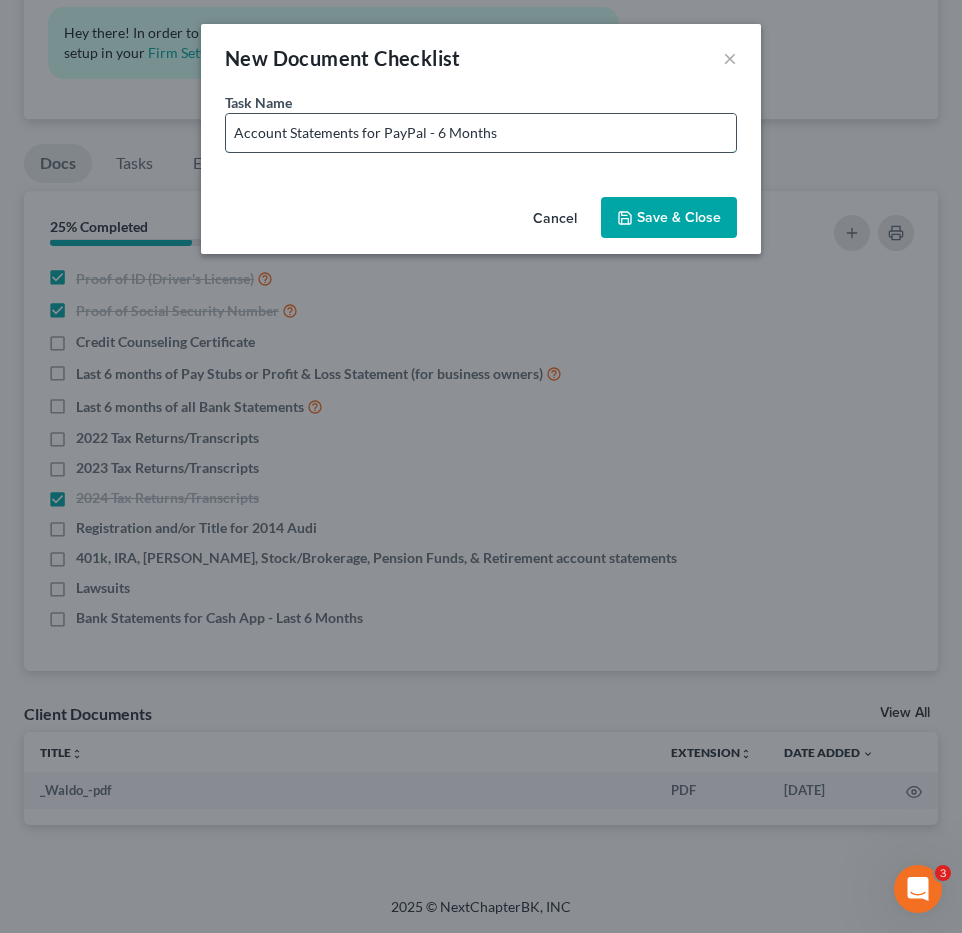 click on "Account Statements for PayPal - 6 Months" at bounding box center [481, 133] 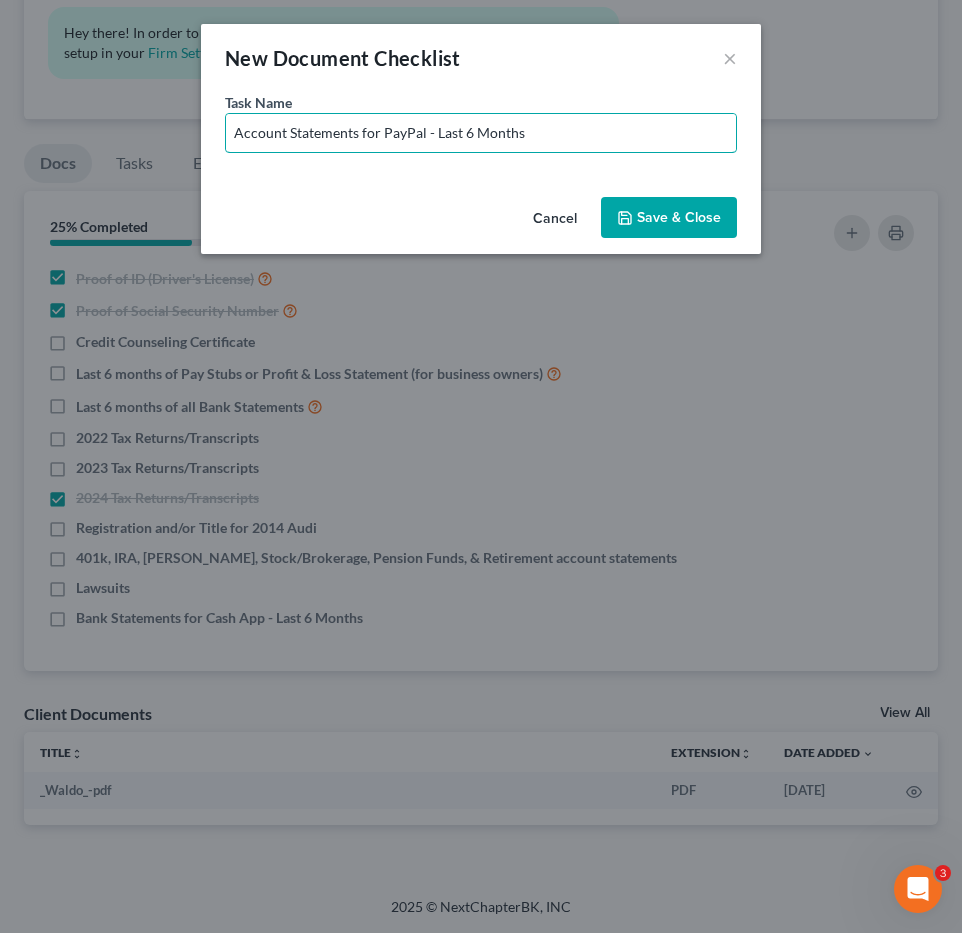 type on "Account Statements for PayPal - Last 6 Months" 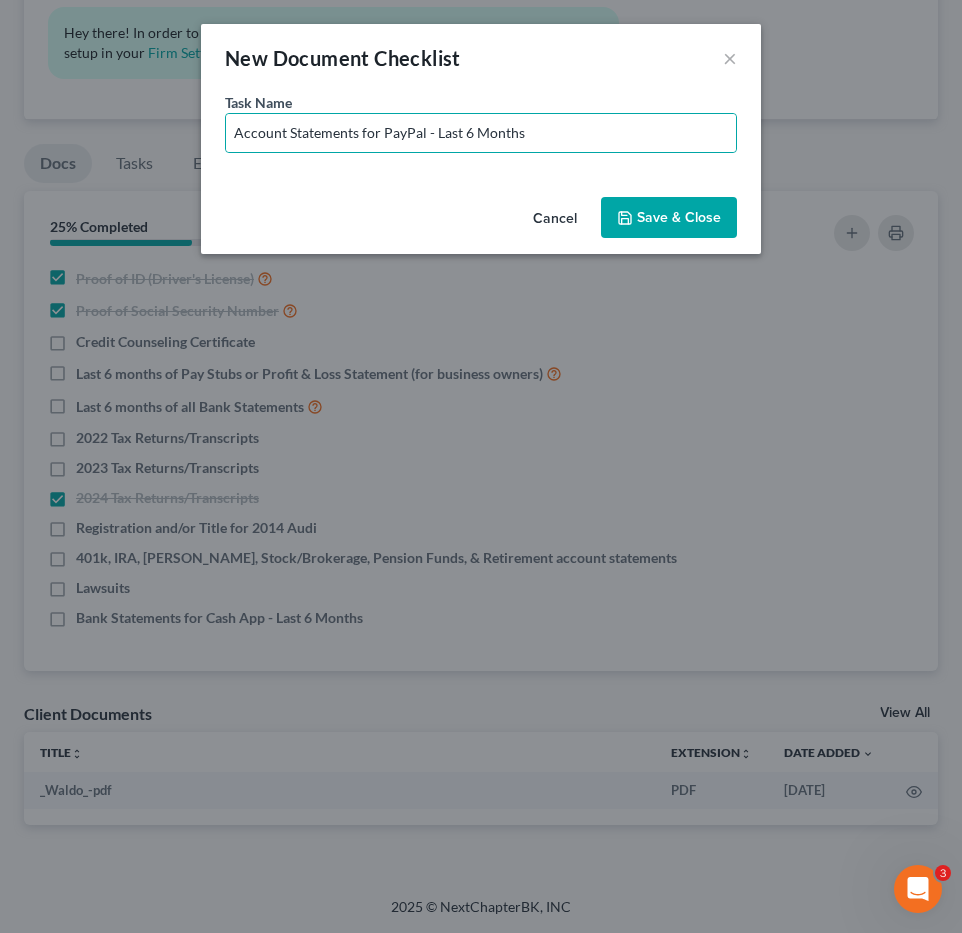 click on "Save & Close" at bounding box center [669, 218] 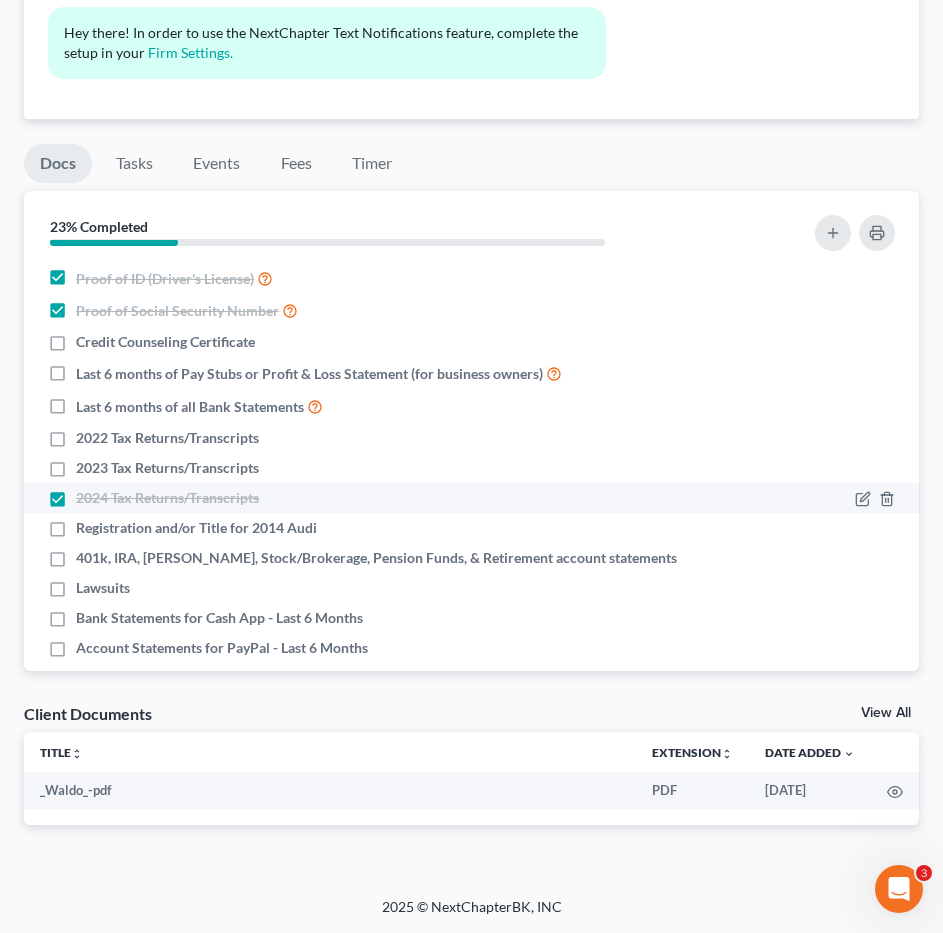 click on "2024 Tax Returns/Transcripts" at bounding box center [471, 498] 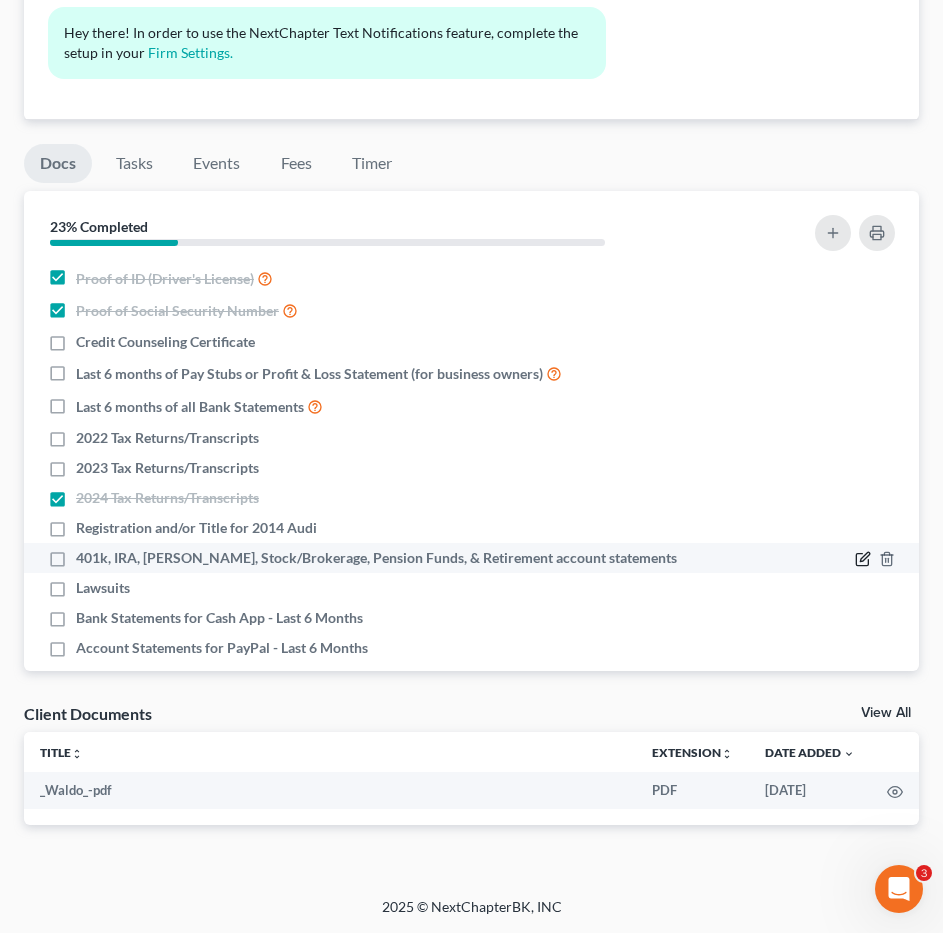 click 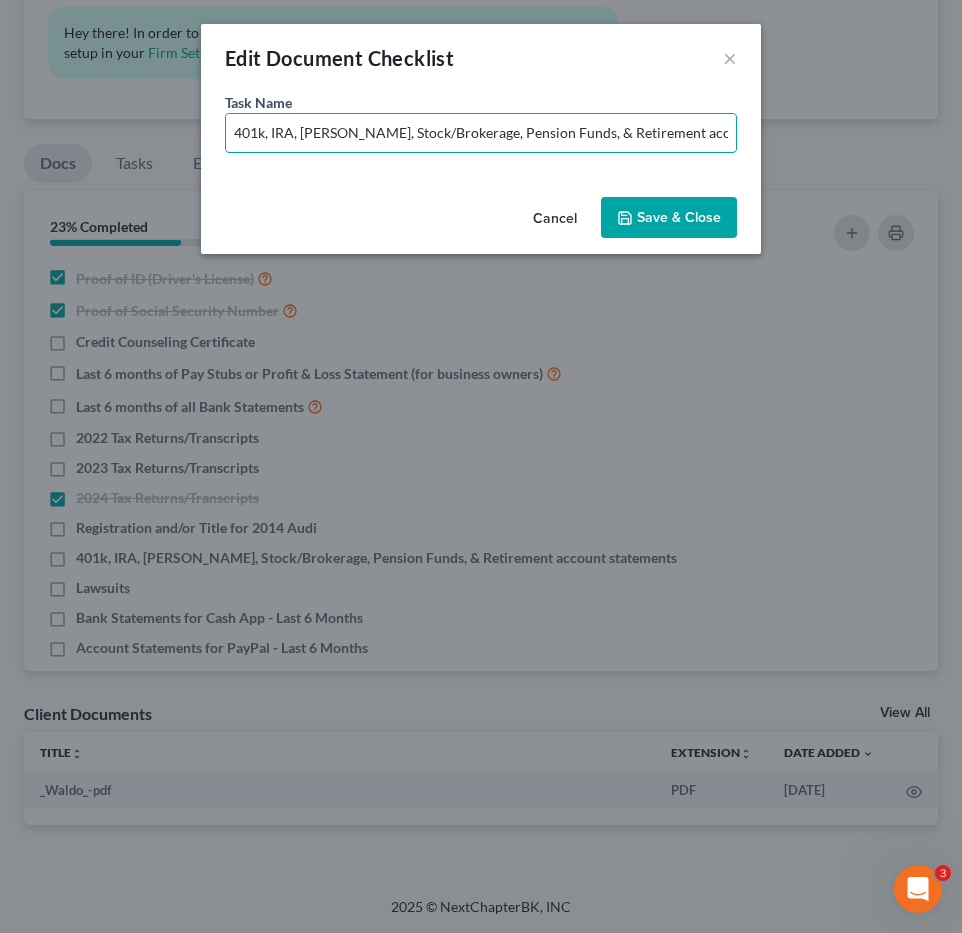 scroll, scrollTop: 0, scrollLeft: 51, axis: horizontal 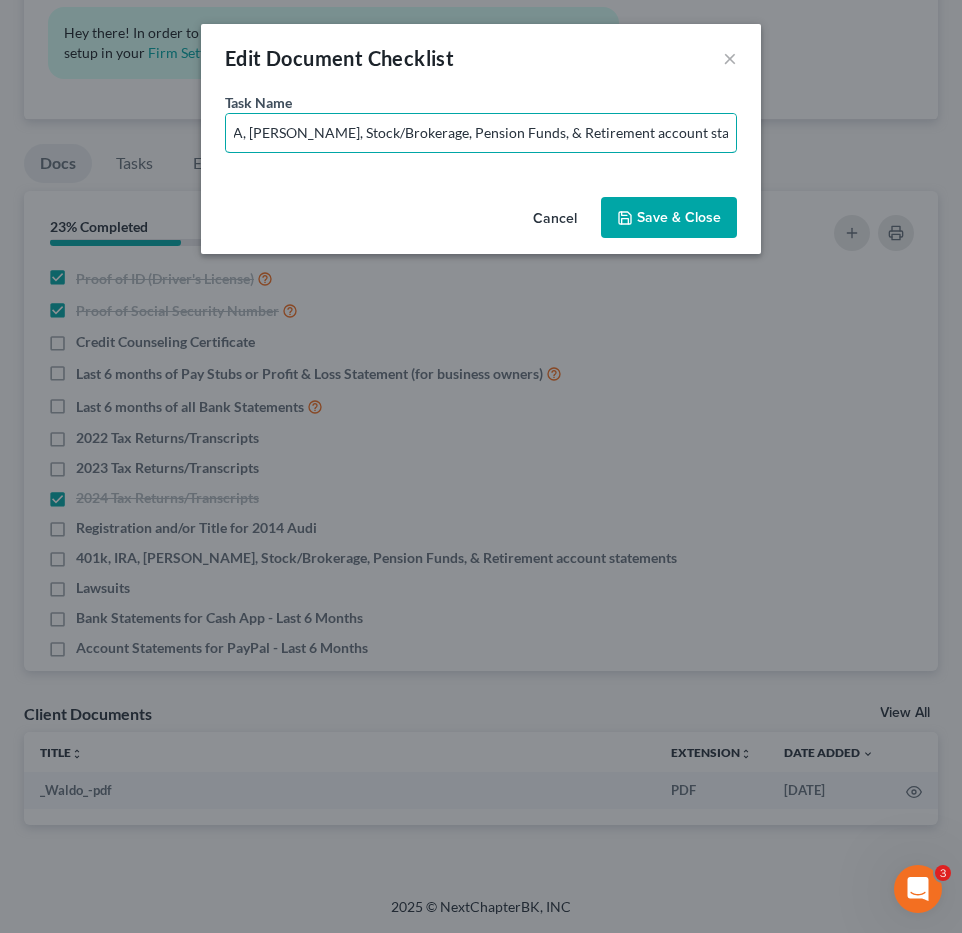 drag, startPoint x: 669, startPoint y: 131, endPoint x: 840, endPoint y: 140, distance: 171.23668 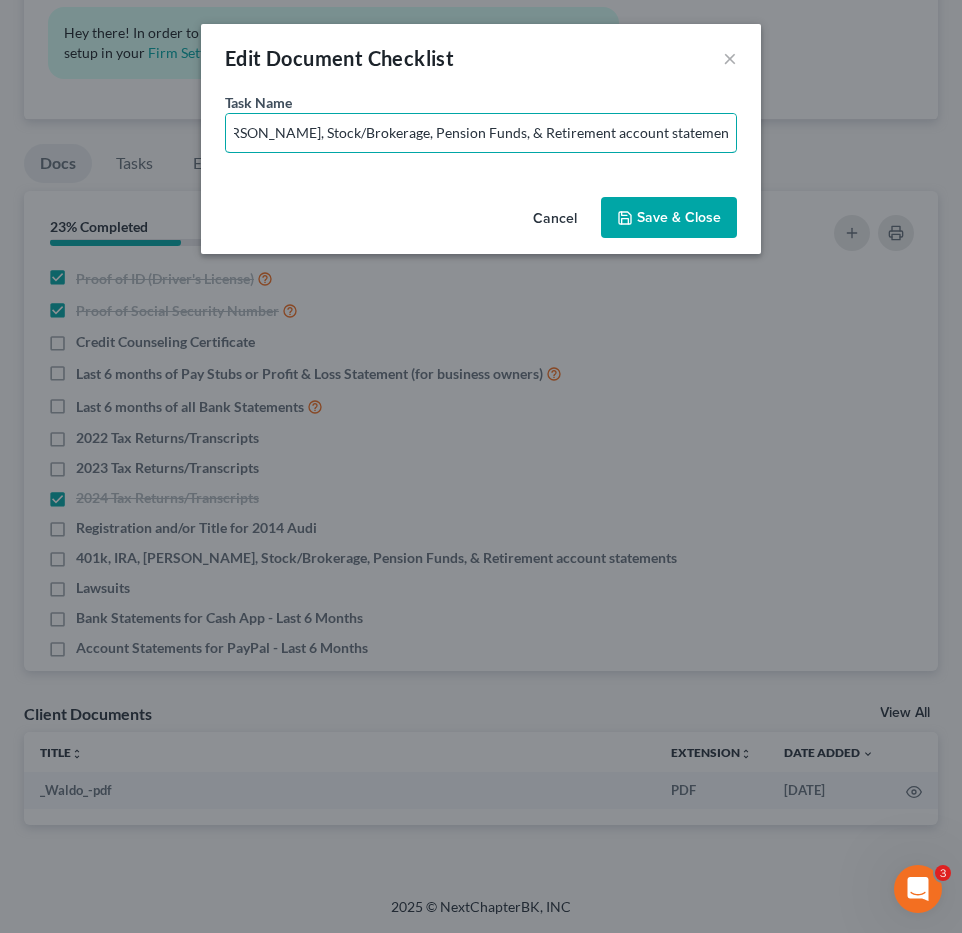 scroll, scrollTop: 0, scrollLeft: 94, axis: horizontal 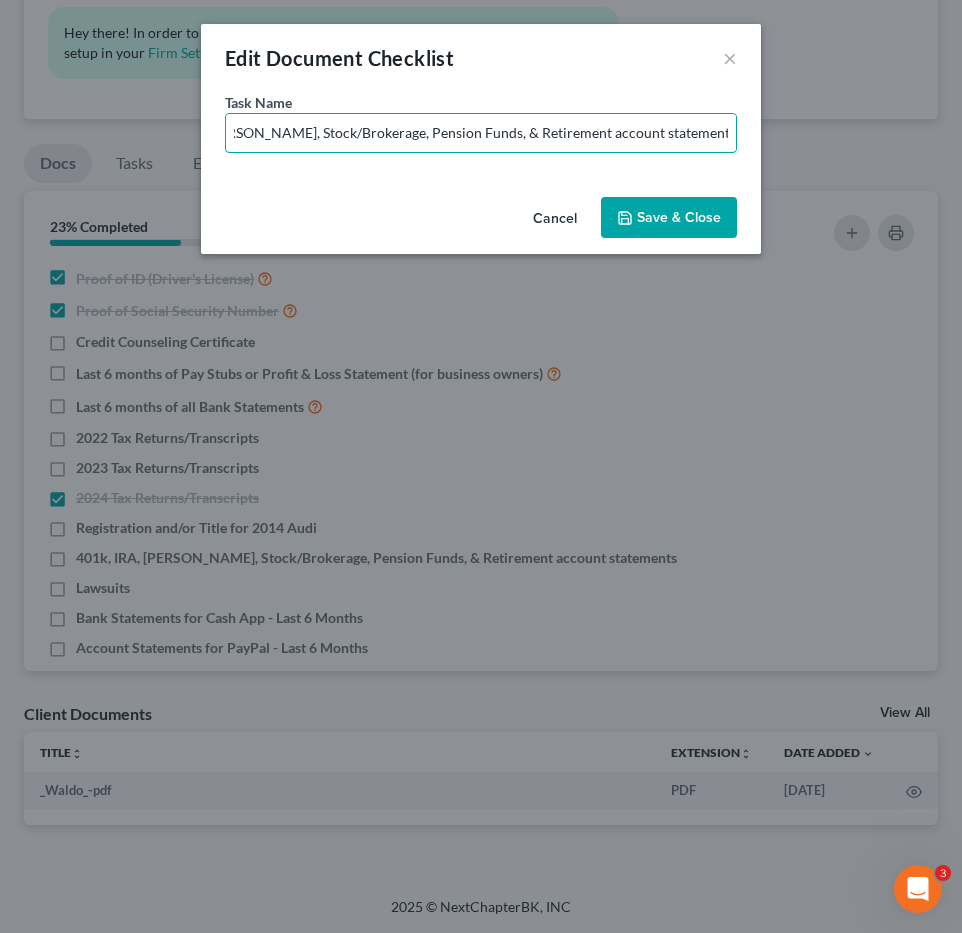 type on "401k, IRA, ROTH IRA, Stock/Brokerage, Pension Funds, & Retirement account statements (If any)" 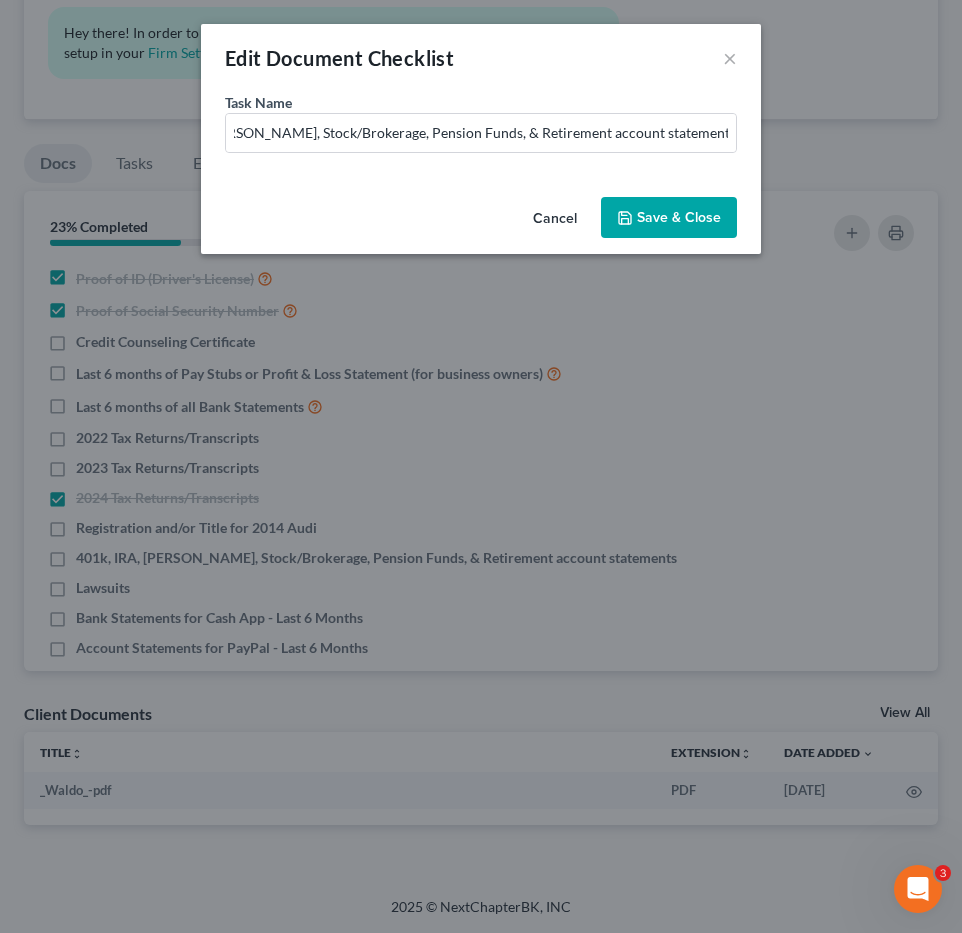 drag, startPoint x: 641, startPoint y: 227, endPoint x: 628, endPoint y: 298, distance: 72.18033 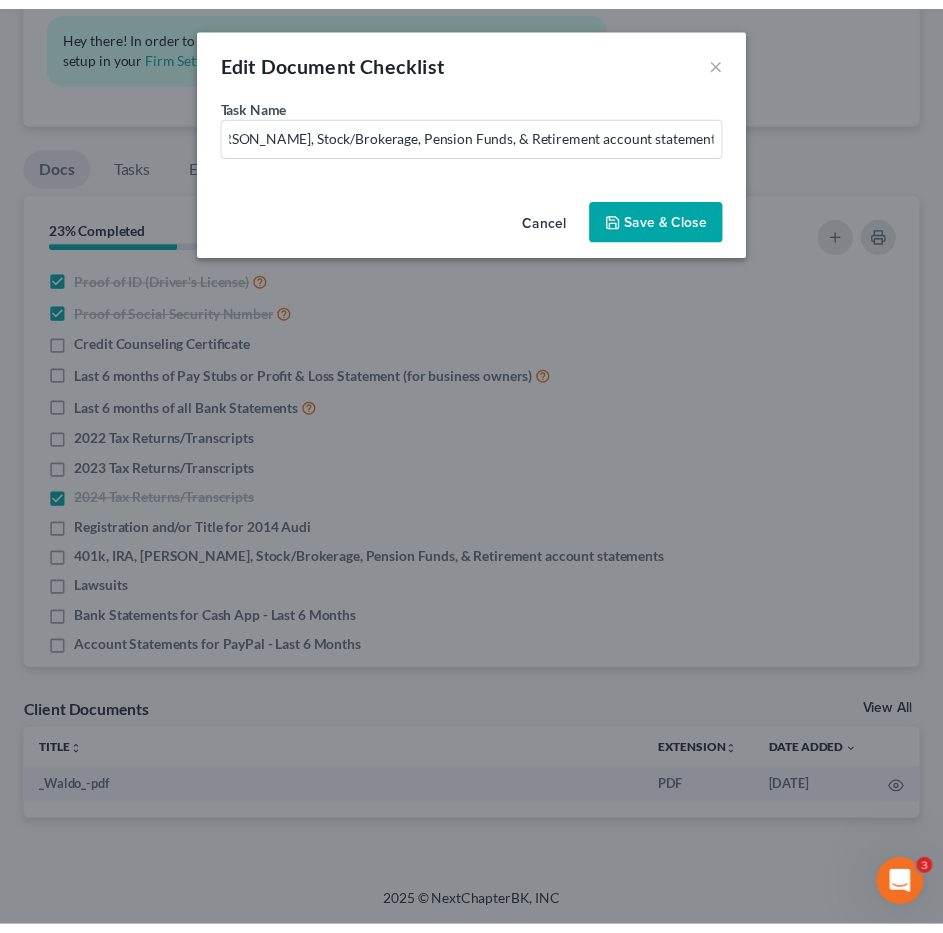 scroll, scrollTop: 0, scrollLeft: 0, axis: both 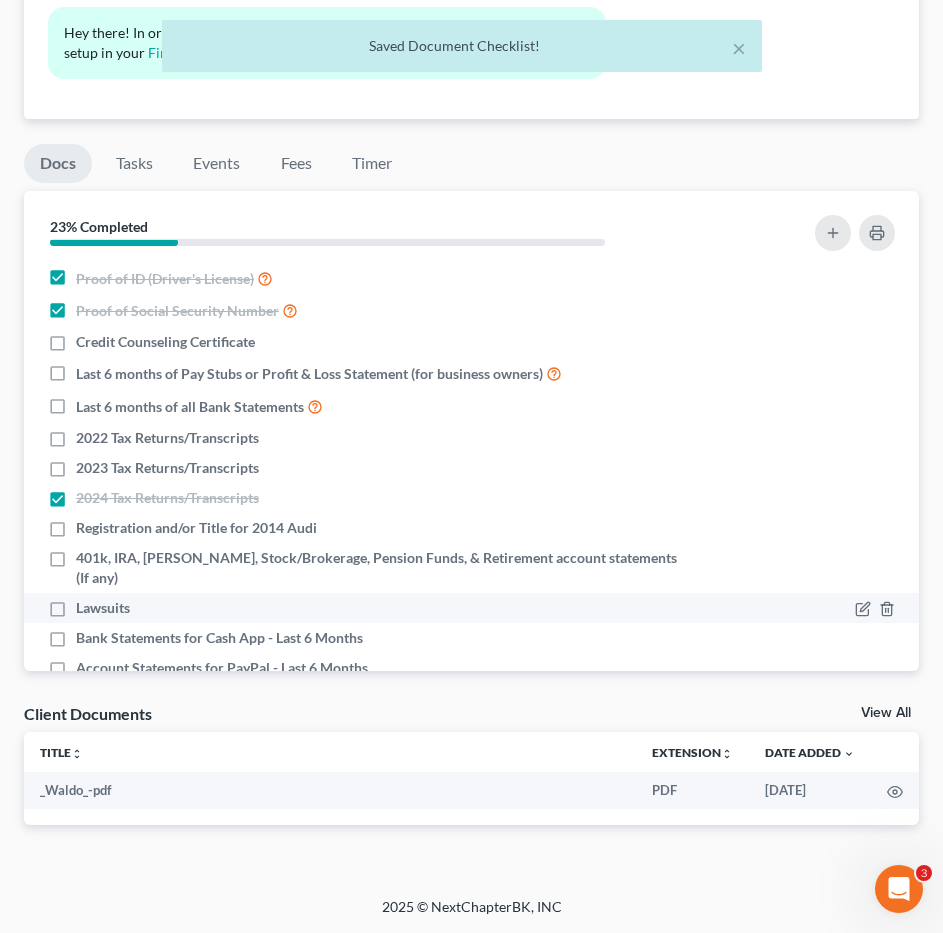 click at bounding box center (796, 608) 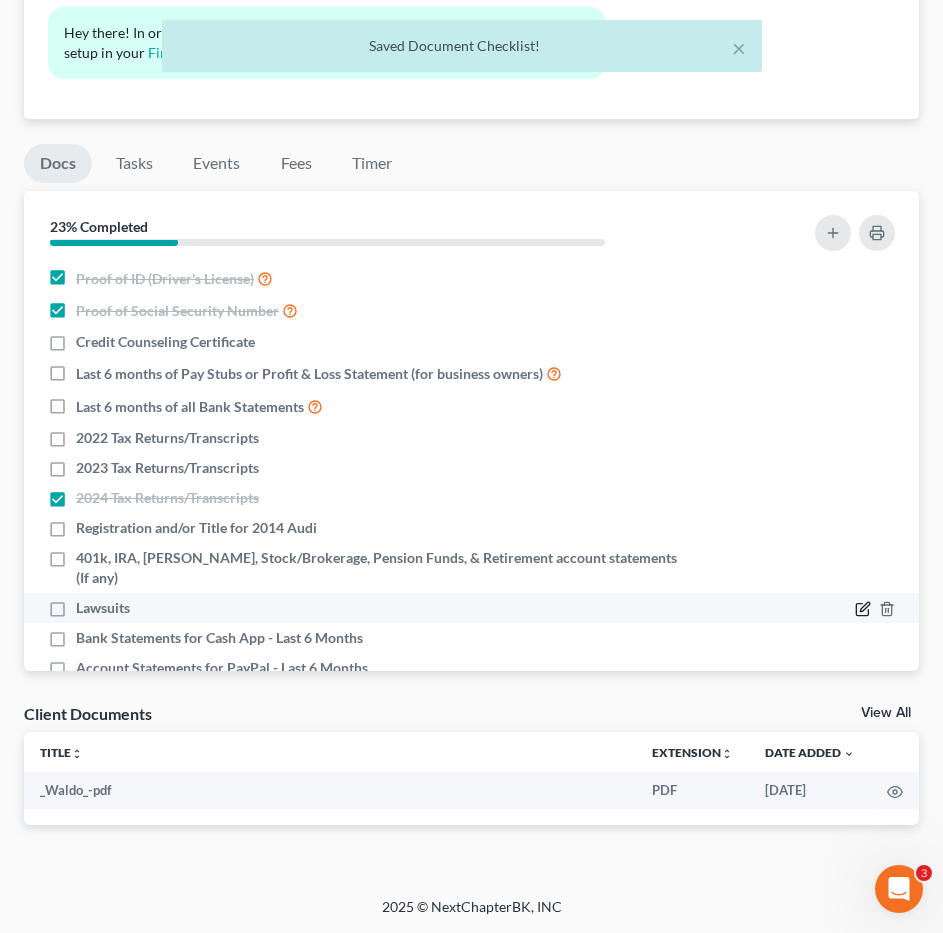 click 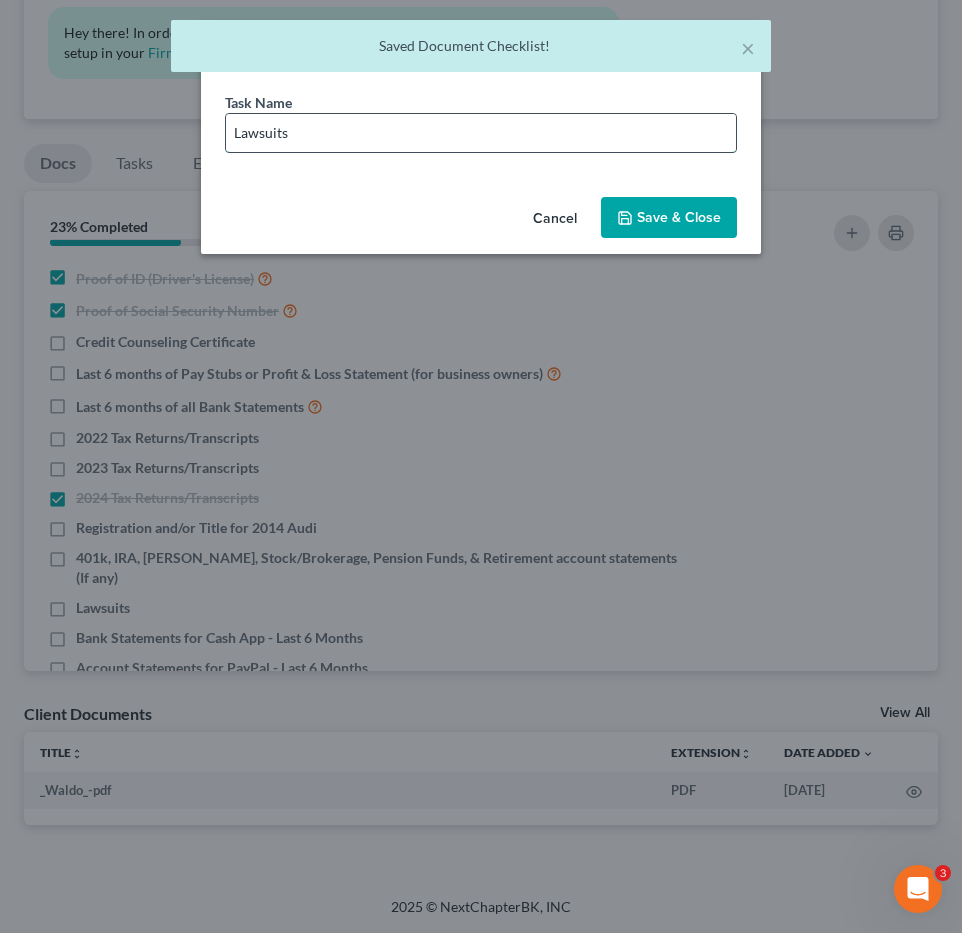 click on "Lawsuits" at bounding box center (481, 133) 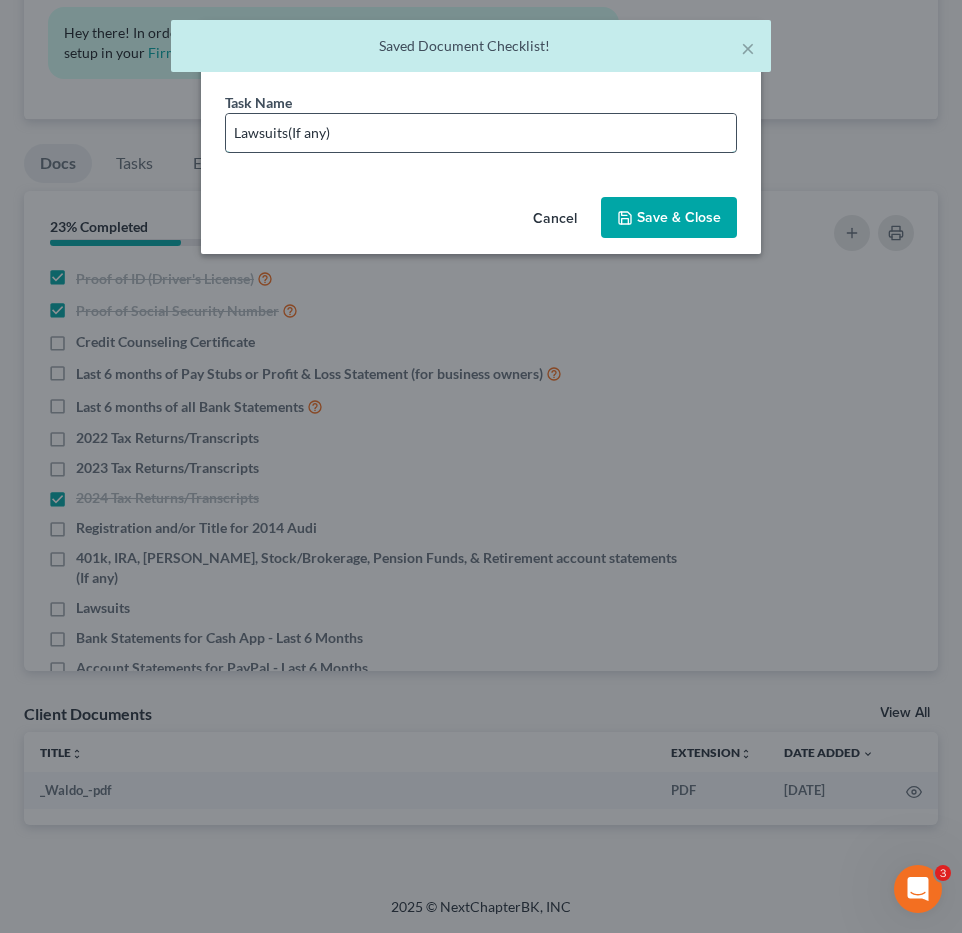 click on "Lawsuits(If any)" at bounding box center [481, 133] 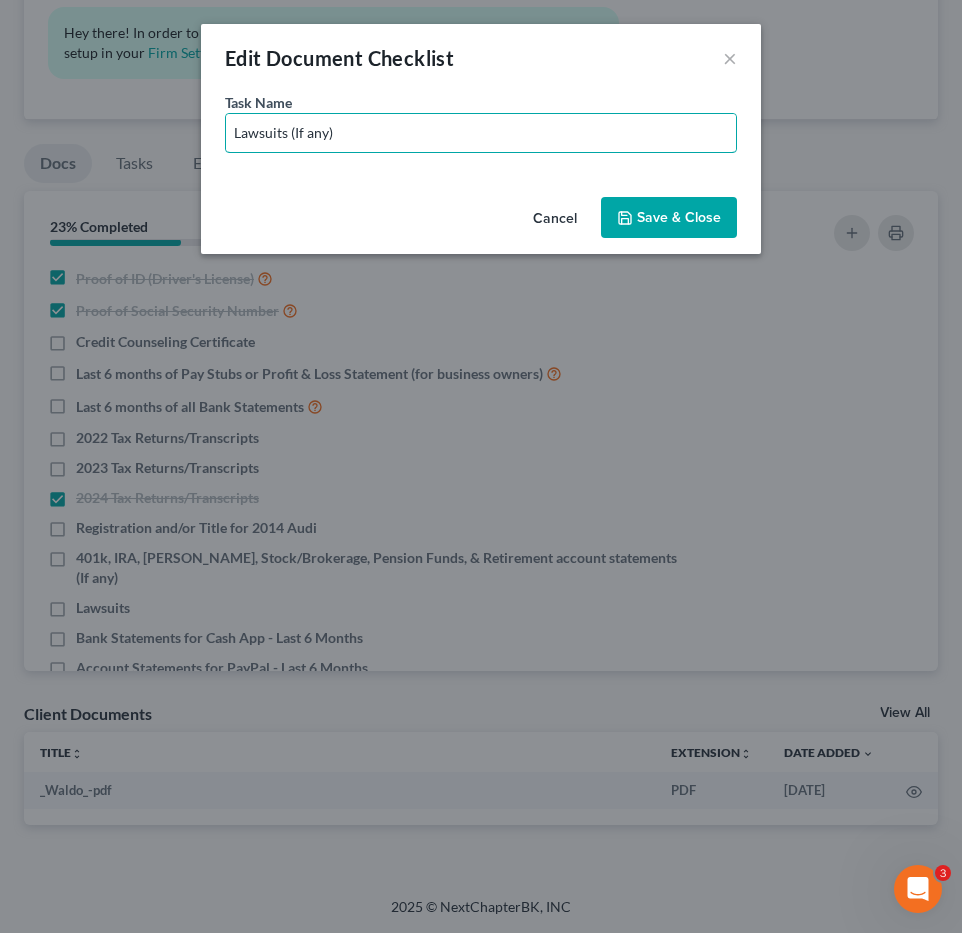 type on "Lawsuits (If any)" 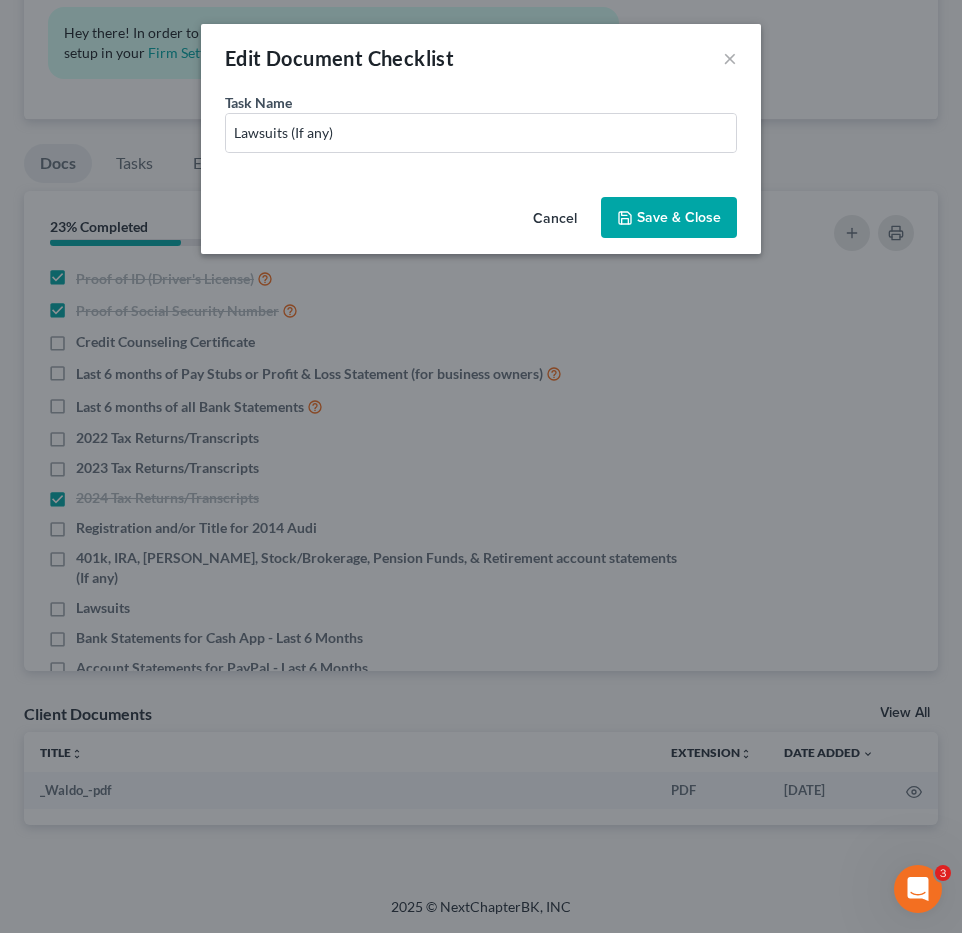 click on "Save & Close" at bounding box center [669, 218] 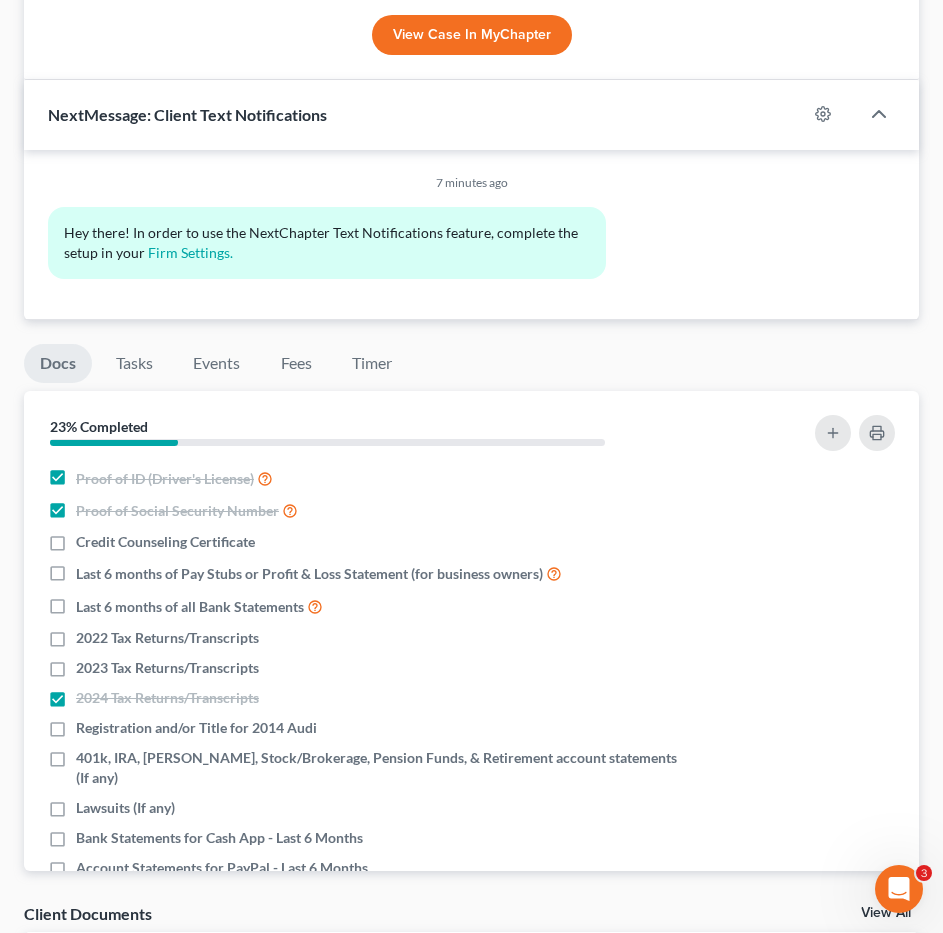 scroll, scrollTop: 1414, scrollLeft: 0, axis: vertical 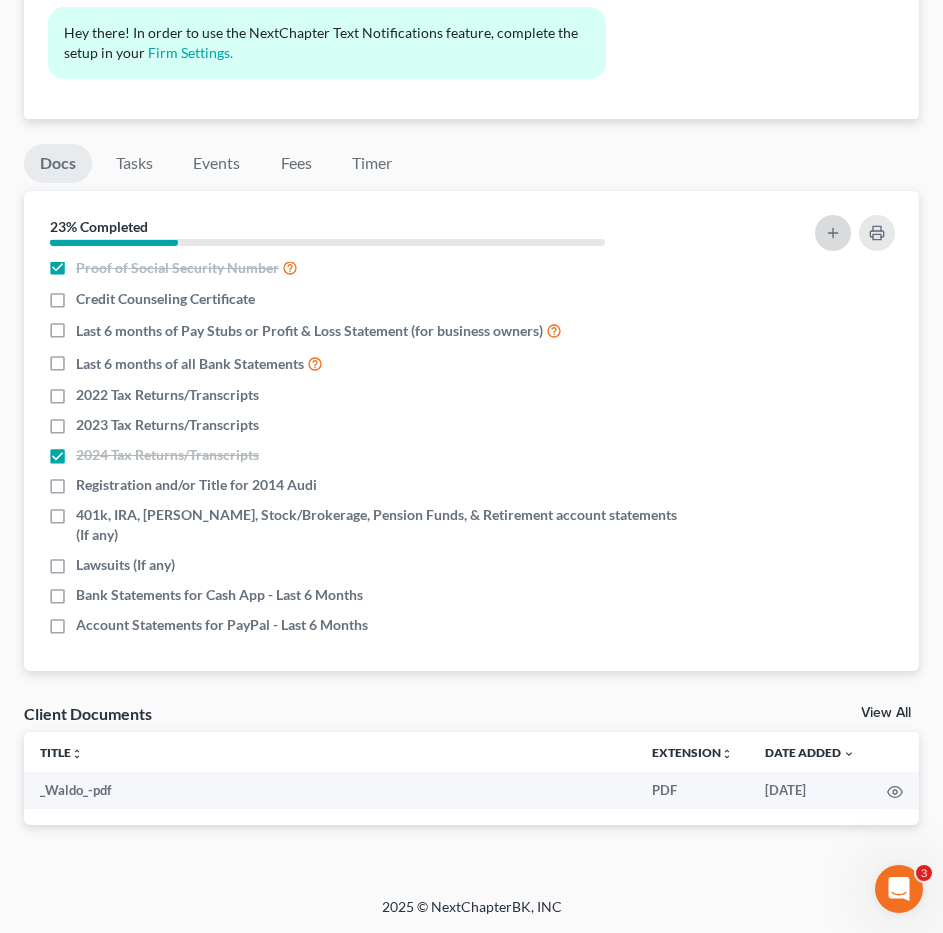 click 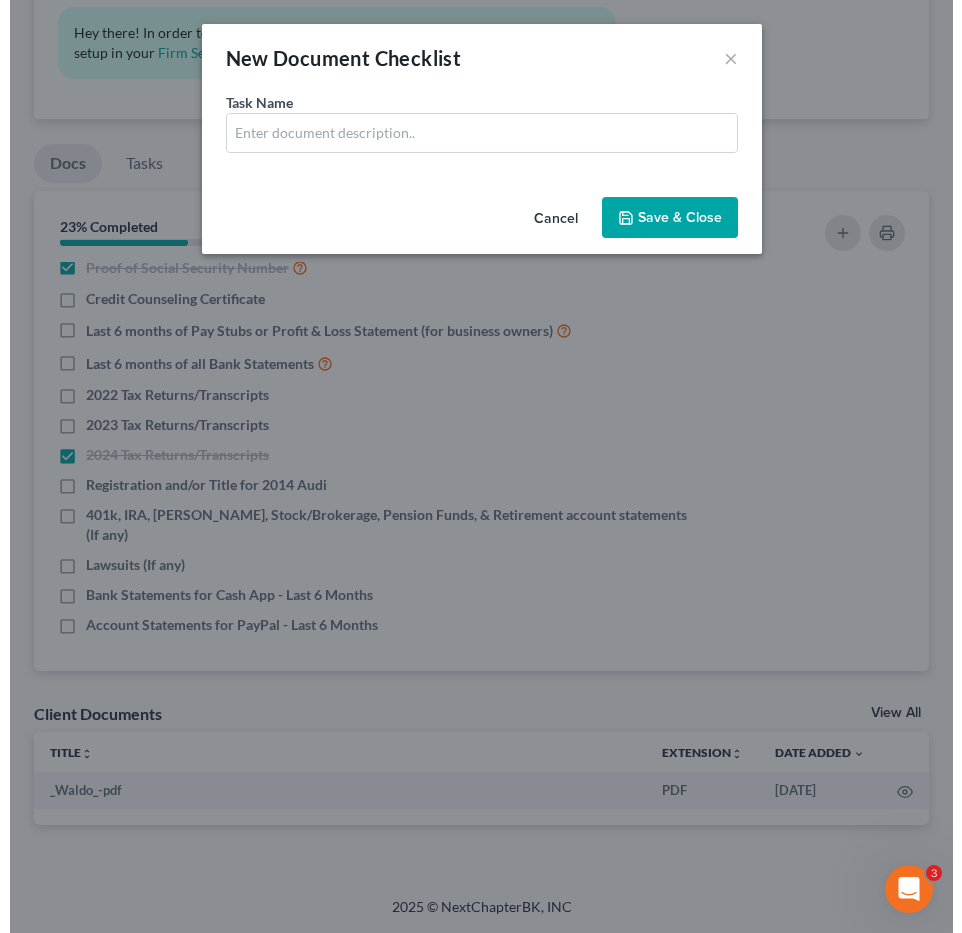 scroll, scrollTop: 23, scrollLeft: 0, axis: vertical 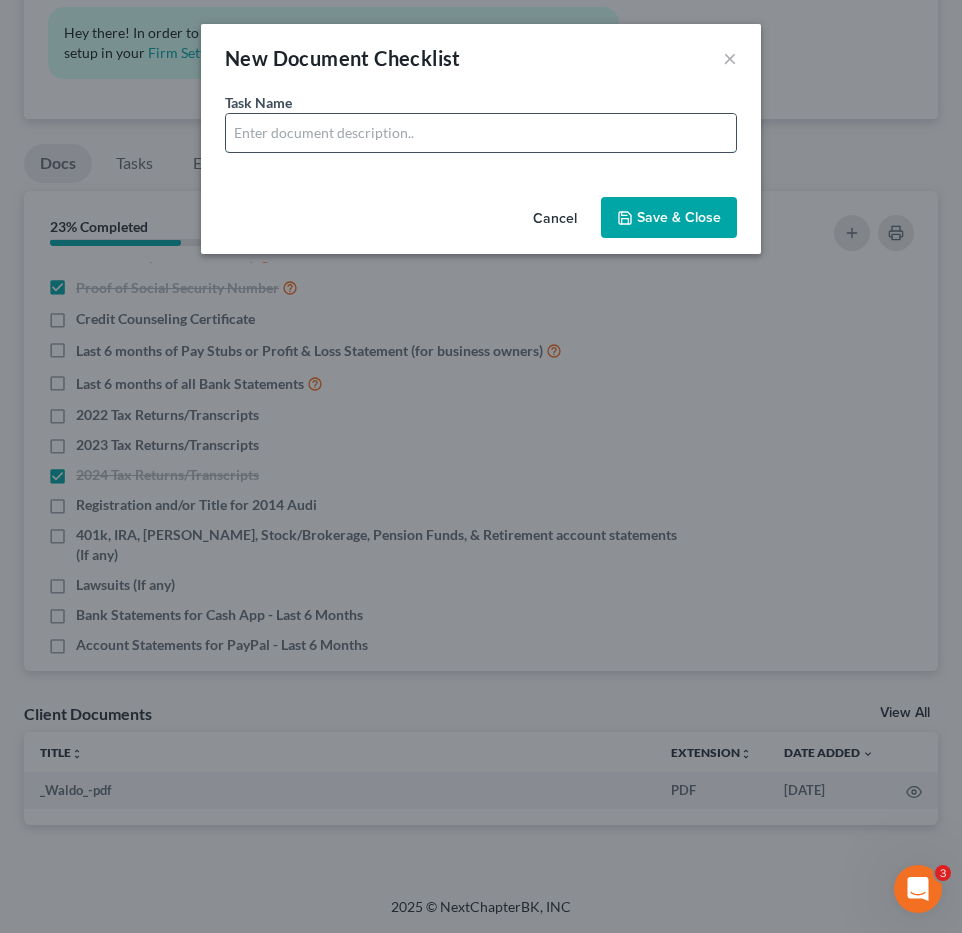 click at bounding box center (481, 133) 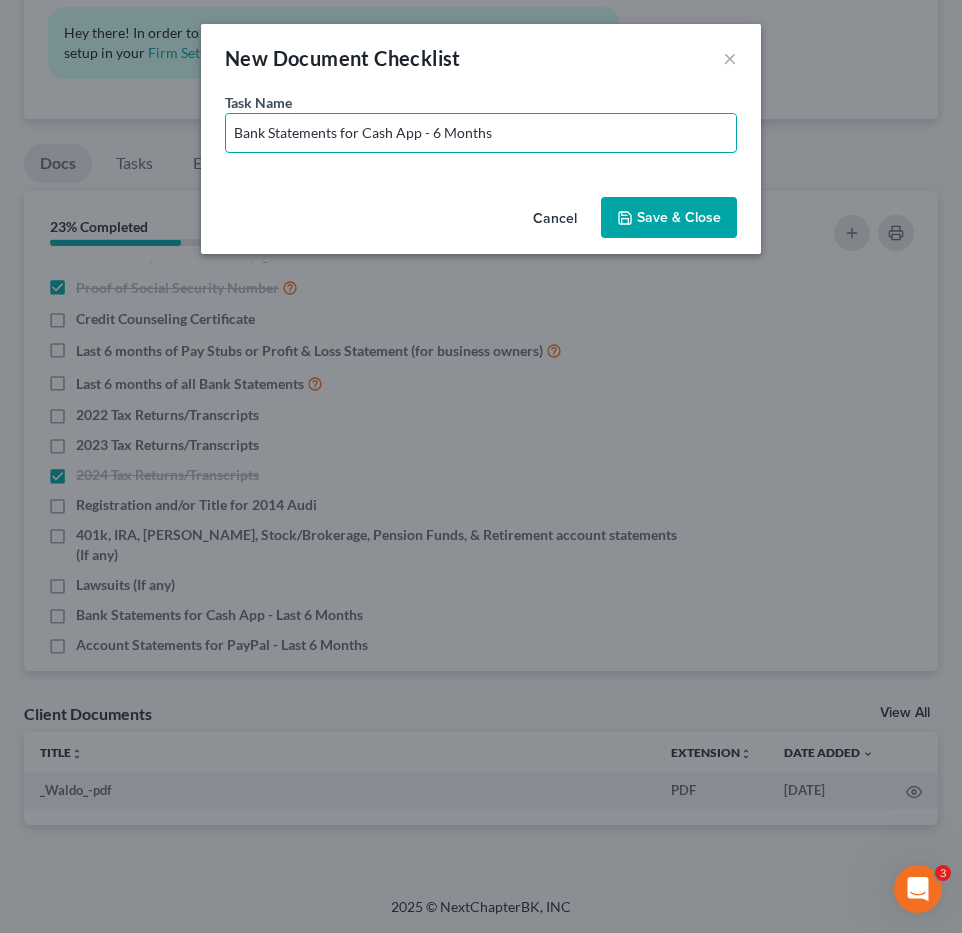 drag, startPoint x: 375, startPoint y: 129, endPoint x: 871, endPoint y: 158, distance: 496.84705 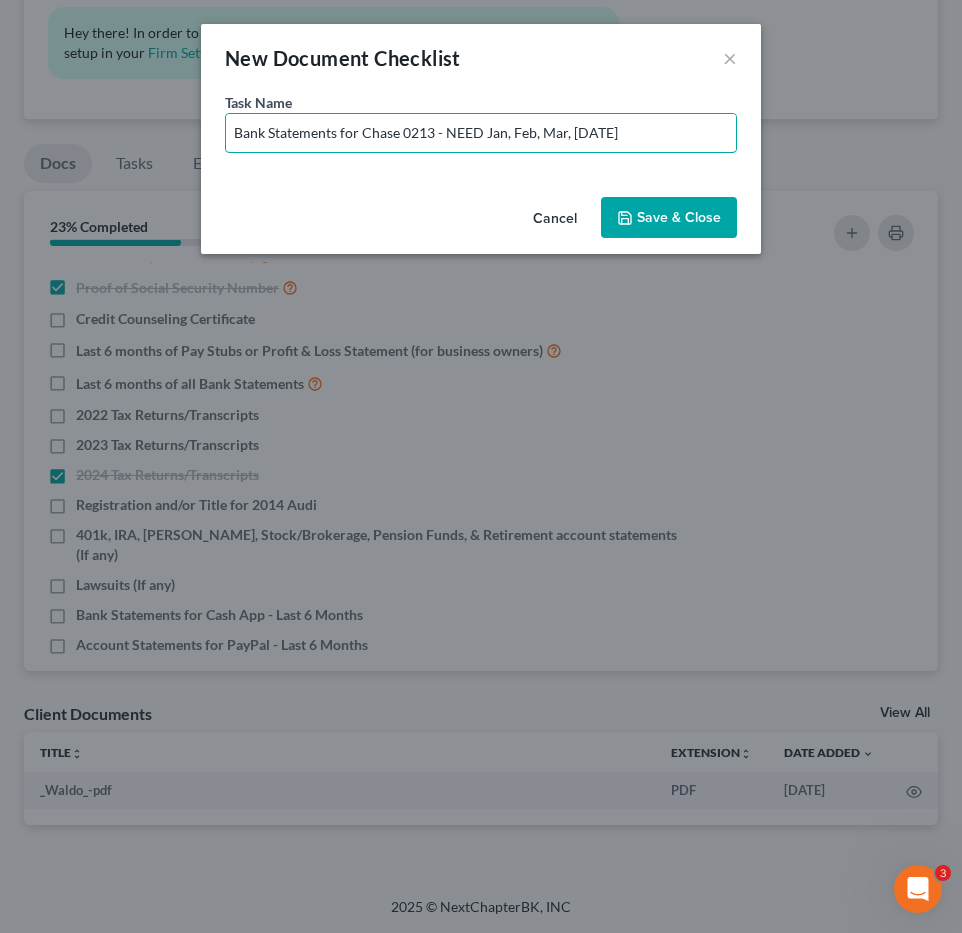 type on "Bank Statements for Chase 0213 - NEED Jan, Feb, Mar, Apr 2025" 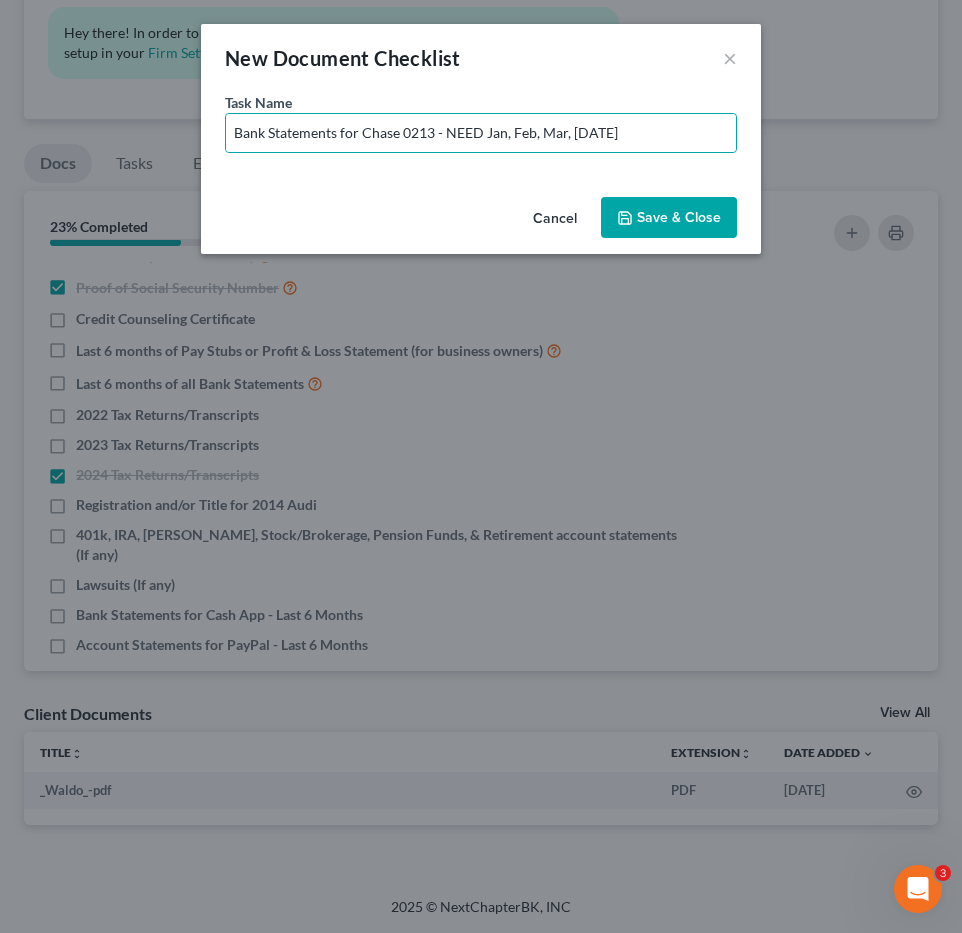 click on "Save & Close" at bounding box center (669, 218) 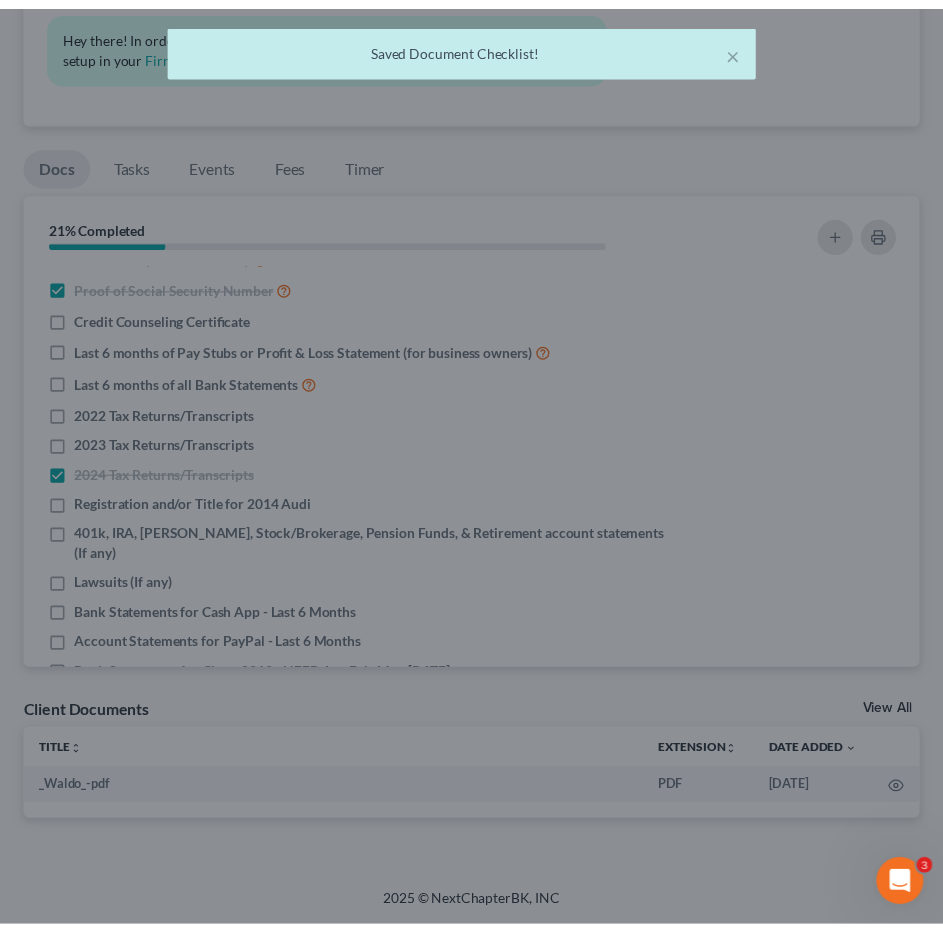 scroll, scrollTop: 43, scrollLeft: 0, axis: vertical 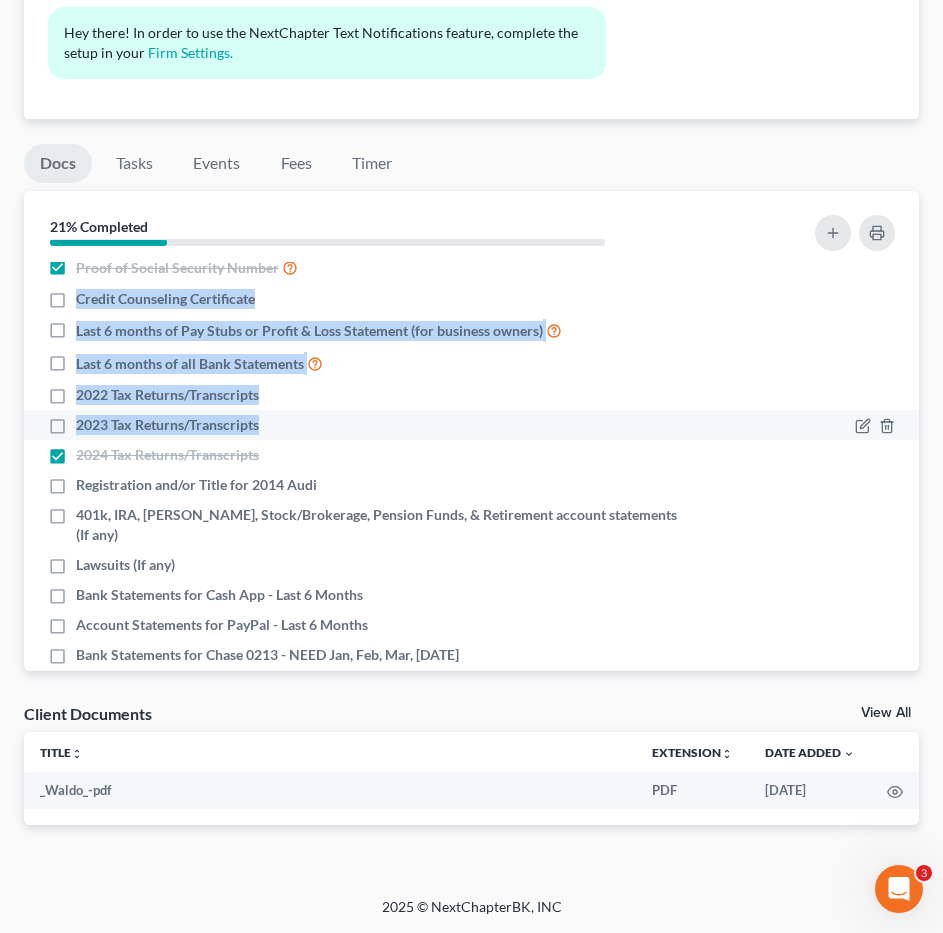 drag, startPoint x: 72, startPoint y: 294, endPoint x: 270, endPoint y: 410, distance: 229.47766 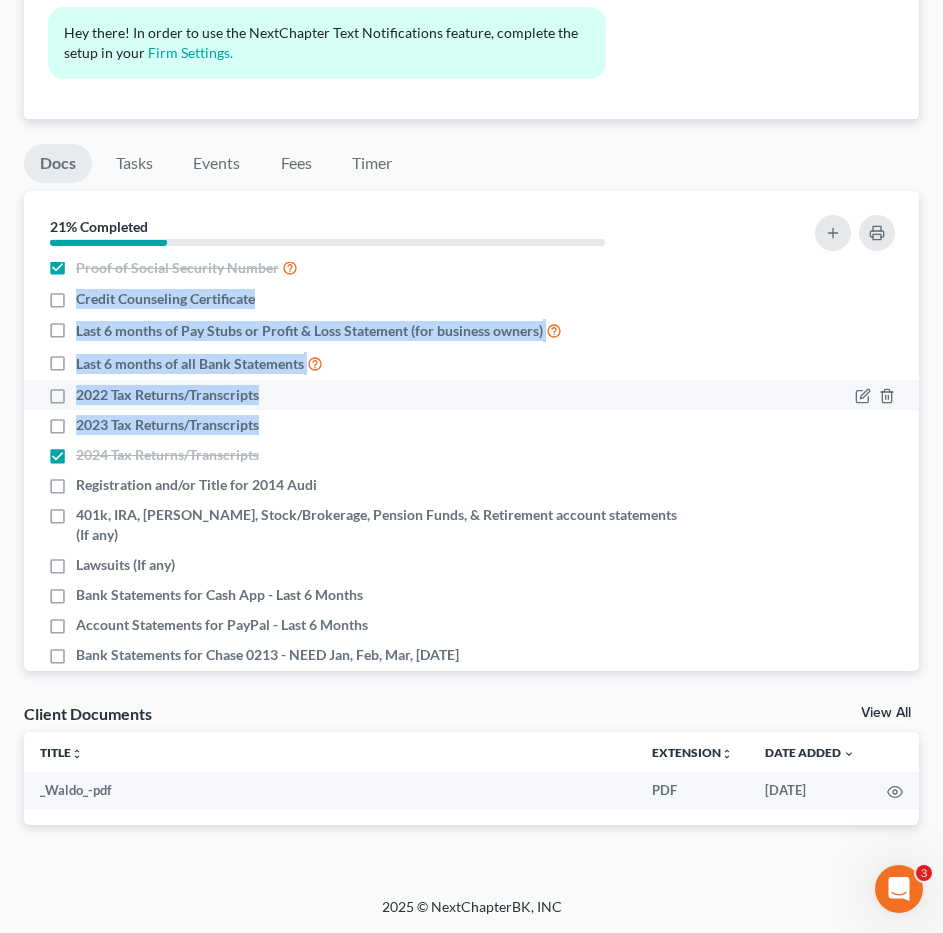 copy on "Credit Counseling Certificate   Last 6 months of Pay Stubs or Profit & Loss Statement (for business owners)   Last 6 months of all Bank Statements   2022 Tax Returns/Transcripts   2023 Tax Returns/Transcripts" 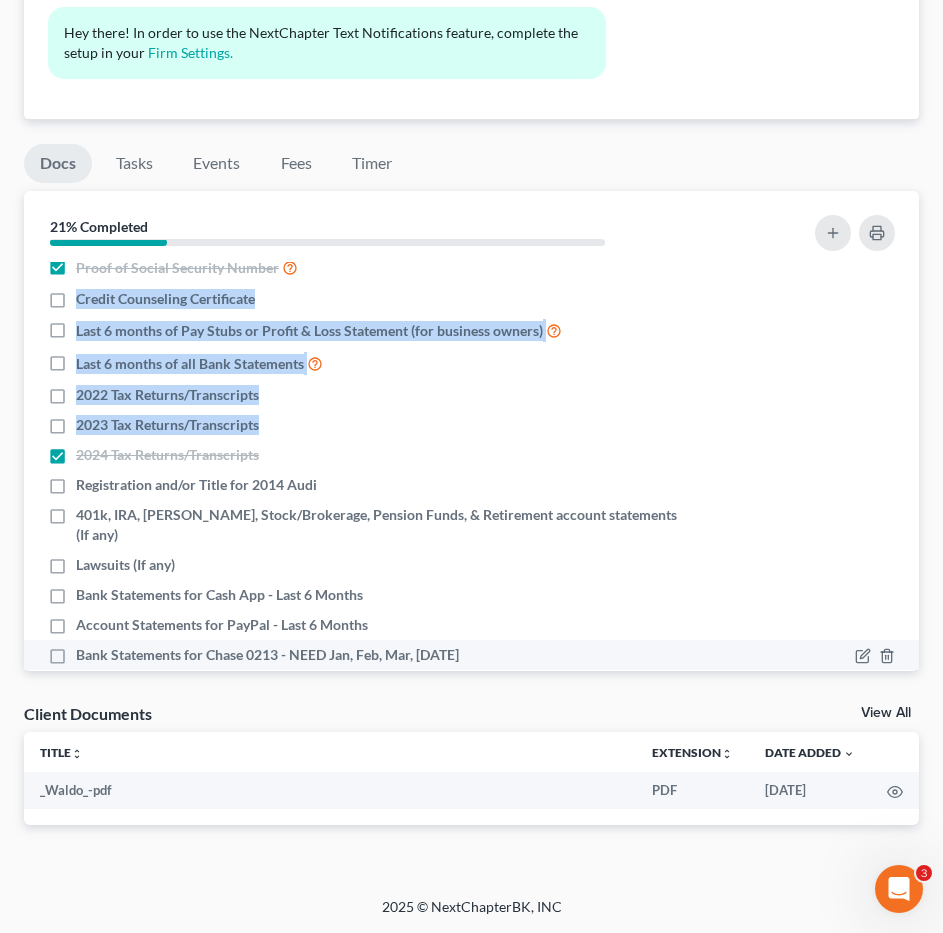 scroll, scrollTop: 73, scrollLeft: 0, axis: vertical 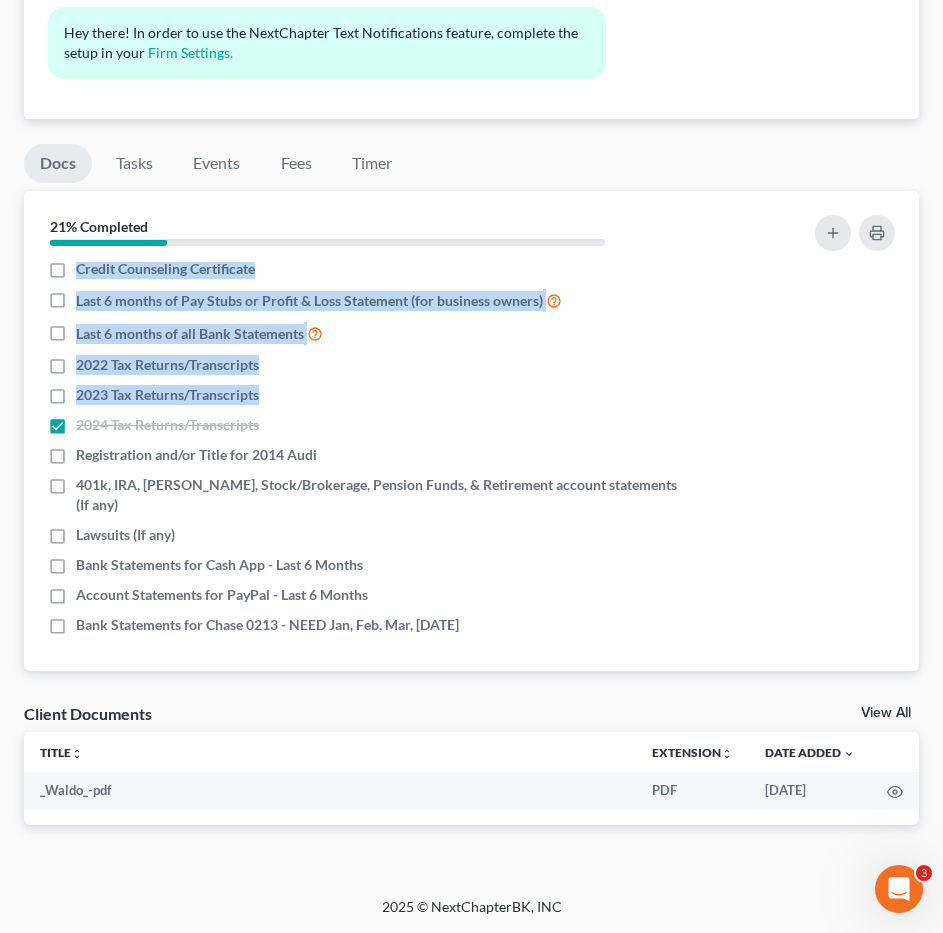drag, startPoint x: 144, startPoint y: 499, endPoint x: 530, endPoint y: 661, distance: 418.61676 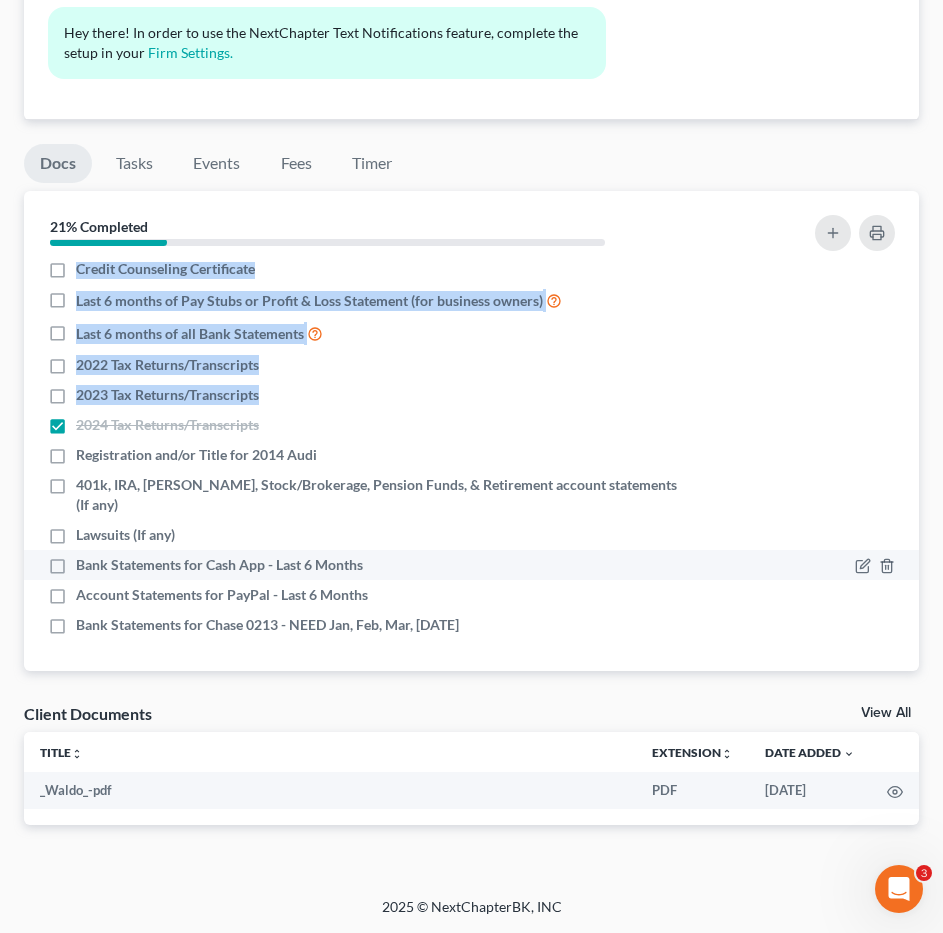 copy on "Registration and/or Title for 2014 Audi   401k, IRA, ROTH IRA, Stock/Brokerage, Pension Funds, & Retirement account statements (If any)   Lawsuits (If any)   Bank Statements for Cash App - Last 6 Months   Account Statements for PayPal - Last 6 Months   Bank Statements for Chase 0213 - NEED Jan, Feb, Mar, Apr 2025" 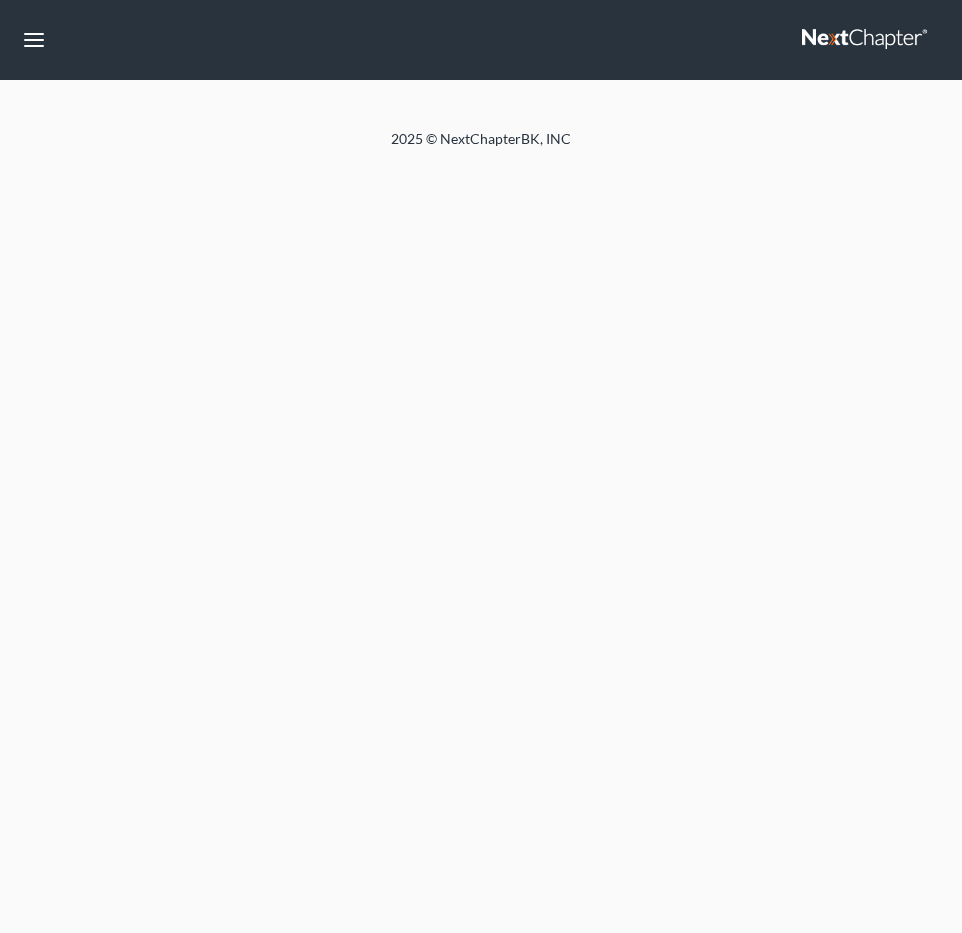 scroll, scrollTop: 0, scrollLeft: 0, axis: both 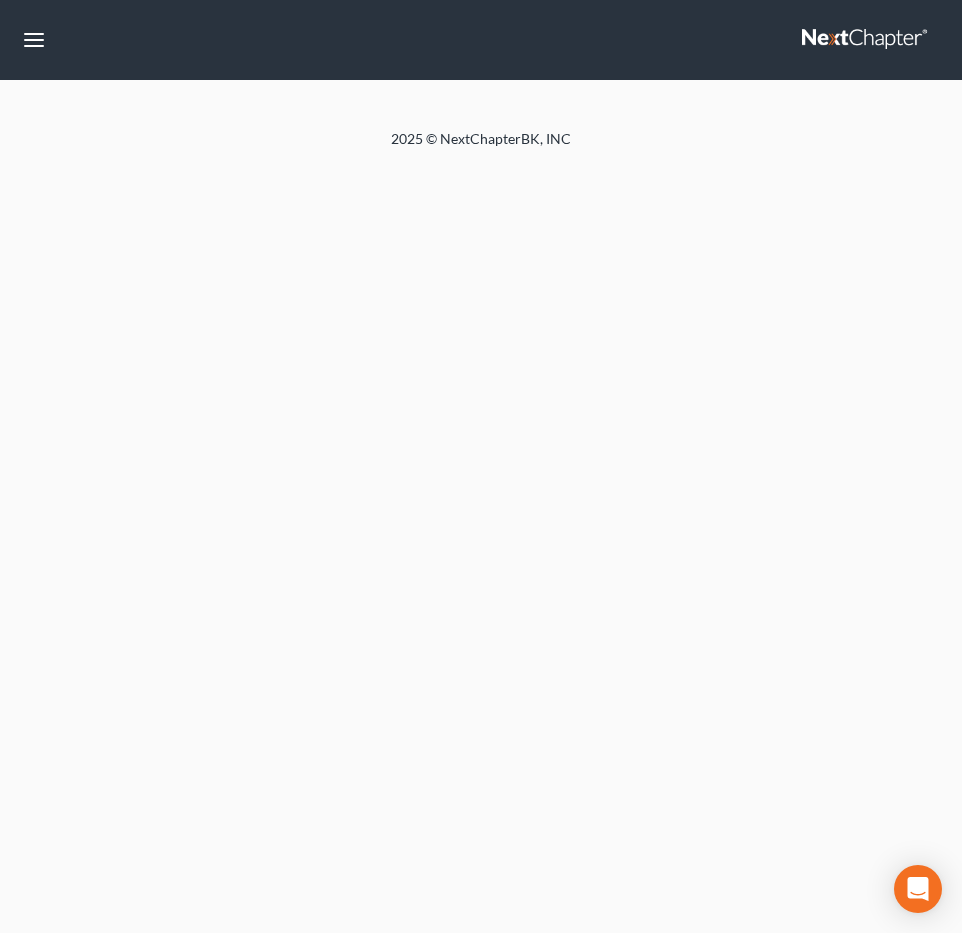 select on "4" 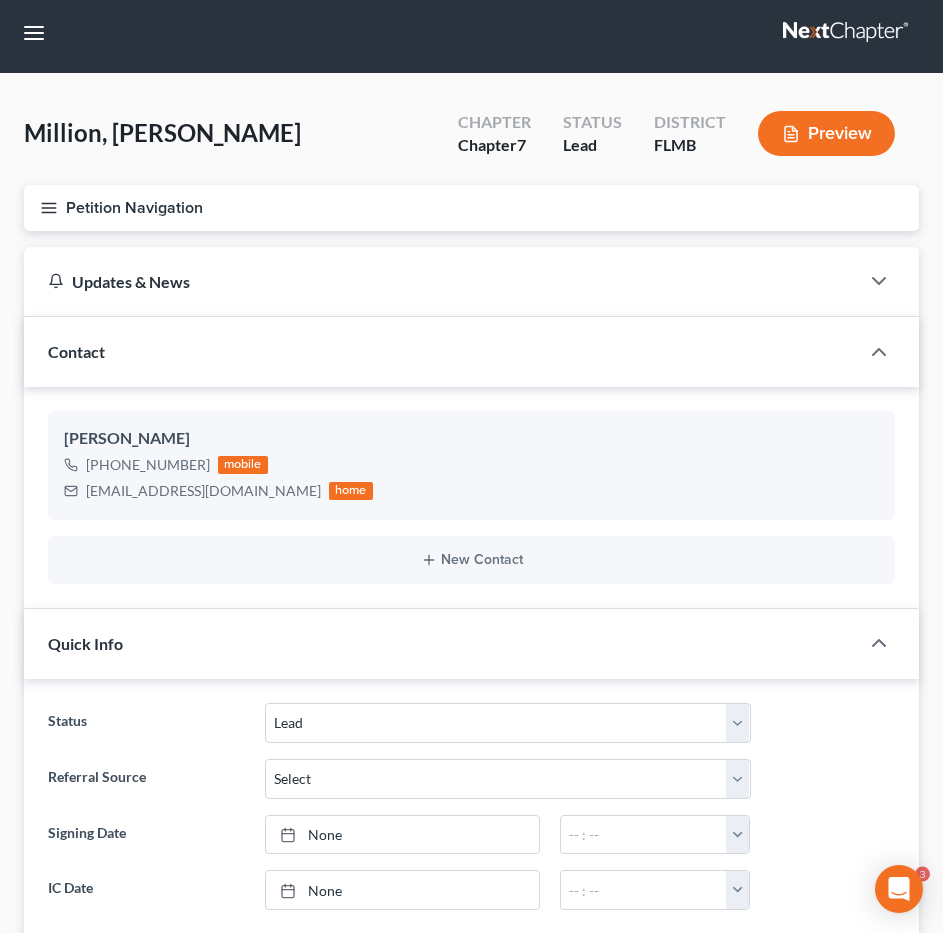 scroll, scrollTop: 1404, scrollLeft: 0, axis: vertical 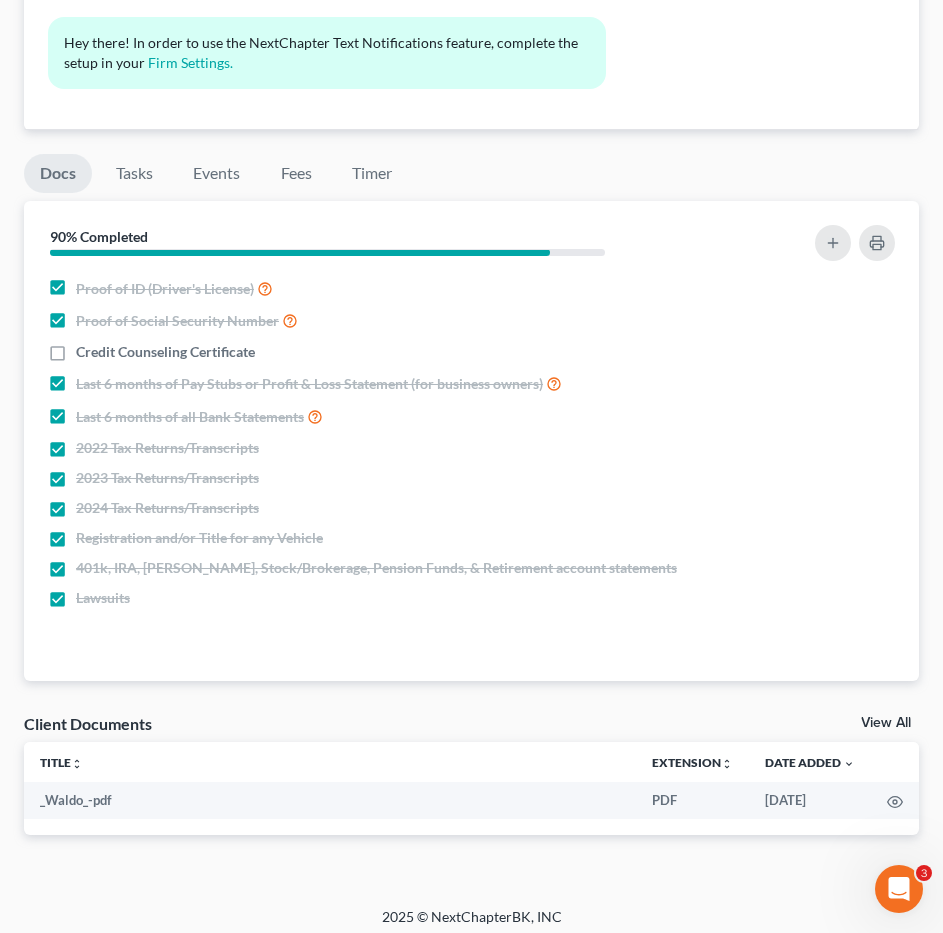 click at bounding box center (759, 244) 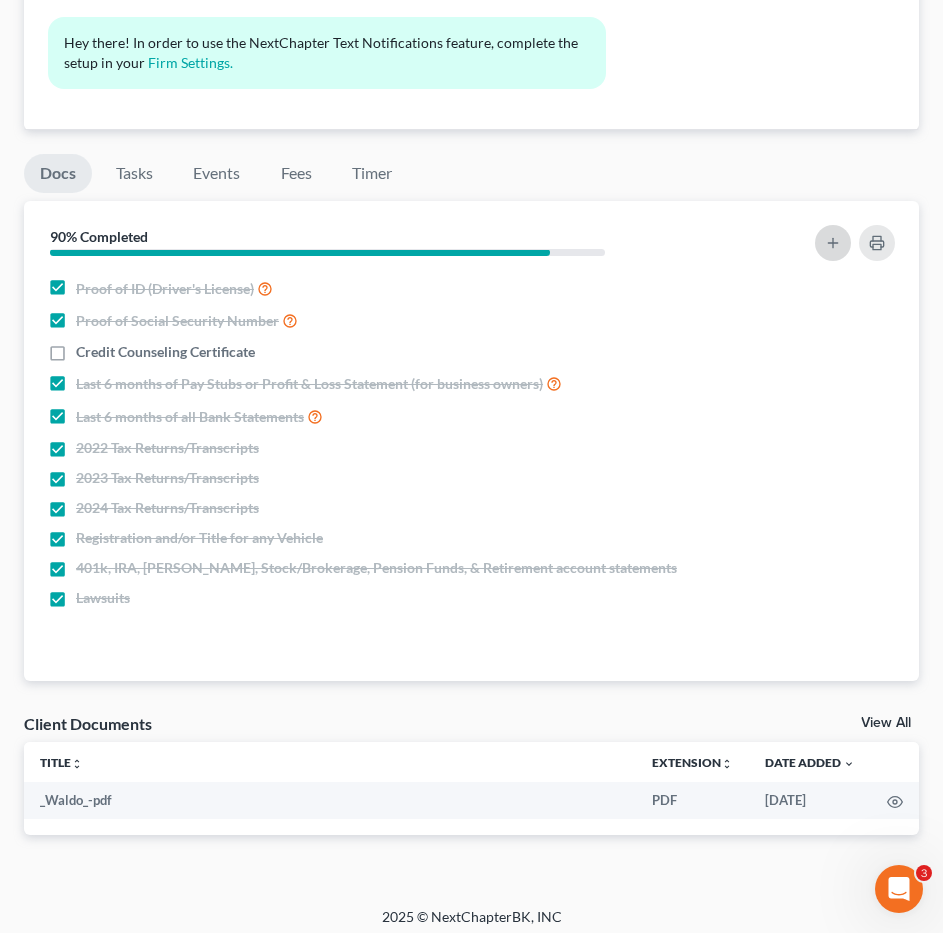 click 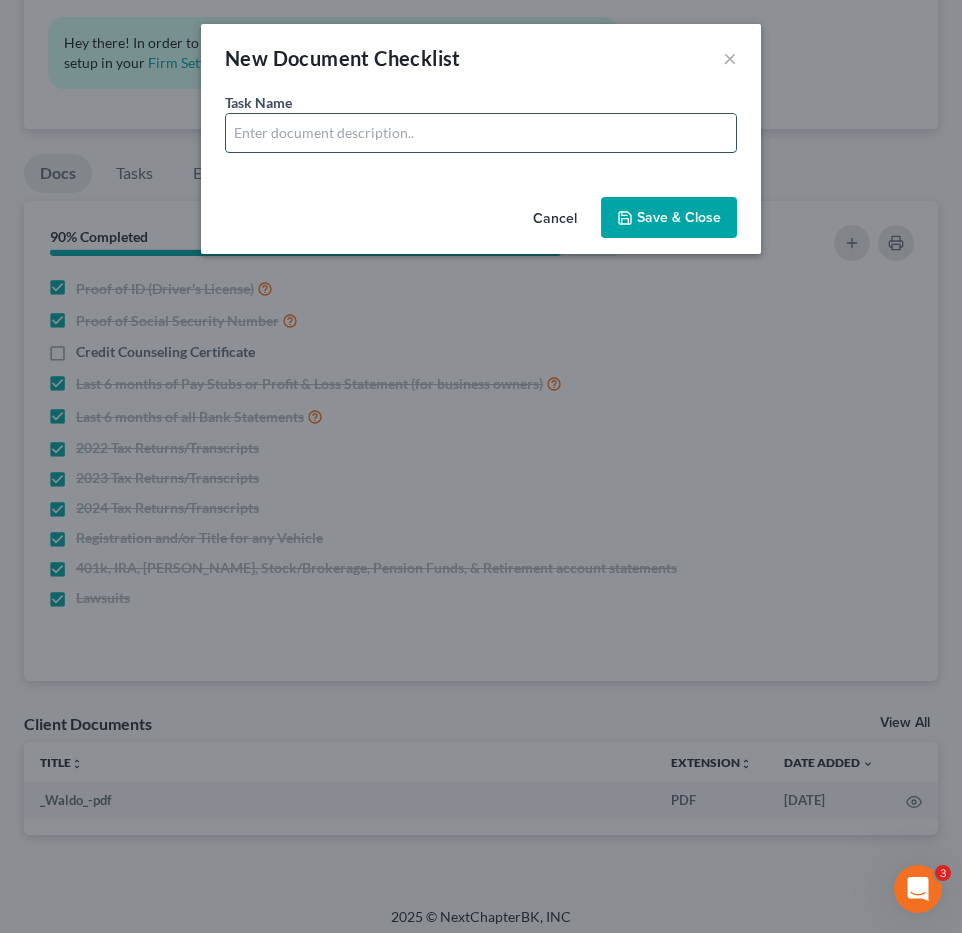 click at bounding box center (481, 133) 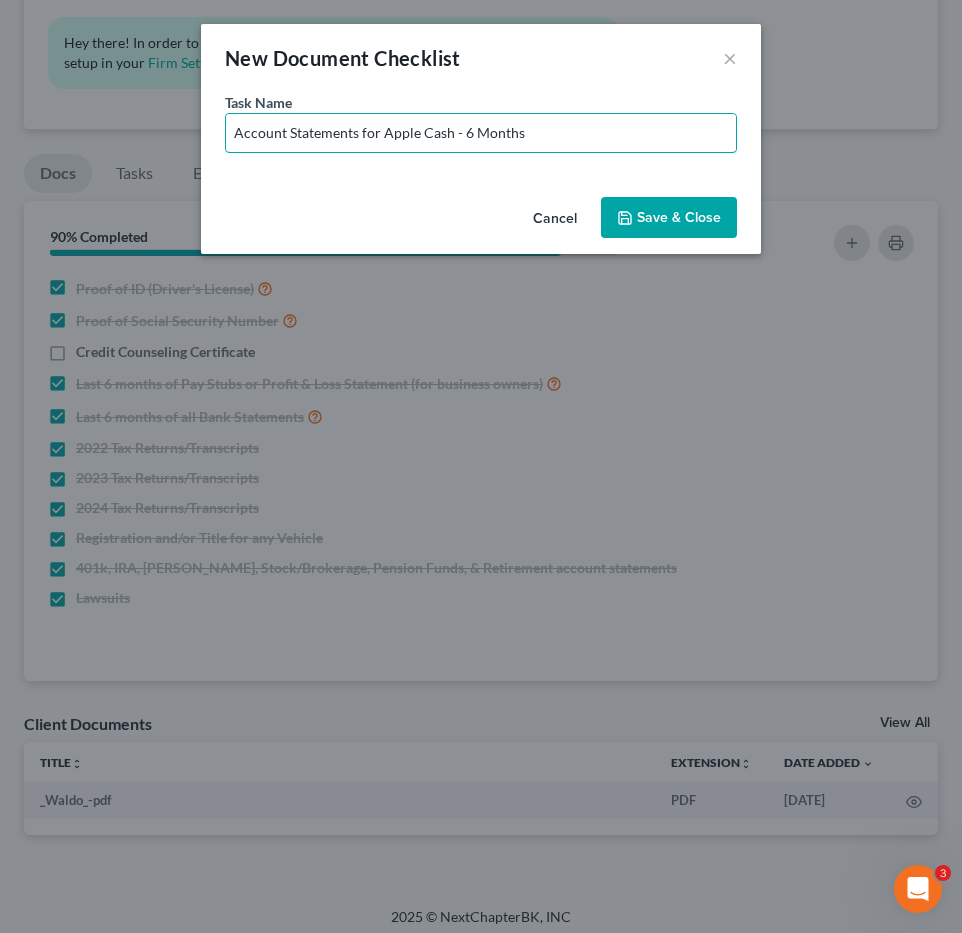 drag, startPoint x: 462, startPoint y: 139, endPoint x: 954, endPoint y: 193, distance: 494.95453 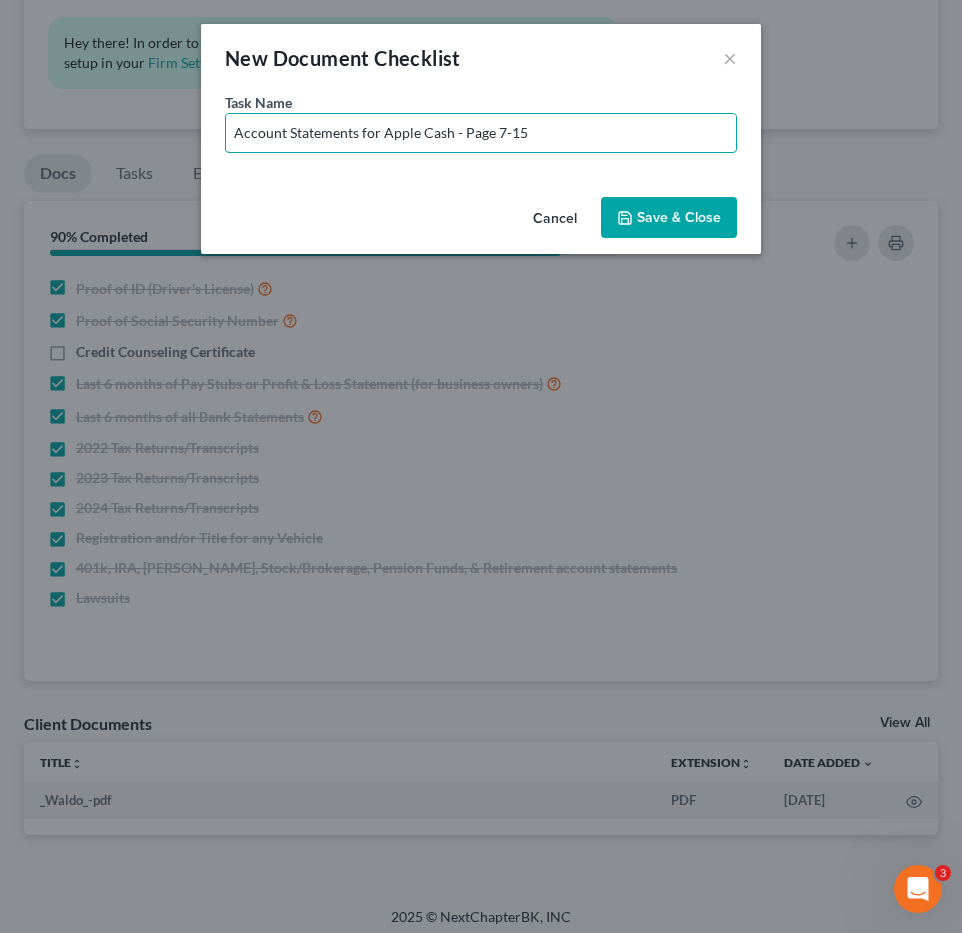 type on "Account Statements for Apple Cash - Page 7-15" 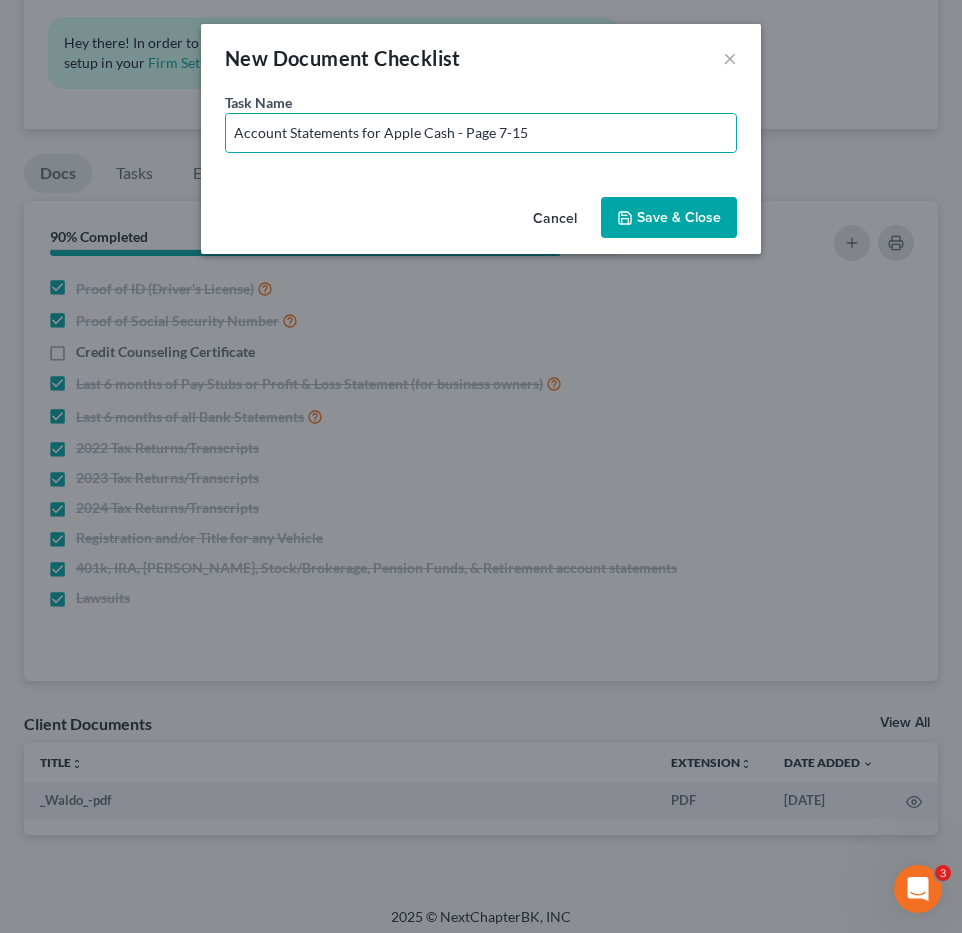 click on "Save & Close" at bounding box center [669, 218] 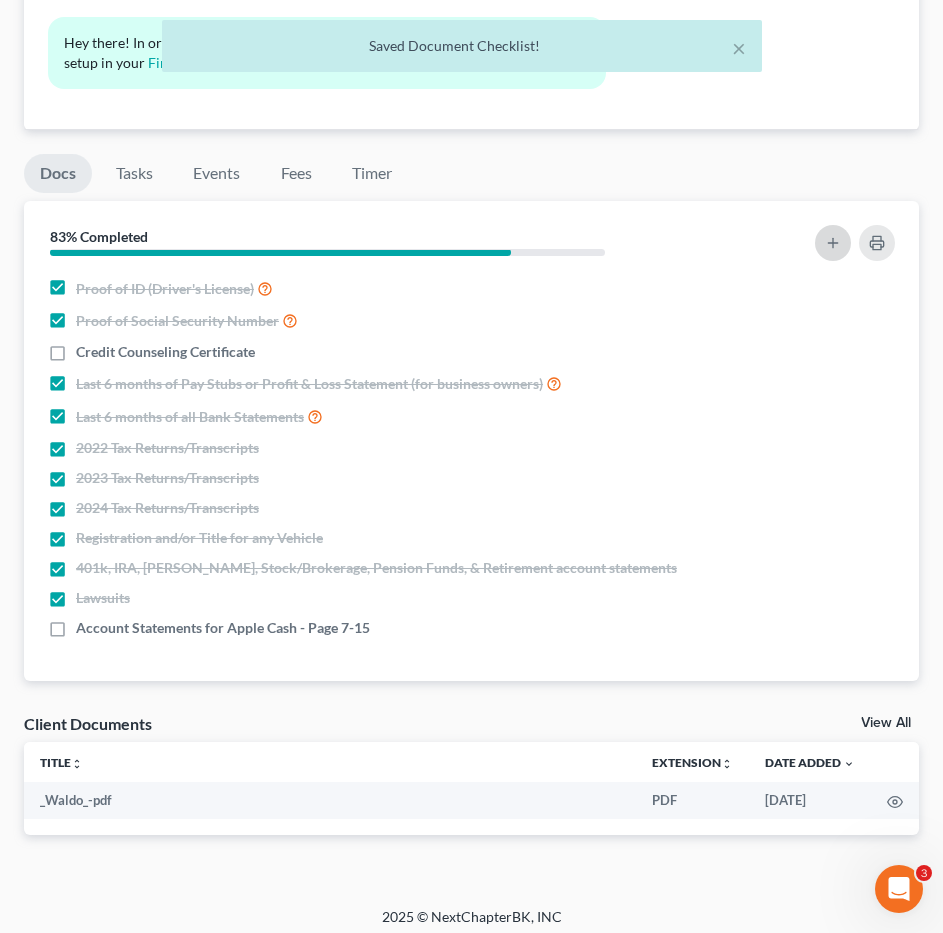 click at bounding box center [833, 243] 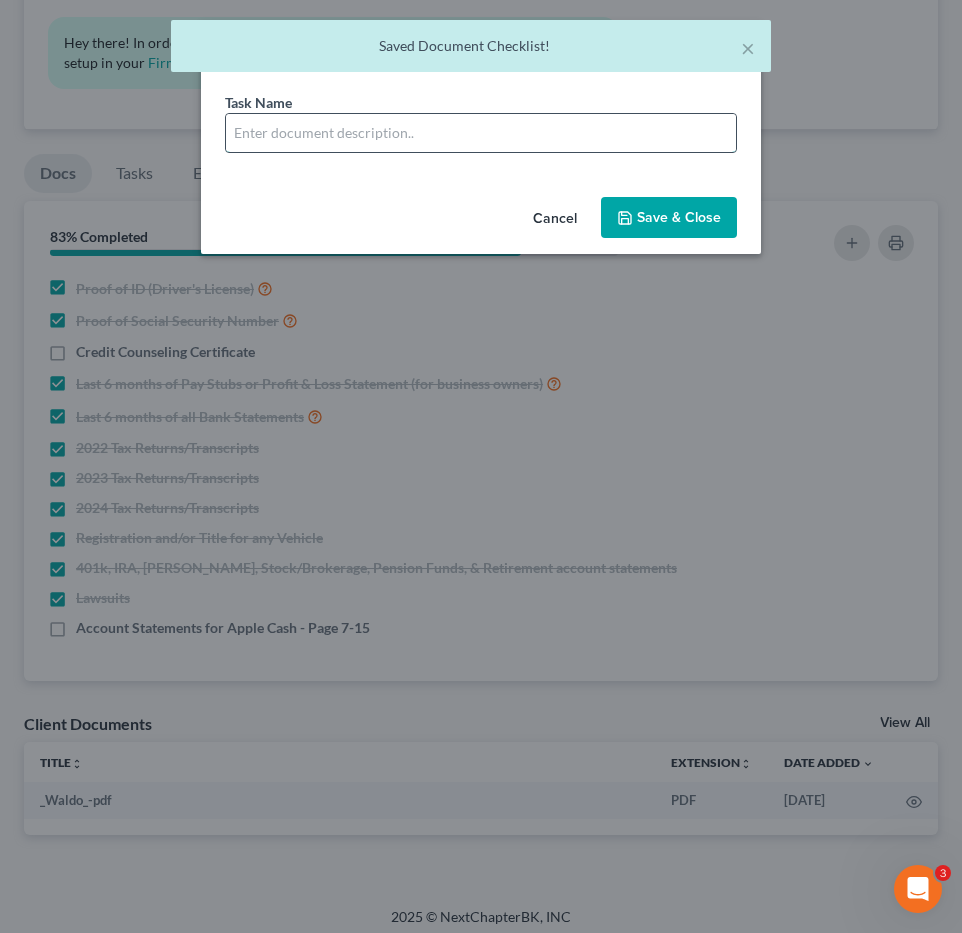 click at bounding box center (481, 133) 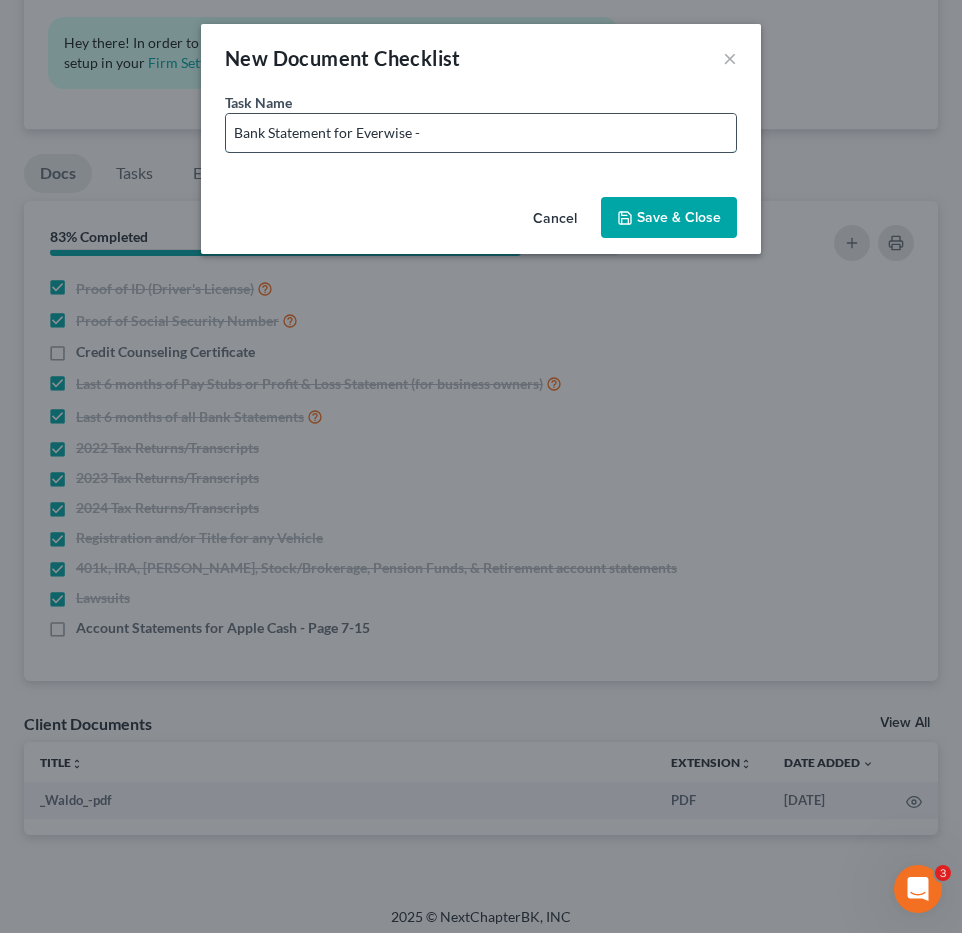 click on "Bank Statement for Everwise -" at bounding box center (481, 133) 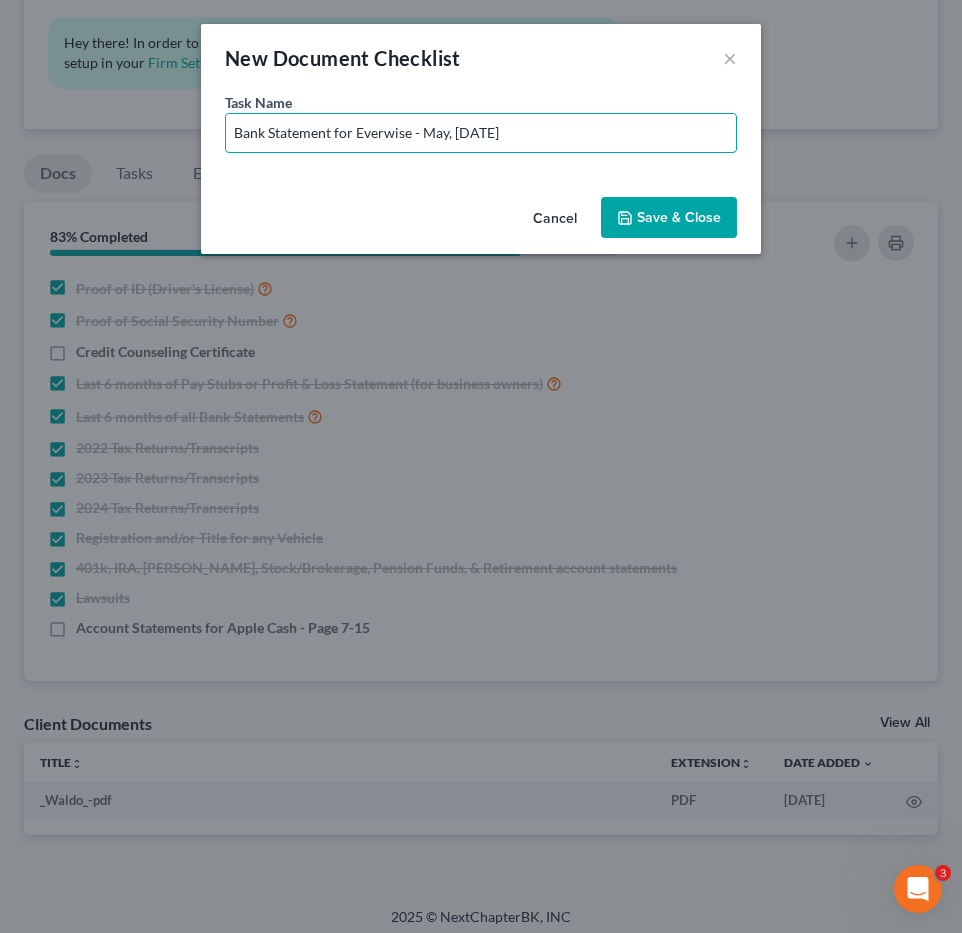 type on "Bank Statement for Everwise - May, June 2025" 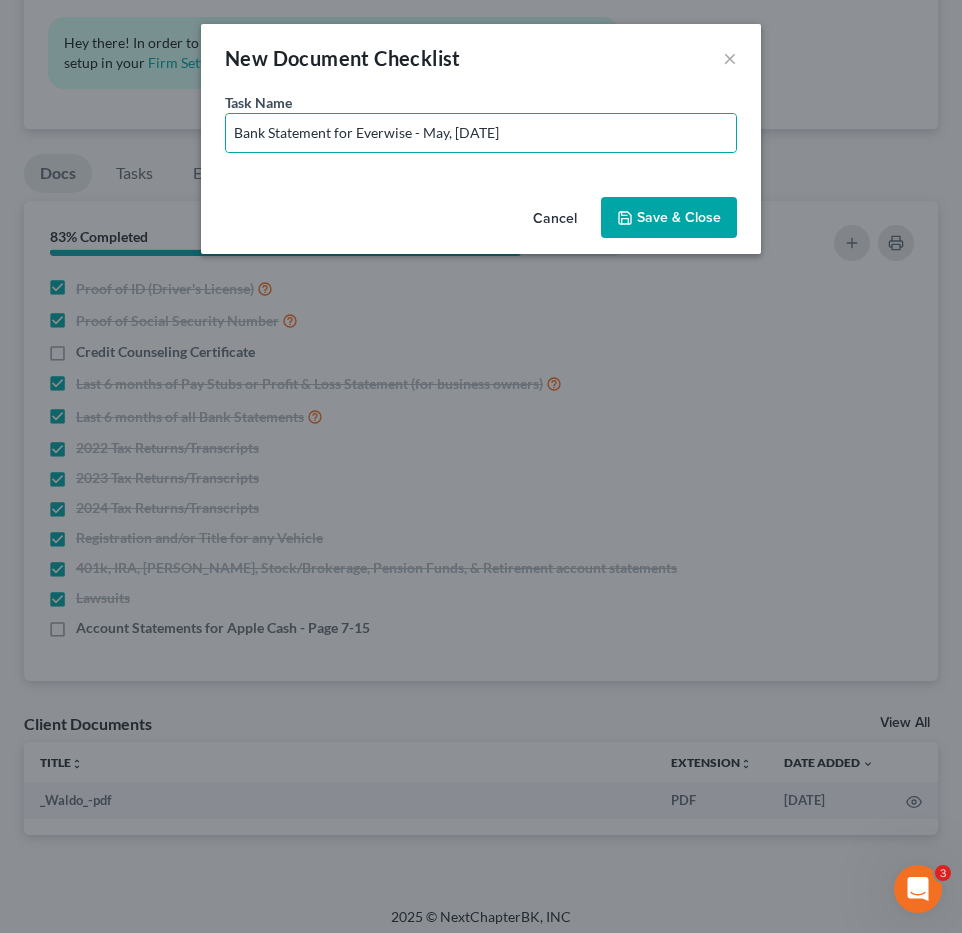 click 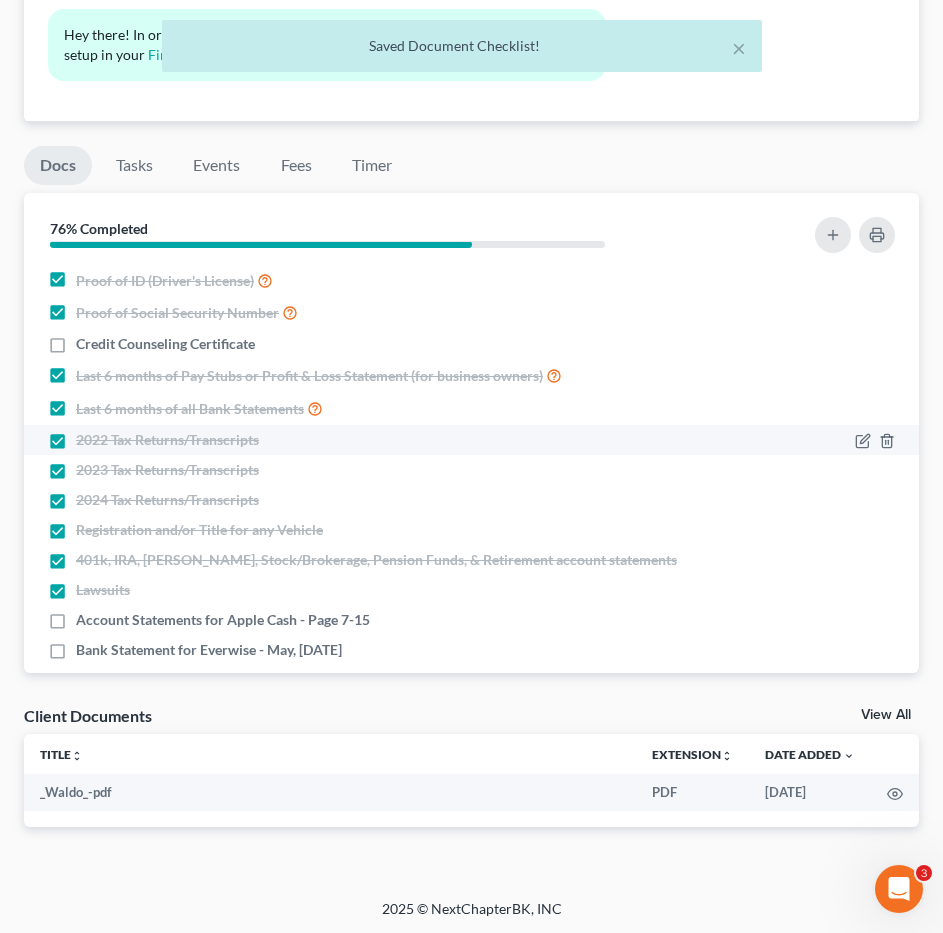 scroll, scrollTop: 1414, scrollLeft: 0, axis: vertical 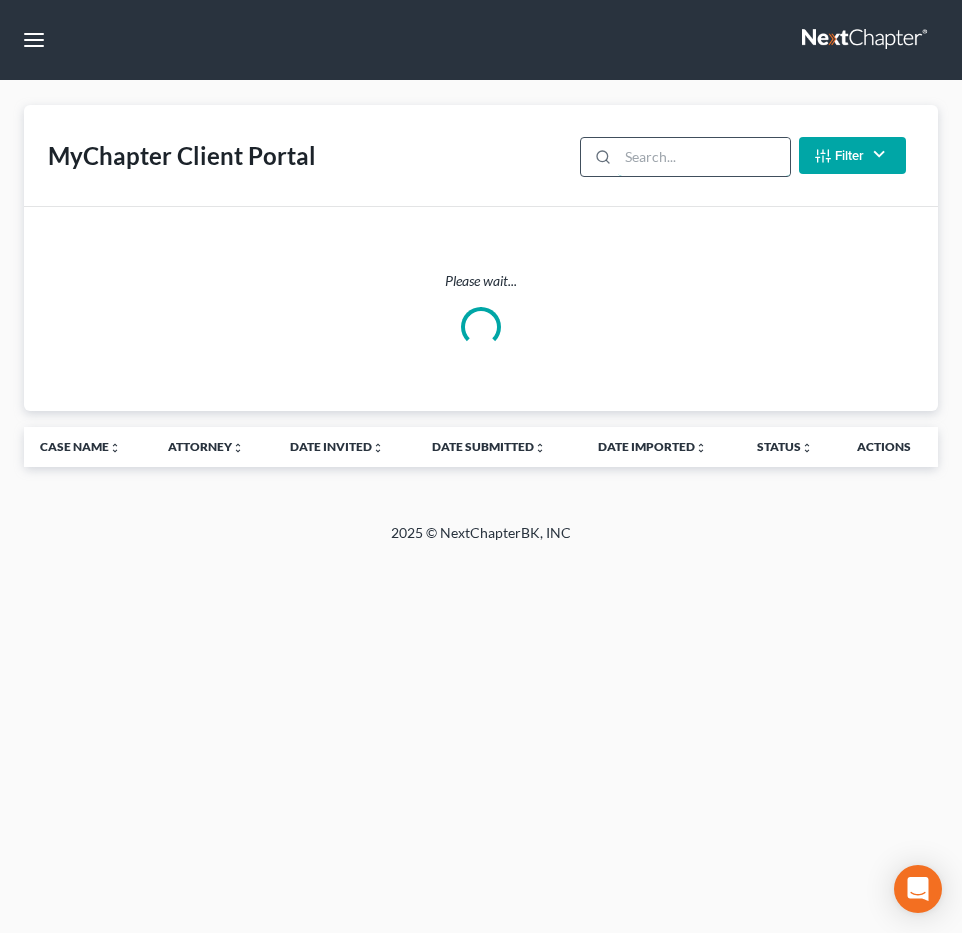 click at bounding box center [703, 157] 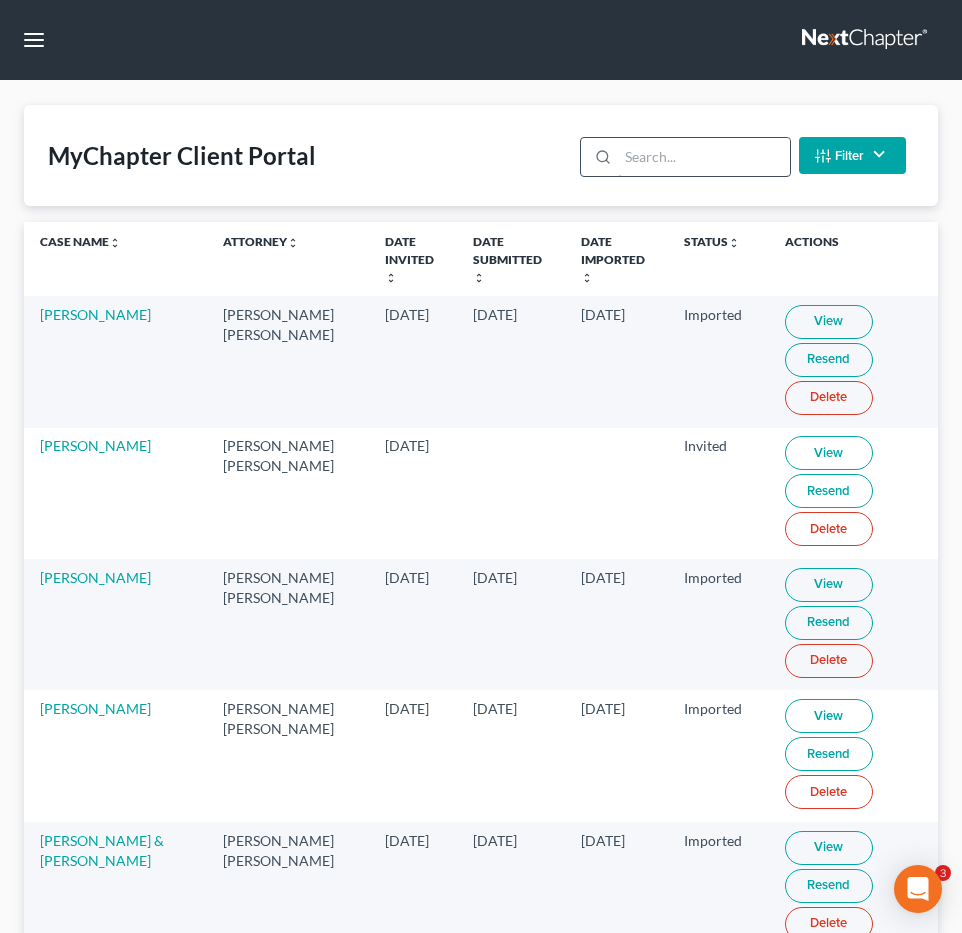 click at bounding box center (703, 157) 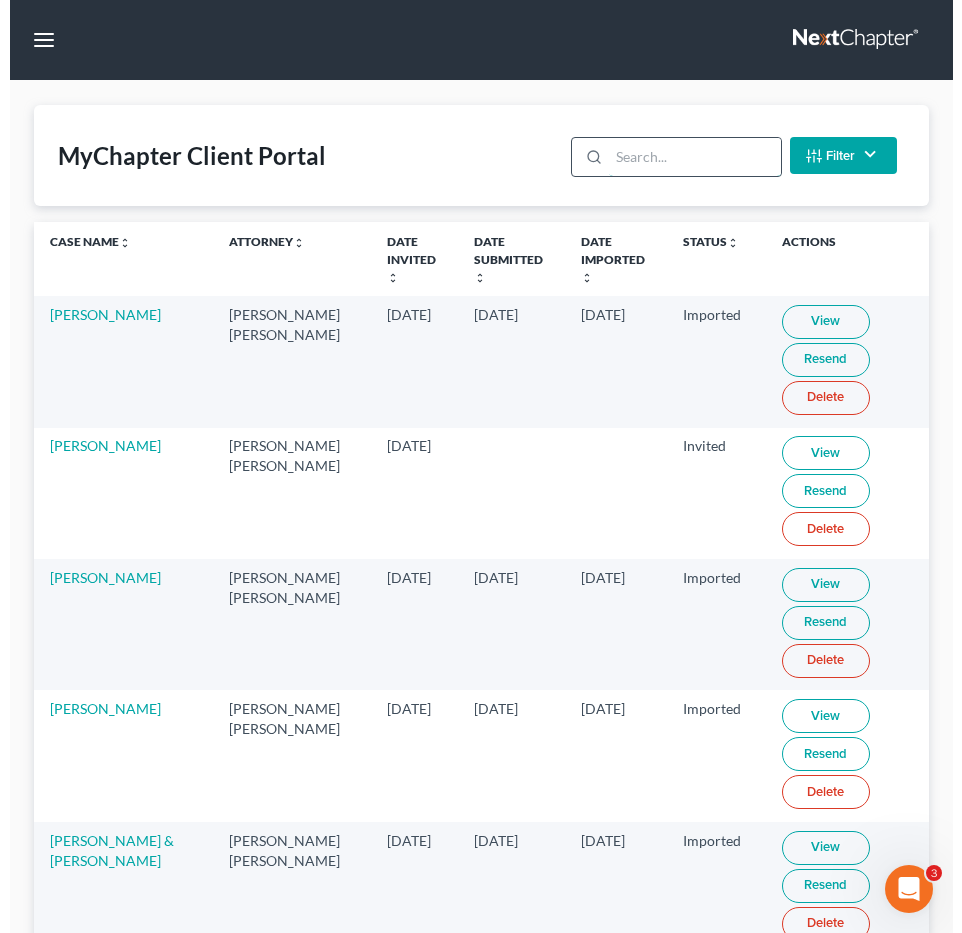 scroll, scrollTop: 0, scrollLeft: 0, axis: both 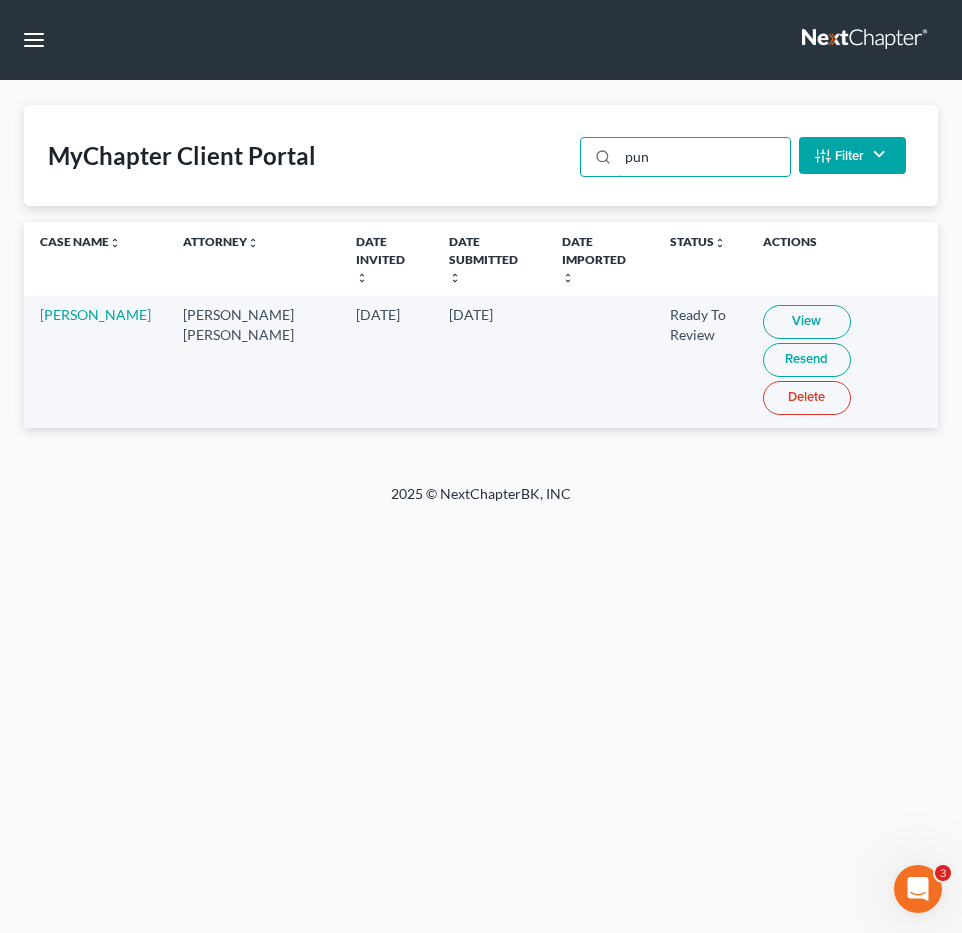 type on "pun" 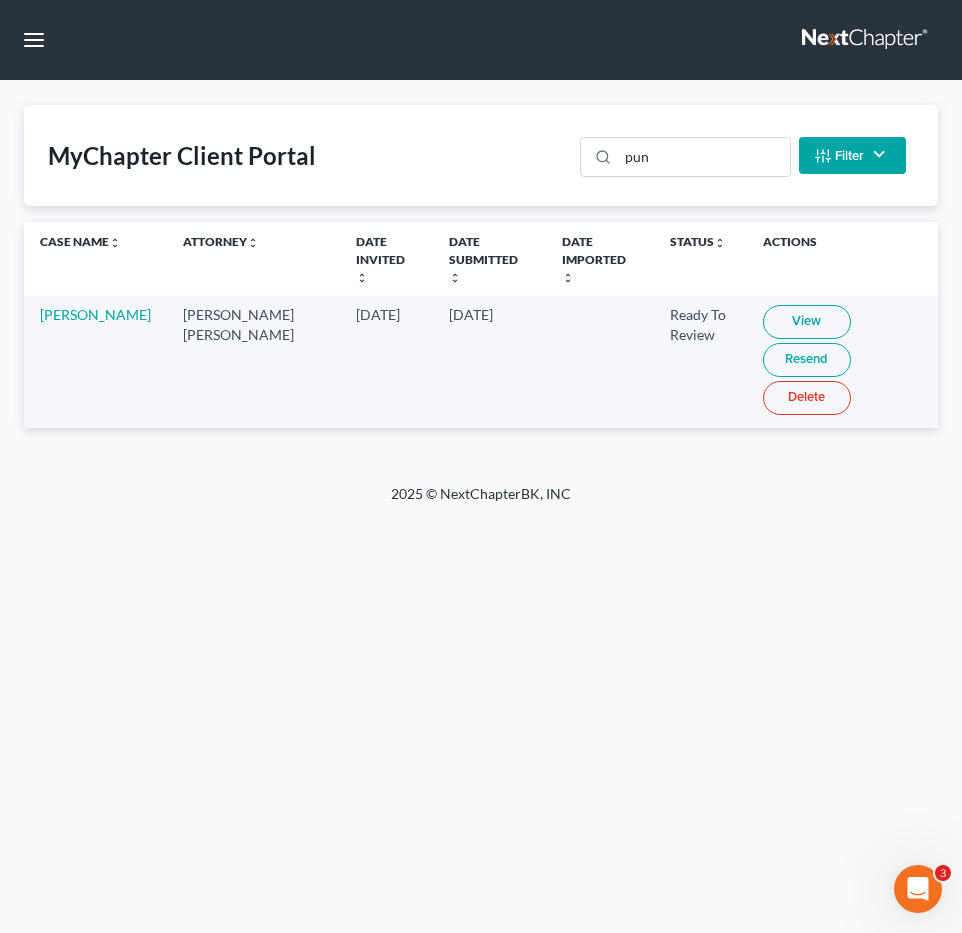 click on "View" at bounding box center [807, 322] 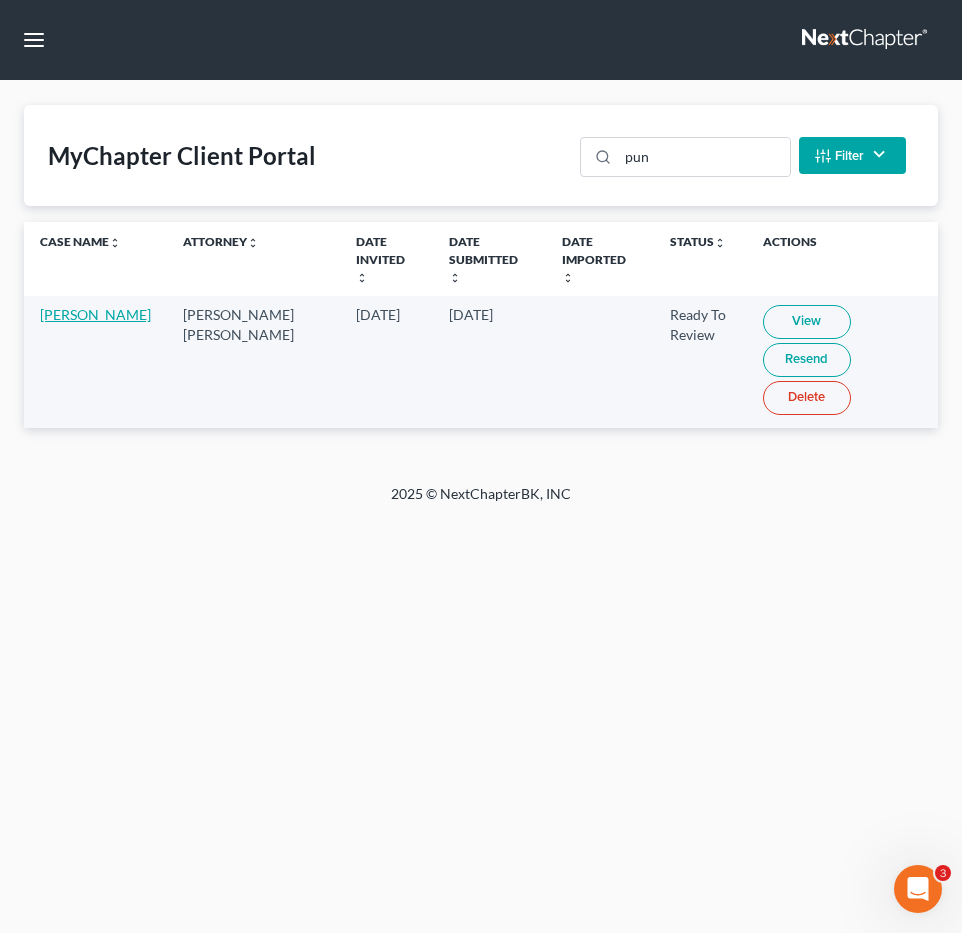 click on "[PERSON_NAME]" at bounding box center (95, 314) 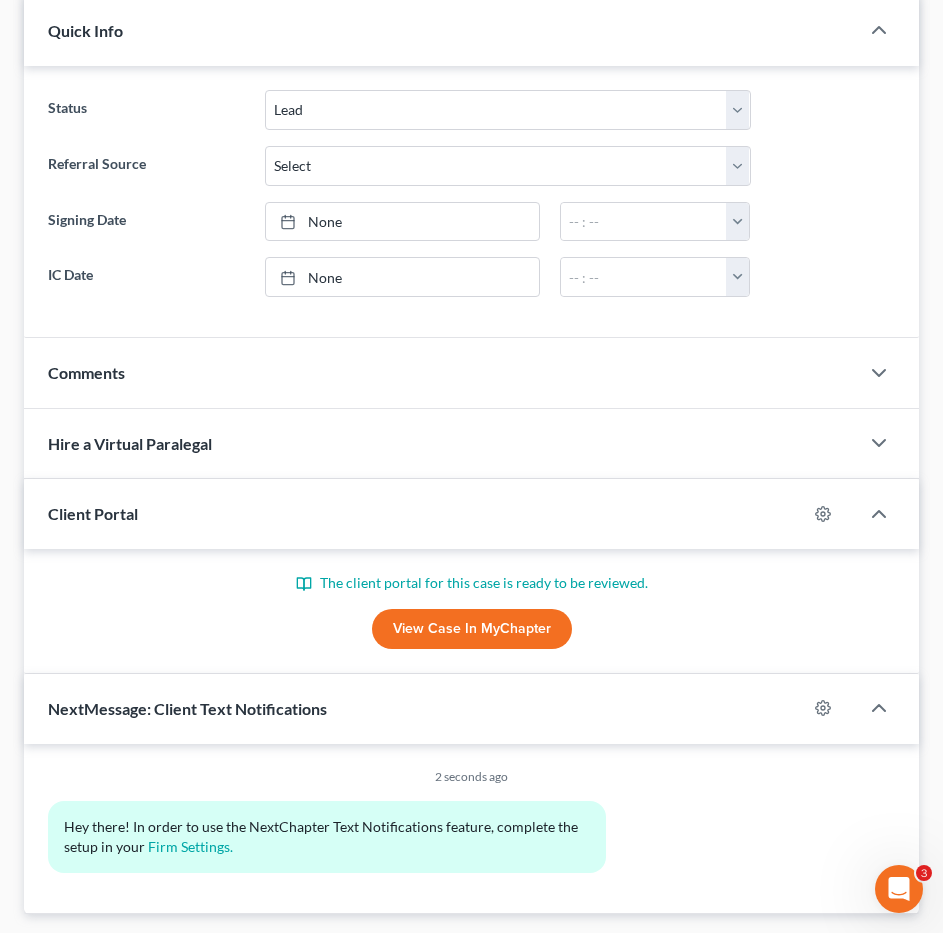 scroll, scrollTop: 1625, scrollLeft: 0, axis: vertical 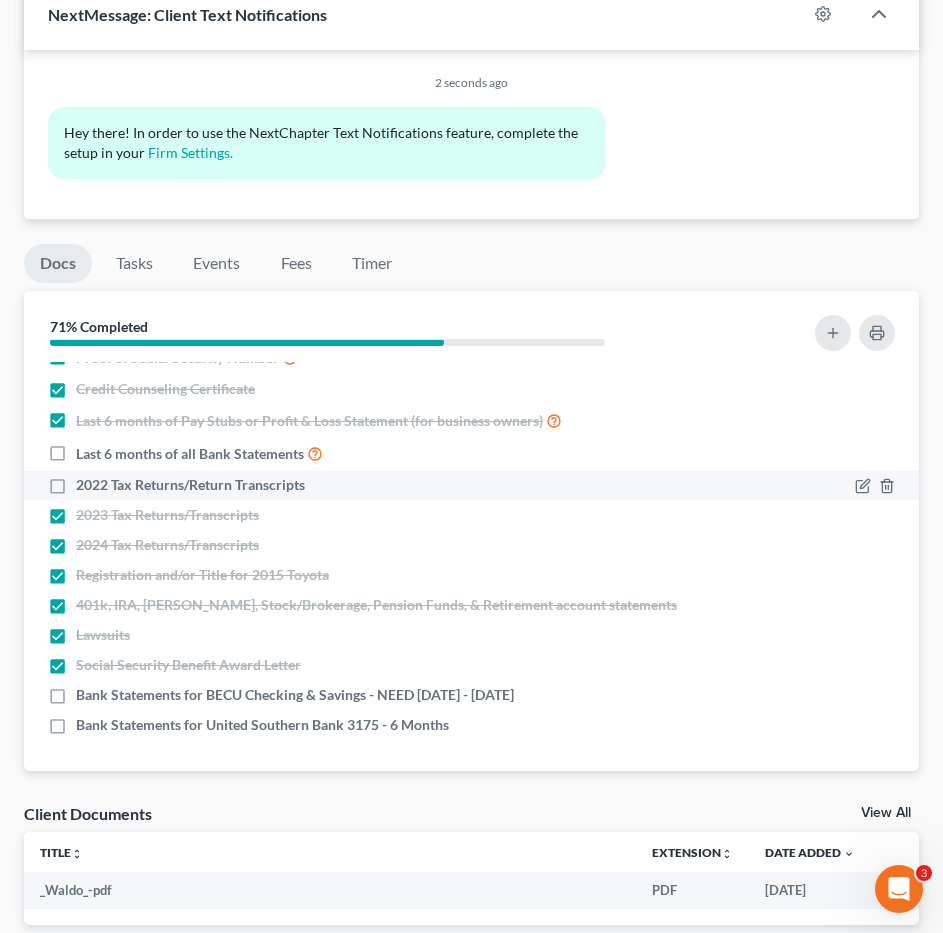 click on "2022 Tax Returns/Return Transcripts" at bounding box center [190, 485] 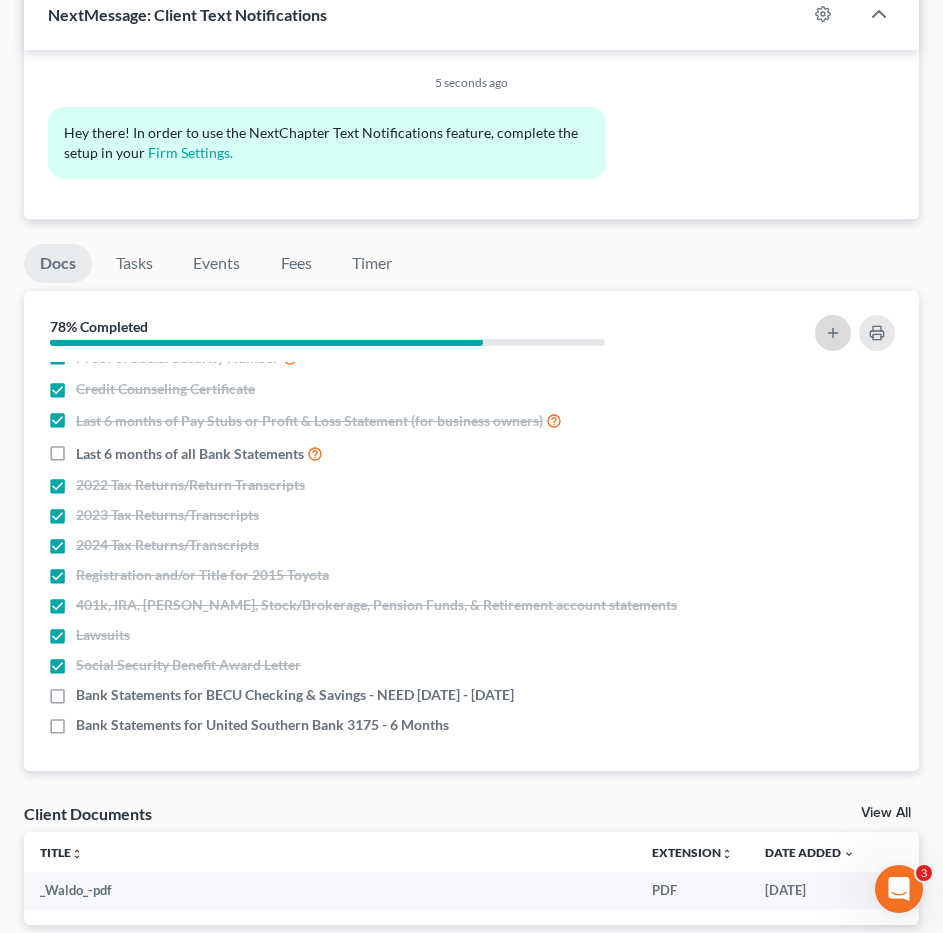 click 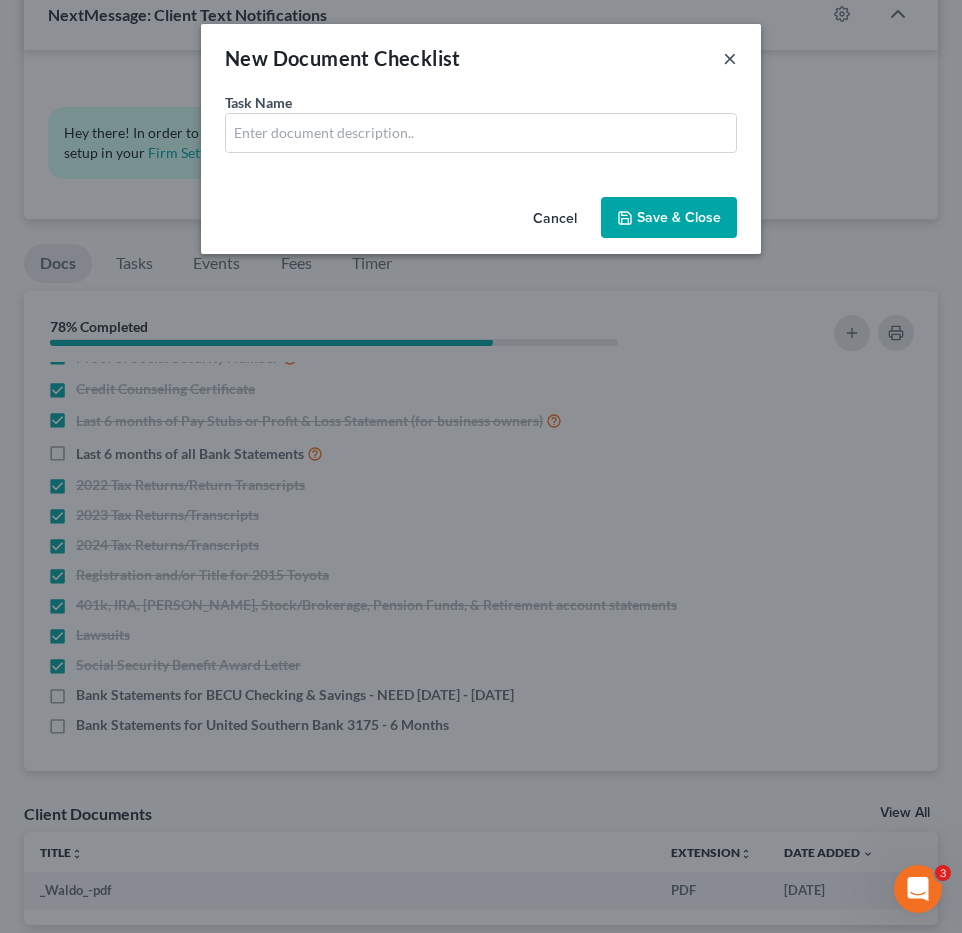 click on "×" at bounding box center (730, 58) 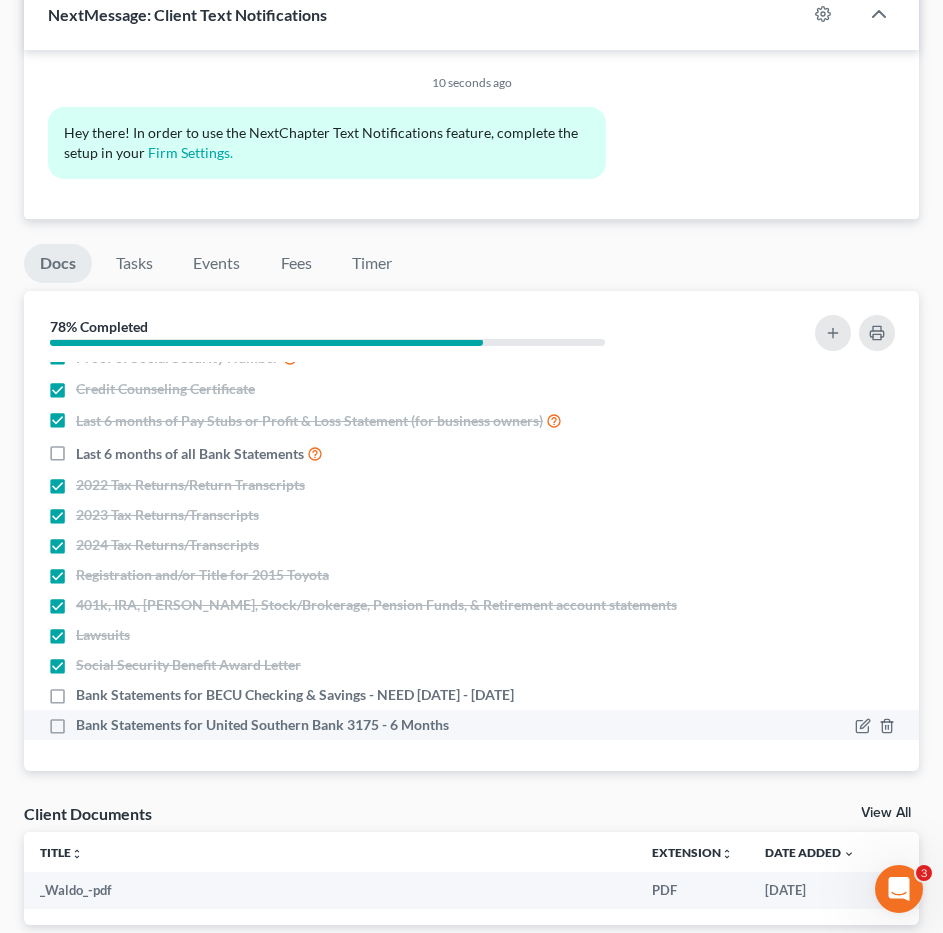 click at bounding box center (875, 725) 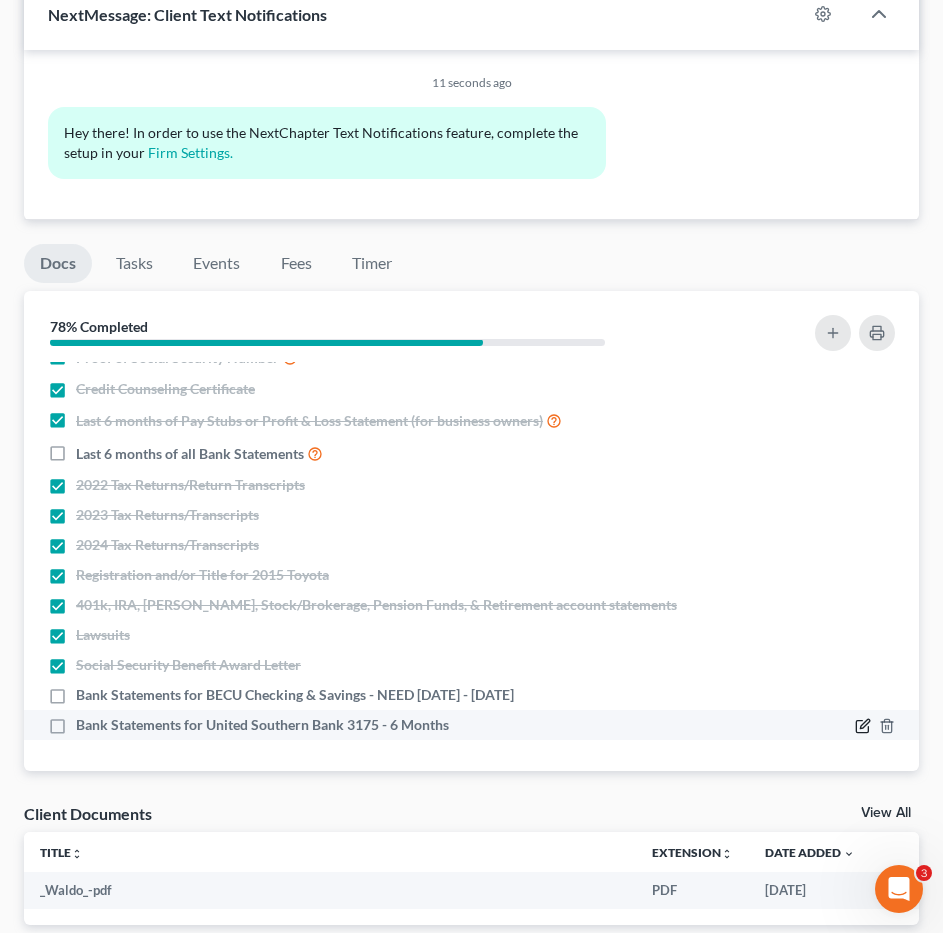 click 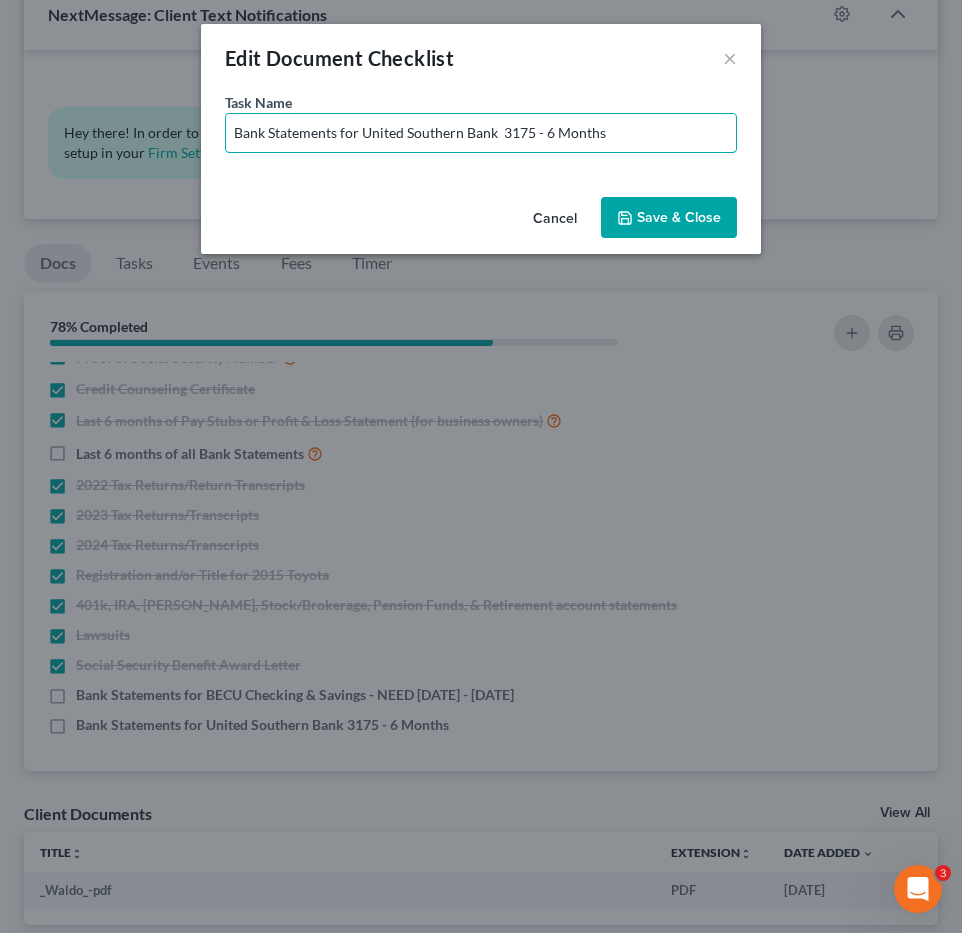 drag, startPoint x: 545, startPoint y: 133, endPoint x: 951, endPoint y: 158, distance: 406.76898 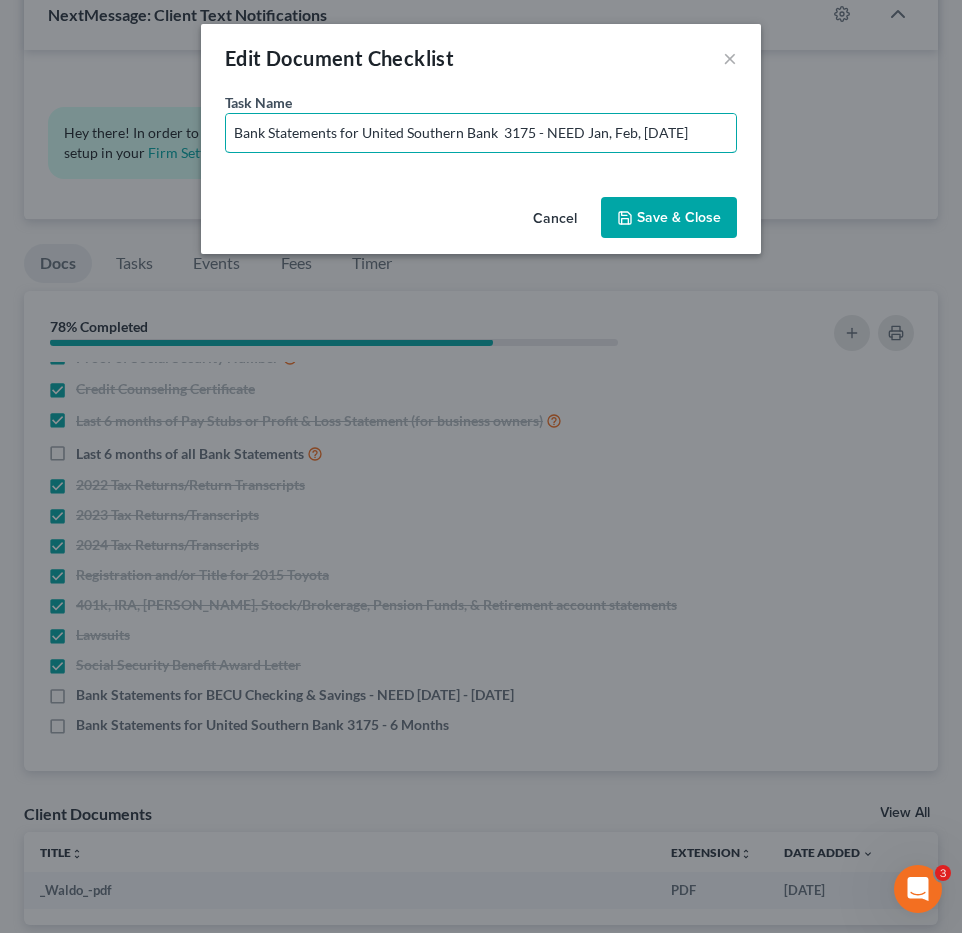 type on "Bank Statements for United Southern Bank  3175 - NEED Jan, Feb, June 2025" 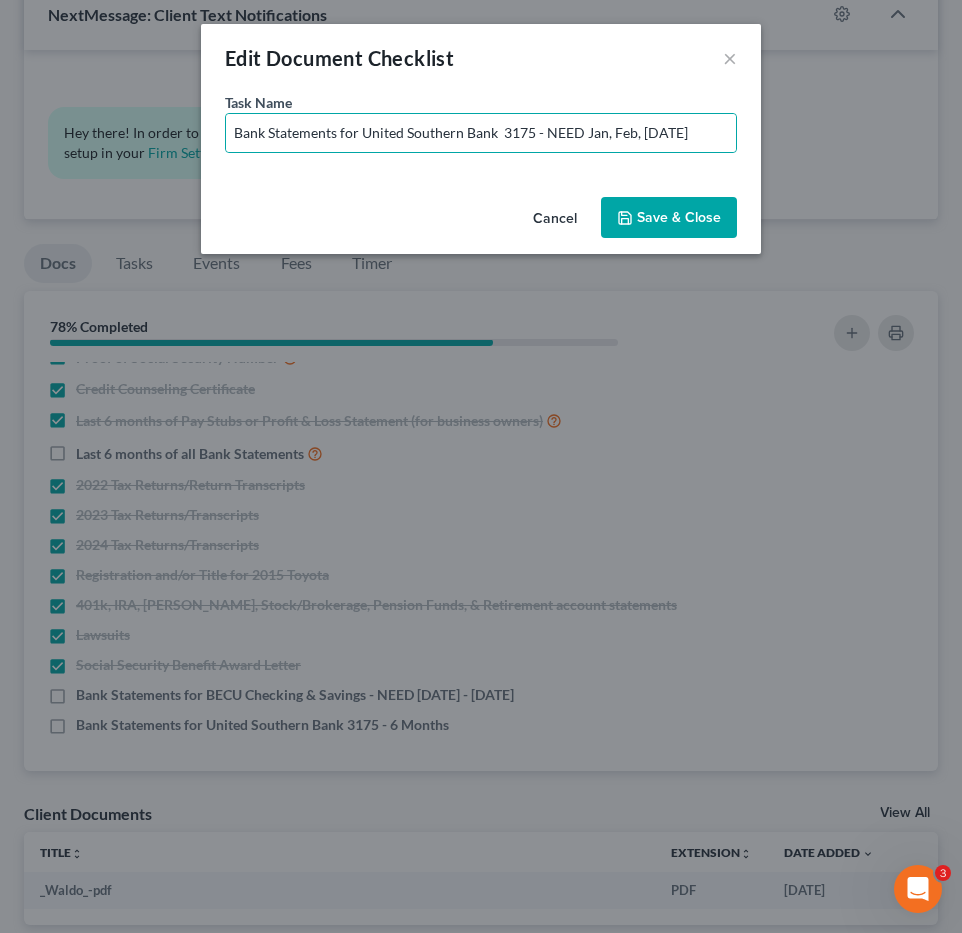 click on "Save & Close" at bounding box center (669, 218) 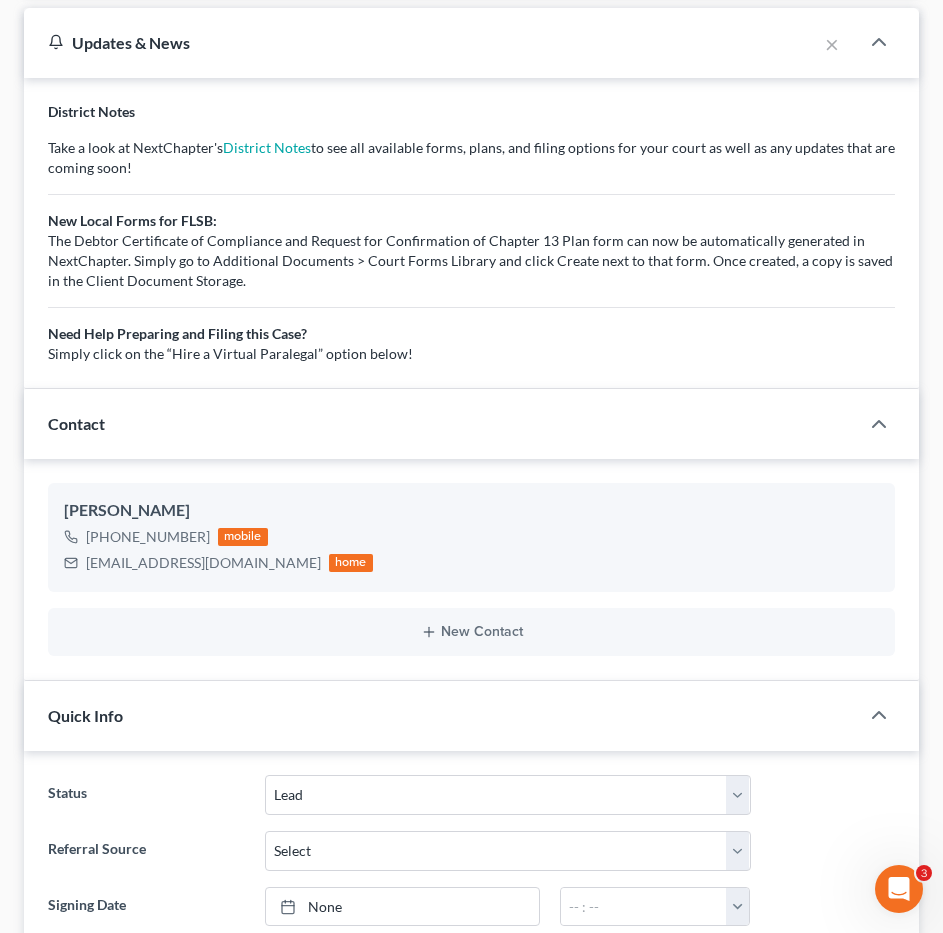 scroll, scrollTop: 250, scrollLeft: 0, axis: vertical 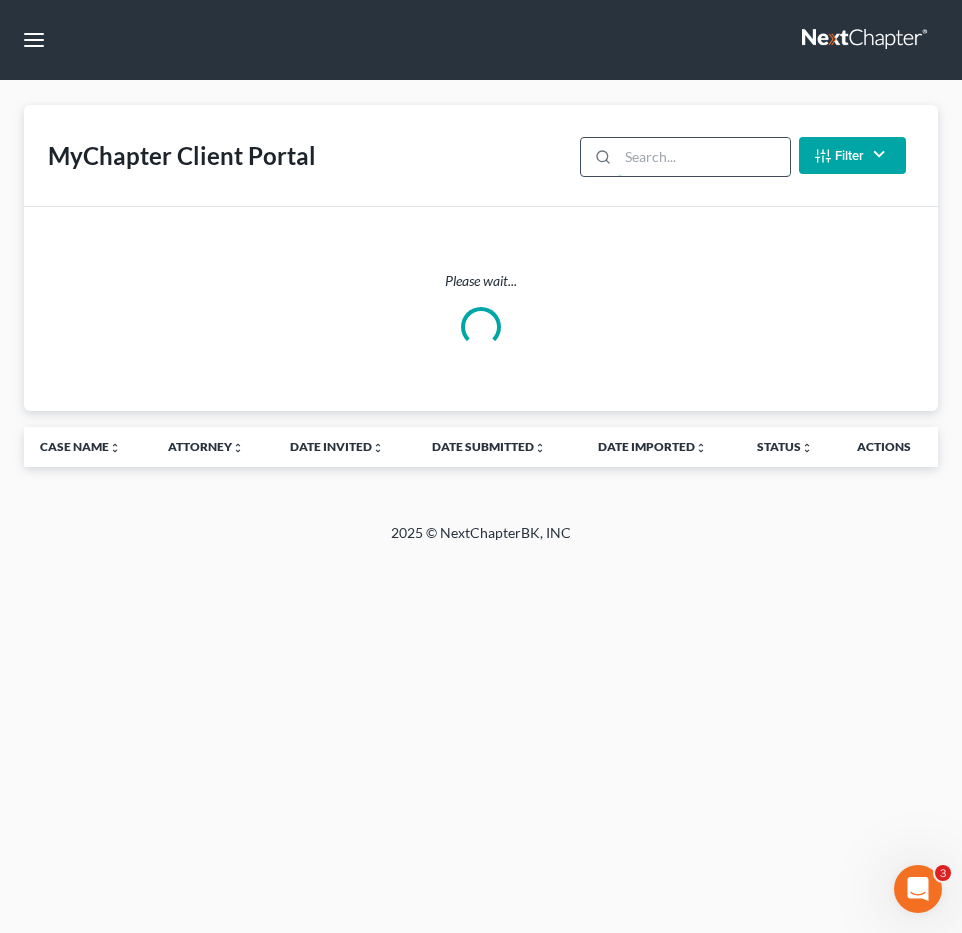 click at bounding box center [703, 157] 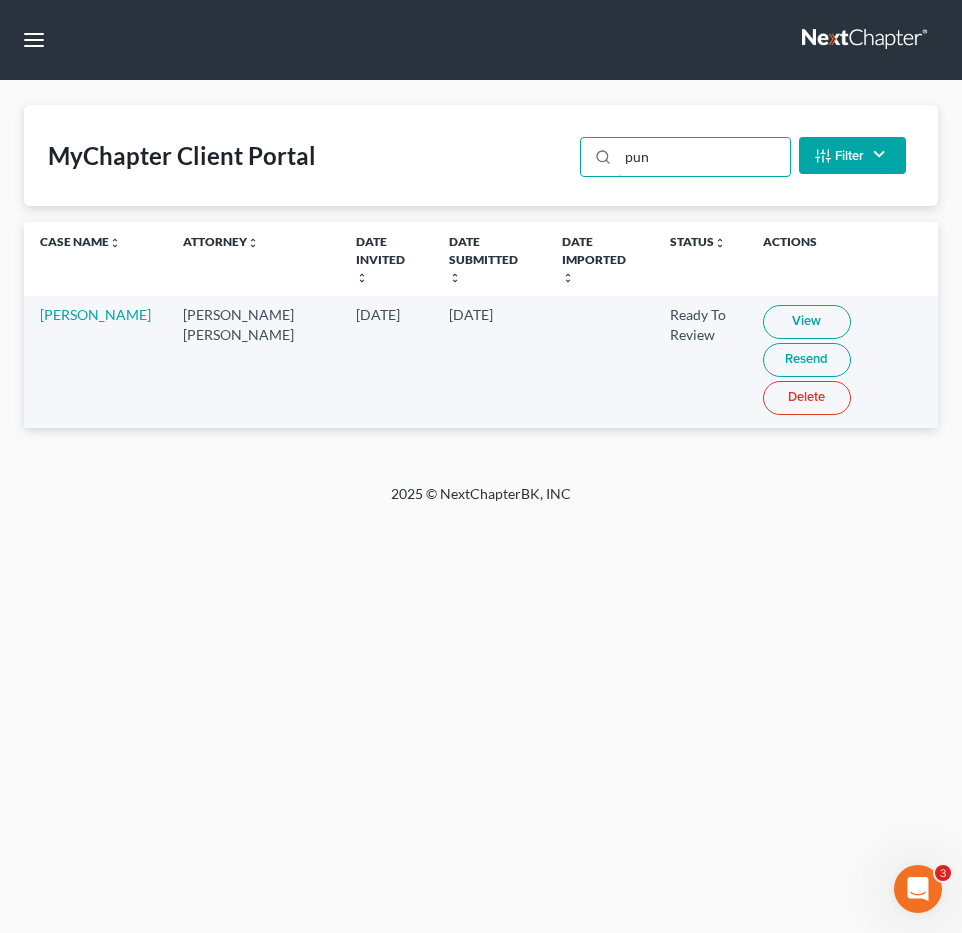 type on "pun" 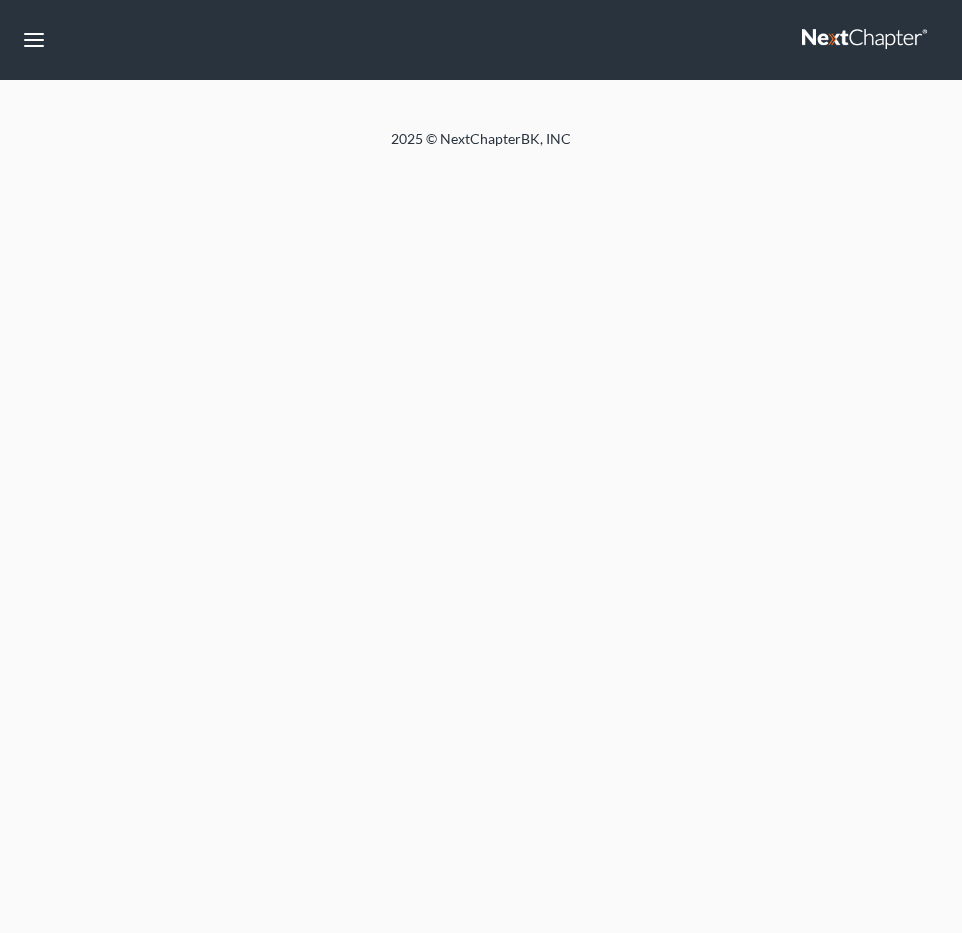 scroll, scrollTop: 0, scrollLeft: 0, axis: both 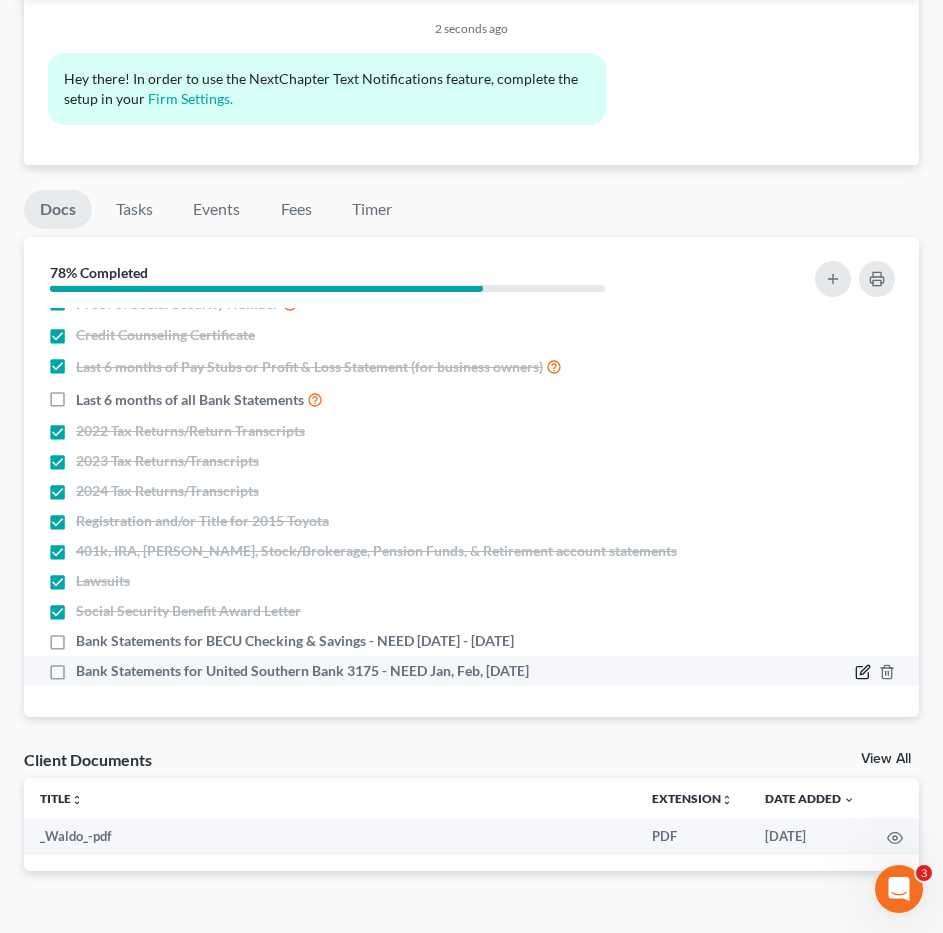 click 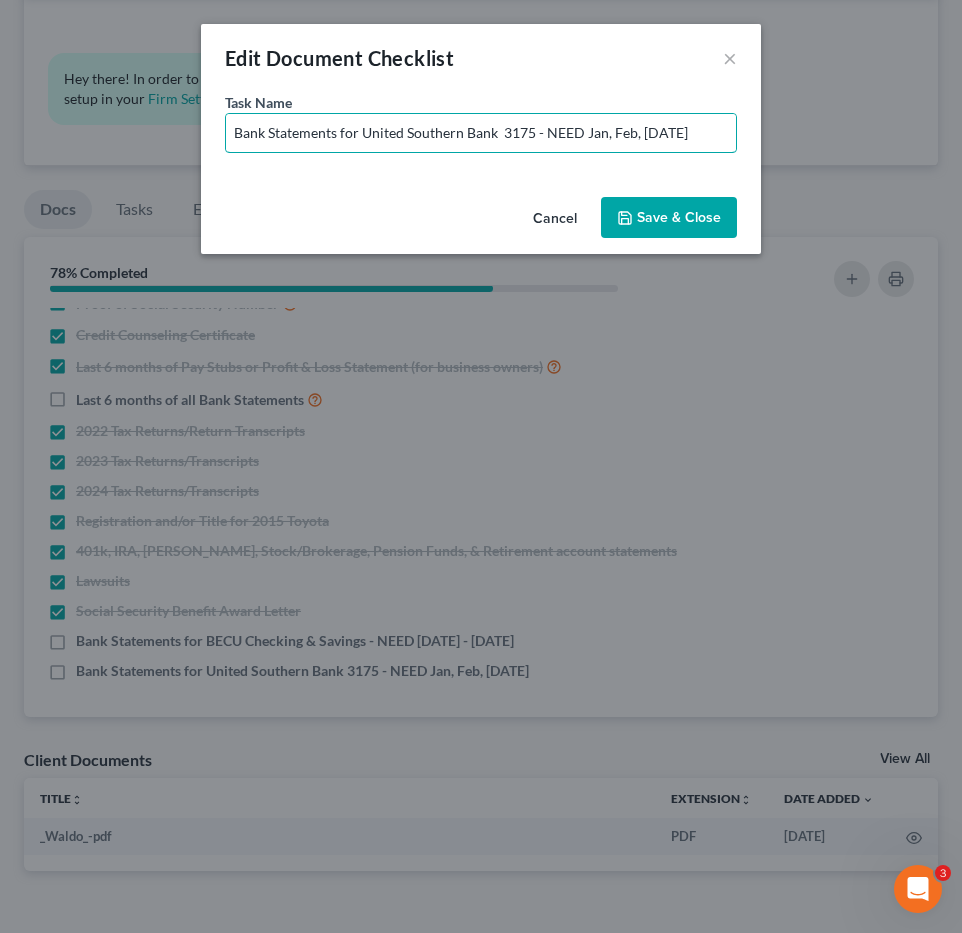 drag, startPoint x: 543, startPoint y: 127, endPoint x: 954, endPoint y: 178, distance: 414.15216 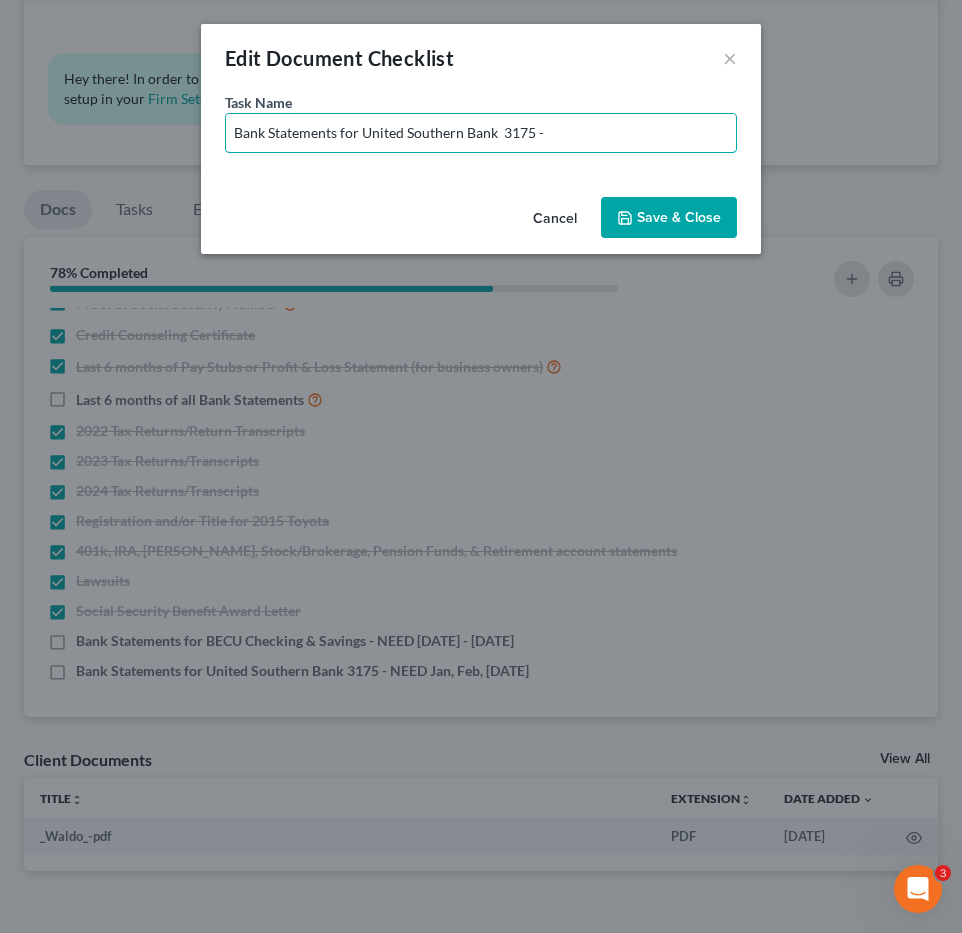 type on "Bank Statements for United Southern Bank  3175 - 6 Months" 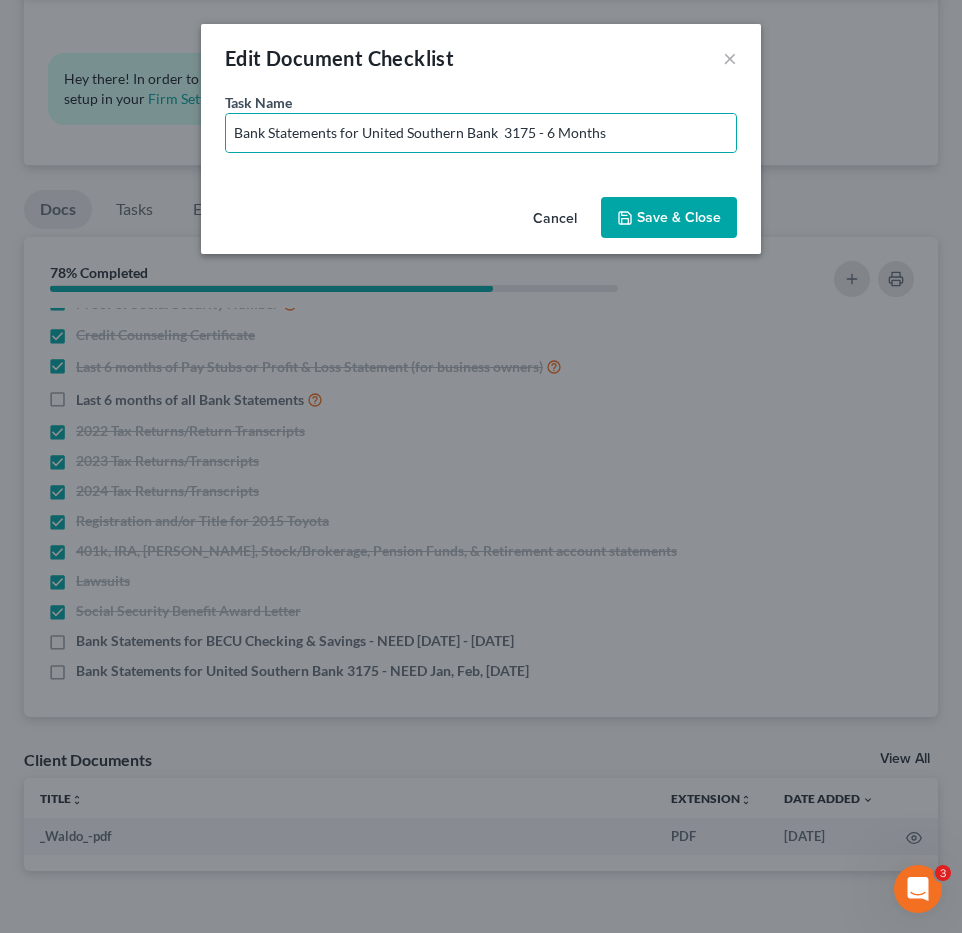 click on "Save & Close" at bounding box center (669, 218) 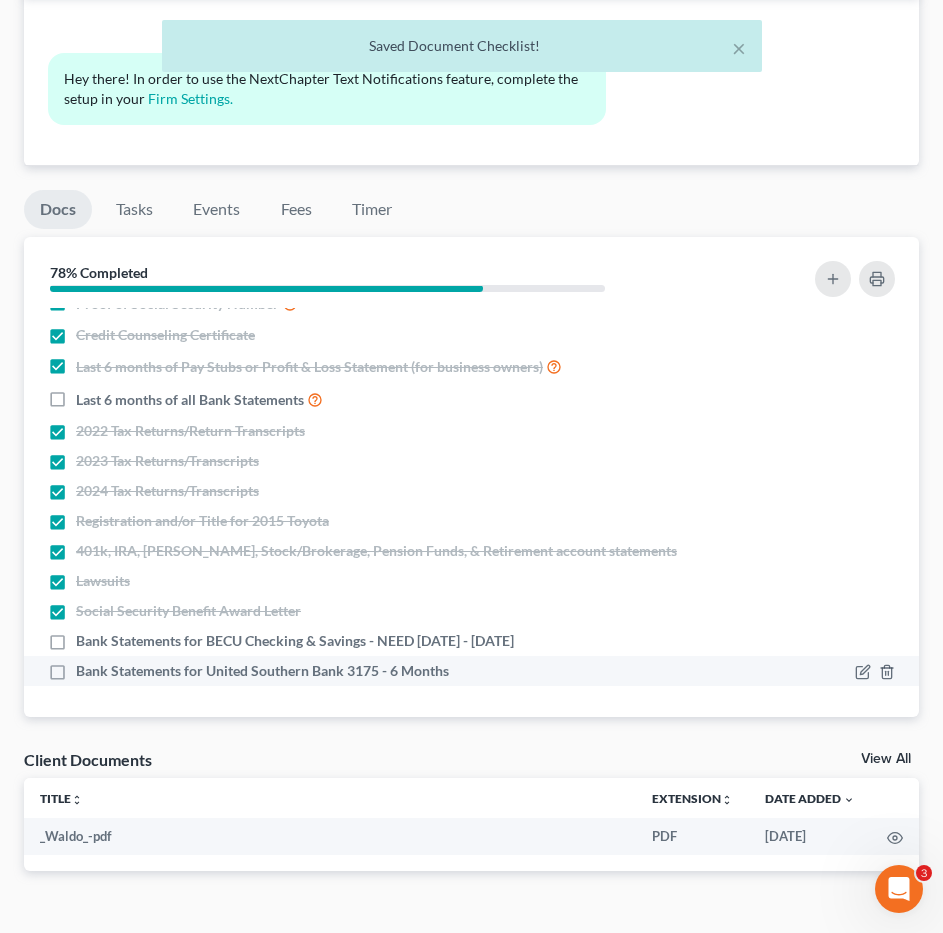 click on "Bank Statements for United Southern Bank  3175 - 6 Months" at bounding box center [262, 671] 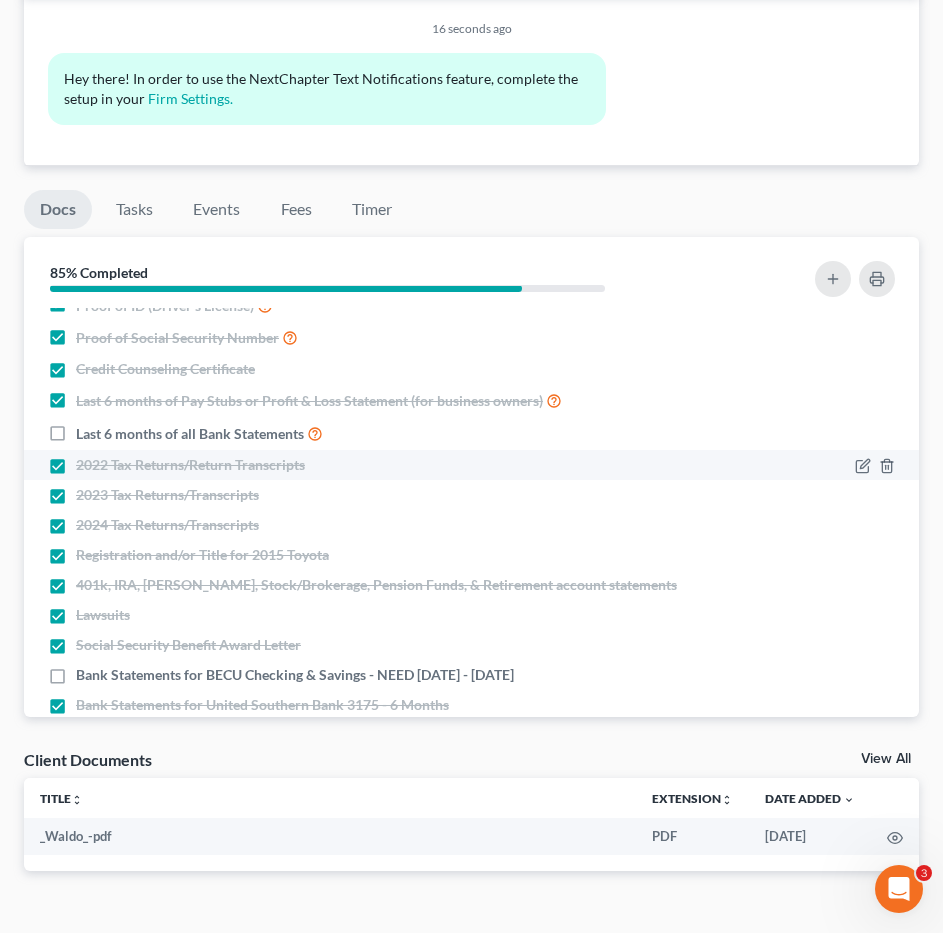 scroll, scrollTop: 0, scrollLeft: 0, axis: both 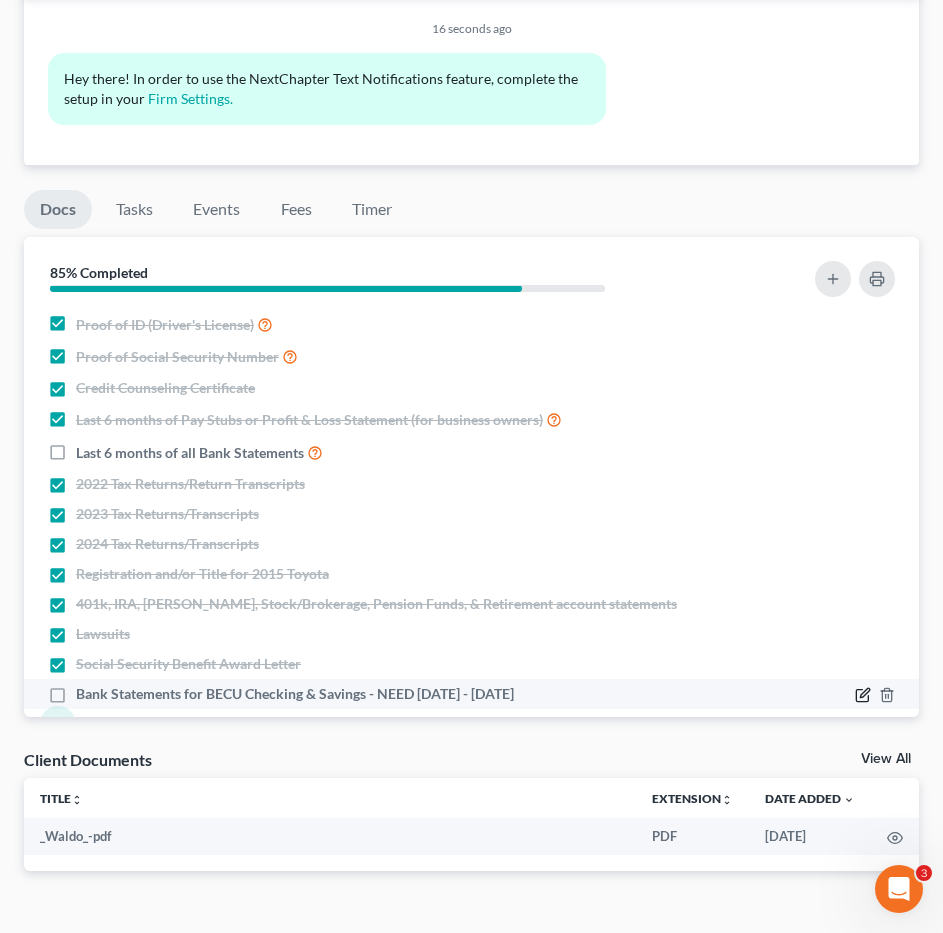 click 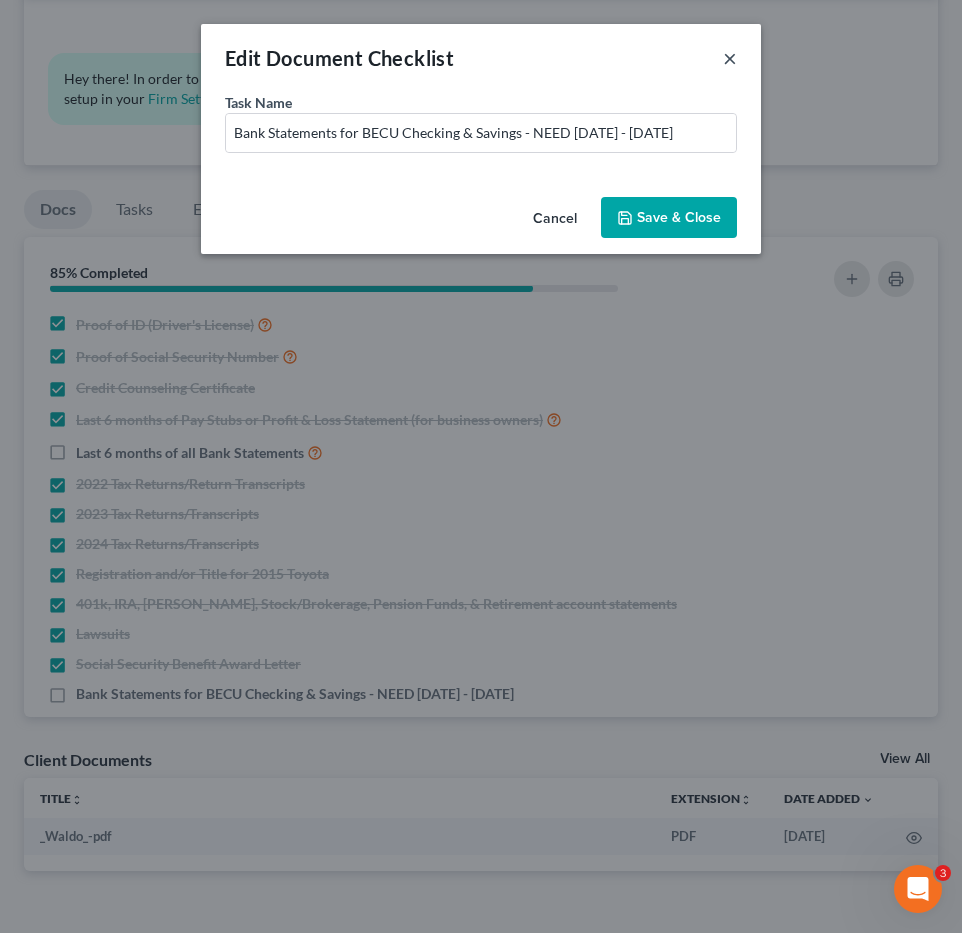 click on "×" at bounding box center [730, 58] 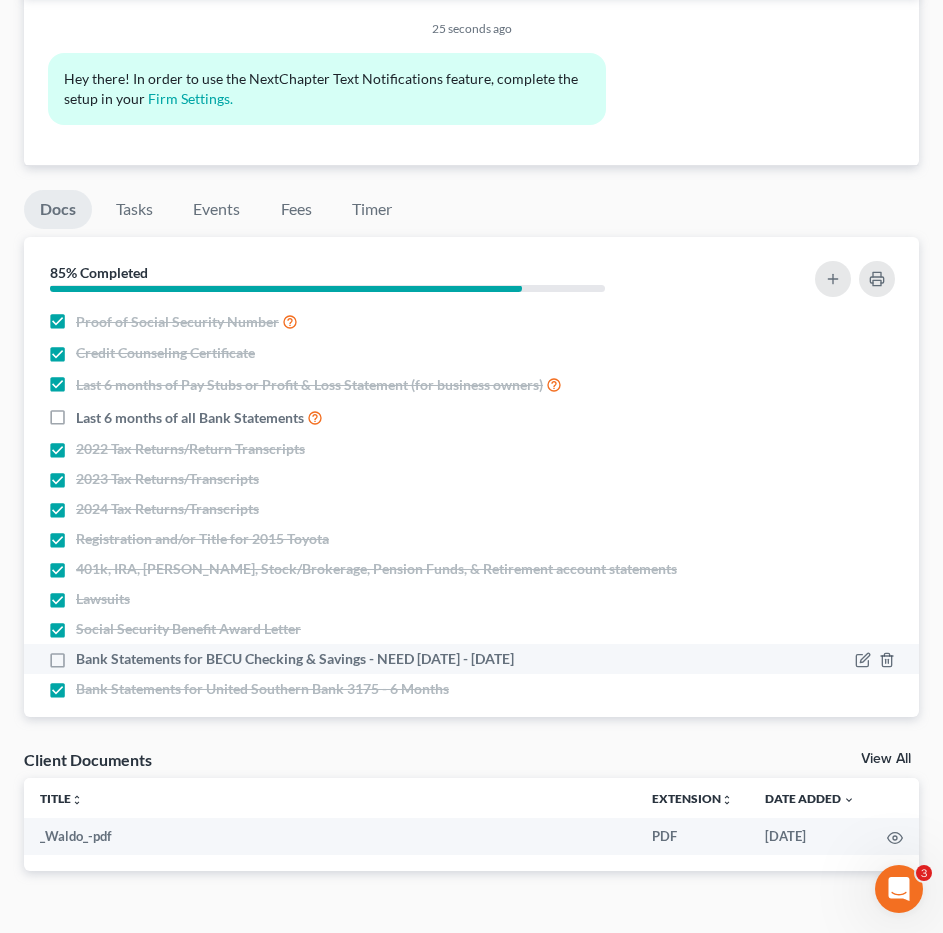 scroll, scrollTop: 53, scrollLeft: 0, axis: vertical 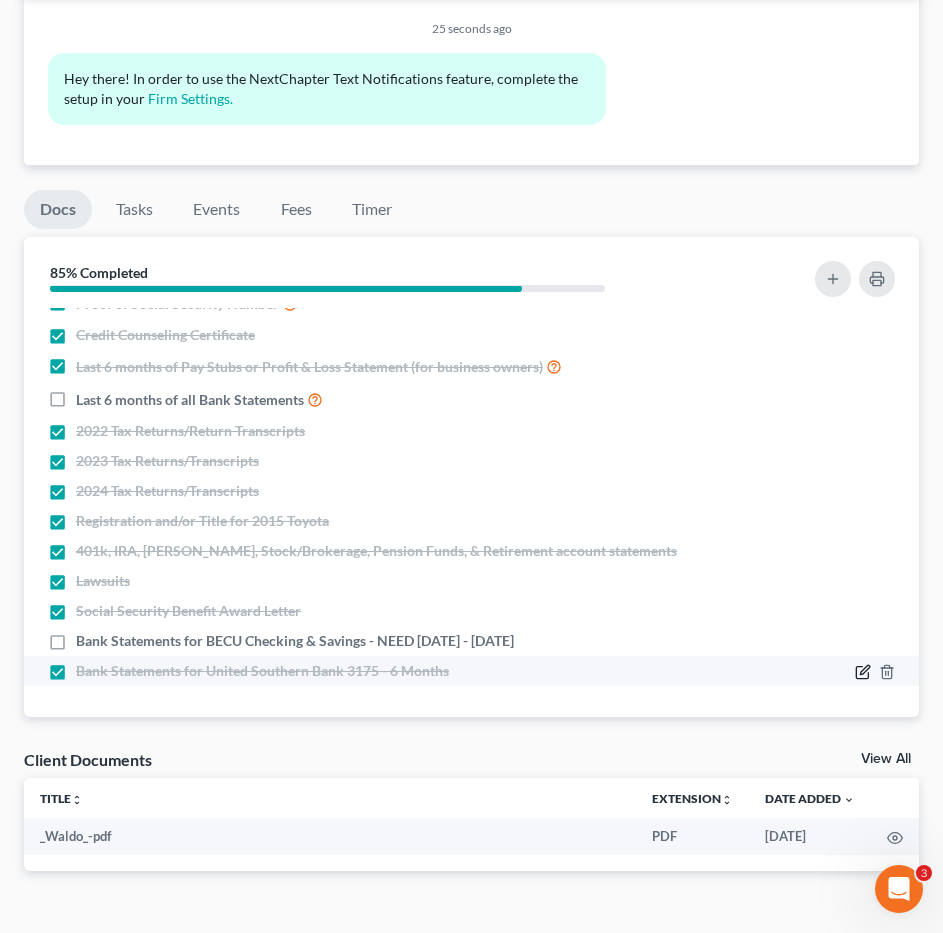 click 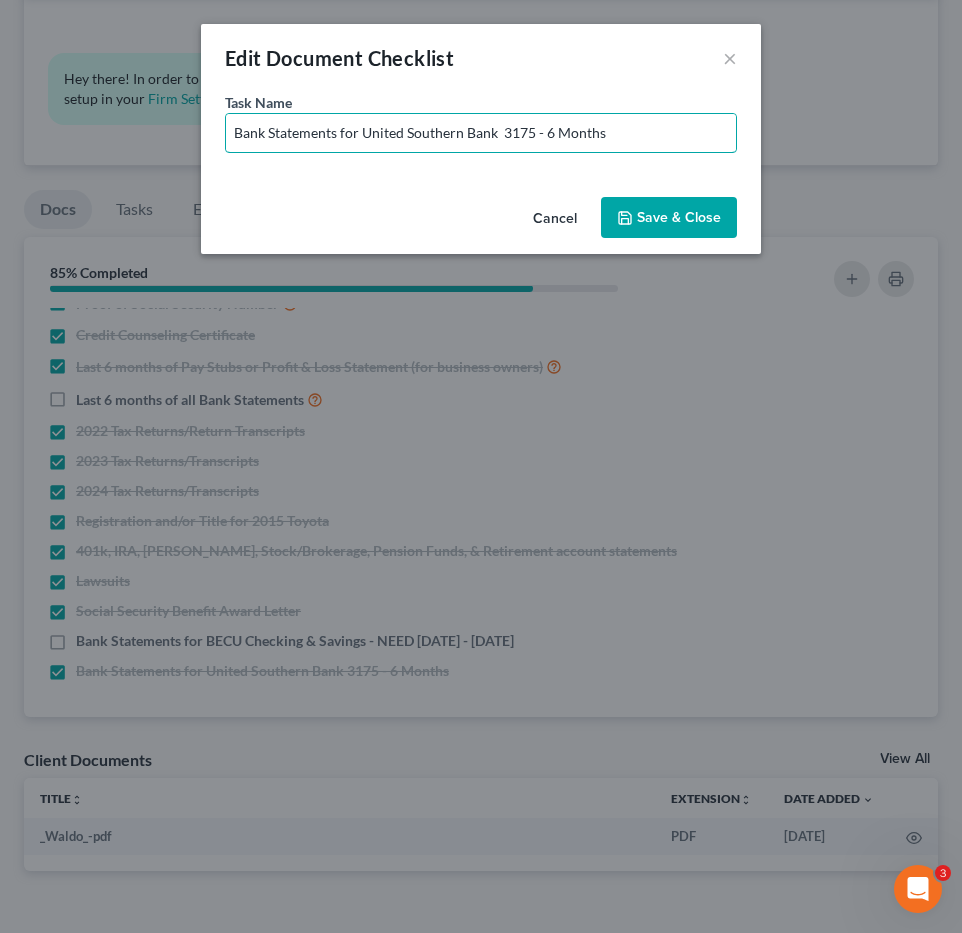 drag, startPoint x: 550, startPoint y: 132, endPoint x: 737, endPoint y: 151, distance: 187.96277 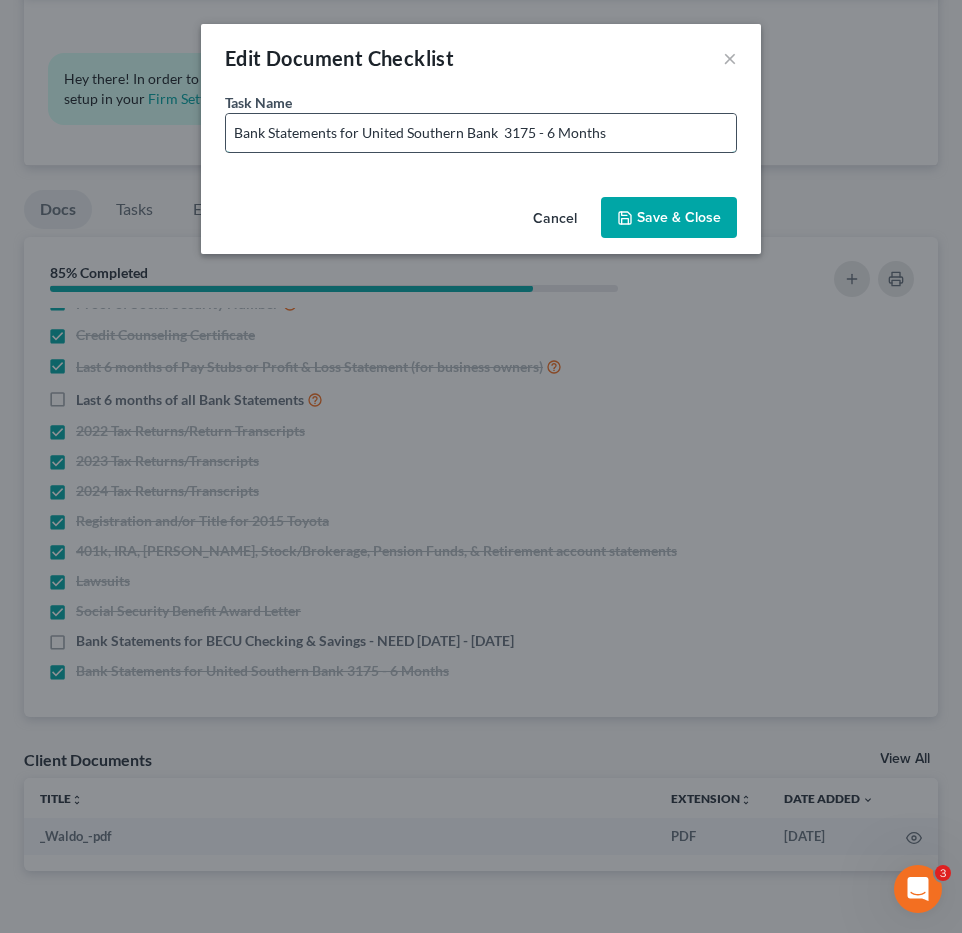 drag, startPoint x: 544, startPoint y: 129, endPoint x: 683, endPoint y: 133, distance: 139.05754 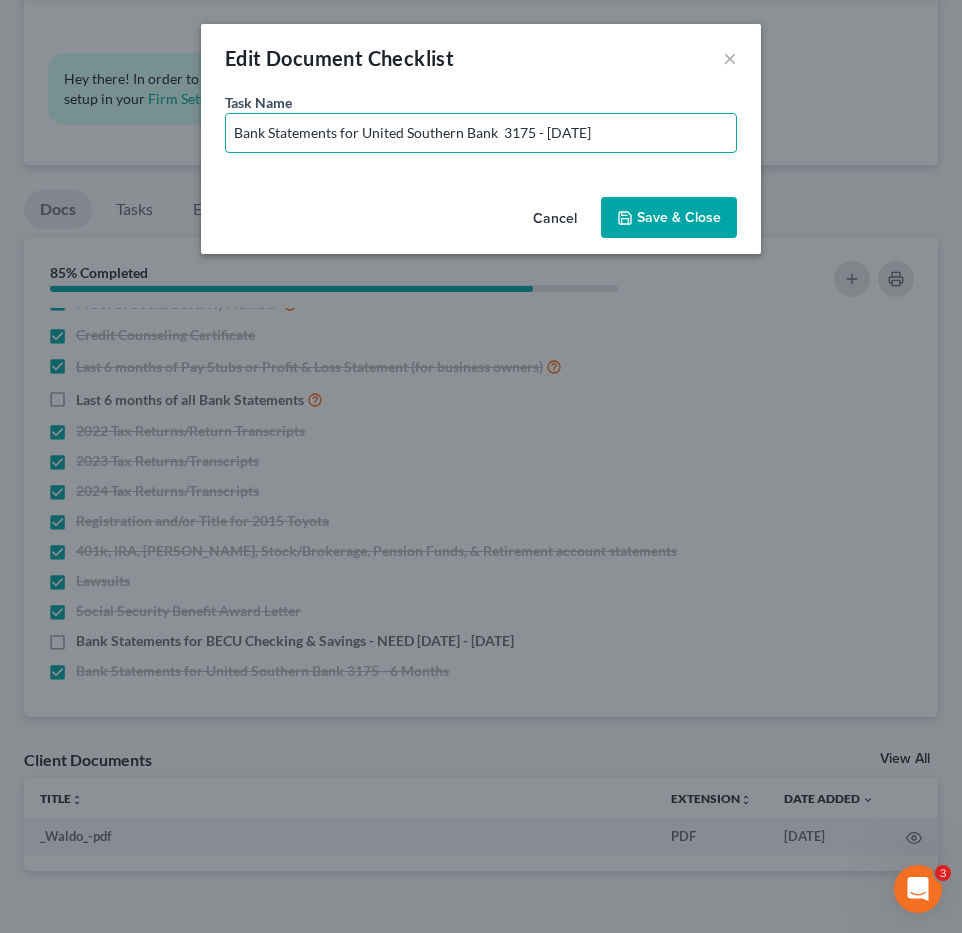 type on "Bank Statements for United Southern Bank  3175 - June 2025" 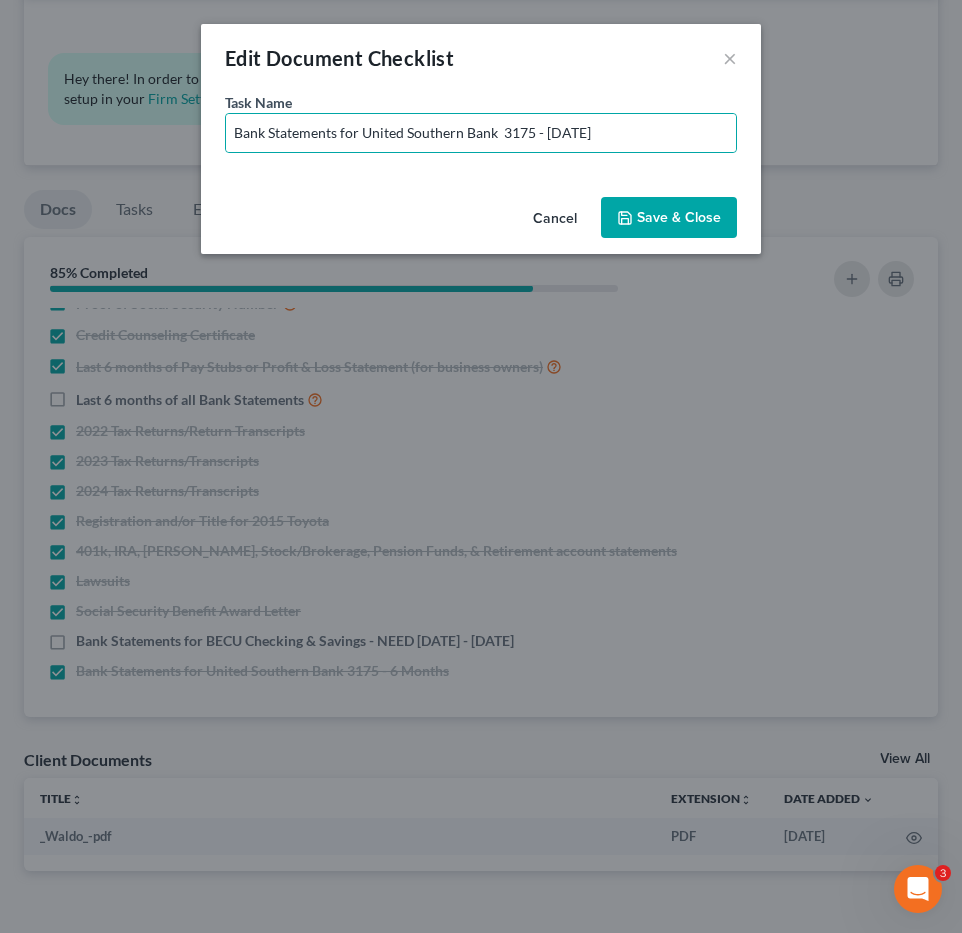 click on "Save & Close" at bounding box center [669, 218] 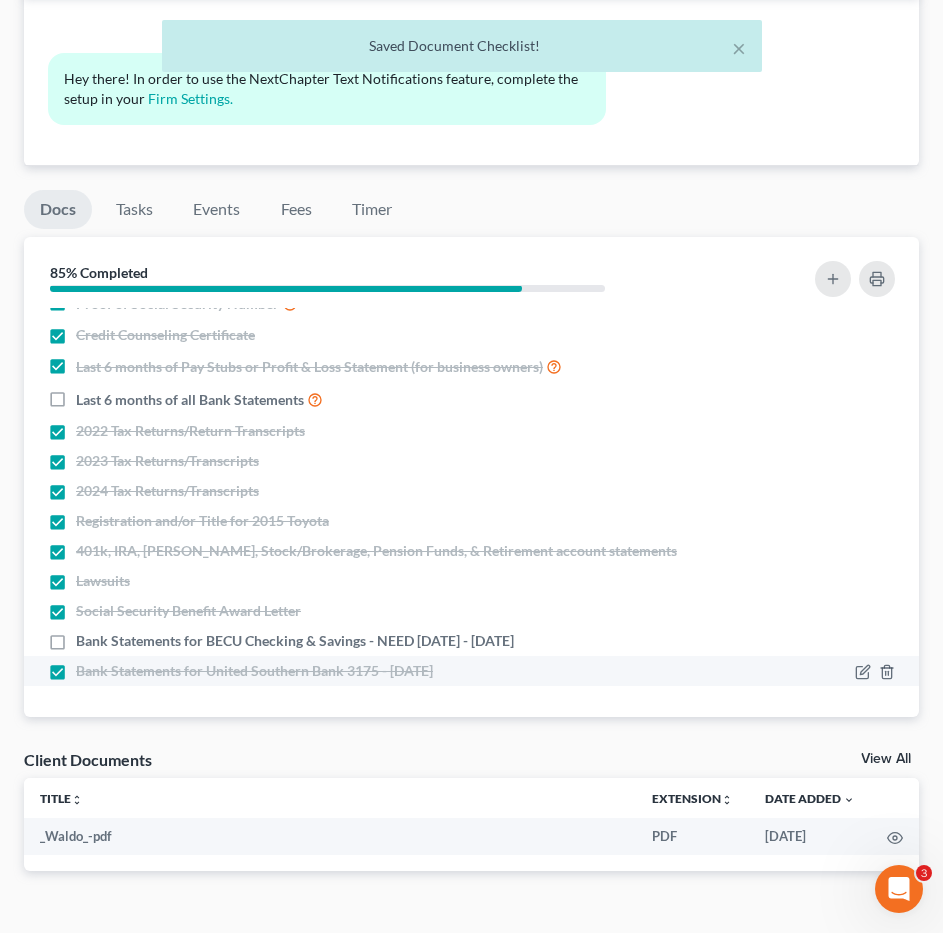 click on "Bank Statements for United Southern Bank  3175 - June 2025" at bounding box center [254, 671] 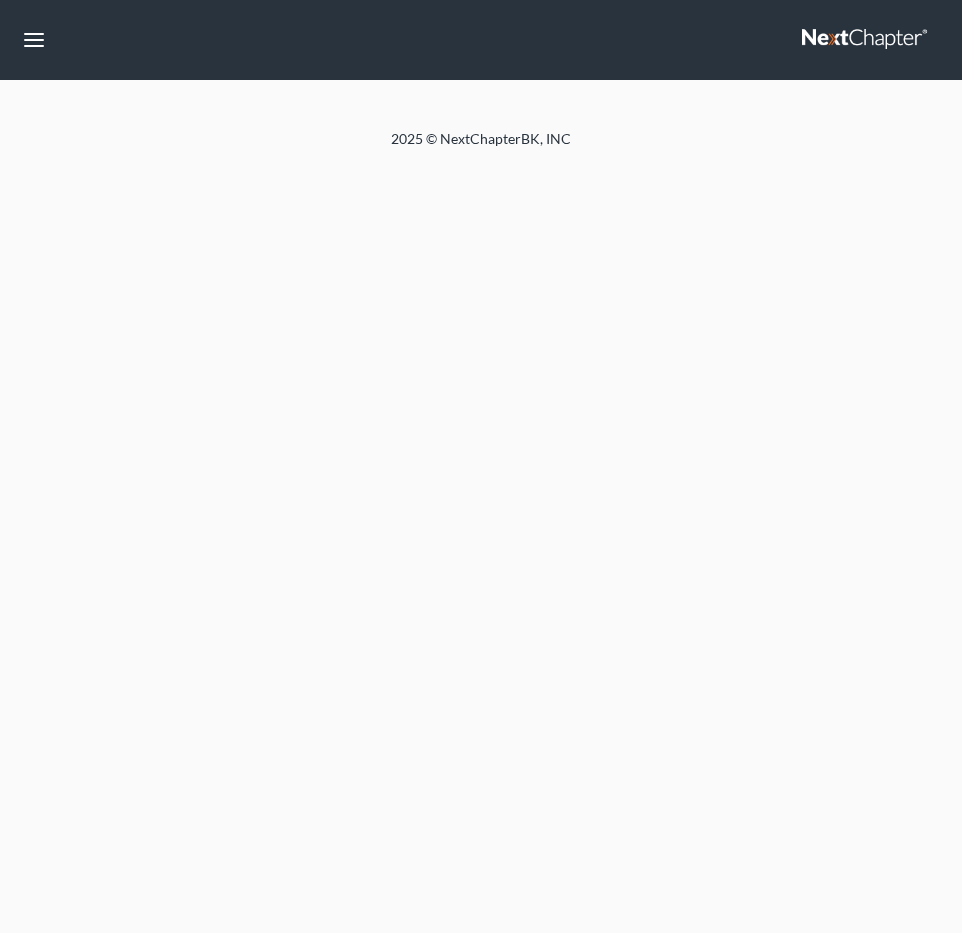 scroll, scrollTop: 0, scrollLeft: 0, axis: both 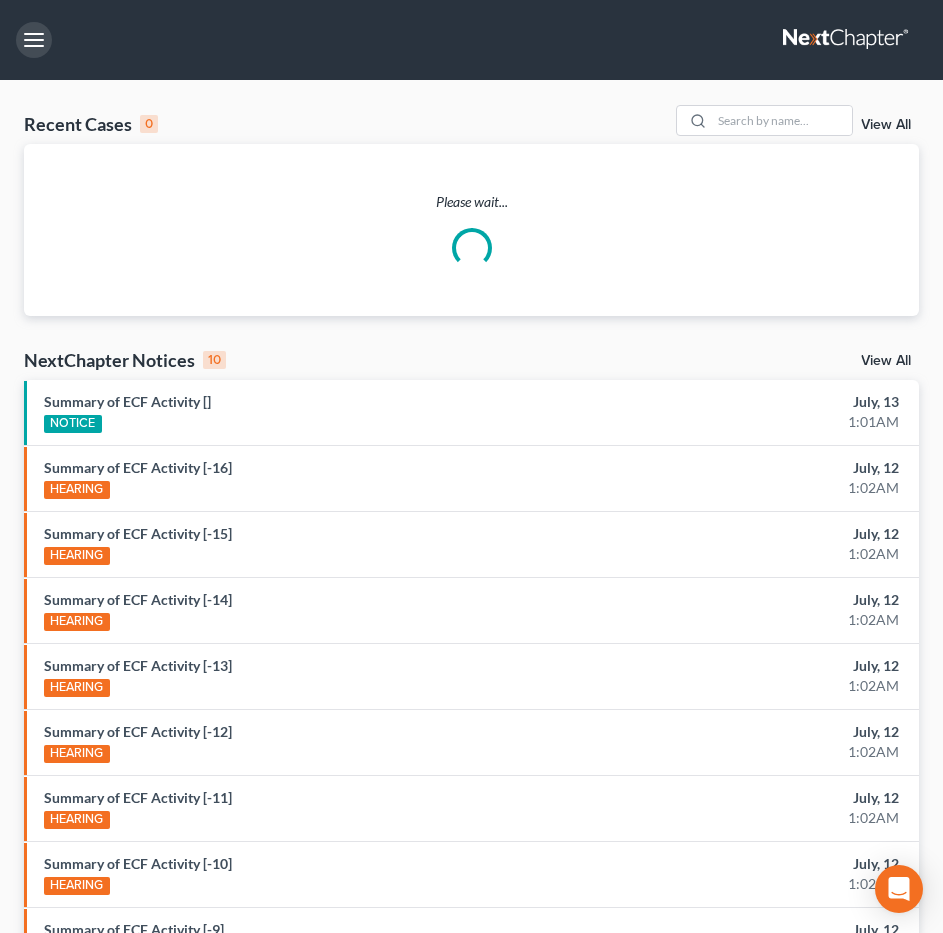 click at bounding box center [34, 40] 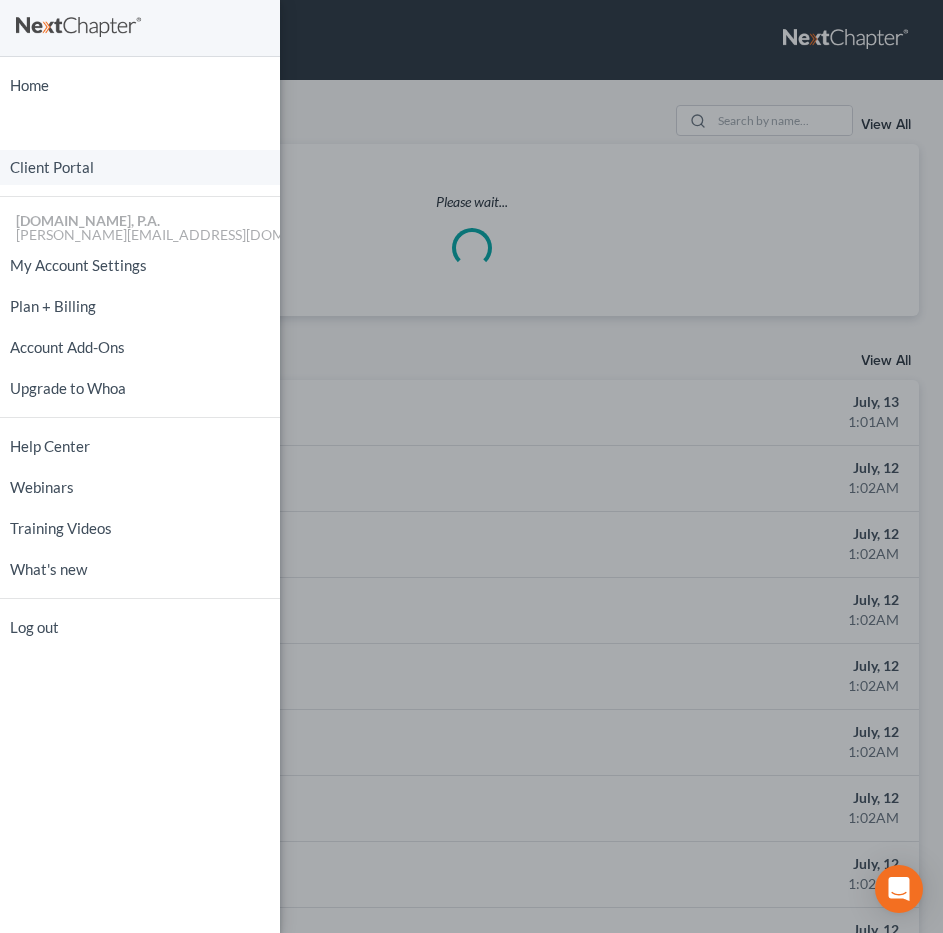click on "Client Portal" at bounding box center [140, 167] 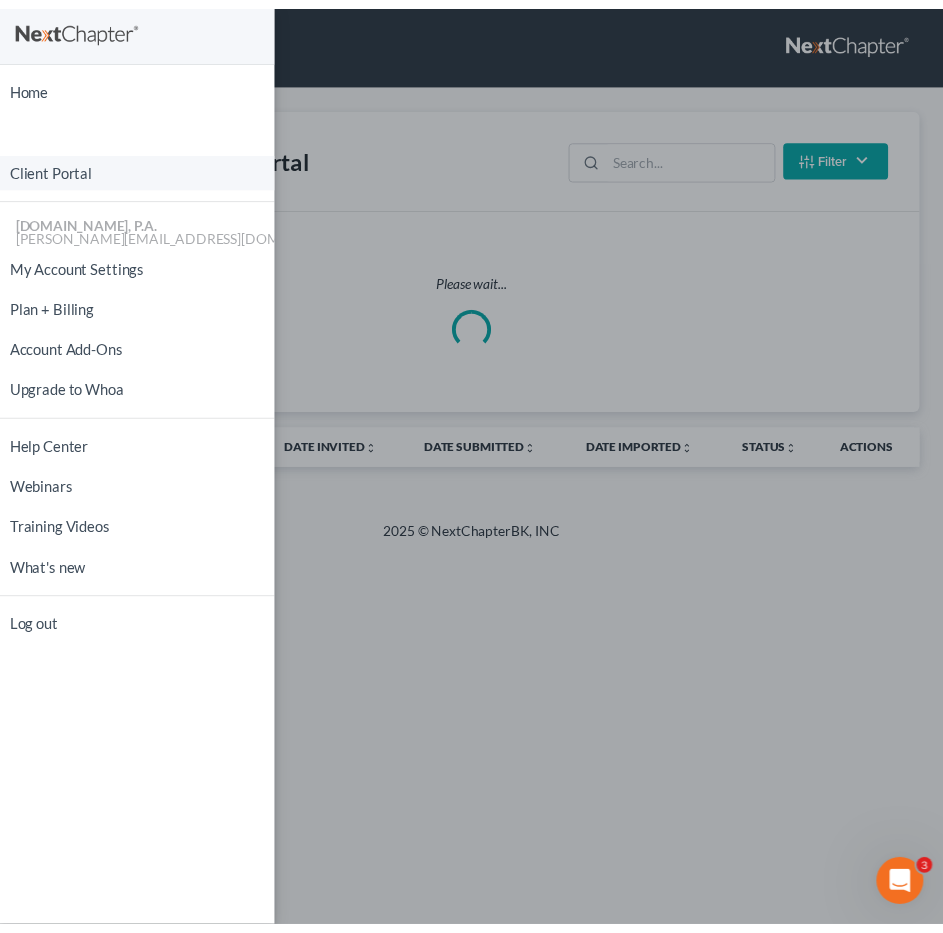 scroll, scrollTop: 0, scrollLeft: 0, axis: both 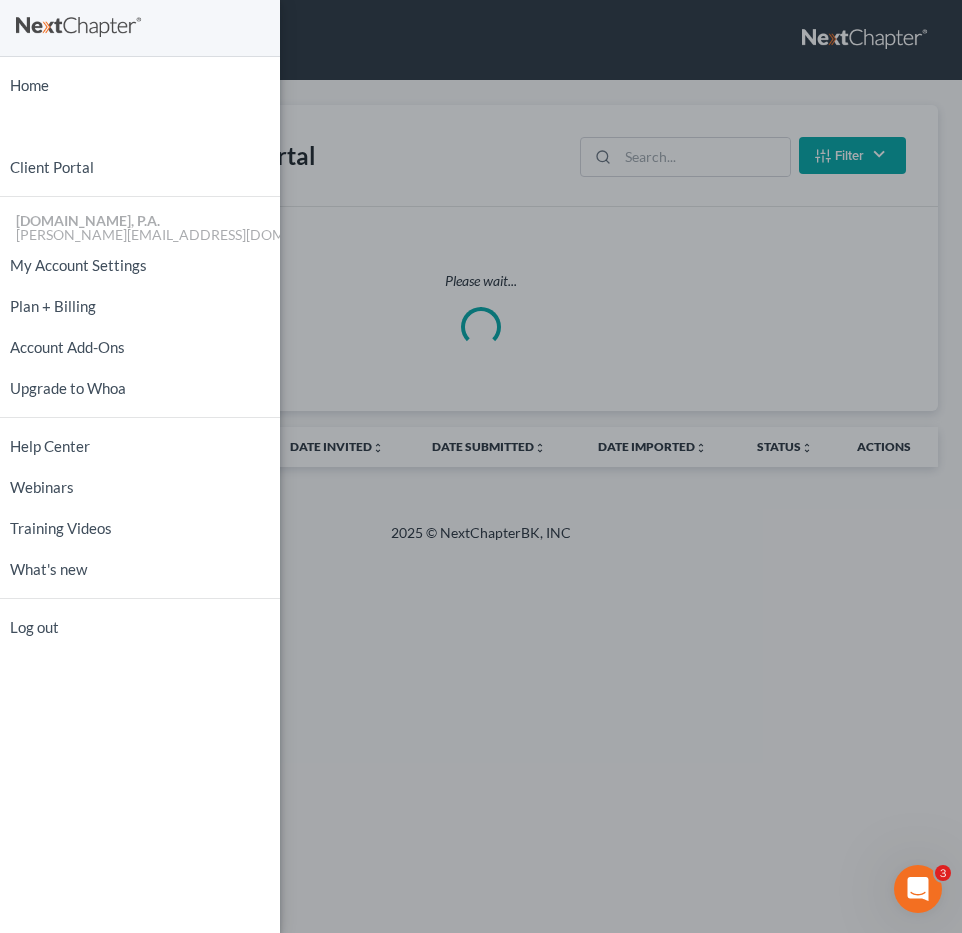 click on "Home New Case Client Portal [DOMAIN_NAME], P.A. [PERSON_NAME][EMAIL_ADDRESS][DOMAIN_NAME] My Account Settings Plan + Billing Account Add-Ons Upgrade to Whoa Help Center Webinars Training Videos What's new Log out" at bounding box center [481, 466] 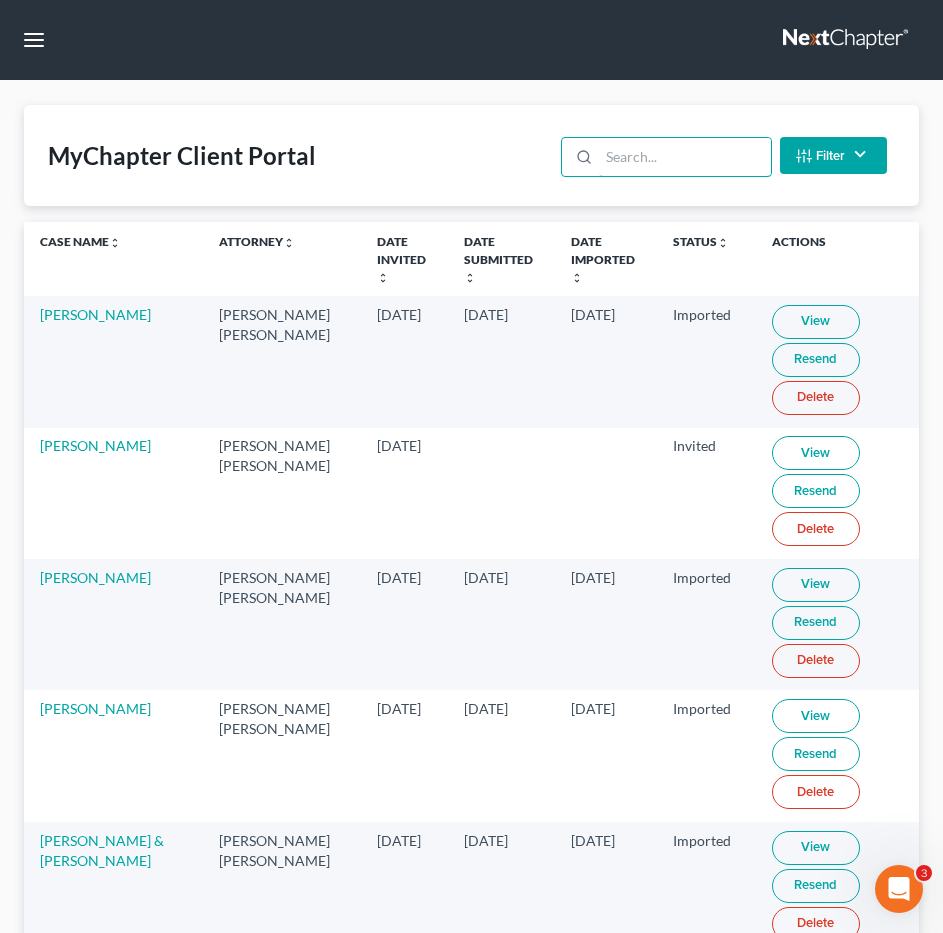 click at bounding box center (684, 157) 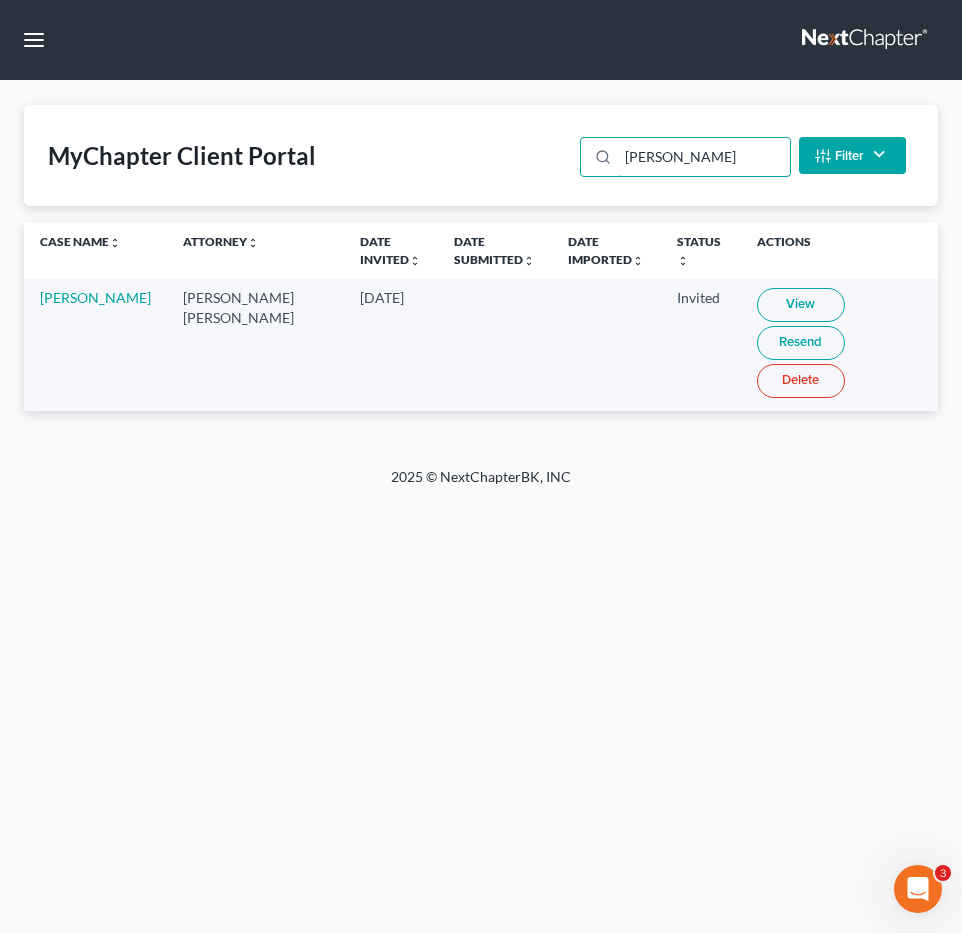 type on "[PERSON_NAME]" 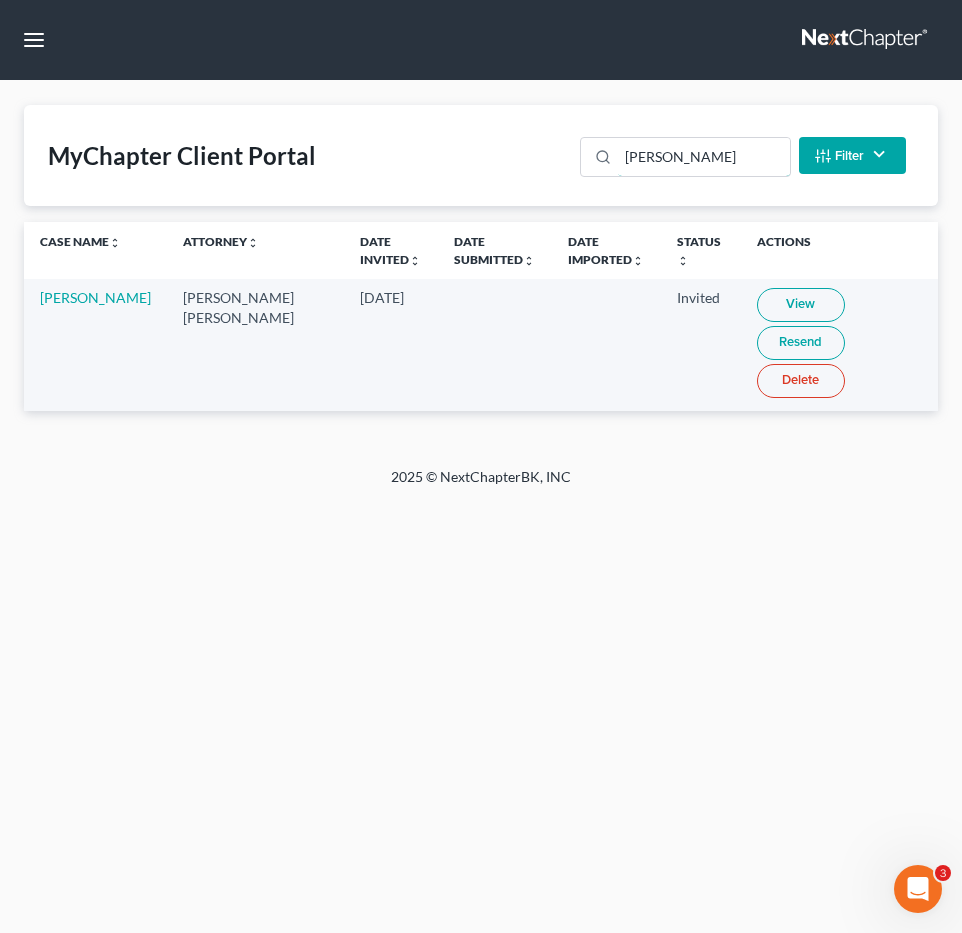 drag, startPoint x: 702, startPoint y: 167, endPoint x: 221, endPoint y: 144, distance: 481.5496 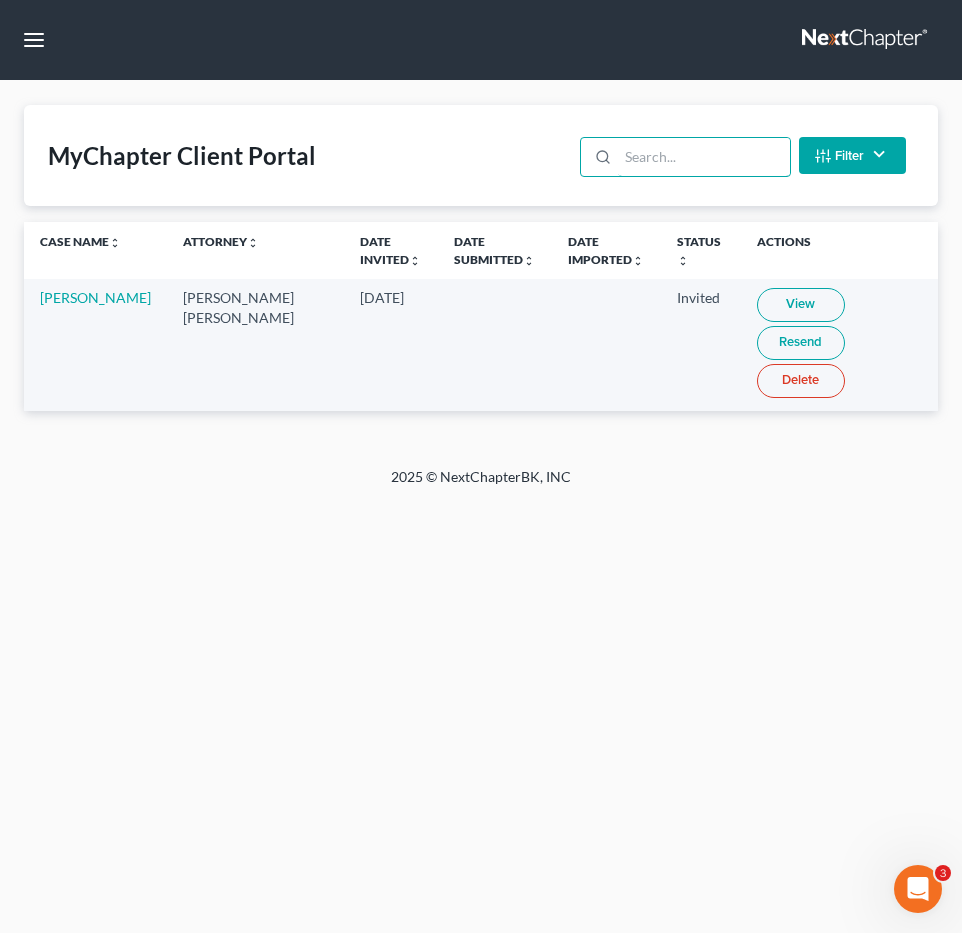 type on "c" 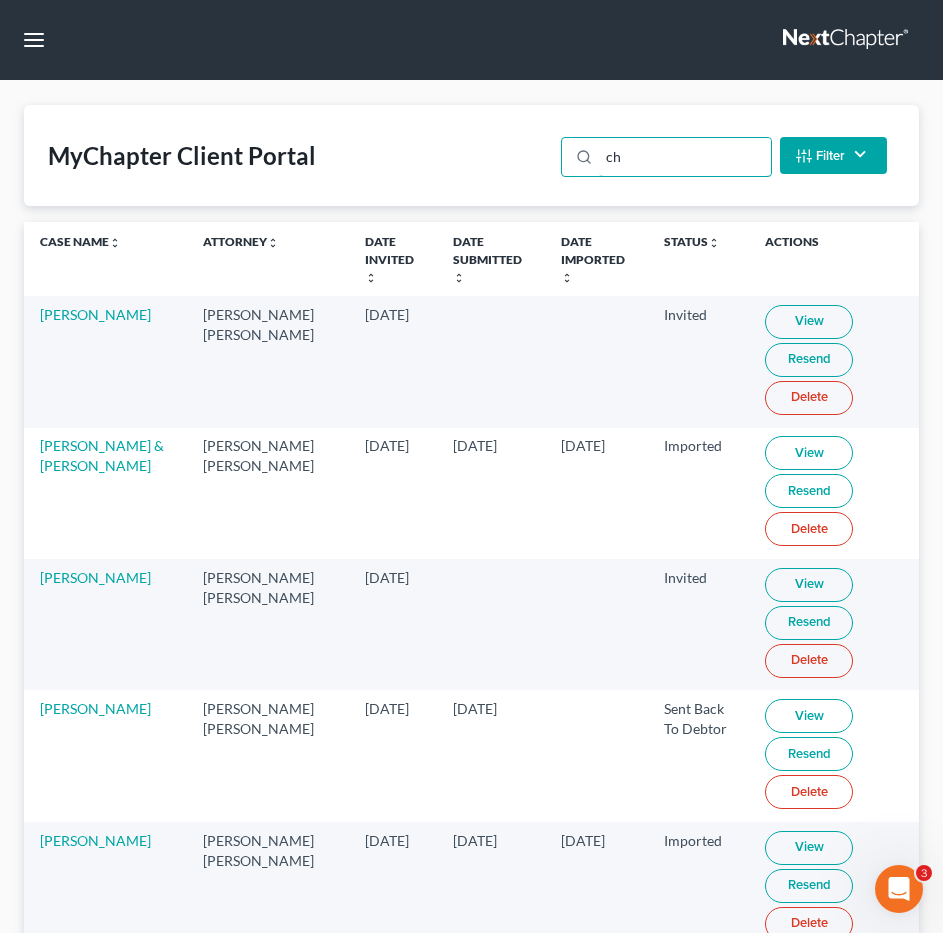 type on "c" 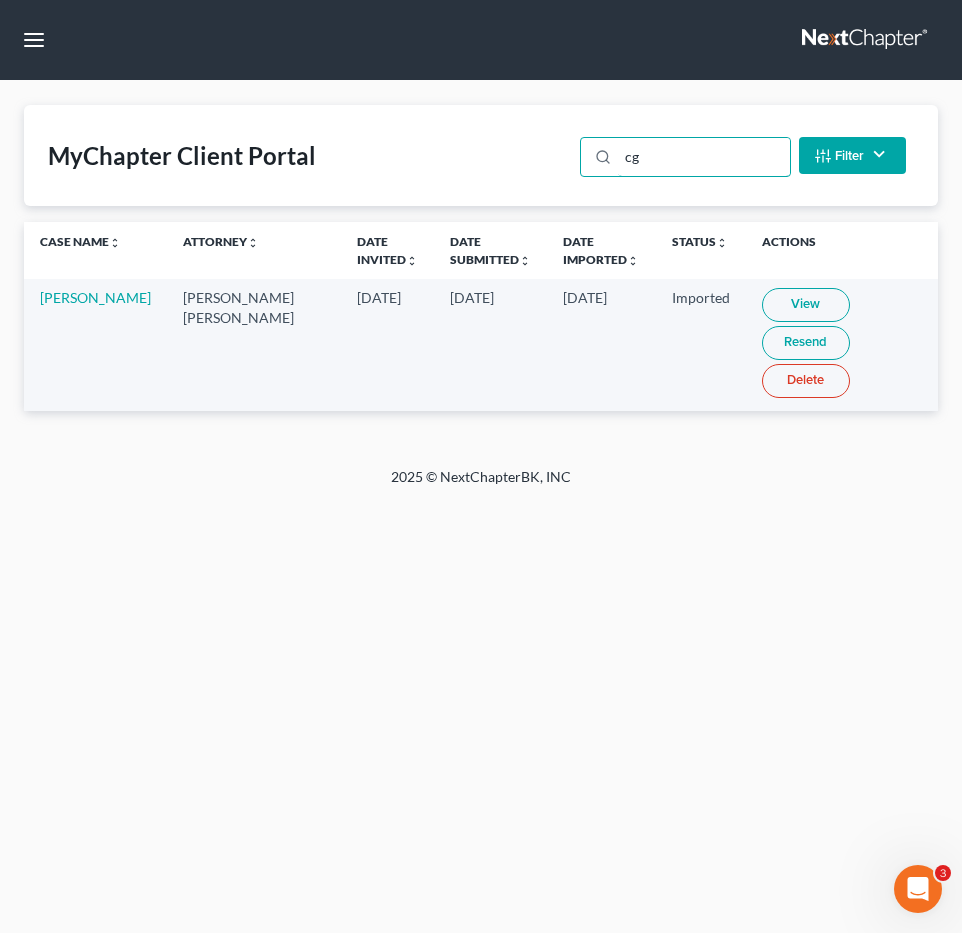 type on "c" 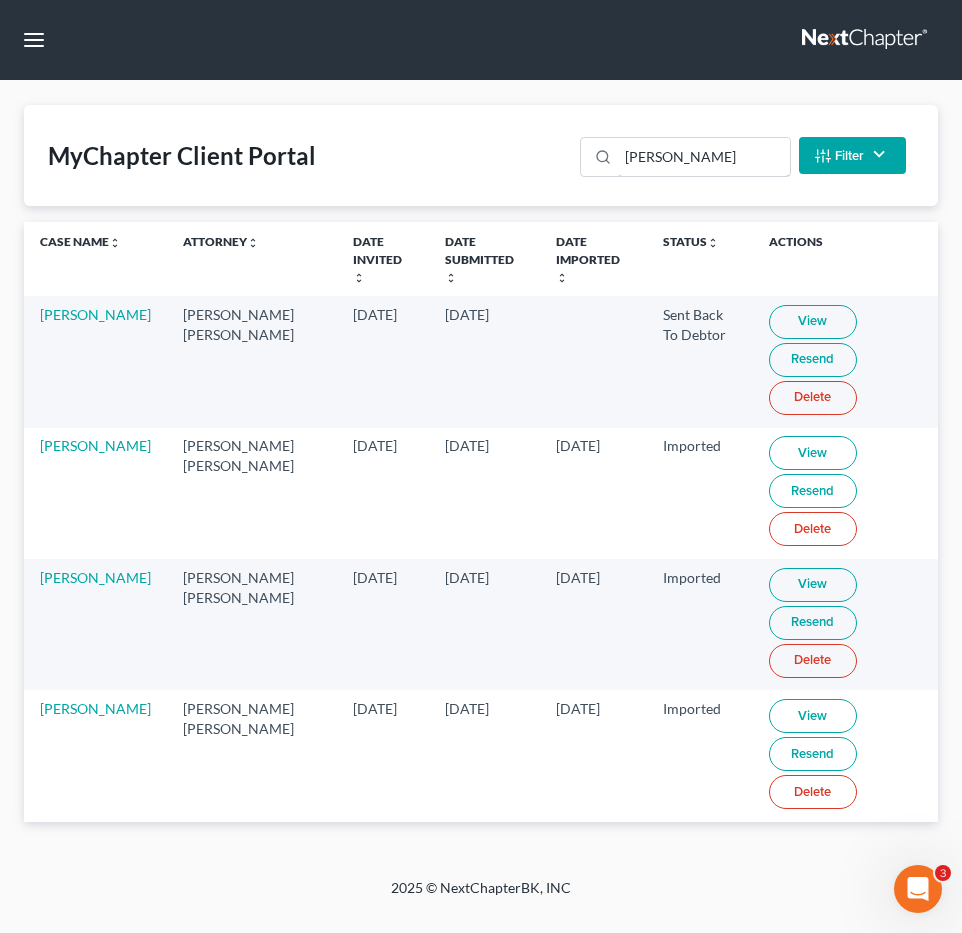 drag, startPoint x: 708, startPoint y: 163, endPoint x: 283, endPoint y: 103, distance: 429.2144 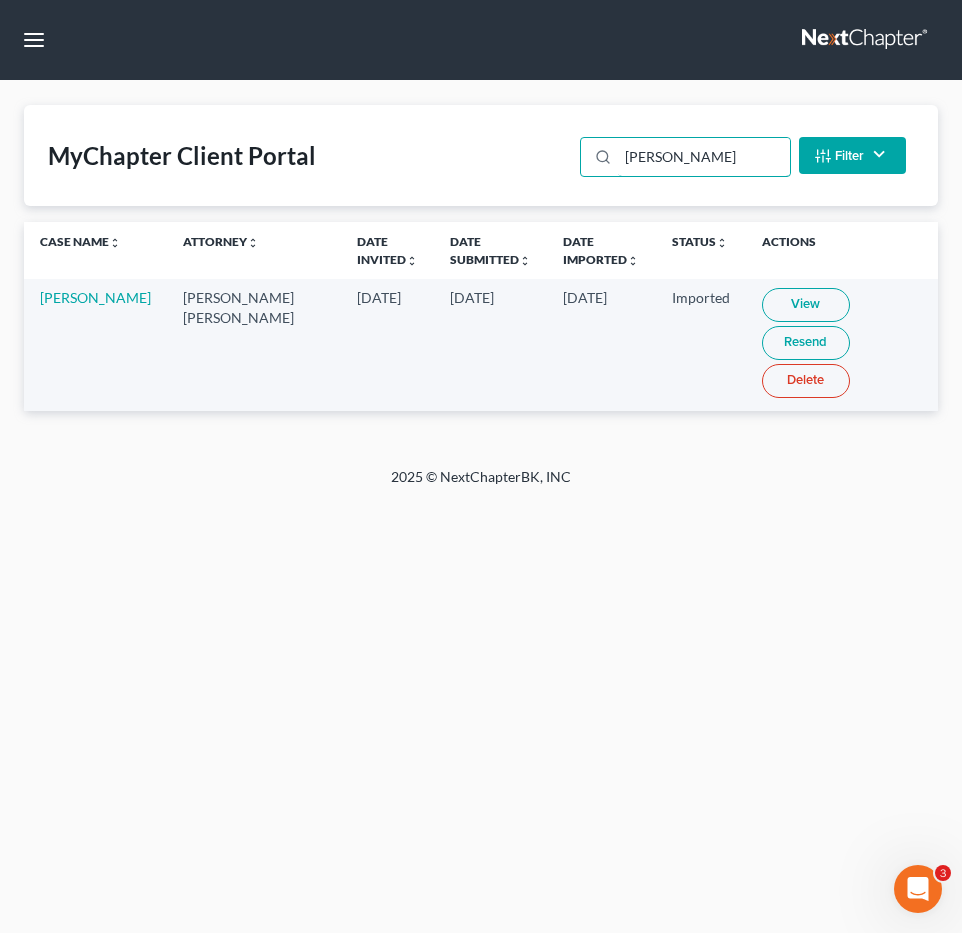 drag, startPoint x: 698, startPoint y: 153, endPoint x: 273, endPoint y: 150, distance: 425.0106 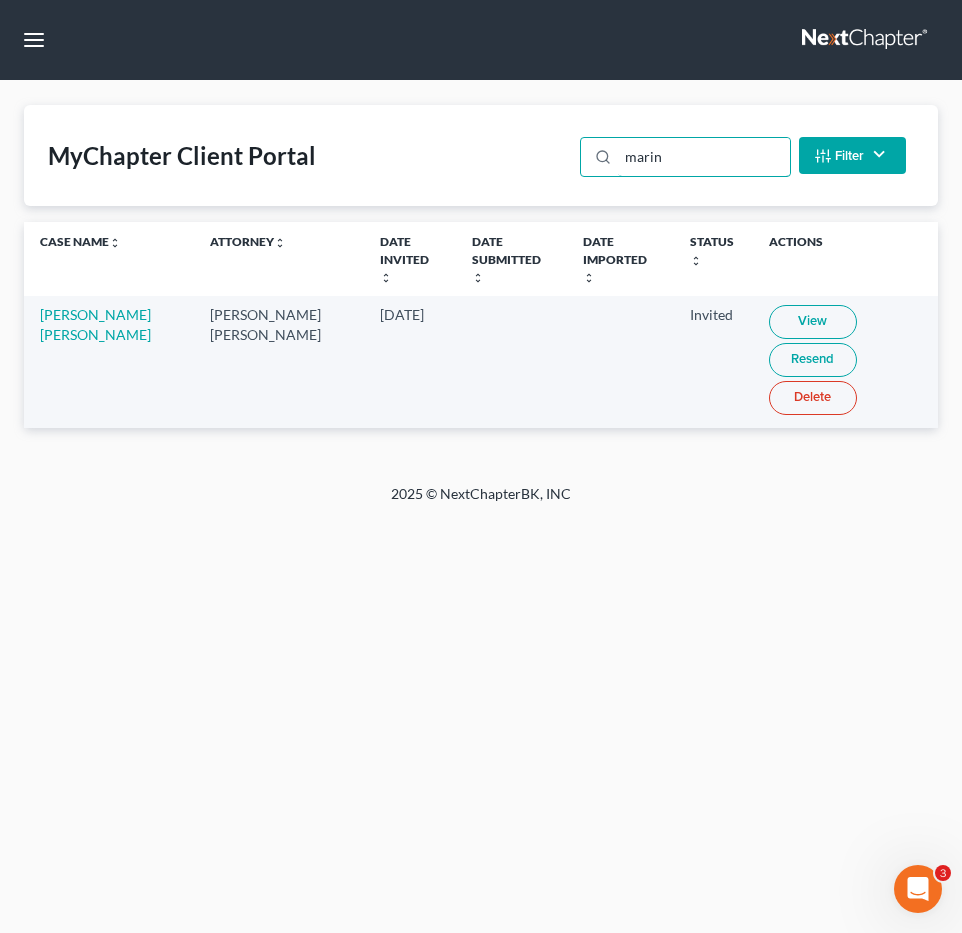 drag, startPoint x: 688, startPoint y: 153, endPoint x: 131, endPoint y: 131, distance: 557.4343 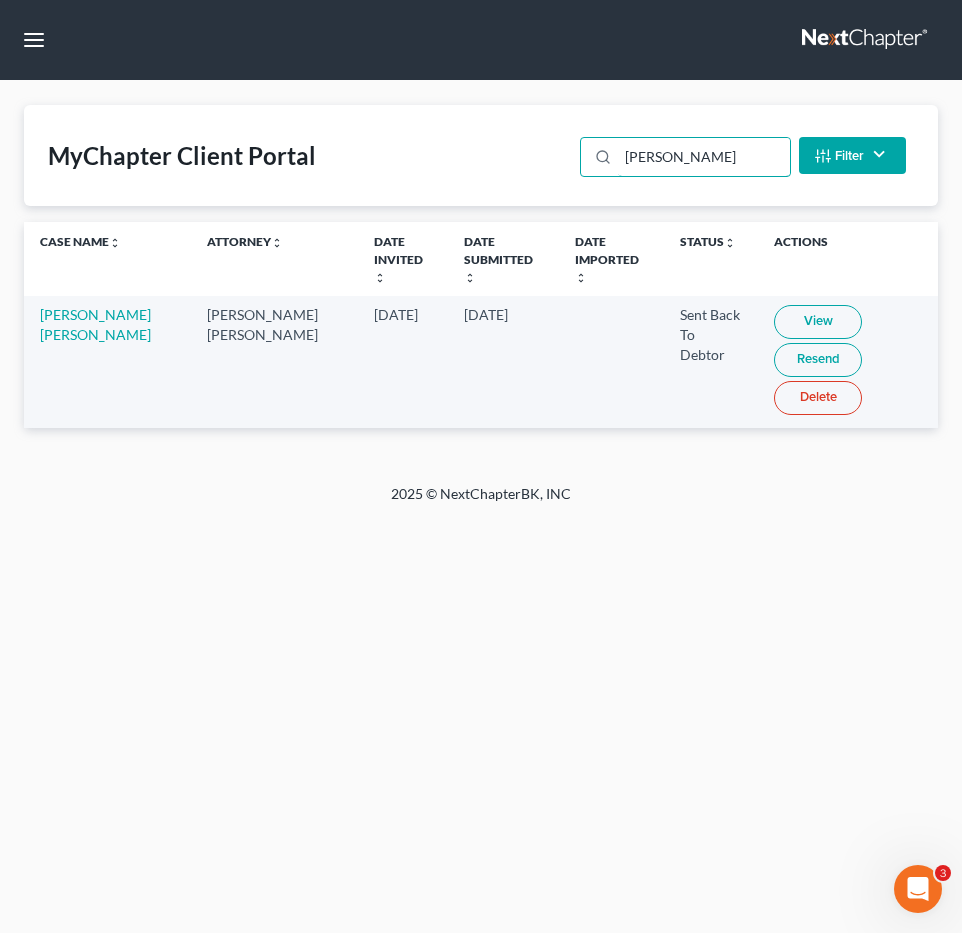 type on "jean" 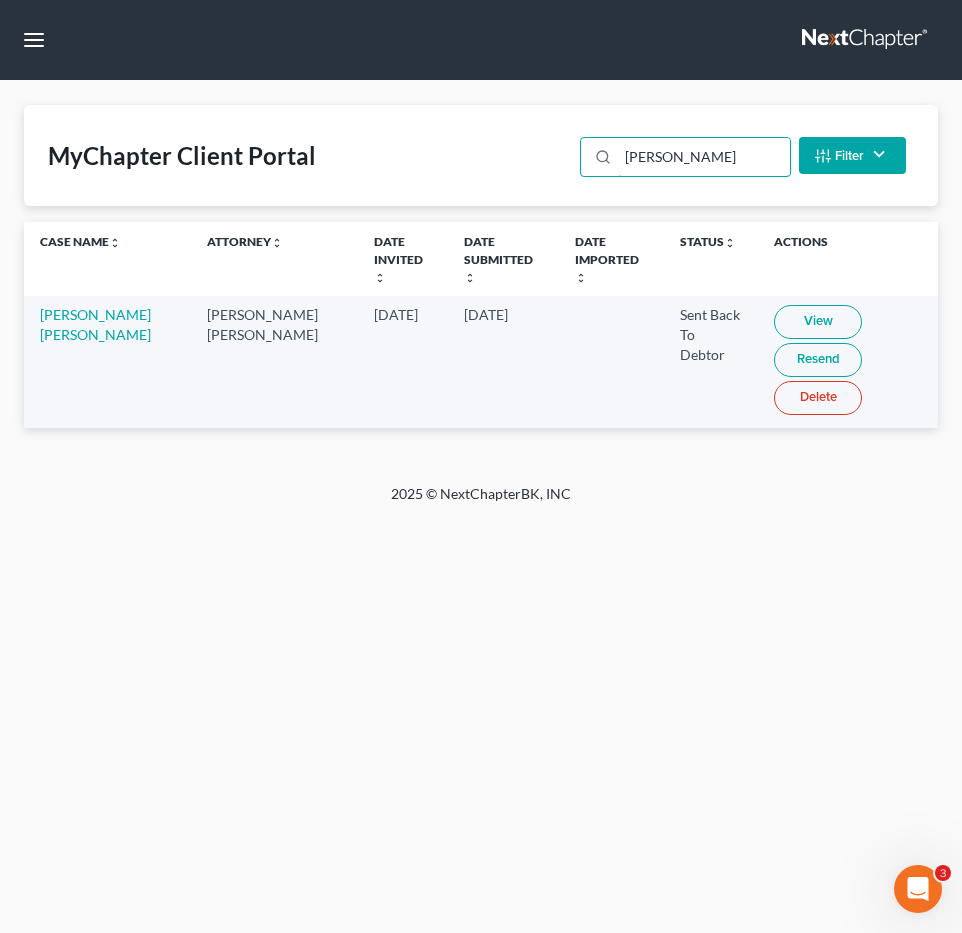 drag, startPoint x: 528, startPoint y: 126, endPoint x: 128, endPoint y: 100, distance: 400.84412 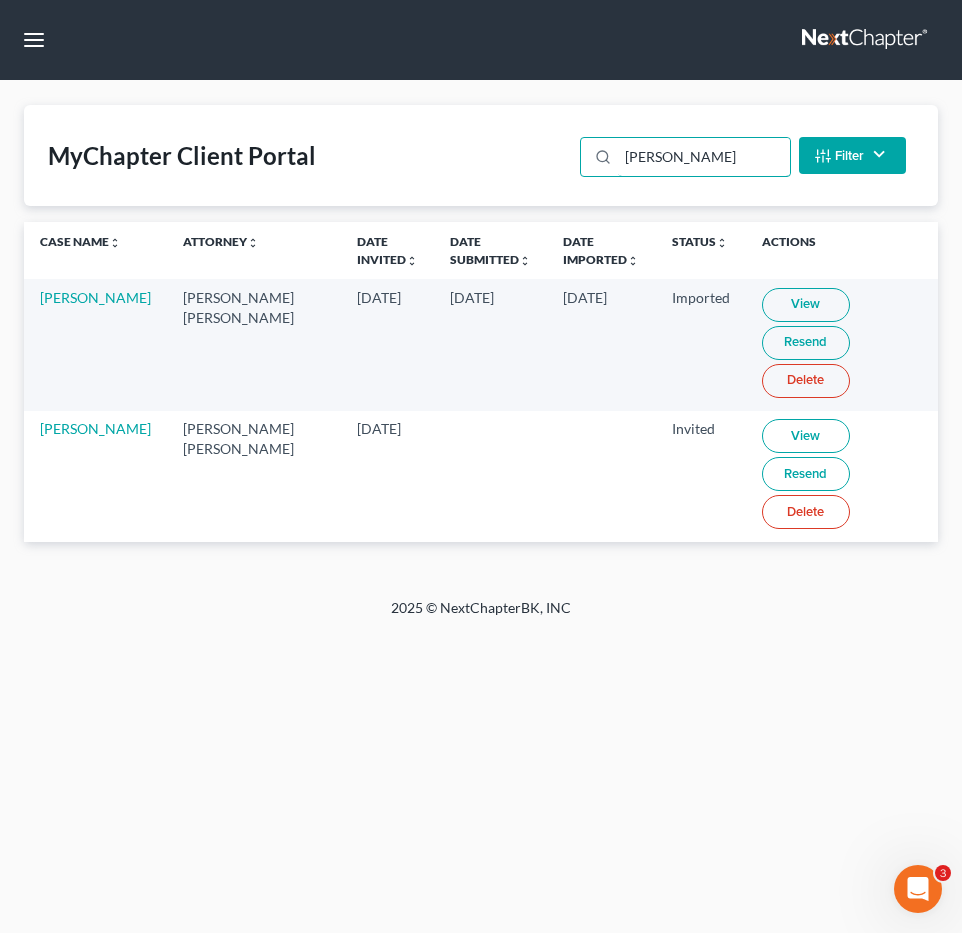 type on "miller" 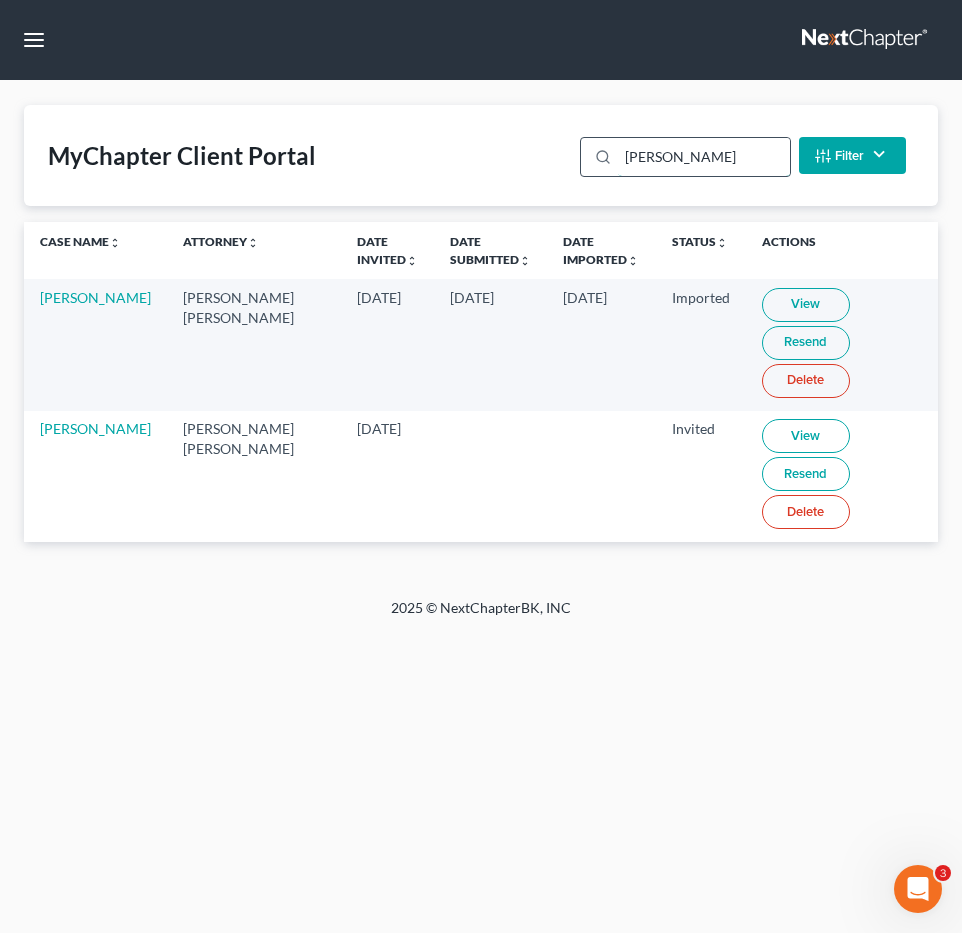 drag, startPoint x: 682, startPoint y: 158, endPoint x: 598, endPoint y: 172, distance: 85.158676 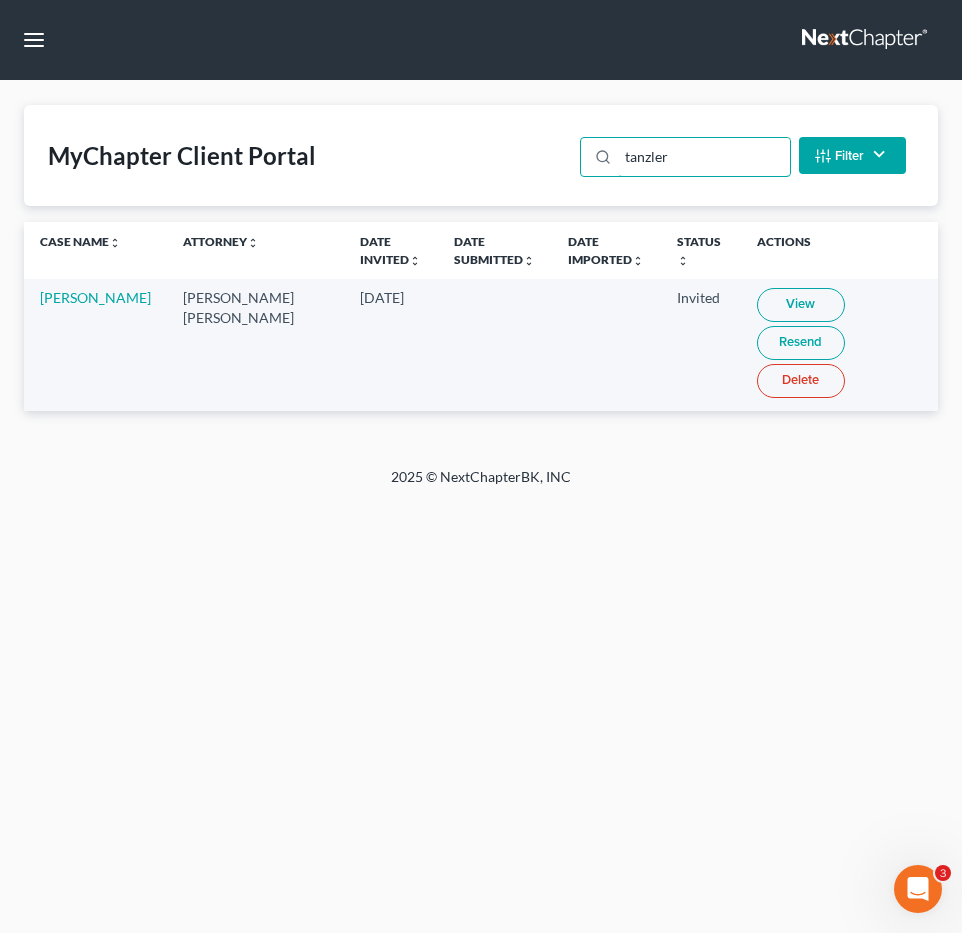 drag, startPoint x: 714, startPoint y: 160, endPoint x: 37, endPoint y: 117, distance: 678.3642 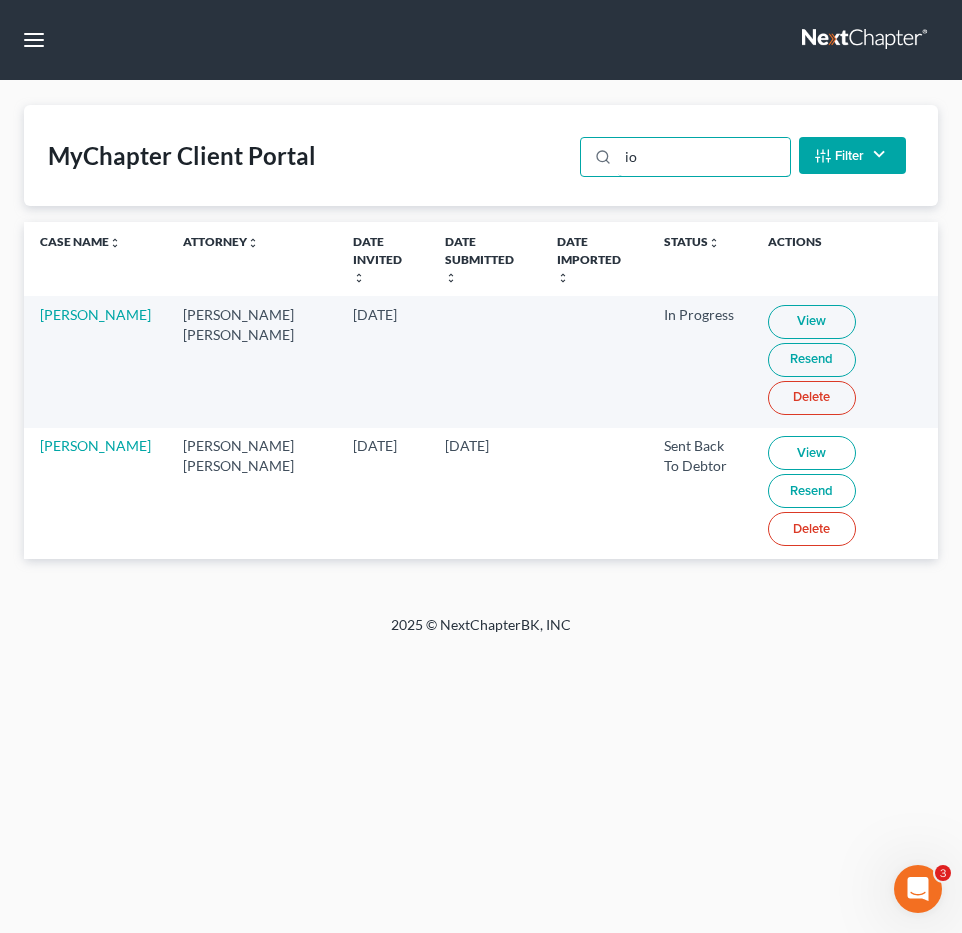type on "i" 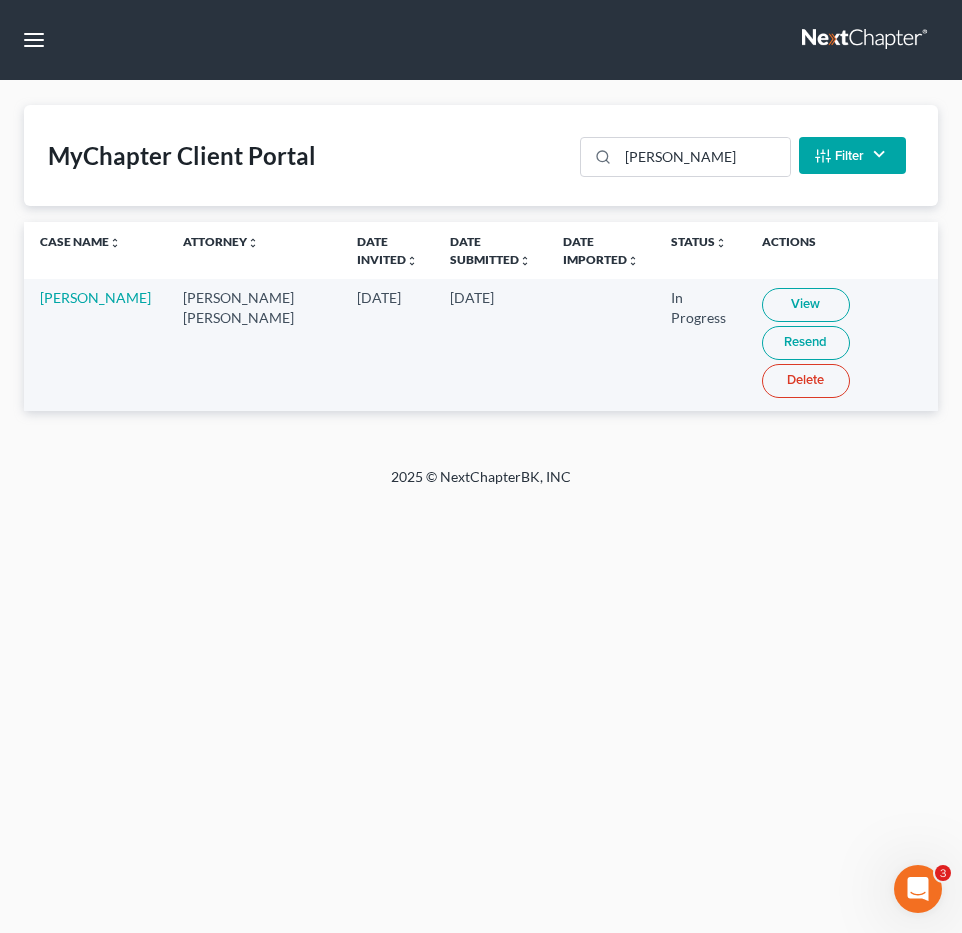 click on "View" at bounding box center (806, 305) 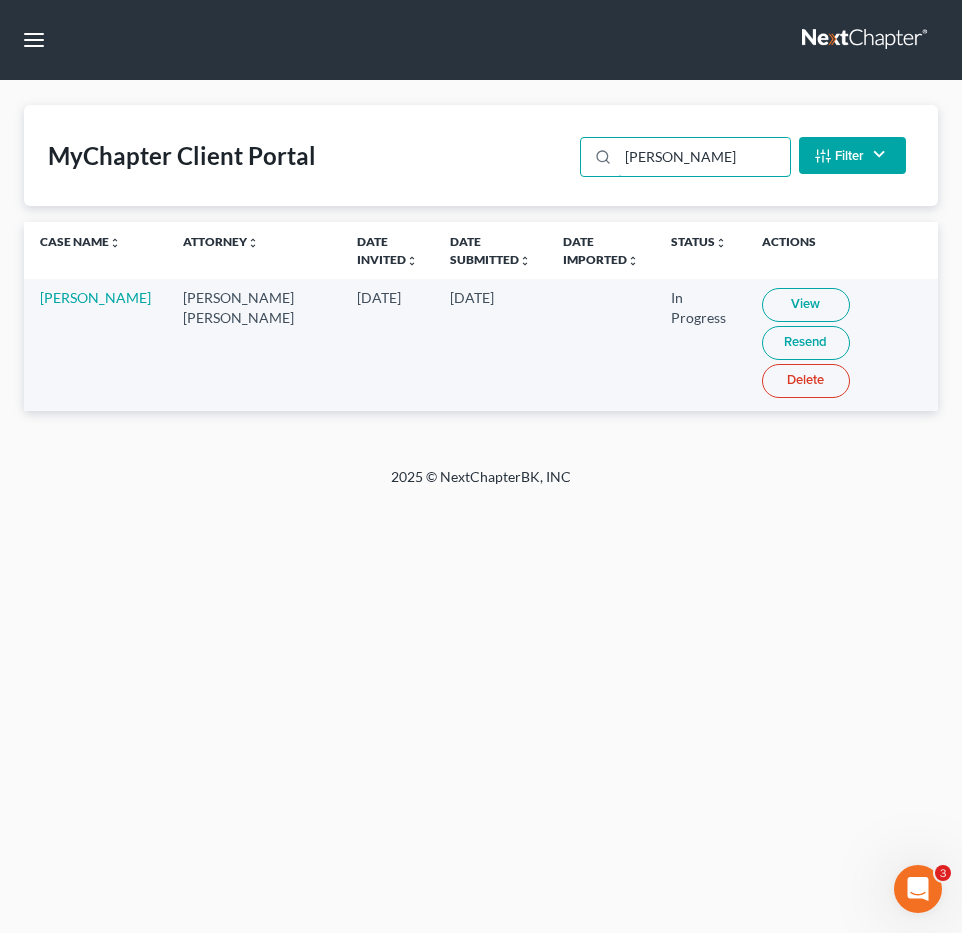drag, startPoint x: 679, startPoint y: 158, endPoint x: 33, endPoint y: 48, distance: 655.2984 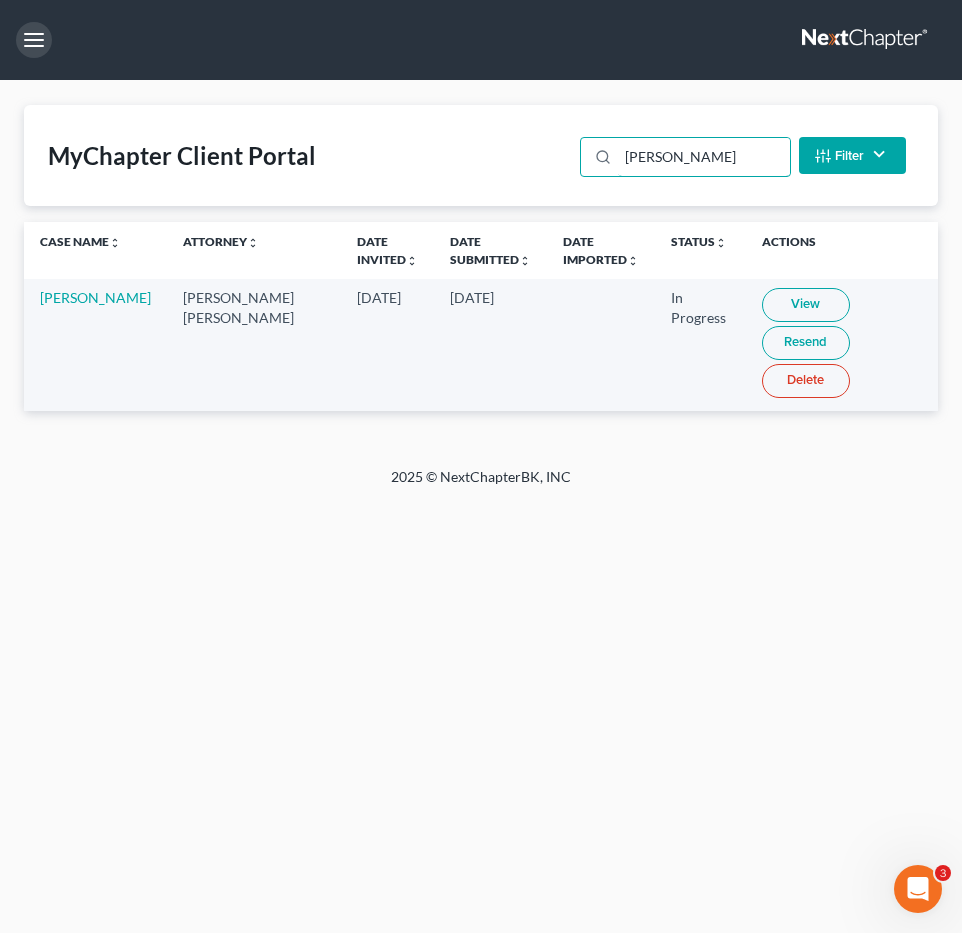 click on "Home New Case Client Portal Fresh-Start.Law, P.A. jay@fresh-start.law My Account Settings Plan + Billing Account Add-Ons Upgrade to Whoa Help Center Webinars Training Videos What's new Log out New Case Home Client Portal         - No Result - See all results Or Press Enter... Help Help Center Webinars Training Videos What's new Fresh-Start.Law, P.A. Fresh-Start.Law, P.A. jay@fresh-start.law My Account Settings Plan + Billing Account Add-Ons Upgrade to Whoa Log out 	 MyChapter Client Portal         osei Filter Status Filter... Invited In Progress Ready To Review Reviewed Imported Sent Back To Debtor Attorney Filter... Matthew R. Gross, J.D. Clear
Case Name
unfold_more
expand_more
expand_less
Attorney
unfold_more
expand_more
expand_less
Date Invited
unfold_more
expand_more
expand_less
Date Submitted
unfold_more
expand_more
expand_less
Date Imported
unfold_more
expand_more
expand_less
Status
unfold_more
expand_more" at bounding box center (481, 466) 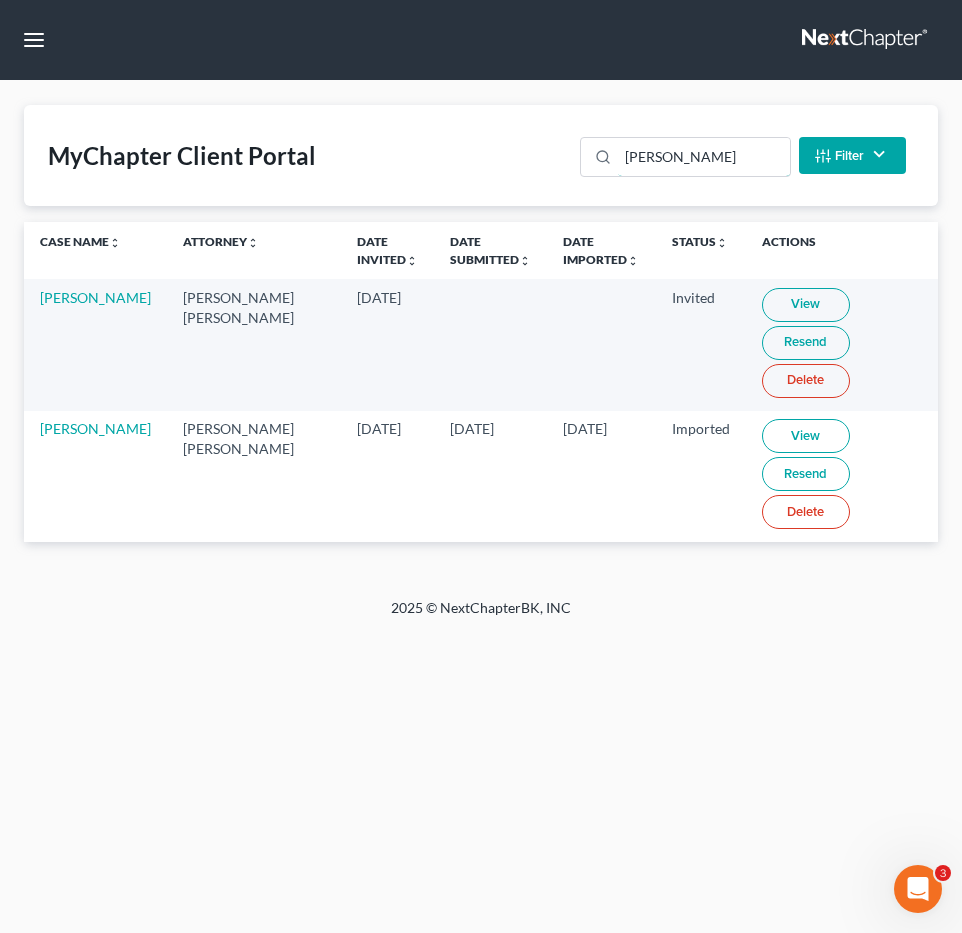 drag, startPoint x: 718, startPoint y: 165, endPoint x: 368, endPoint y: 156, distance: 350.1157 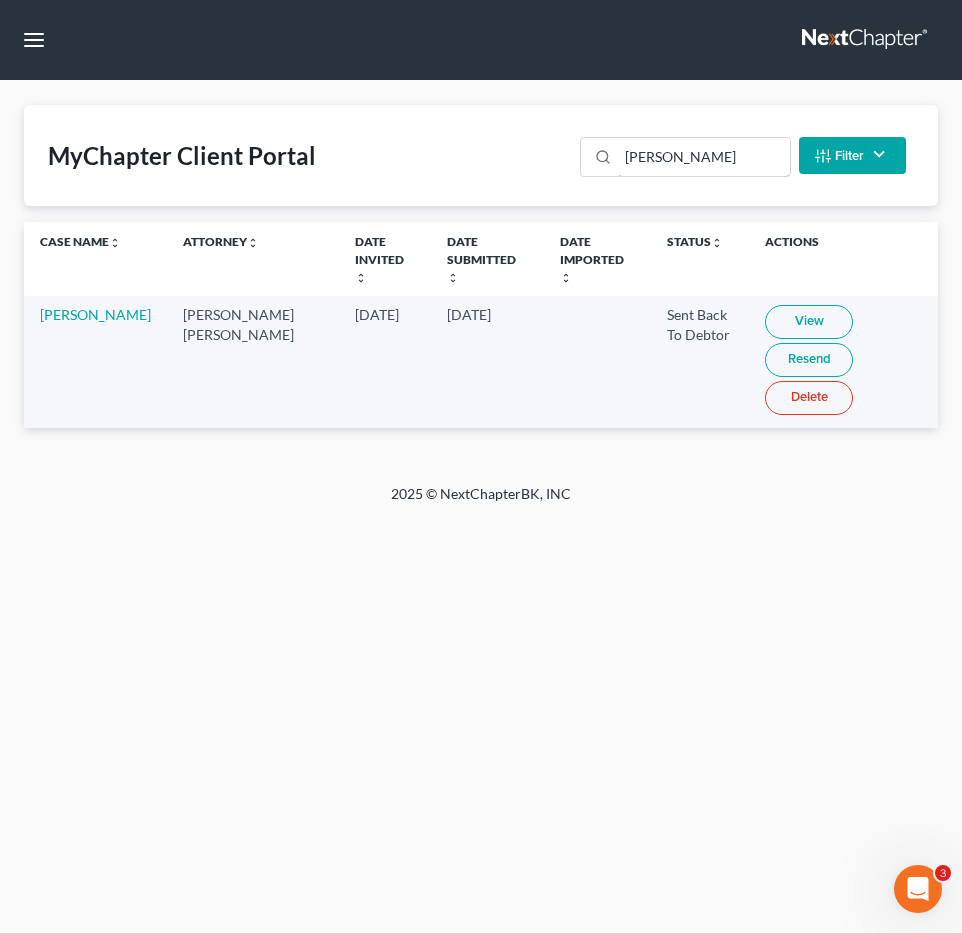 drag, startPoint x: 717, startPoint y: 167, endPoint x: 207, endPoint y: 141, distance: 510.66232 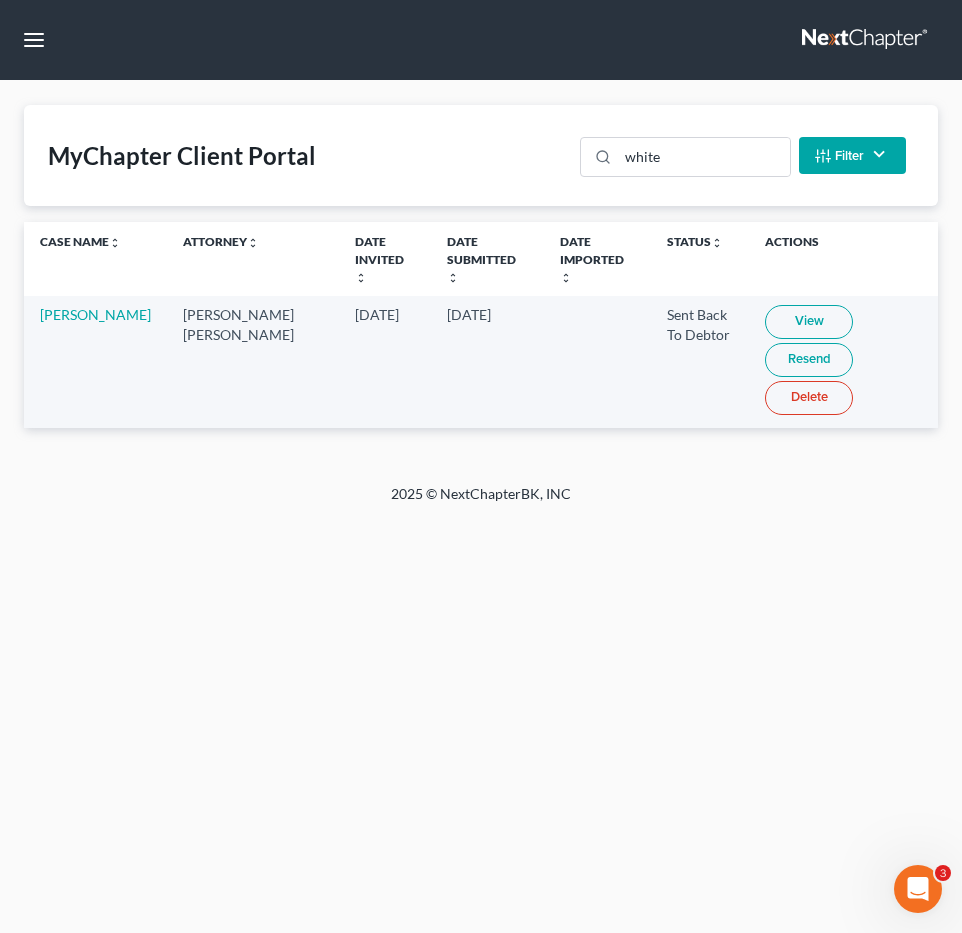 click on "View" at bounding box center [809, 322] 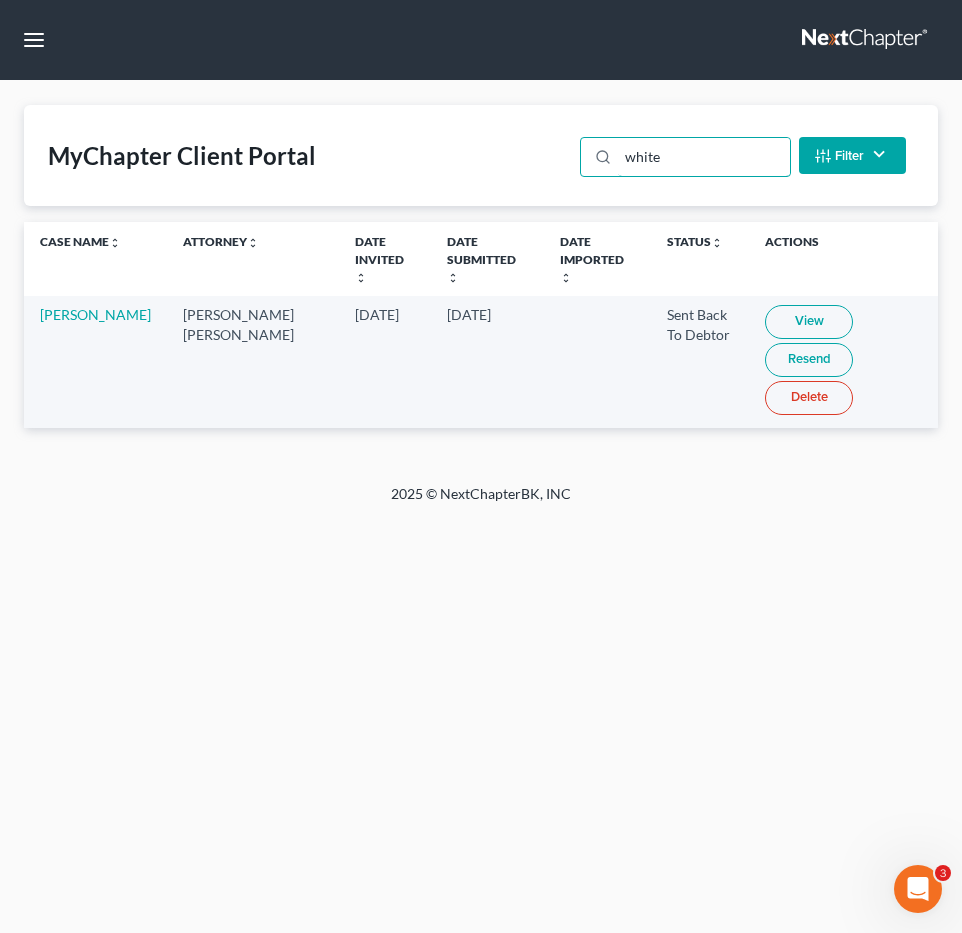 drag, startPoint x: 631, startPoint y: 160, endPoint x: -141, endPoint y: 73, distance: 776.8867 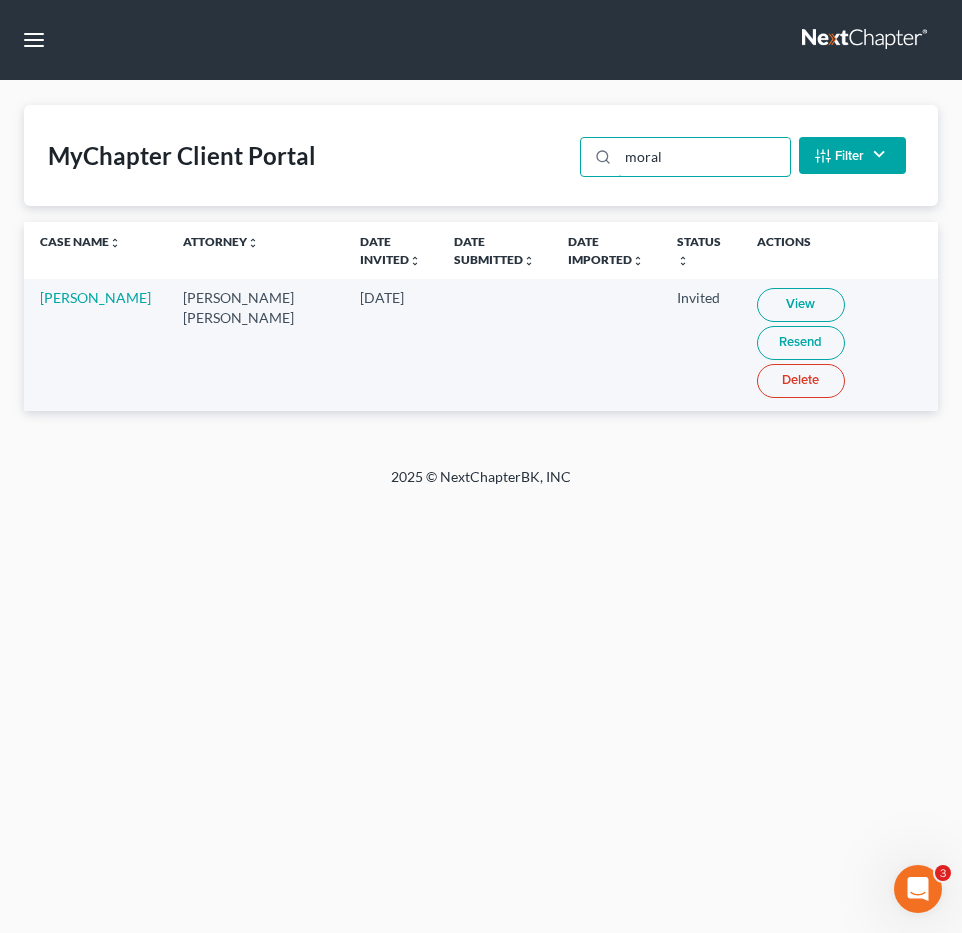 drag, startPoint x: 565, startPoint y: 166, endPoint x: 9, endPoint y: 166, distance: 556 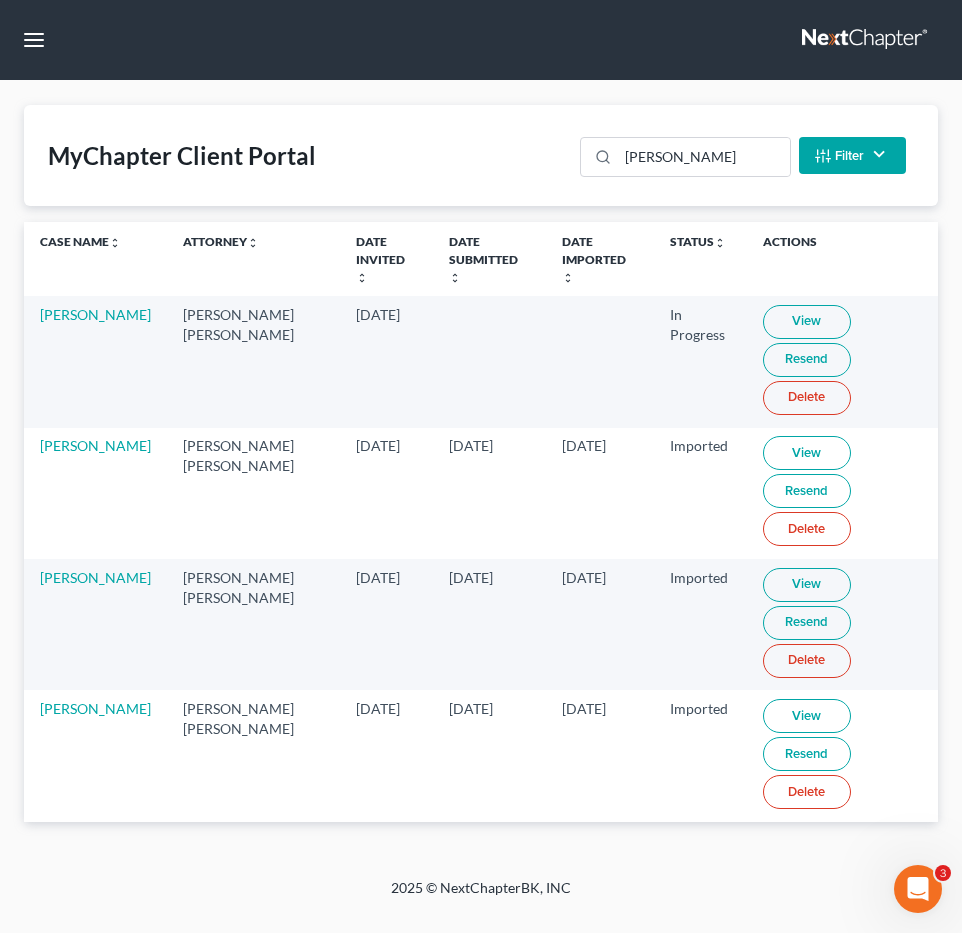click on "View" at bounding box center (807, 322) 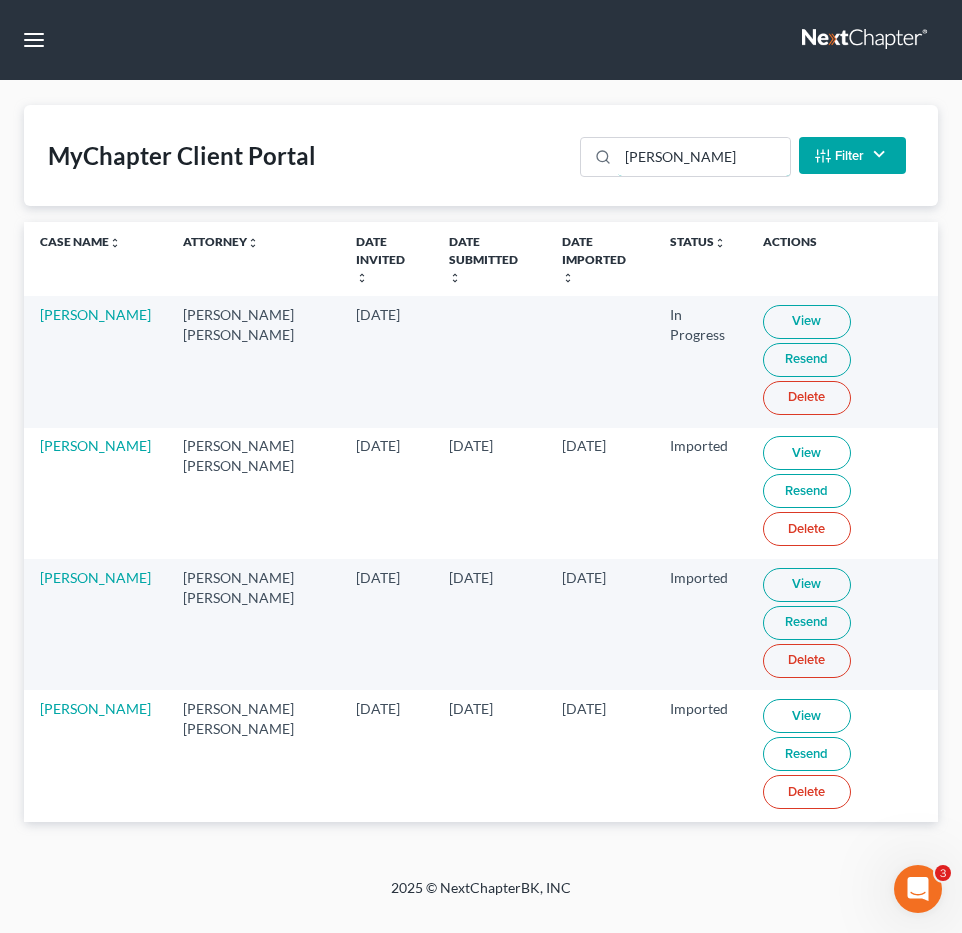 drag, startPoint x: 714, startPoint y: 163, endPoint x: 30, endPoint y: 84, distance: 688.547 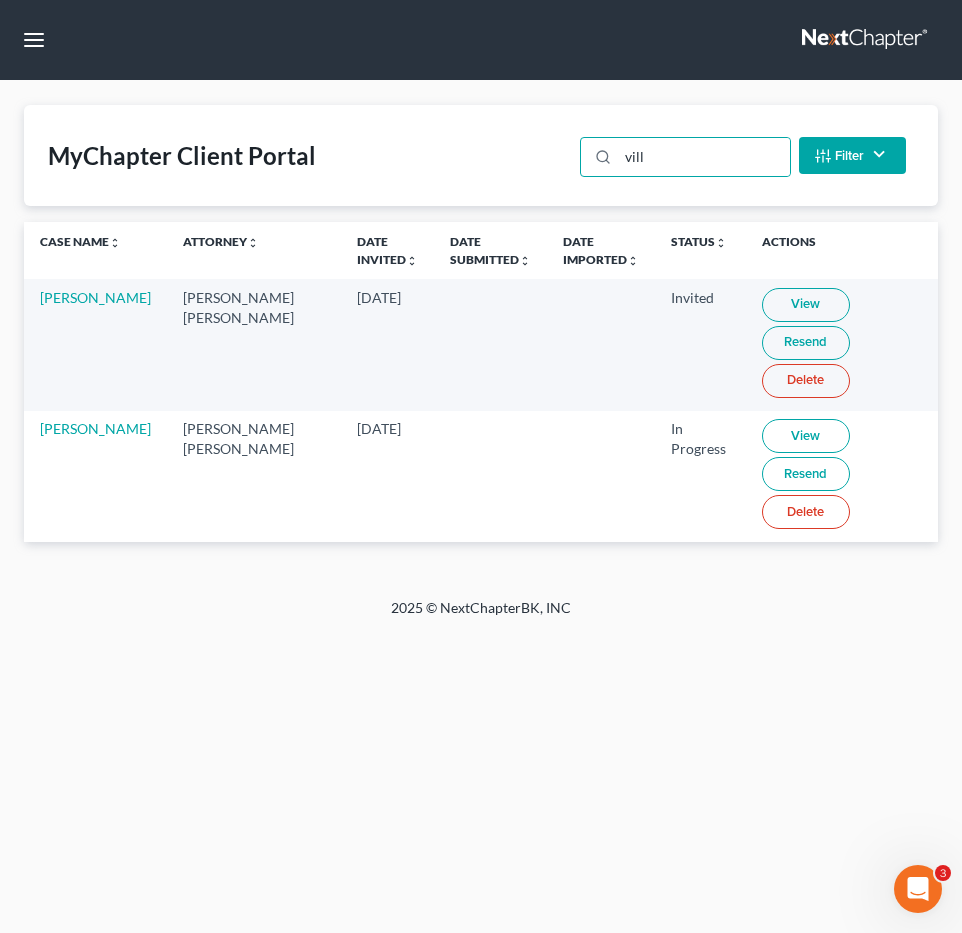 click on "View" at bounding box center [806, 436] 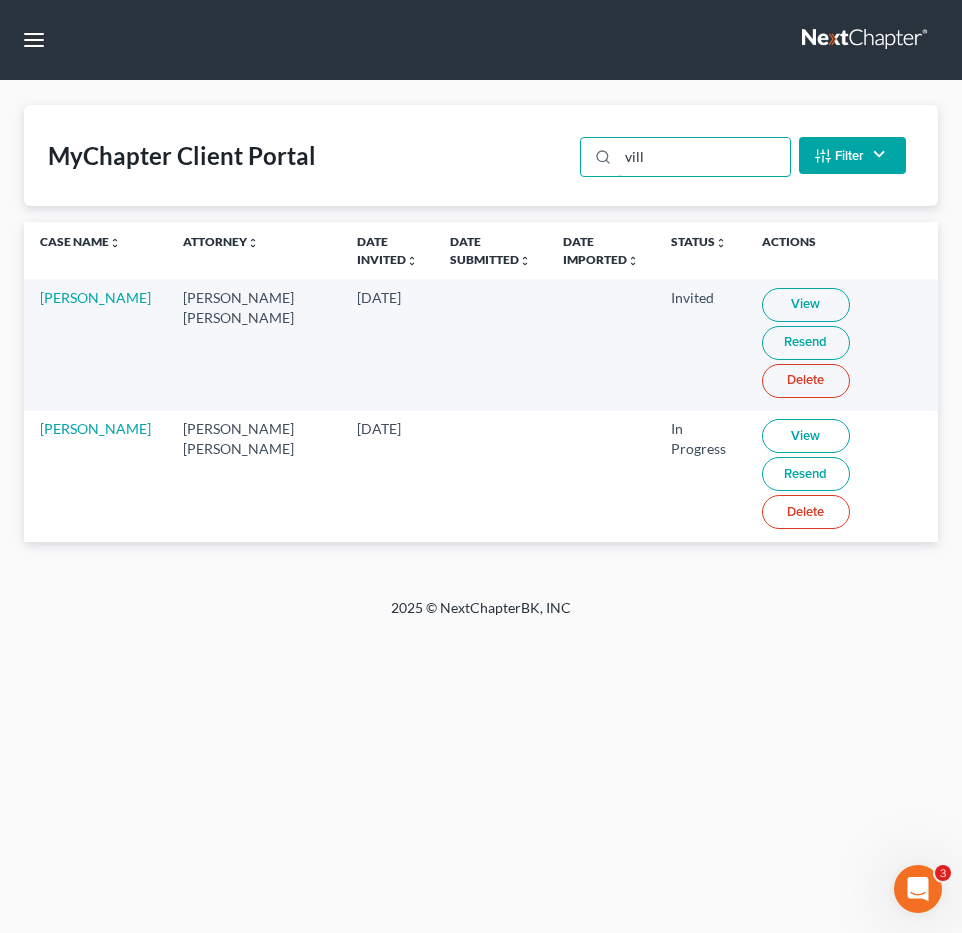 drag, startPoint x: 673, startPoint y: 155, endPoint x: 171, endPoint y: 63, distance: 510.36066 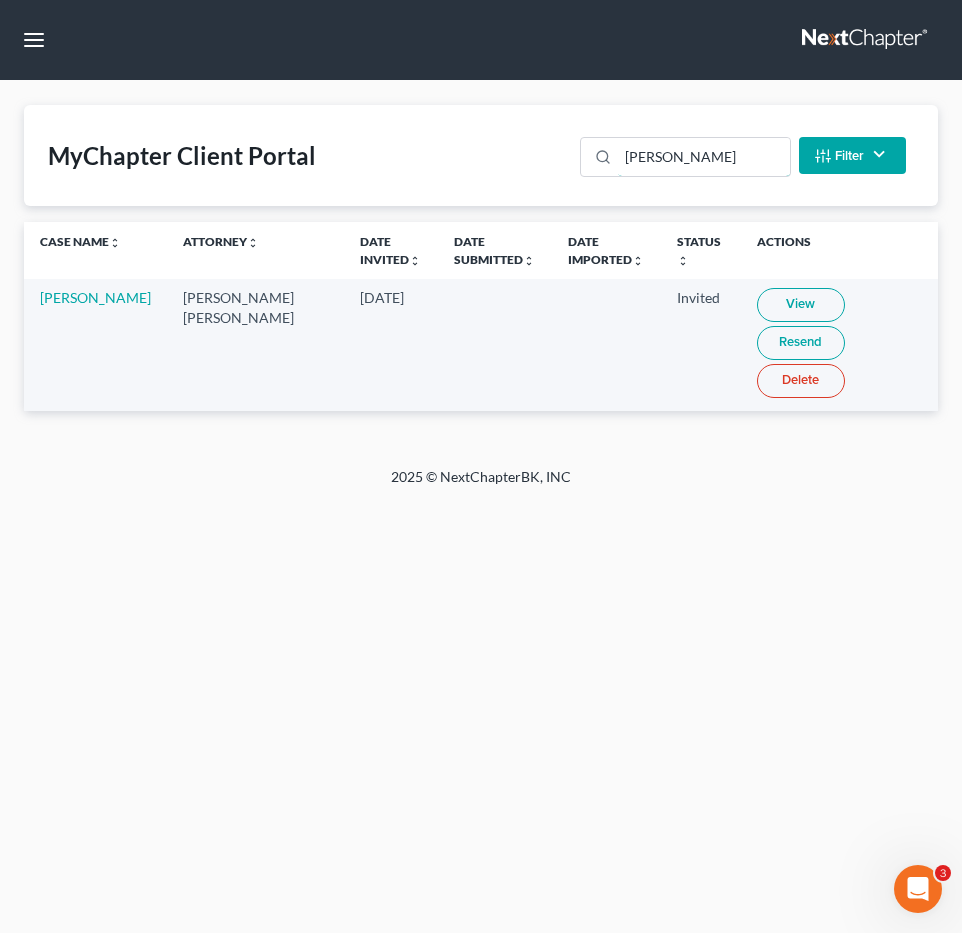 drag, startPoint x: 717, startPoint y: 159, endPoint x: -24, endPoint y: 74, distance: 745.85925 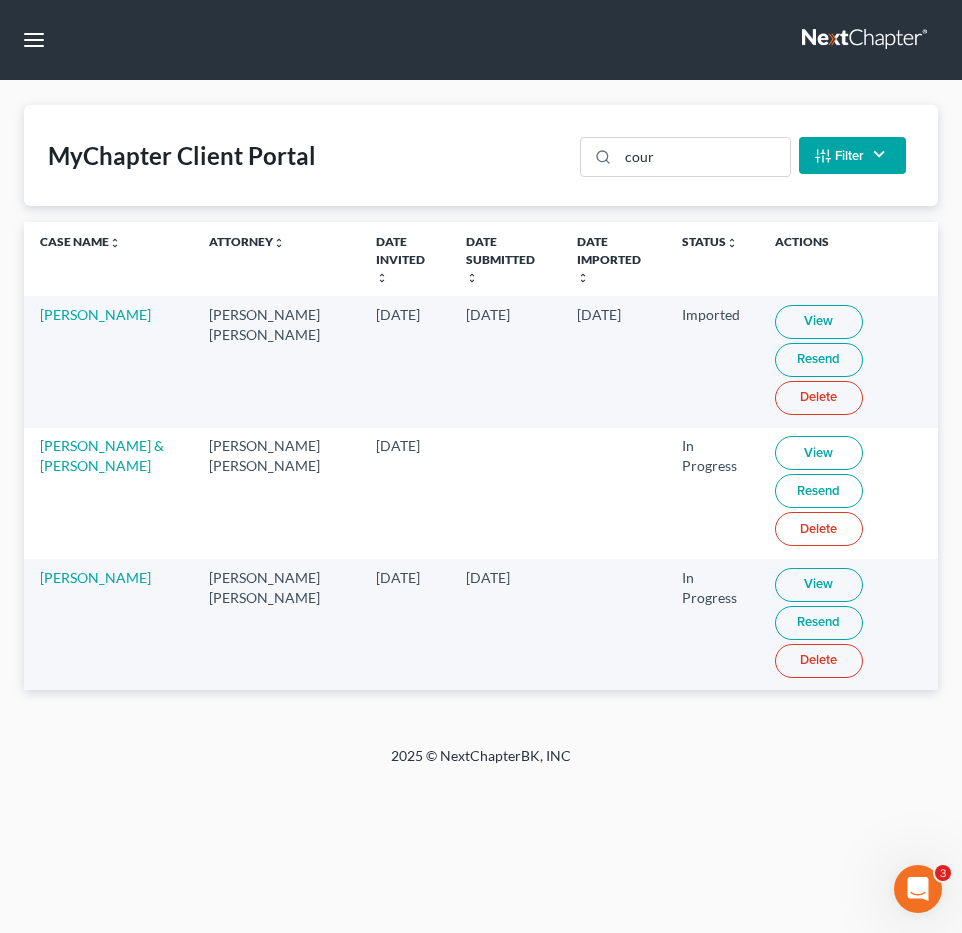 click on "View" at bounding box center (819, 585) 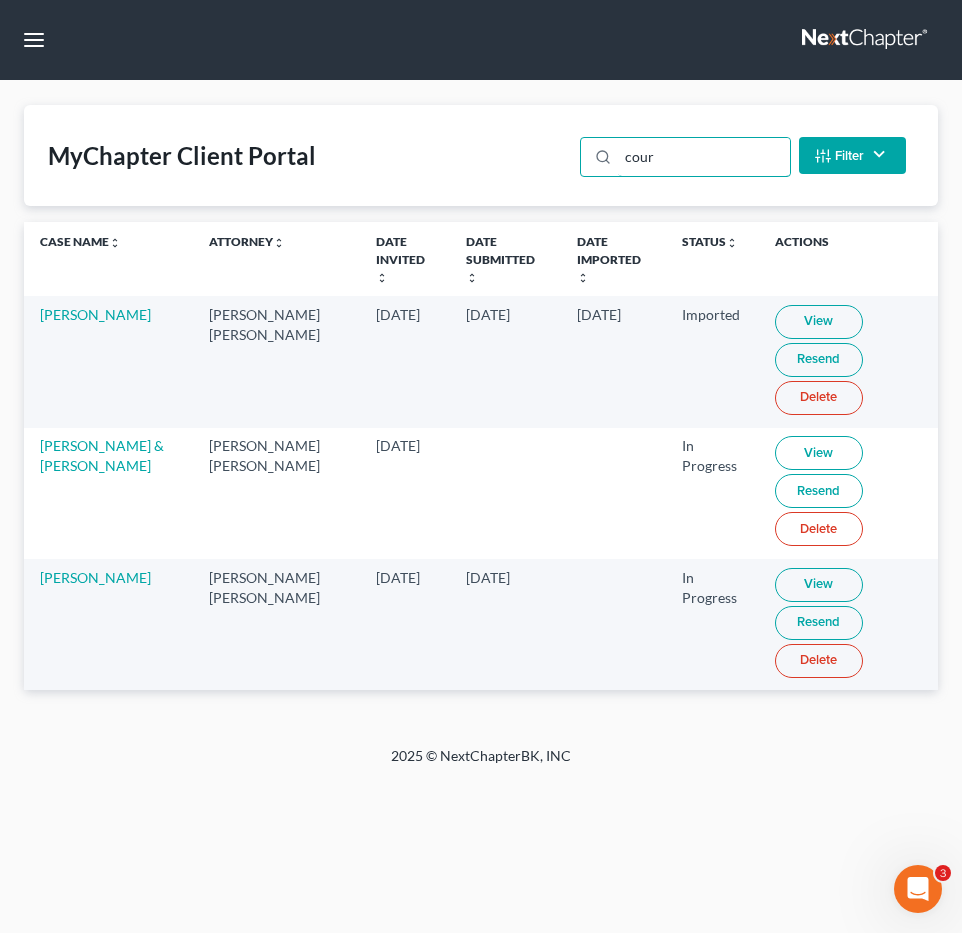 drag, startPoint x: 687, startPoint y: 153, endPoint x: 104, endPoint y: 116, distance: 584.1729 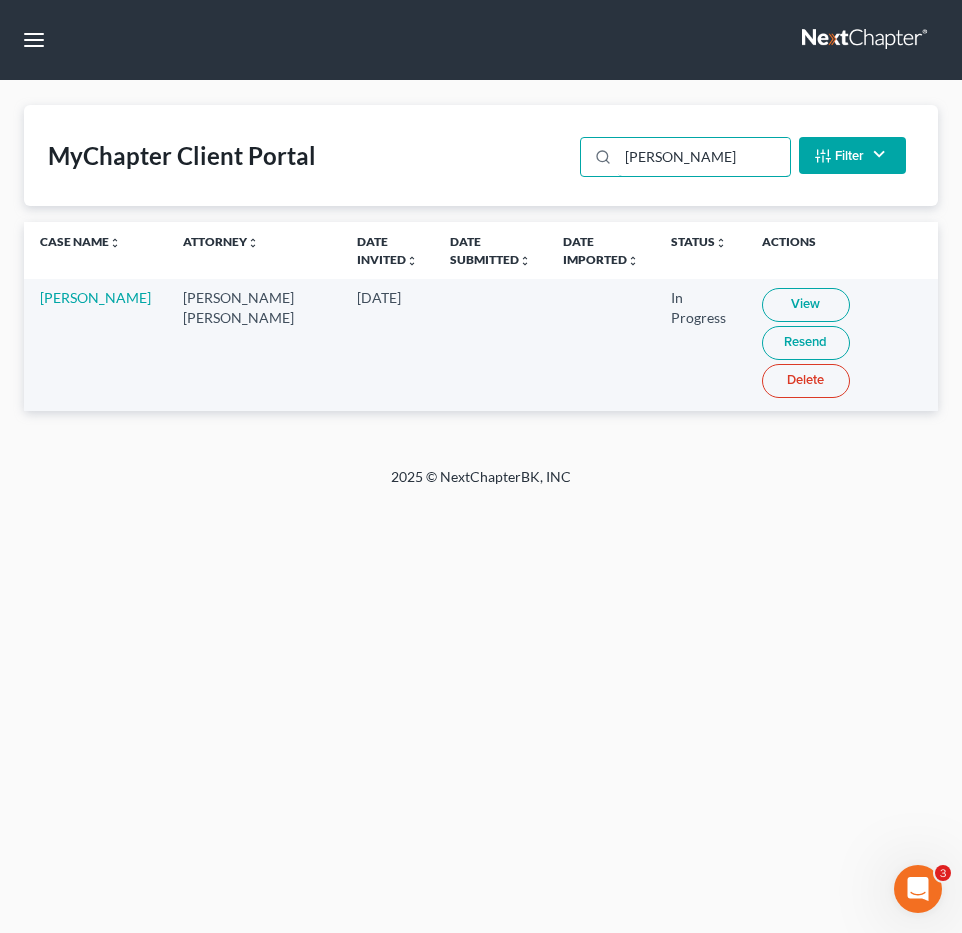 type on "carter" 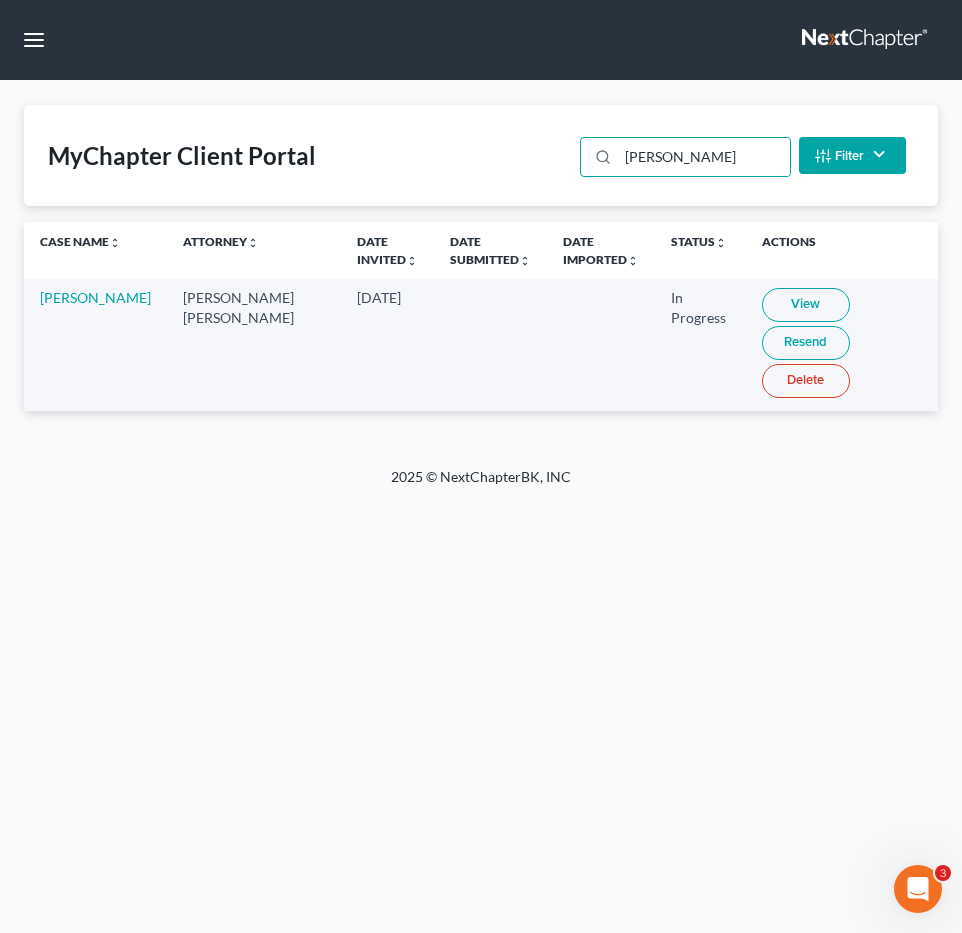 click on "View" at bounding box center [806, 305] 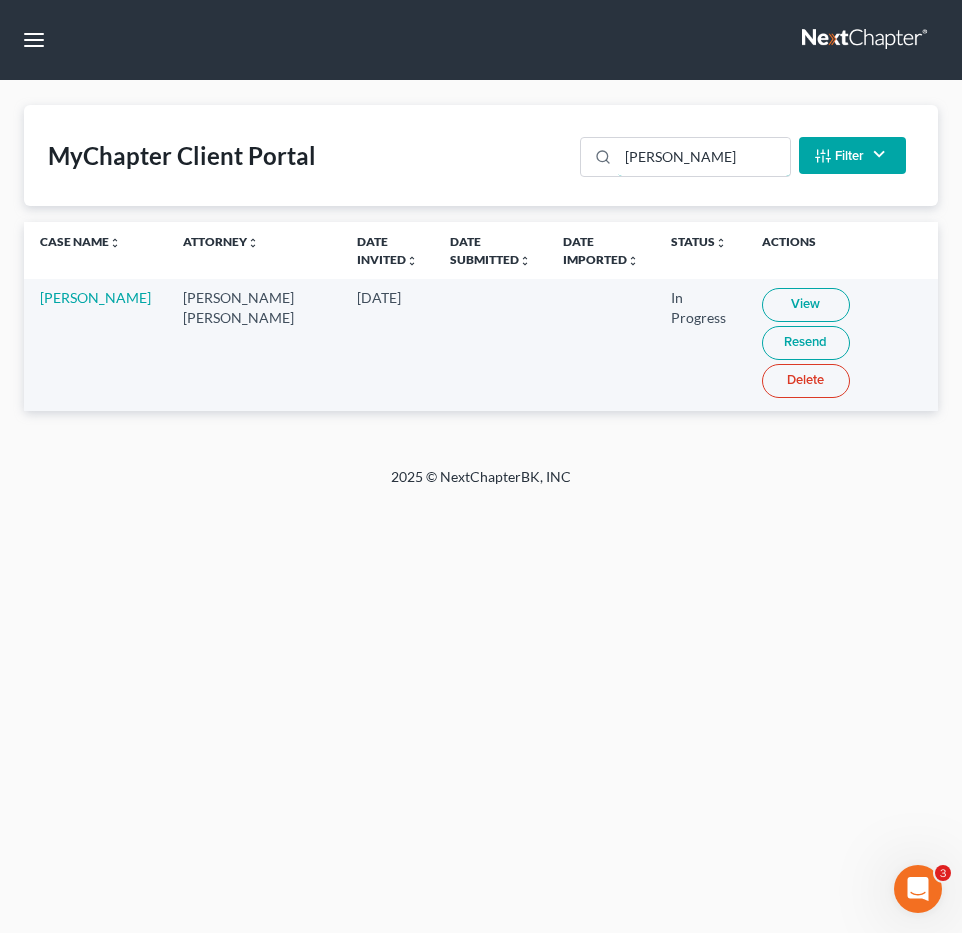 drag, startPoint x: 706, startPoint y: 156, endPoint x: 9, endPoint y: 104, distance: 698.9371 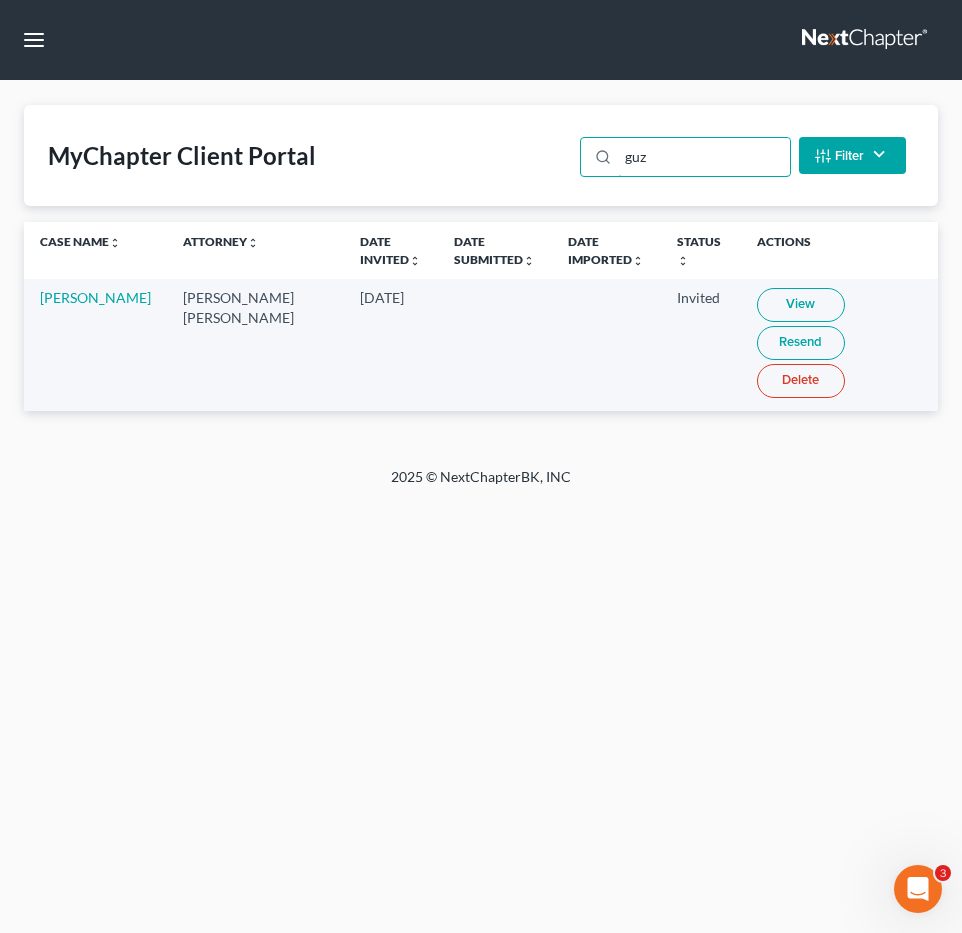 drag, startPoint x: 674, startPoint y: 163, endPoint x: 576, endPoint y: 167, distance: 98.0816 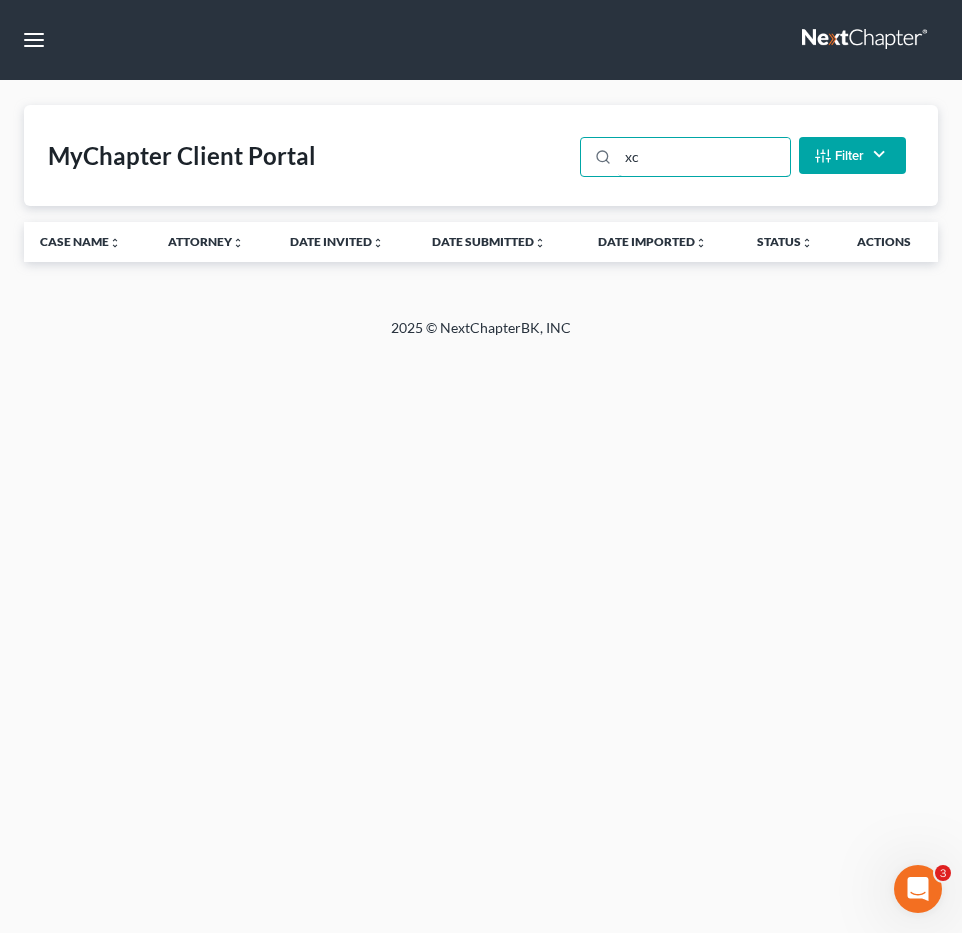 type on "x" 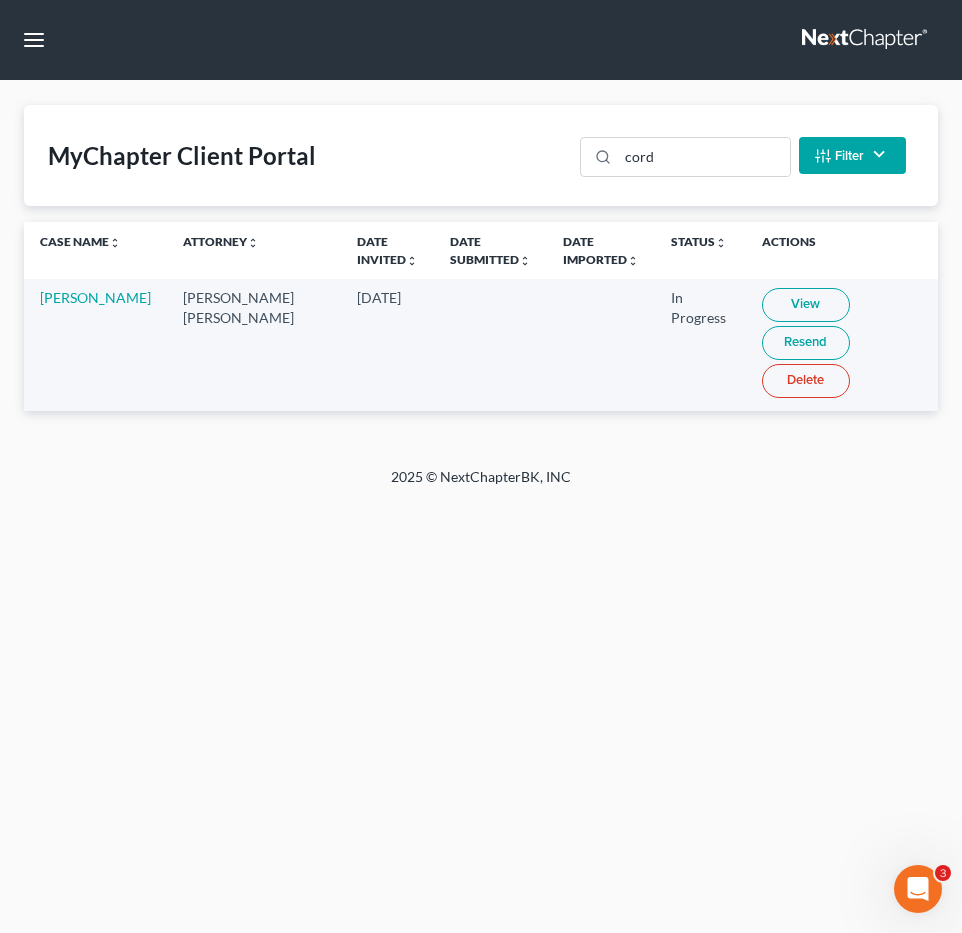 click on "View" at bounding box center (806, 305) 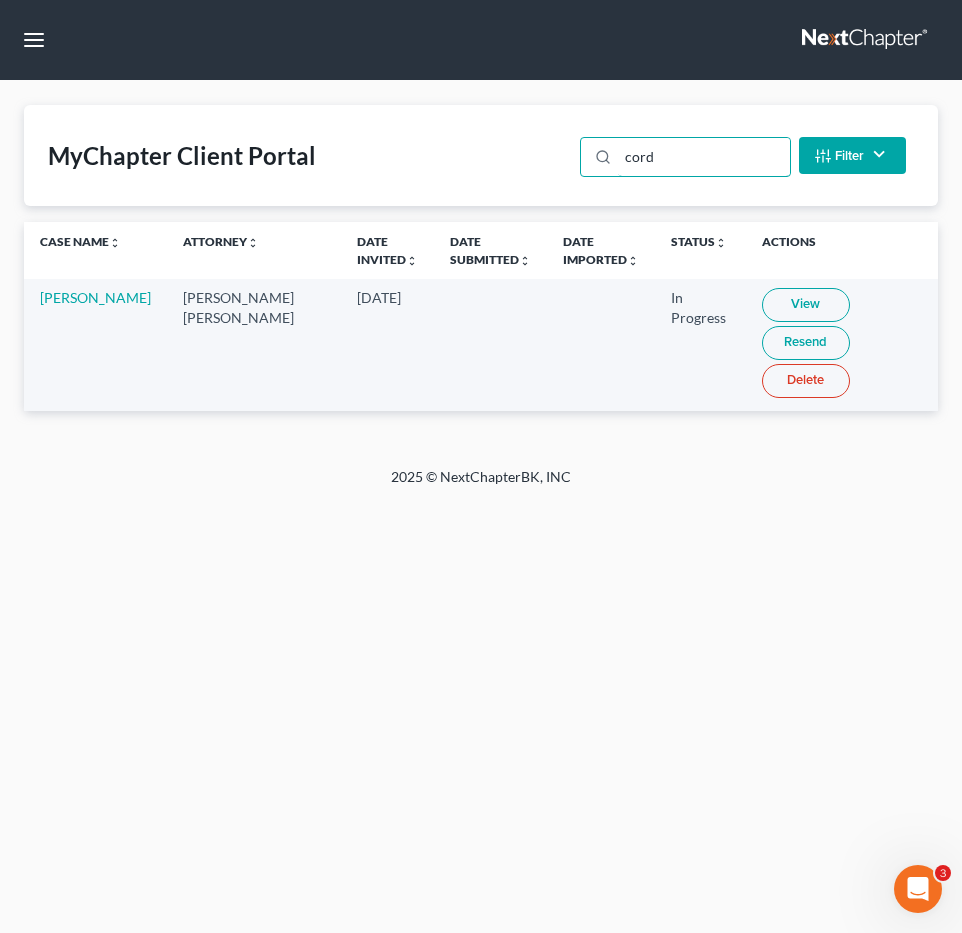 drag, startPoint x: 698, startPoint y: 160, endPoint x: -169, endPoint y: 31, distance: 876.5444 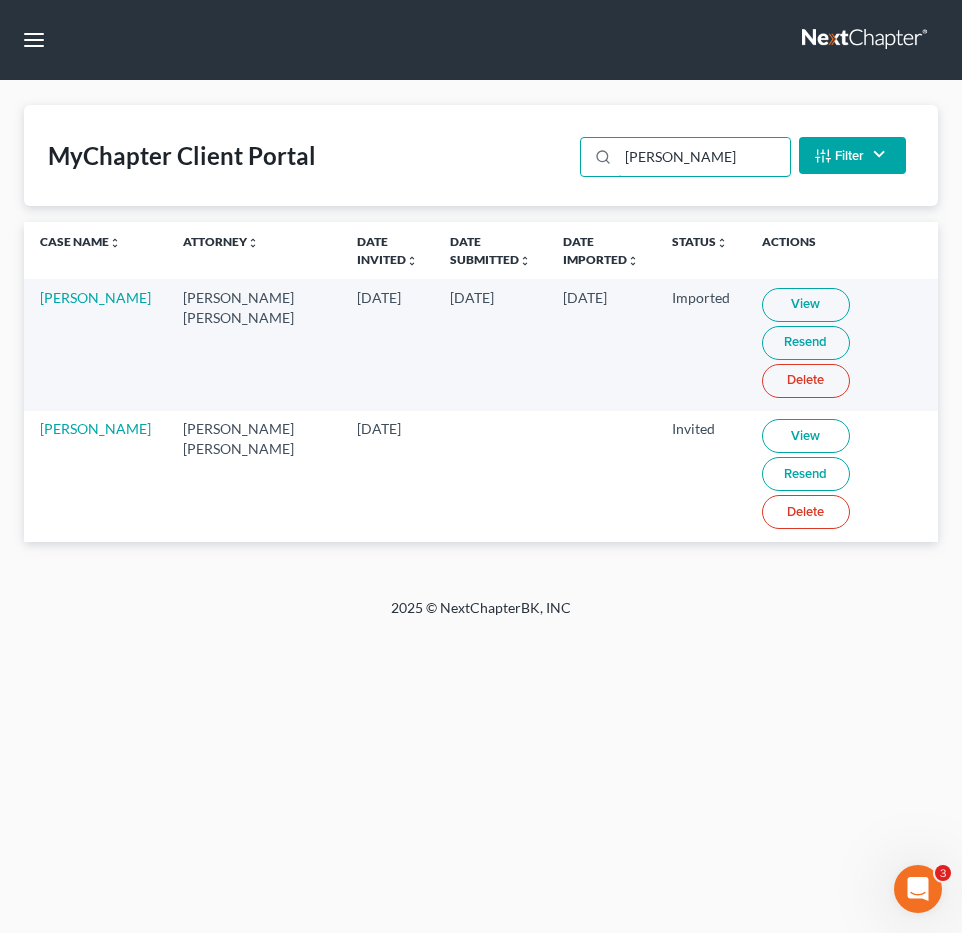 drag, startPoint x: 563, startPoint y: 161, endPoint x: 56, endPoint y: 140, distance: 507.43472 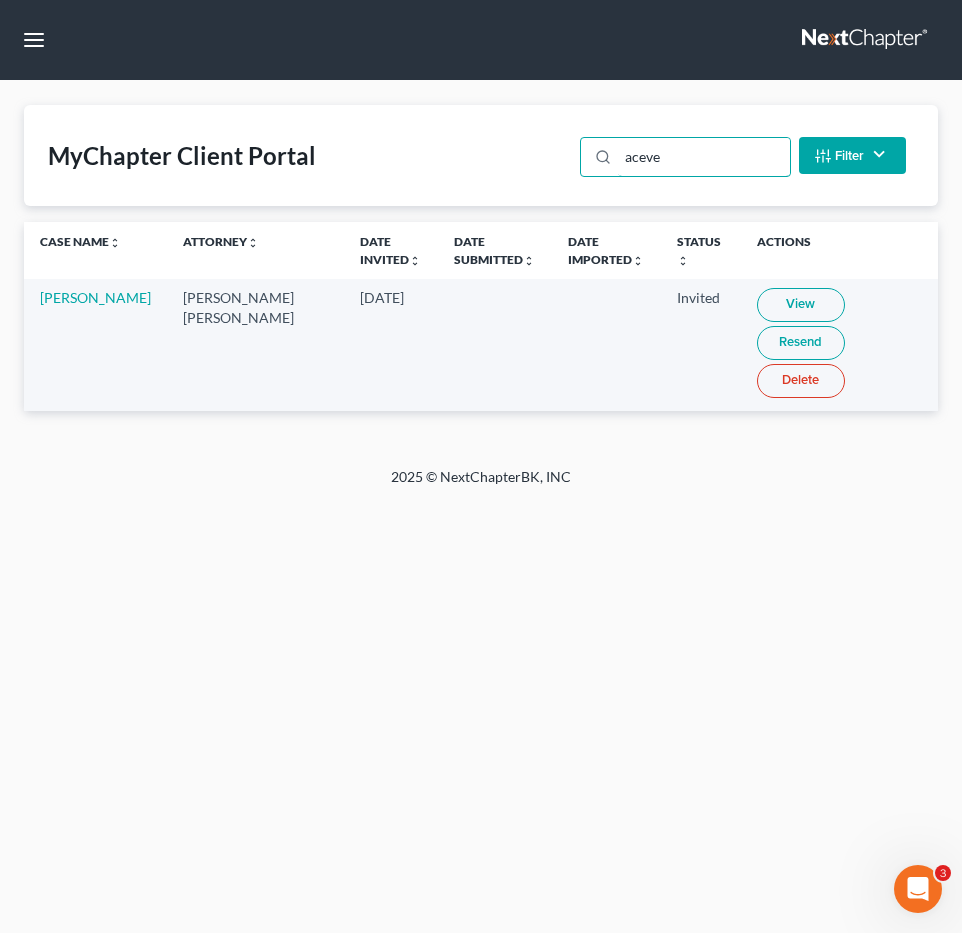 type on "aceve" 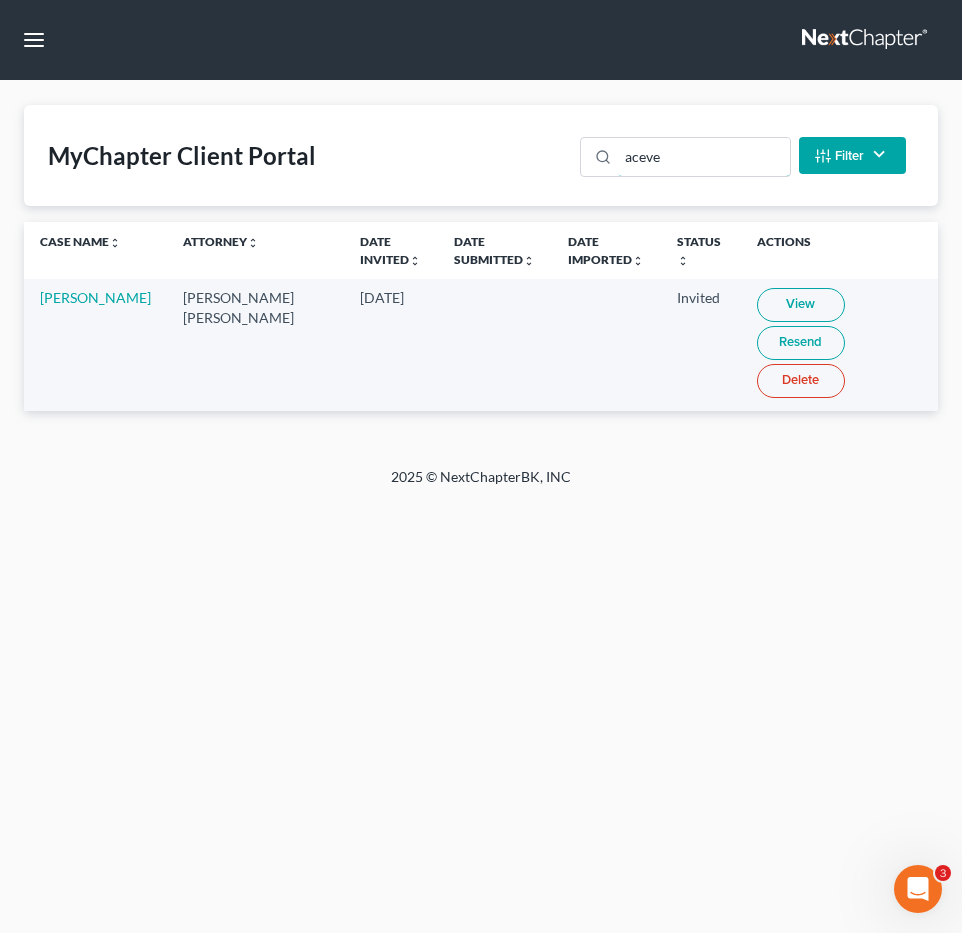 drag, startPoint x: 691, startPoint y: 156, endPoint x: 531, endPoint y: 136, distance: 161.24515 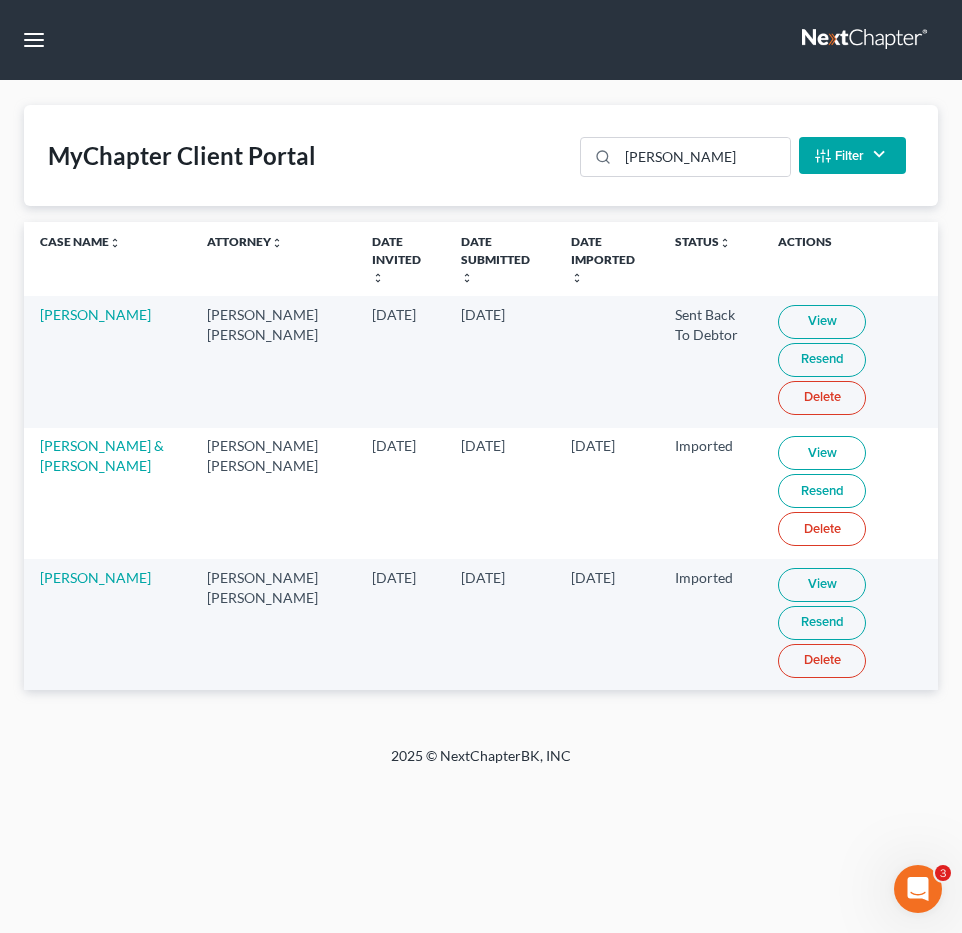 click on "View" at bounding box center [822, 322] 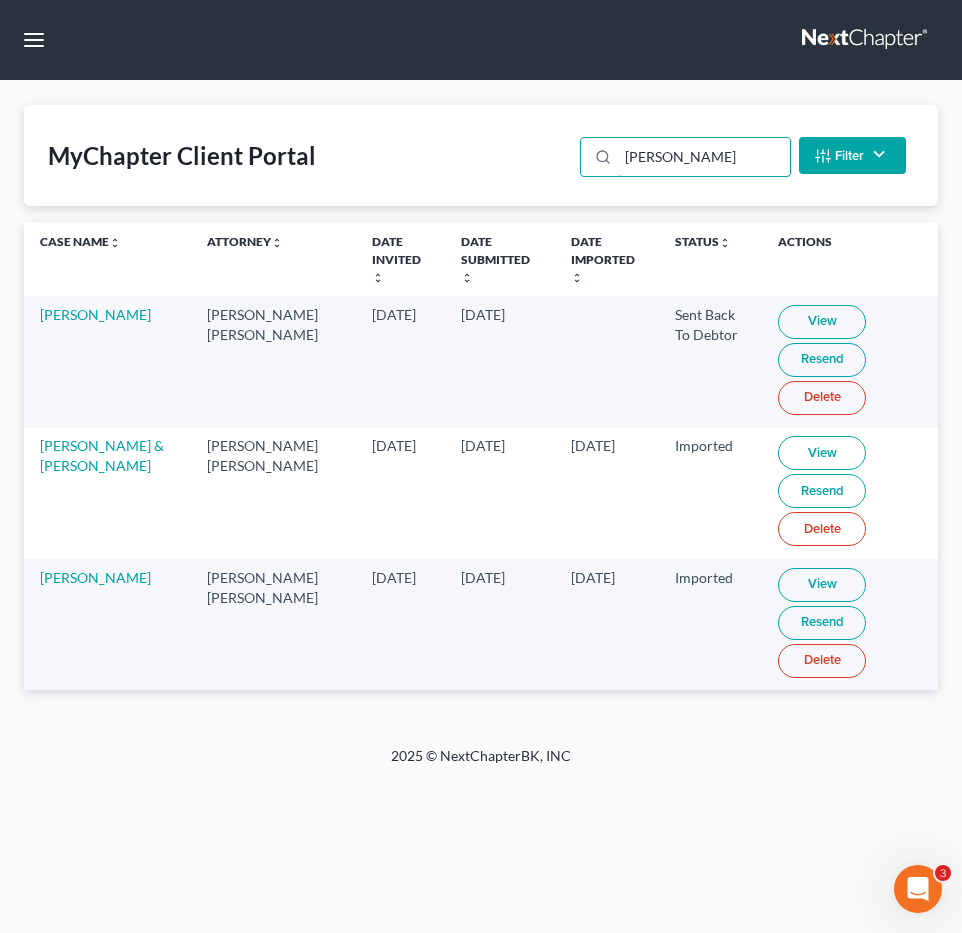drag, startPoint x: 695, startPoint y: 154, endPoint x: -48, endPoint y: 43, distance: 751.2456 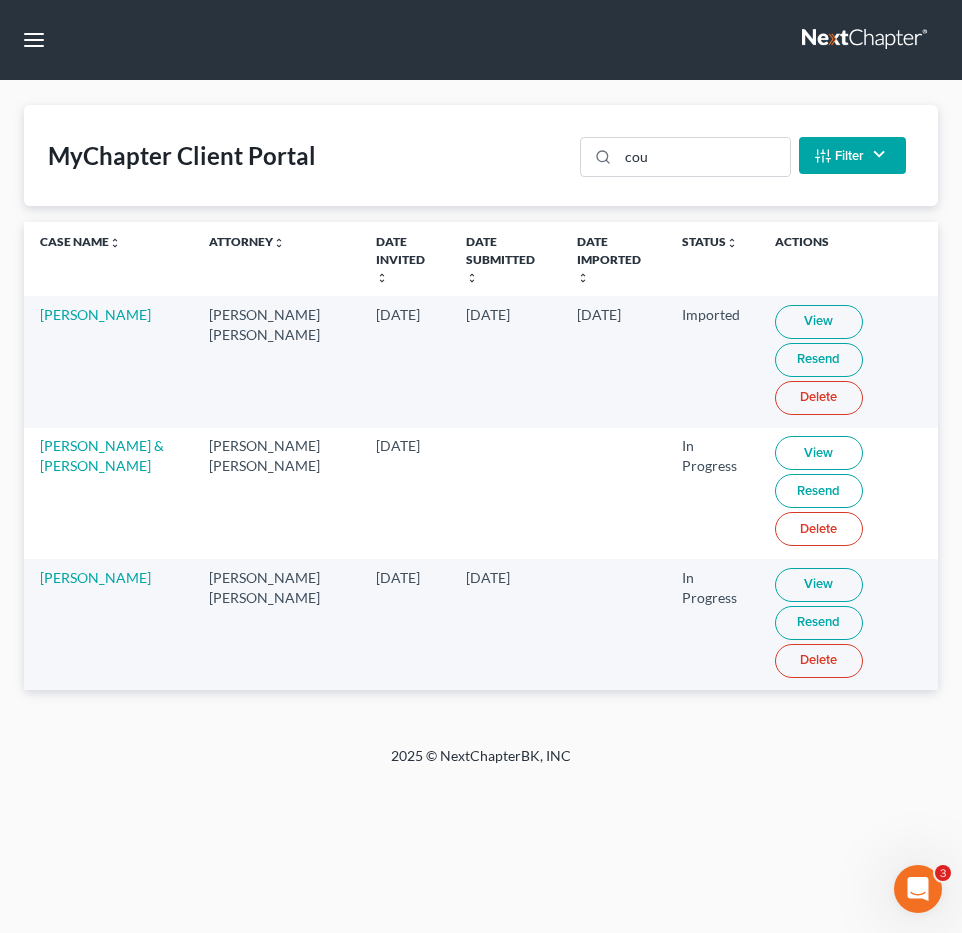 click on "View" at bounding box center (819, 585) 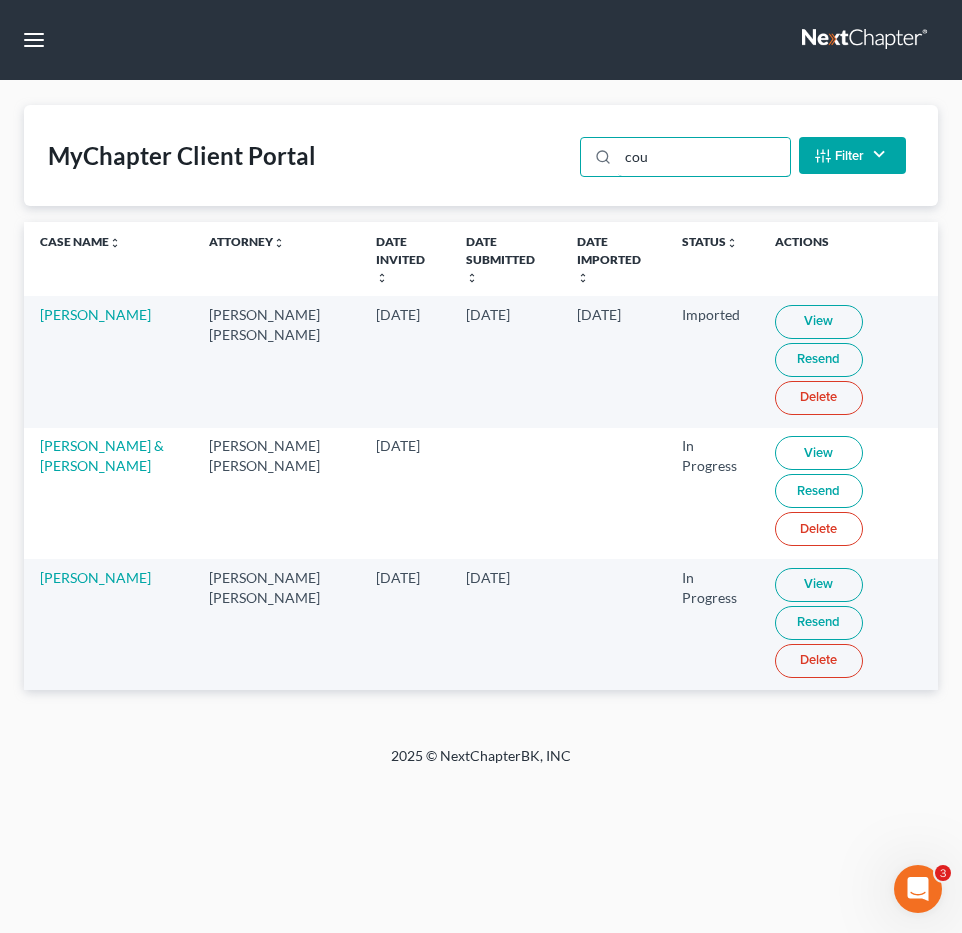 drag, startPoint x: 728, startPoint y: 165, endPoint x: -148, endPoint y: 51, distance: 883.38666 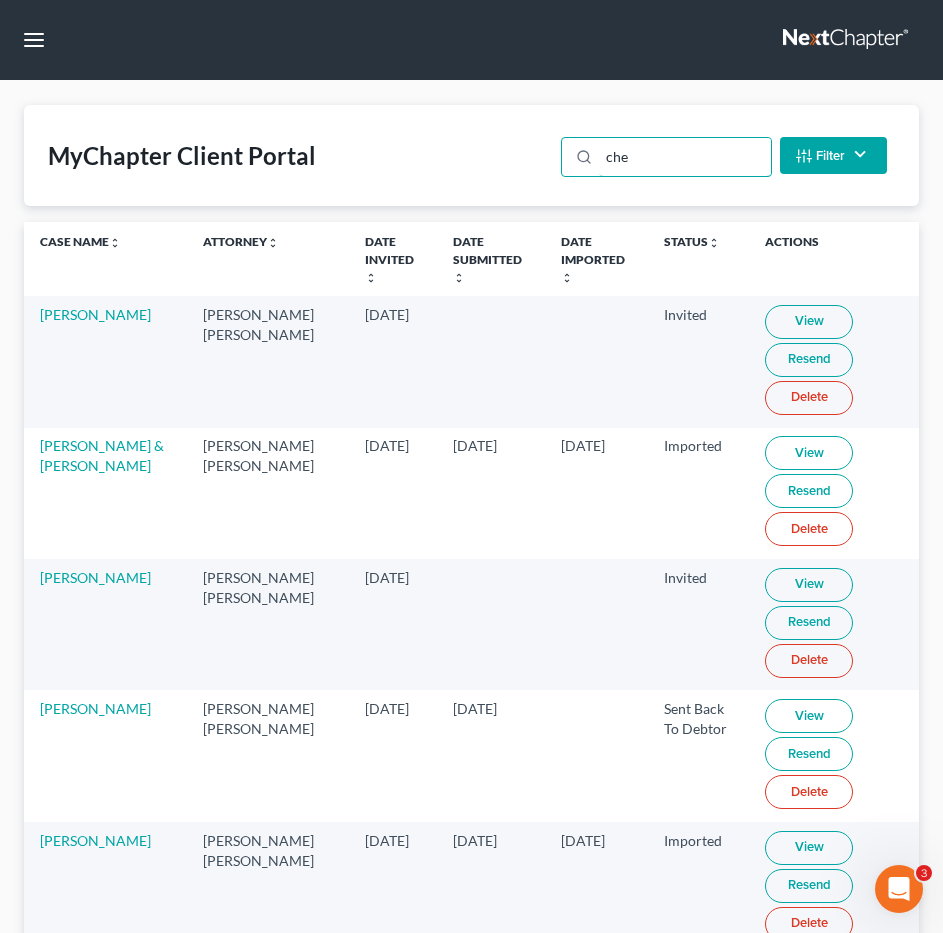 type on "che" 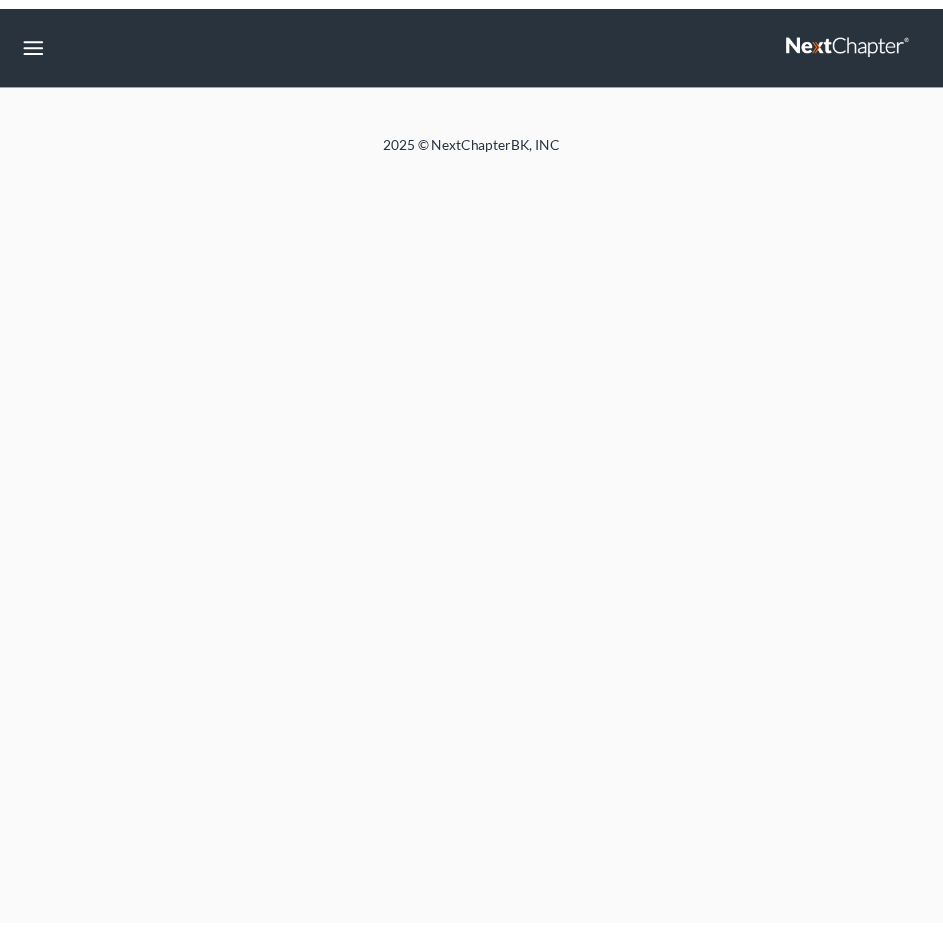 scroll, scrollTop: 0, scrollLeft: 0, axis: both 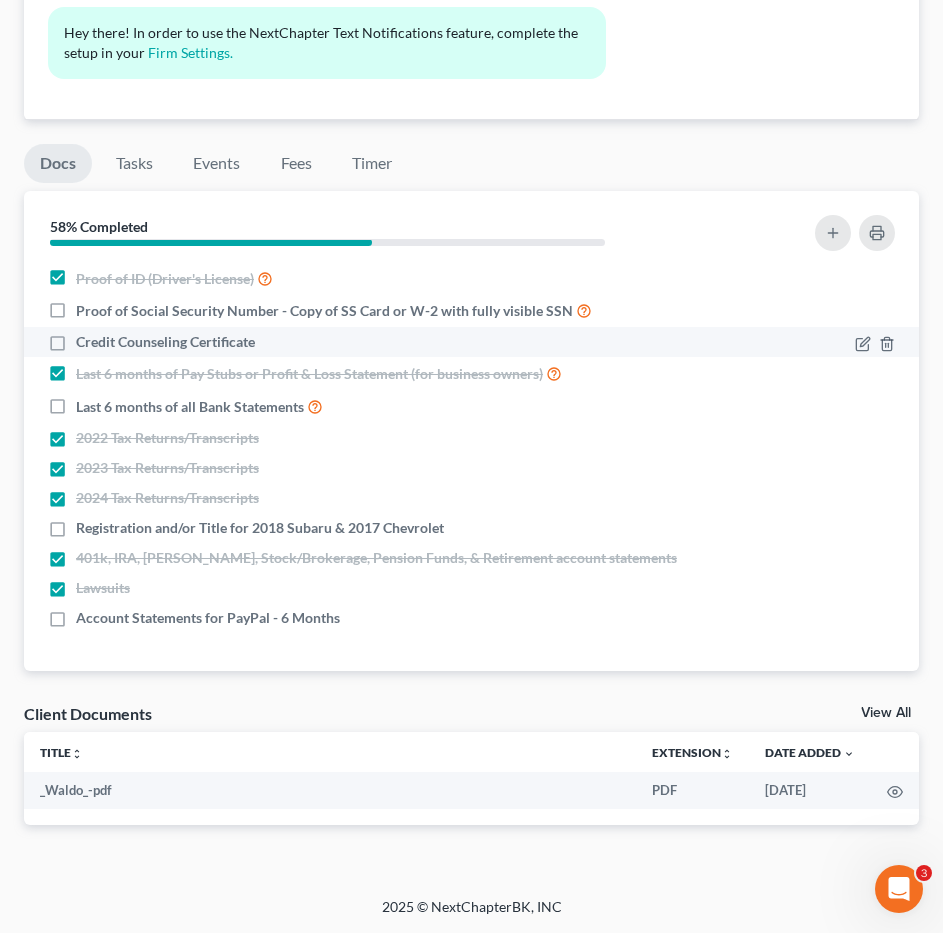 drag, startPoint x: 63, startPoint y: 308, endPoint x: 47, endPoint y: 336, distance: 32.24903 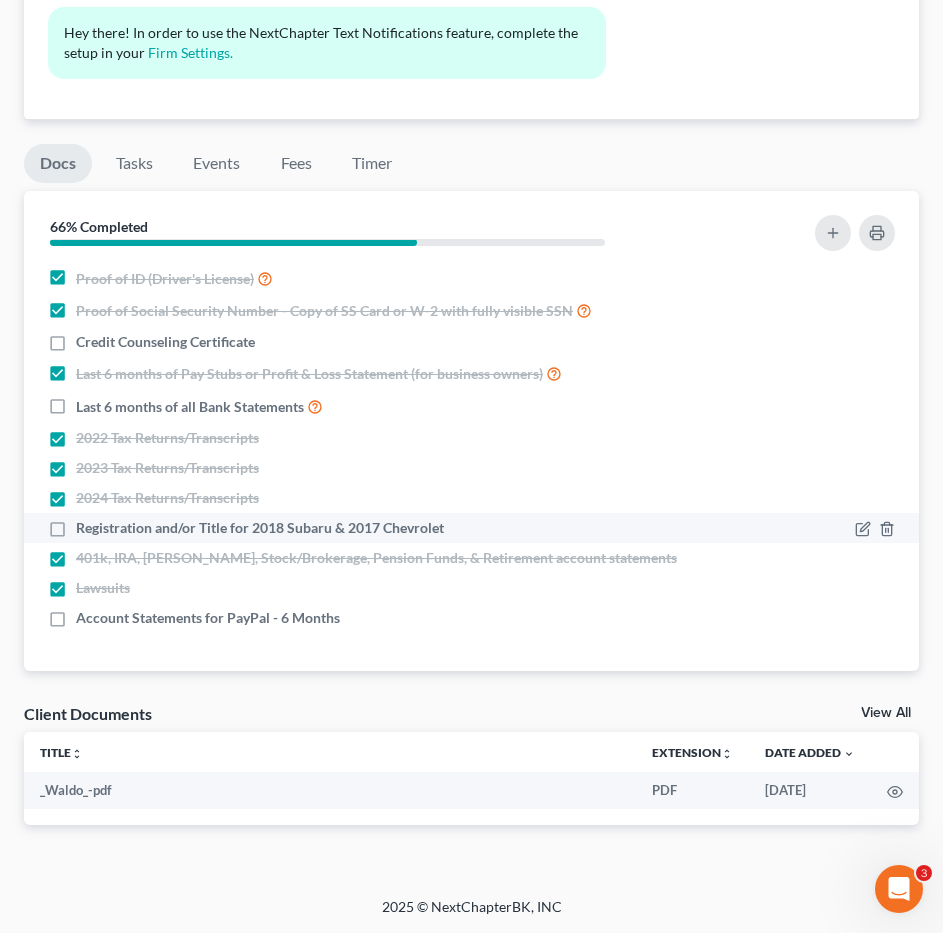click on "Registration and/or Title for  2018 Subaru & 2017 Chevrolet" at bounding box center (260, 528) 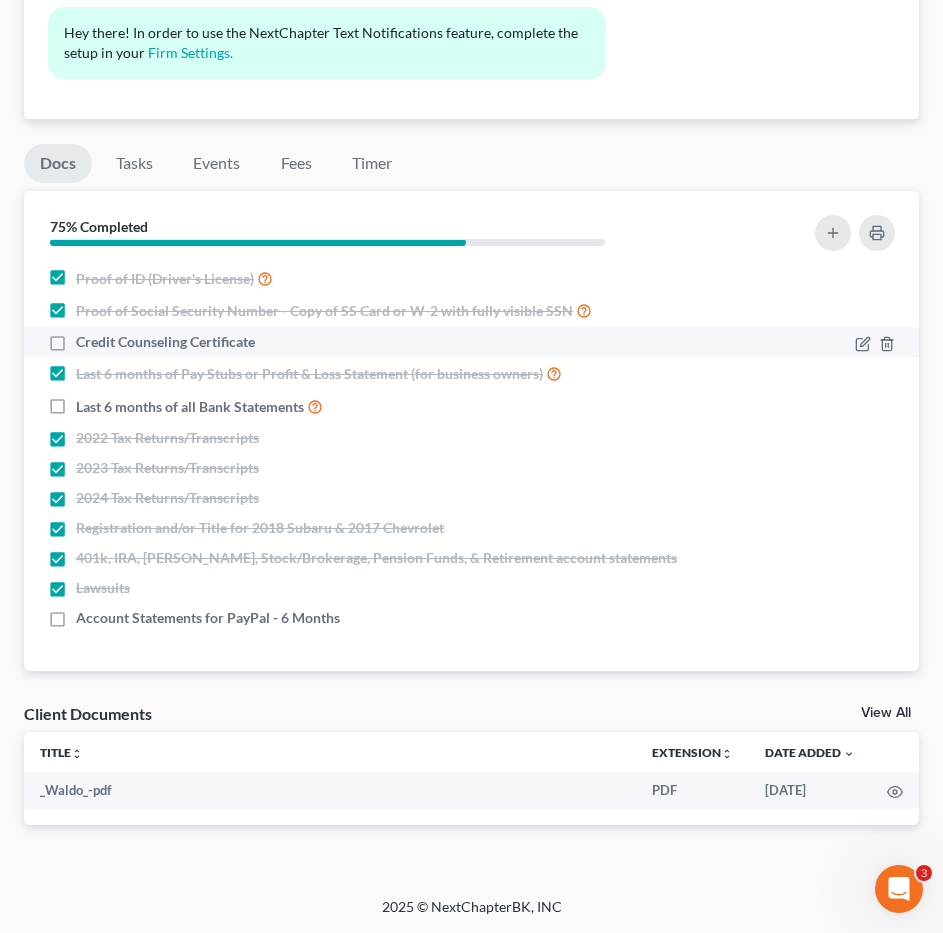 click on "Credit Counseling Certificate" at bounding box center (165, 342) 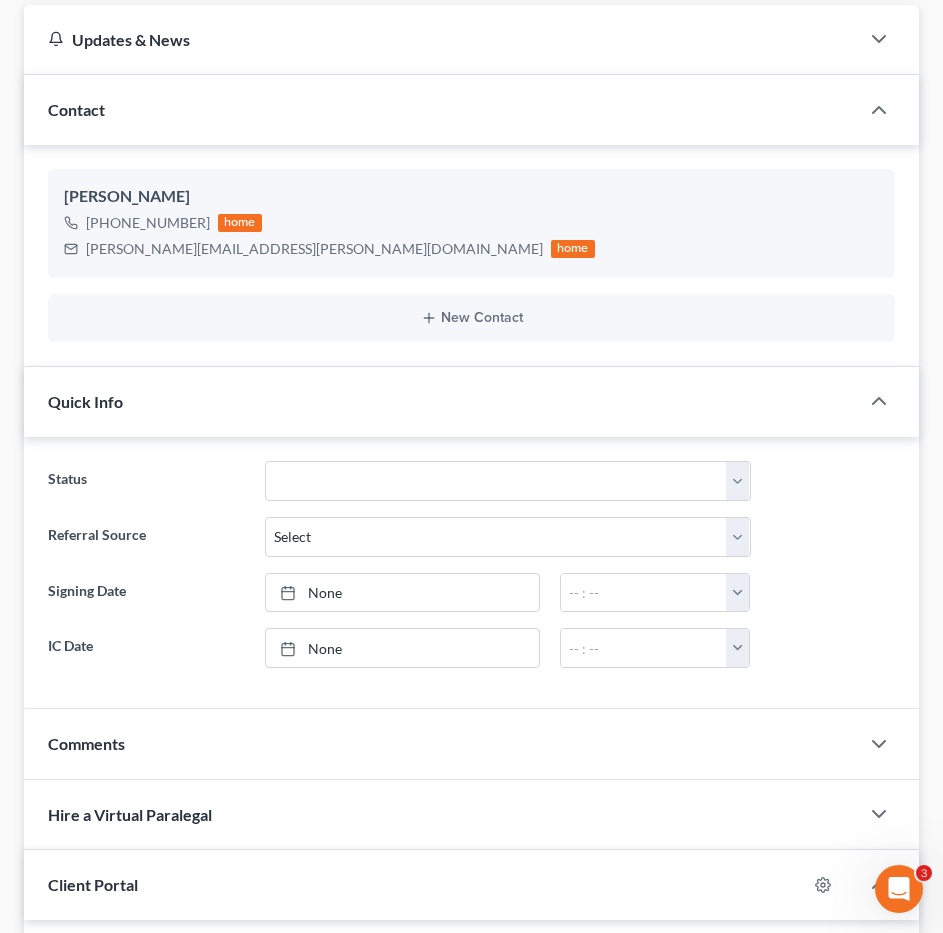 scroll, scrollTop: 0, scrollLeft: 0, axis: both 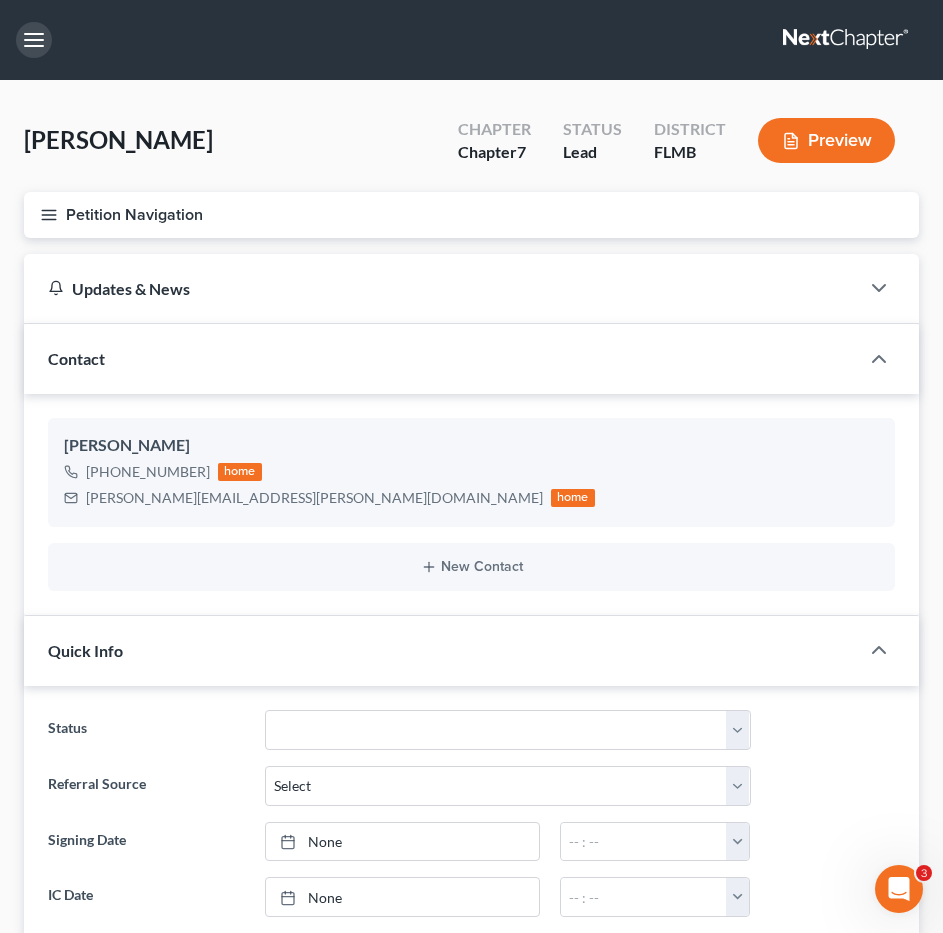 click at bounding box center (34, 40) 